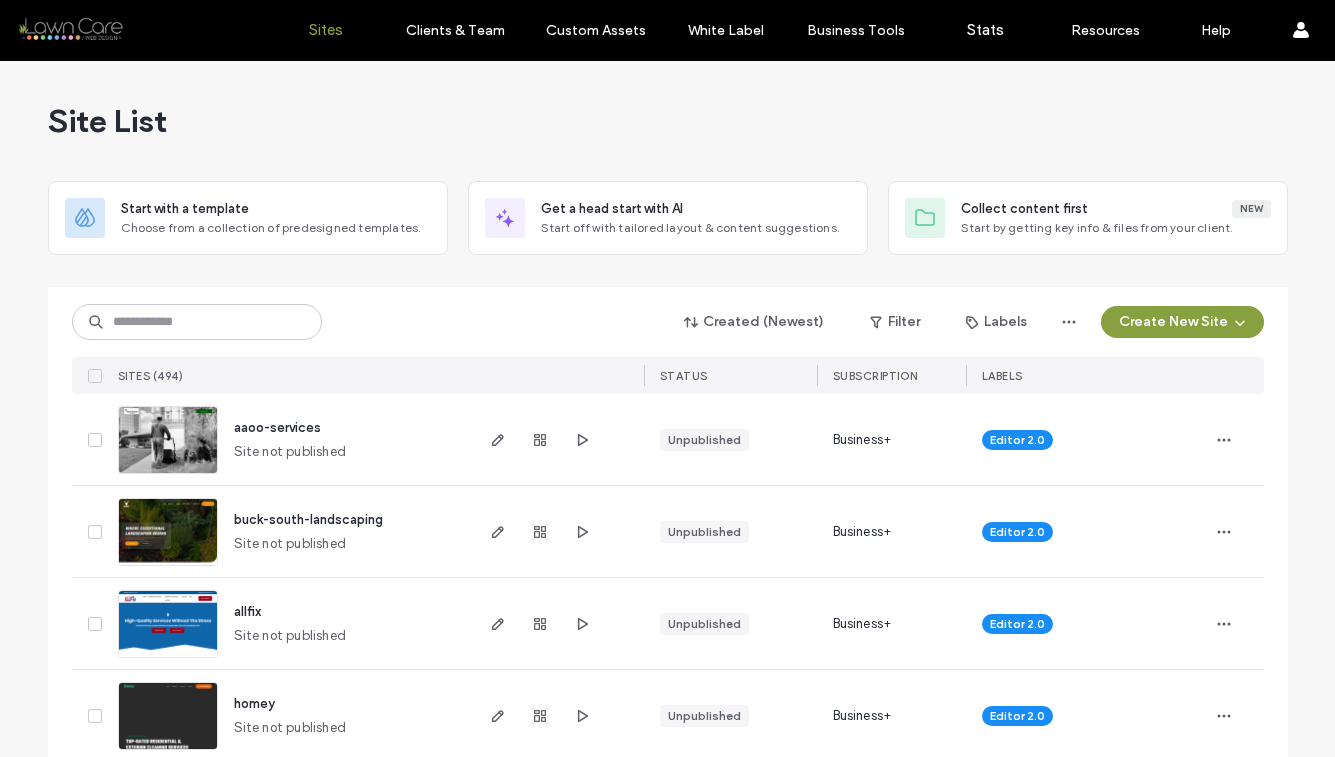 scroll, scrollTop: 0, scrollLeft: 0, axis: both 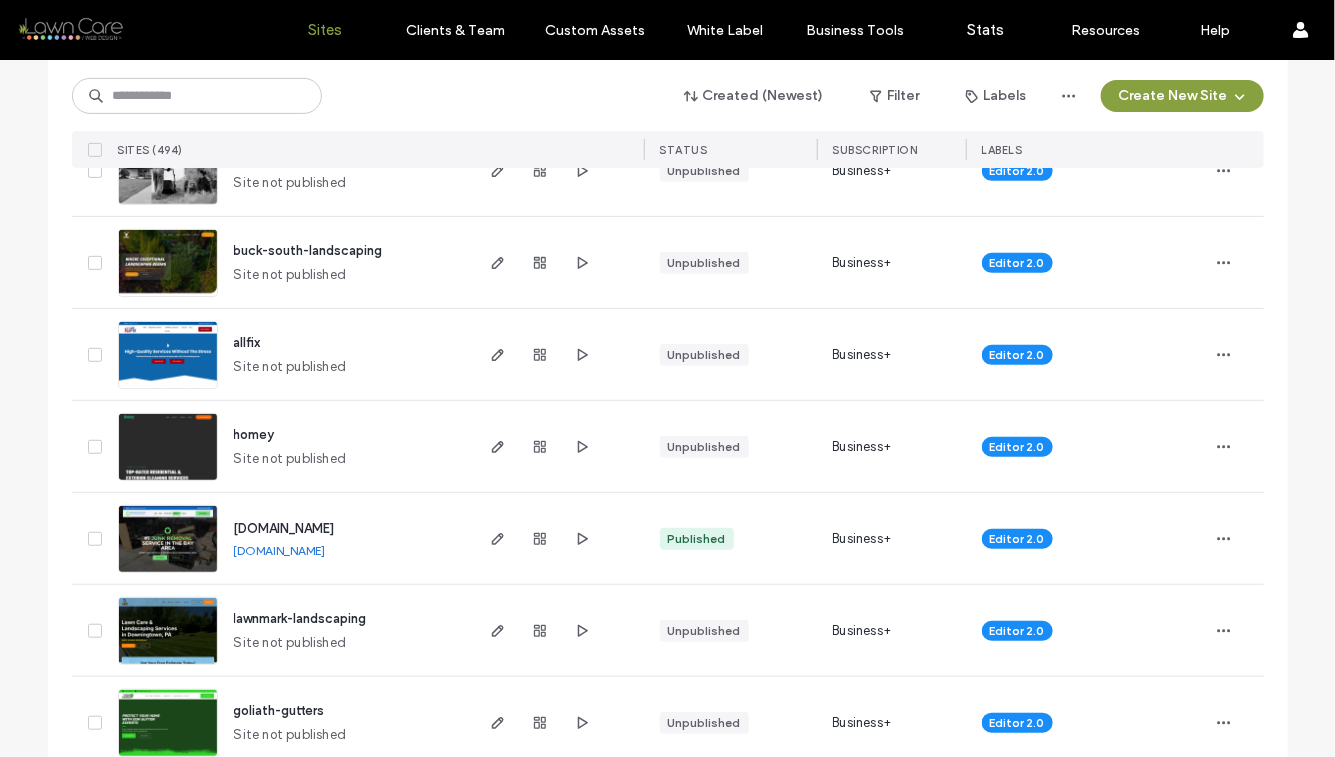 click at bounding box center [168, 390] 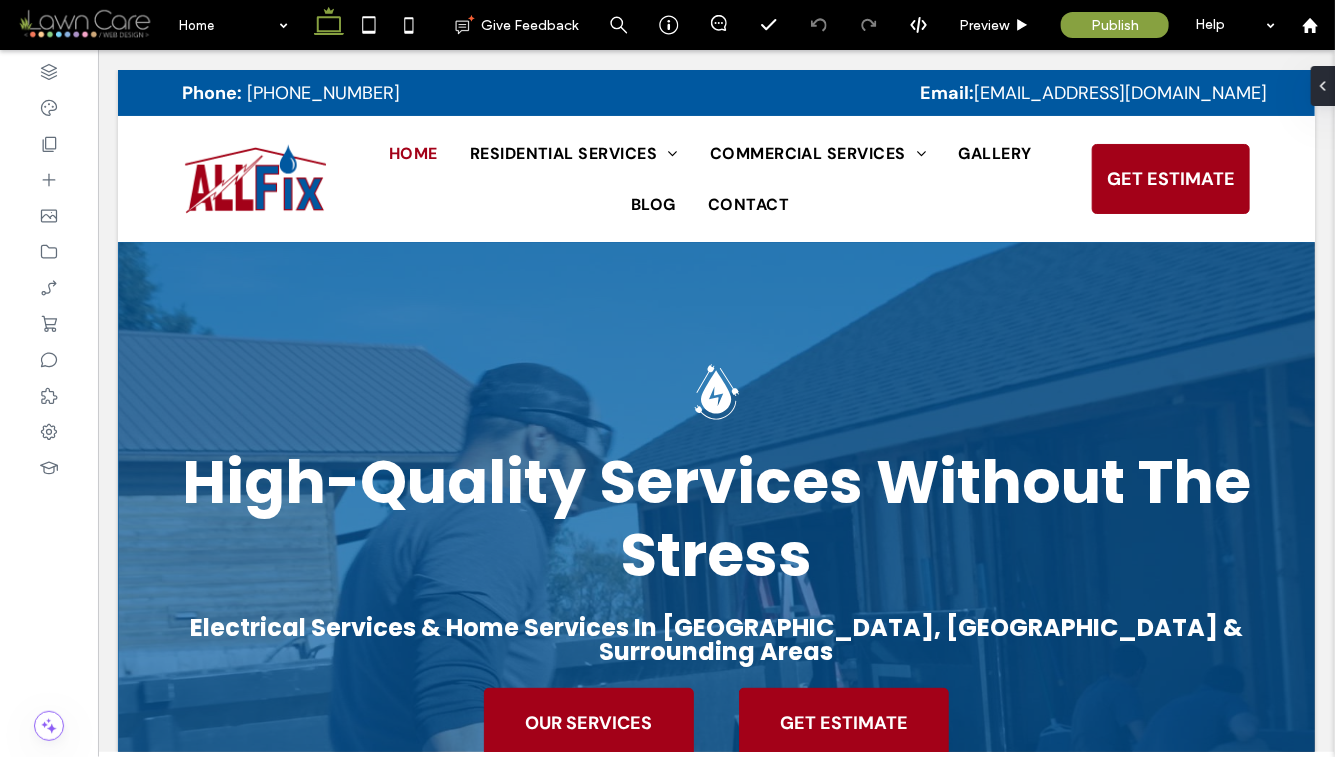 scroll, scrollTop: 0, scrollLeft: 0, axis: both 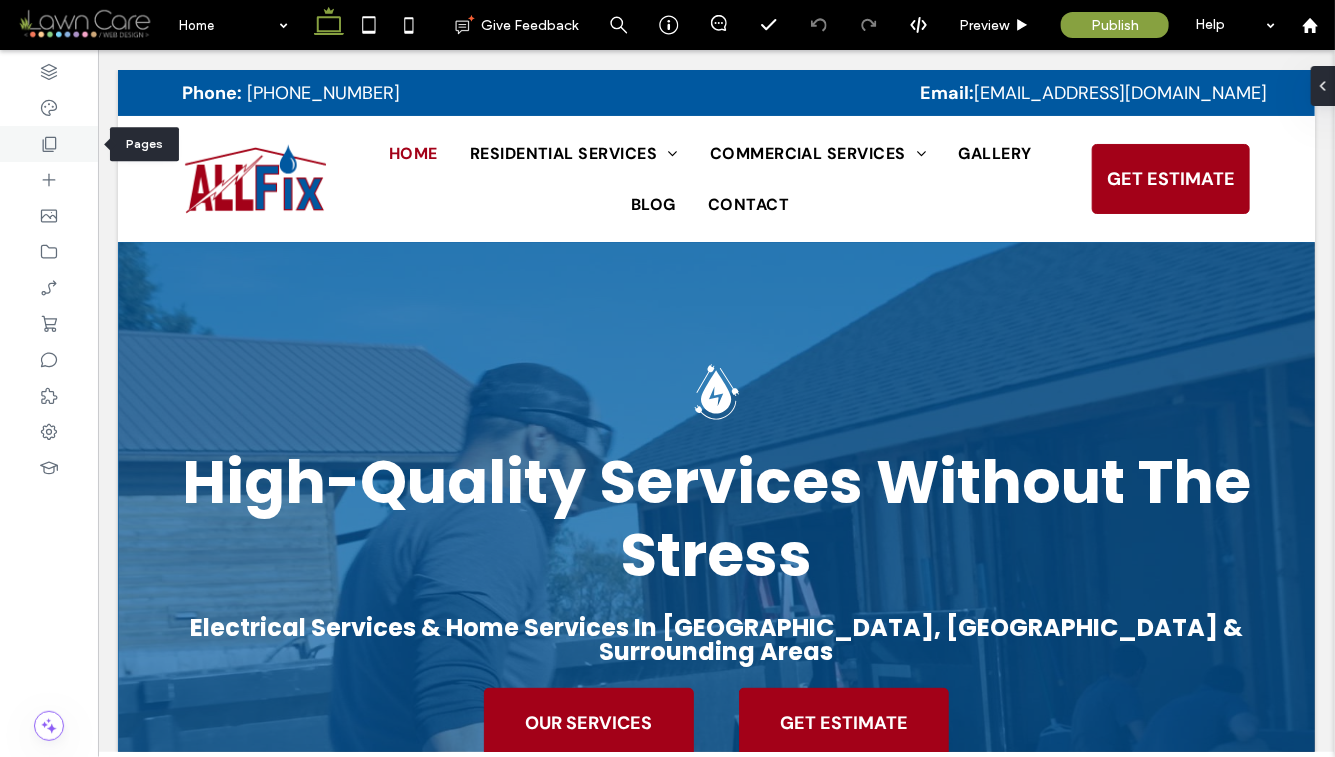 click 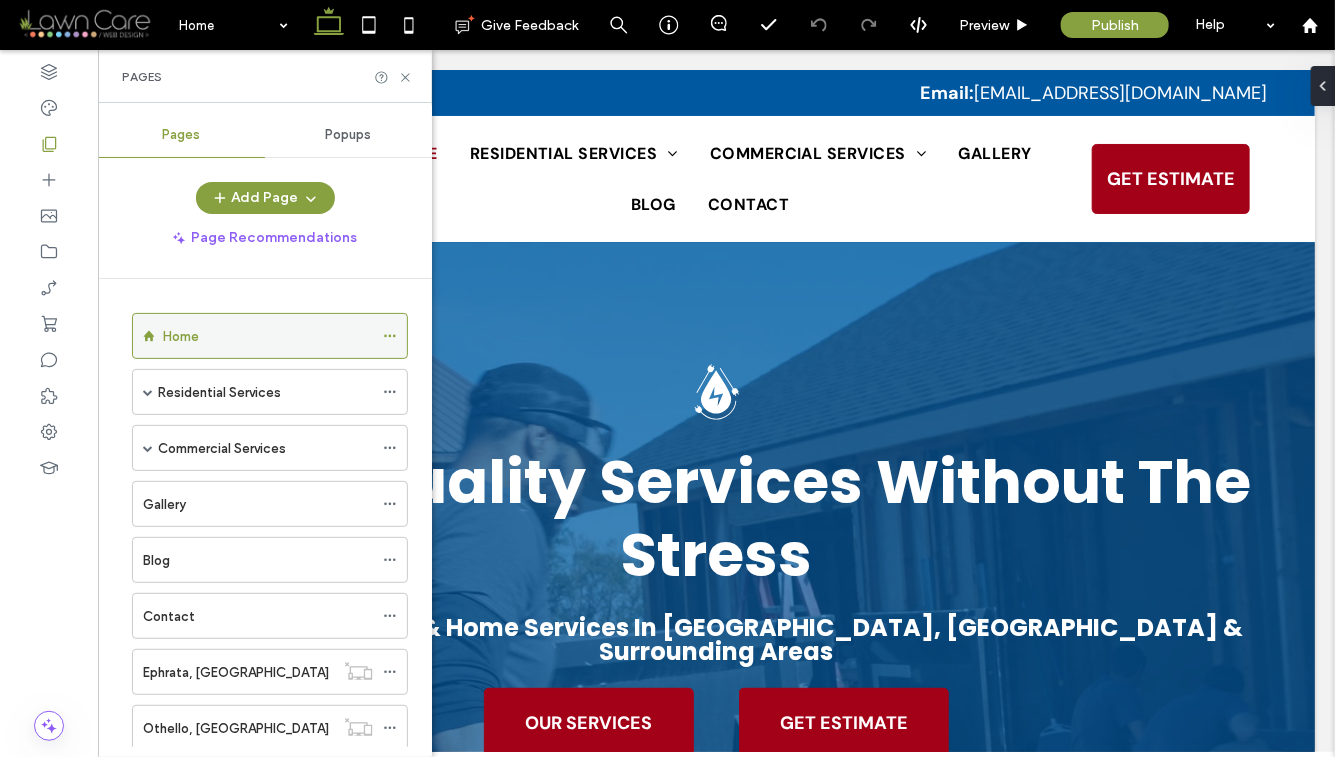 click 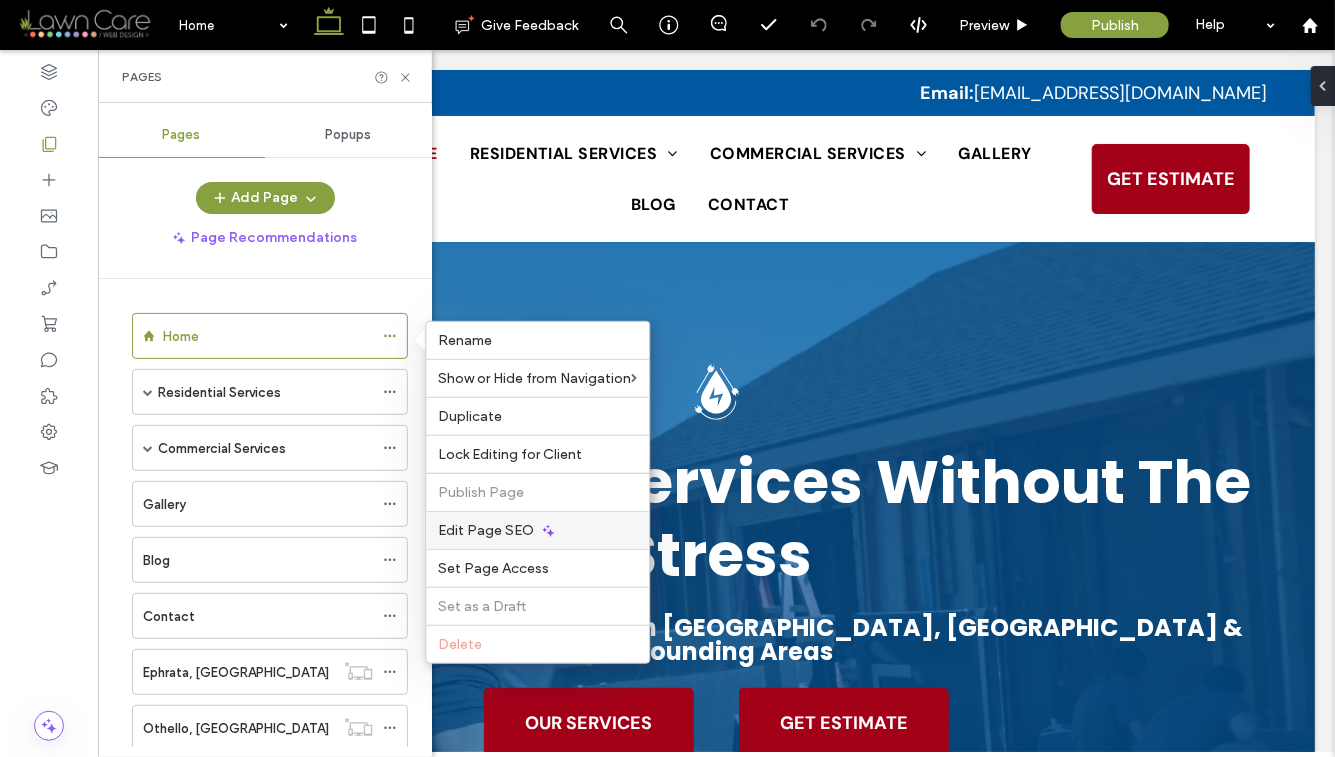 click on "Edit Page SEO" at bounding box center (486, 530) 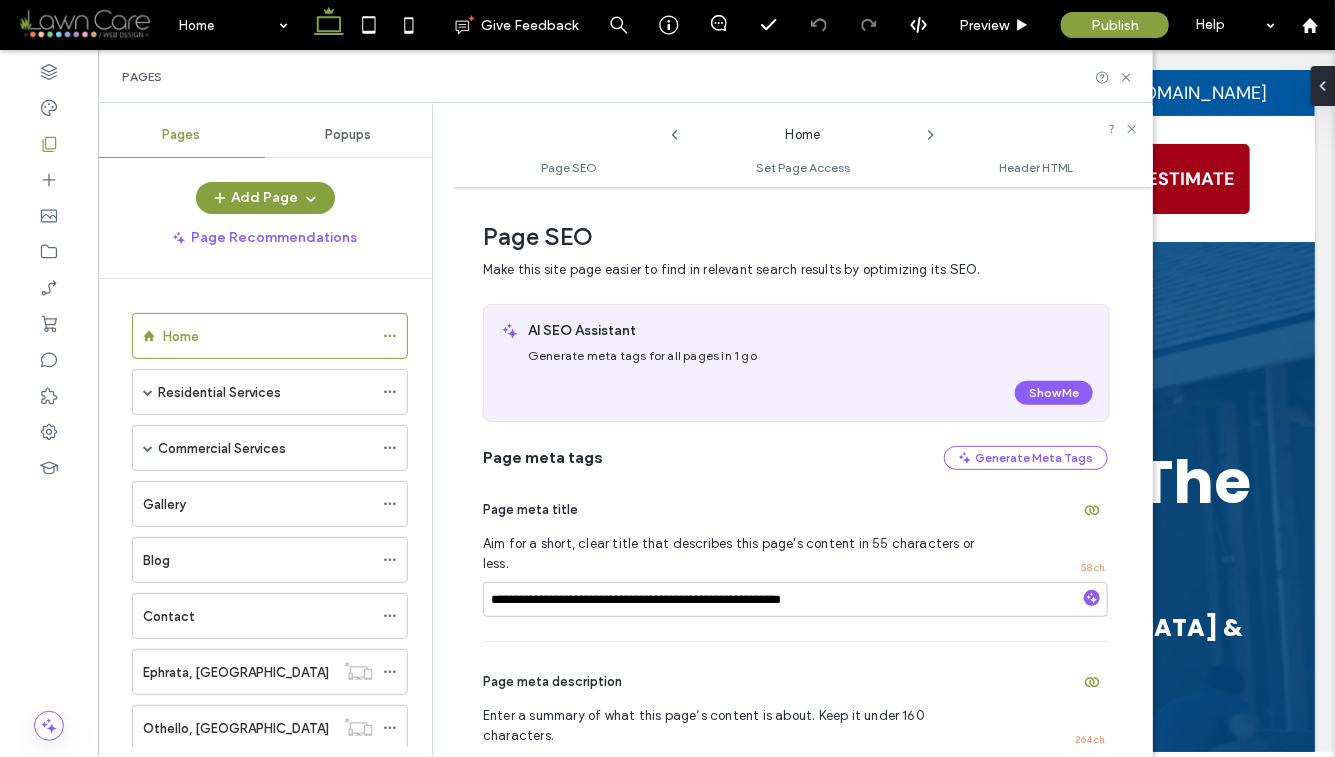 scroll, scrollTop: 10, scrollLeft: 0, axis: vertical 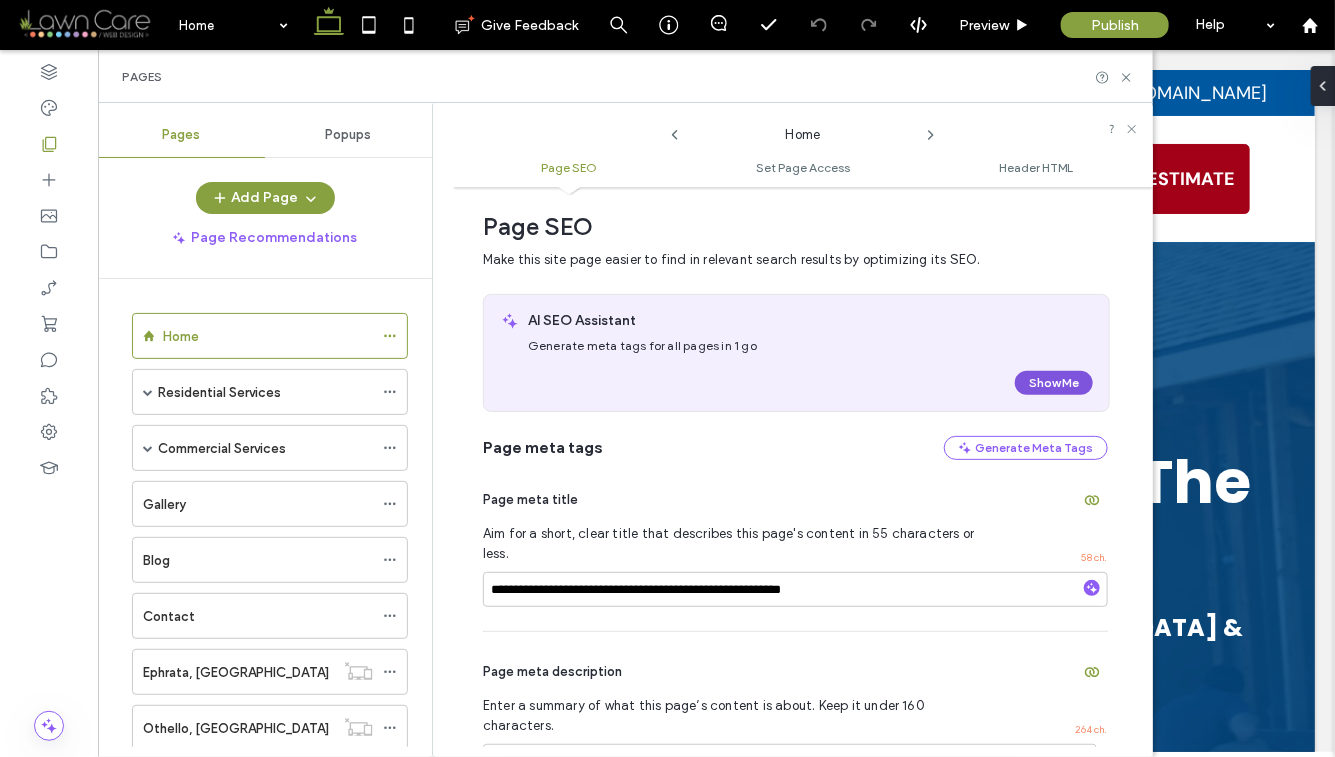 click on "Show Me" at bounding box center (1054, 383) 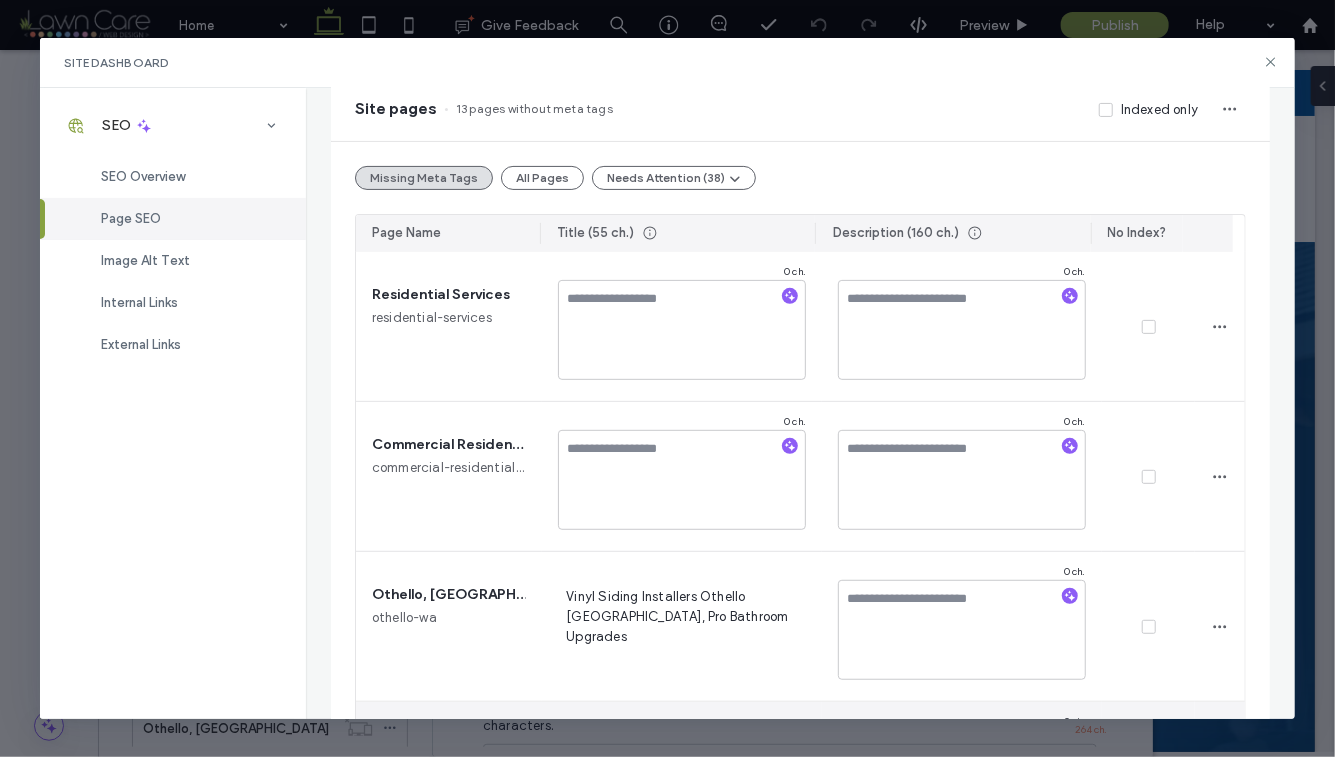 scroll, scrollTop: 155, scrollLeft: 0, axis: vertical 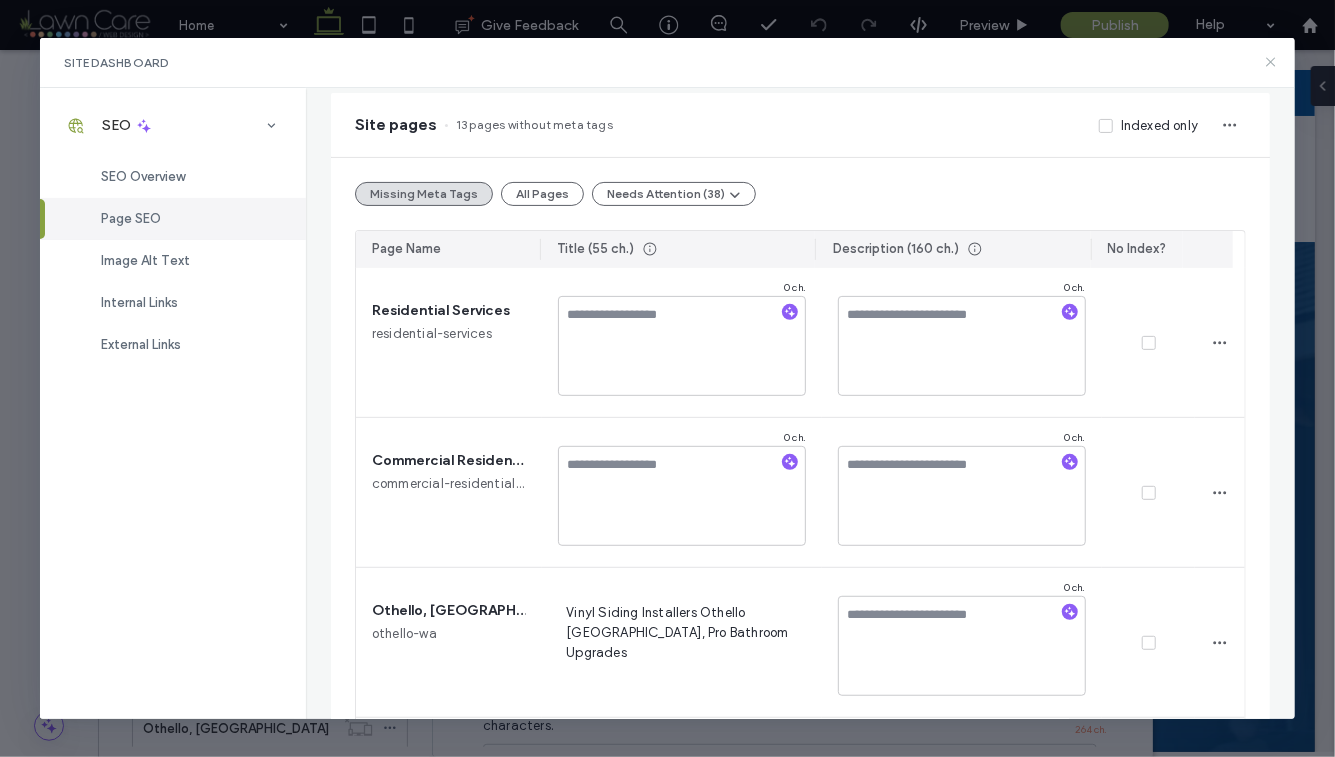 drag, startPoint x: 1270, startPoint y: 61, endPoint x: 1168, endPoint y: 12, distance: 113.15918 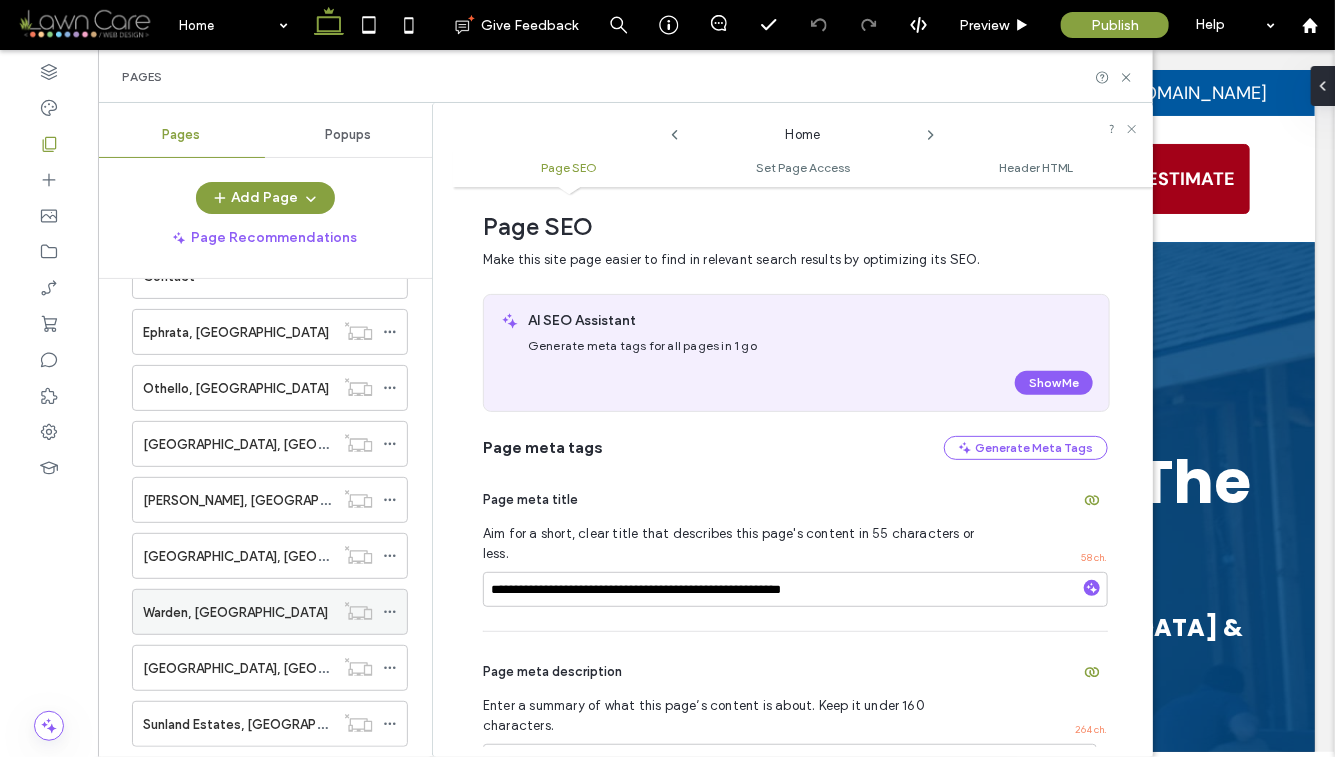 scroll, scrollTop: 335, scrollLeft: 0, axis: vertical 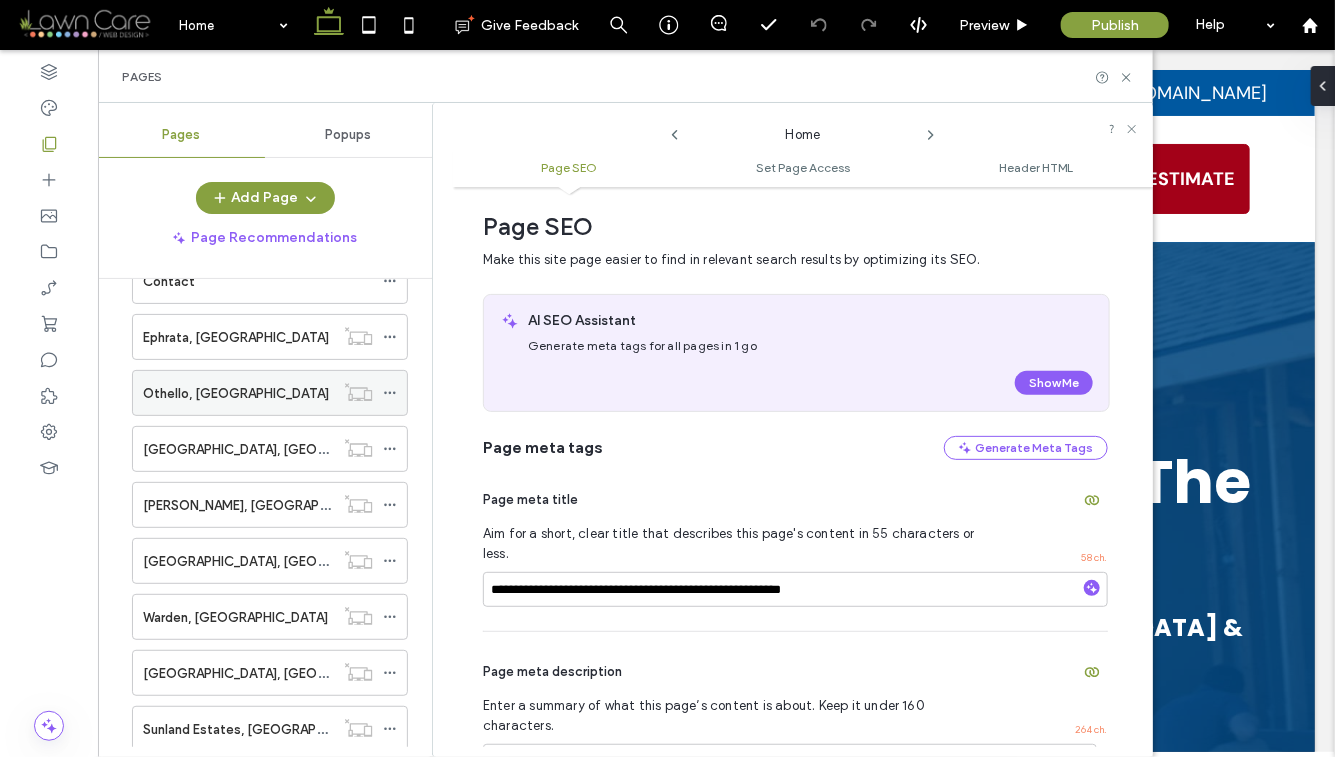 click 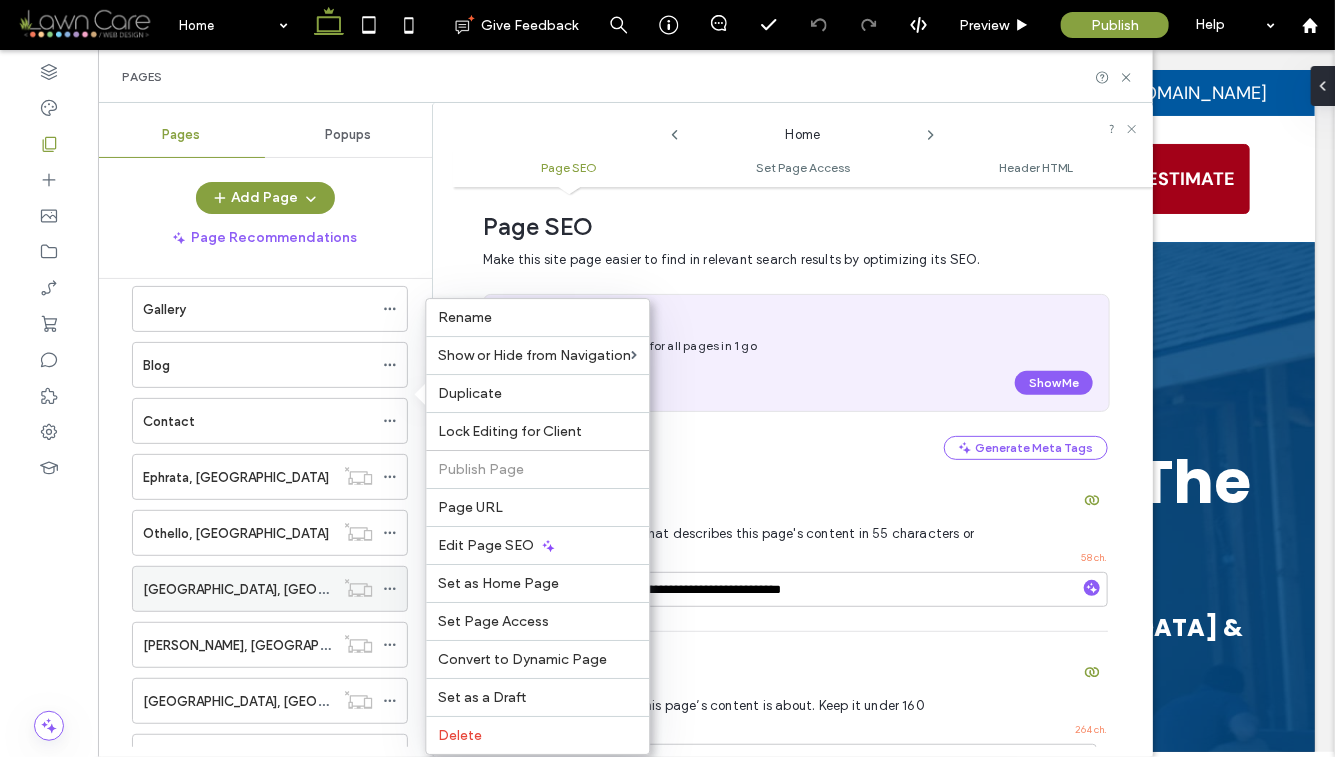scroll, scrollTop: 175, scrollLeft: 0, axis: vertical 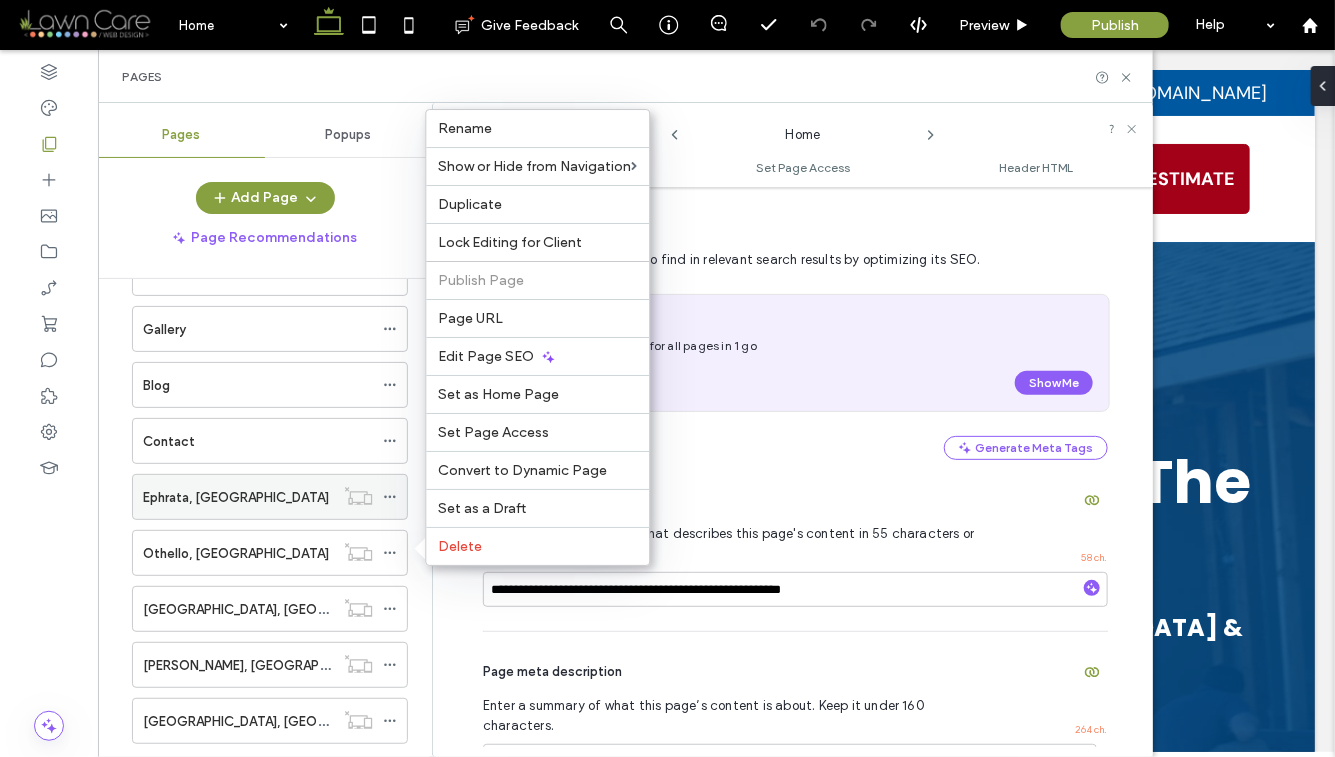 click on "Ephrata, [GEOGRAPHIC_DATA]" at bounding box center [238, 497] 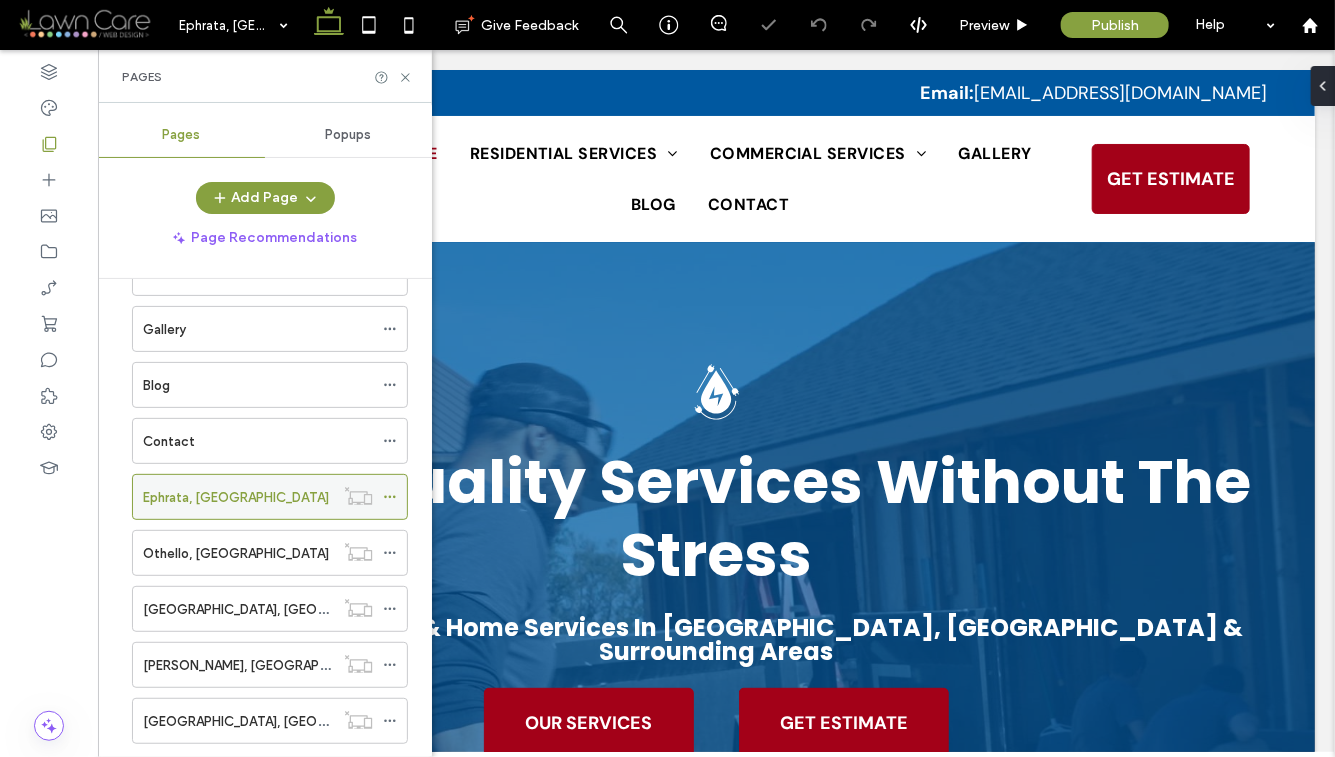 click 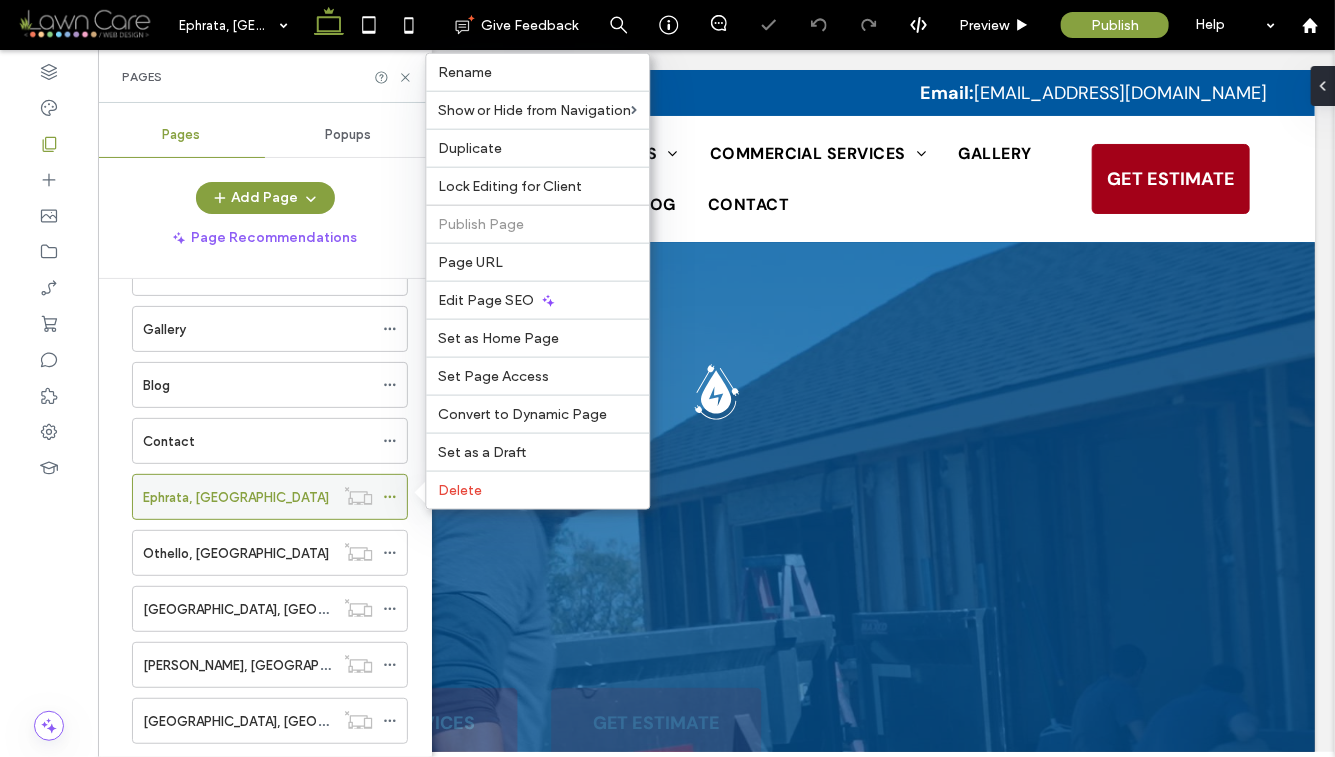 scroll, scrollTop: 0, scrollLeft: 0, axis: both 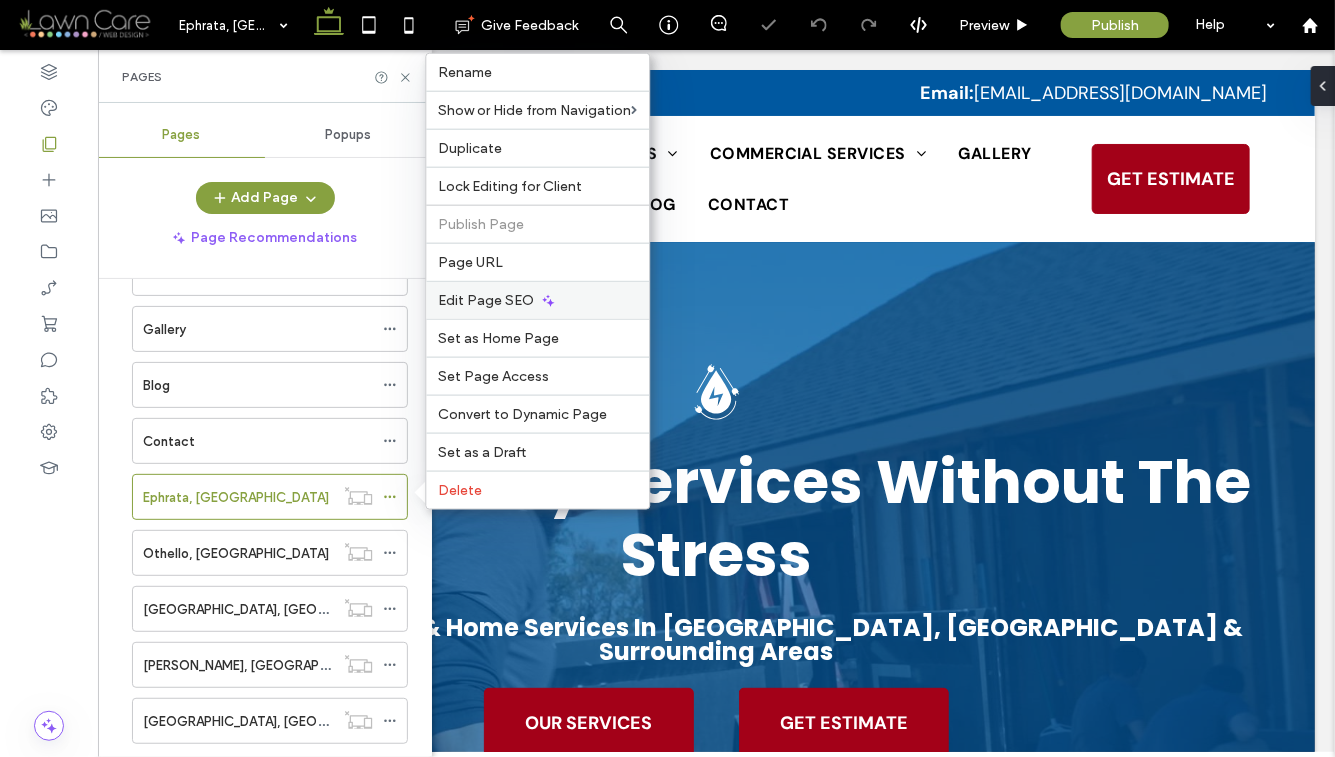 click on "Edit Page SEO" at bounding box center [486, 300] 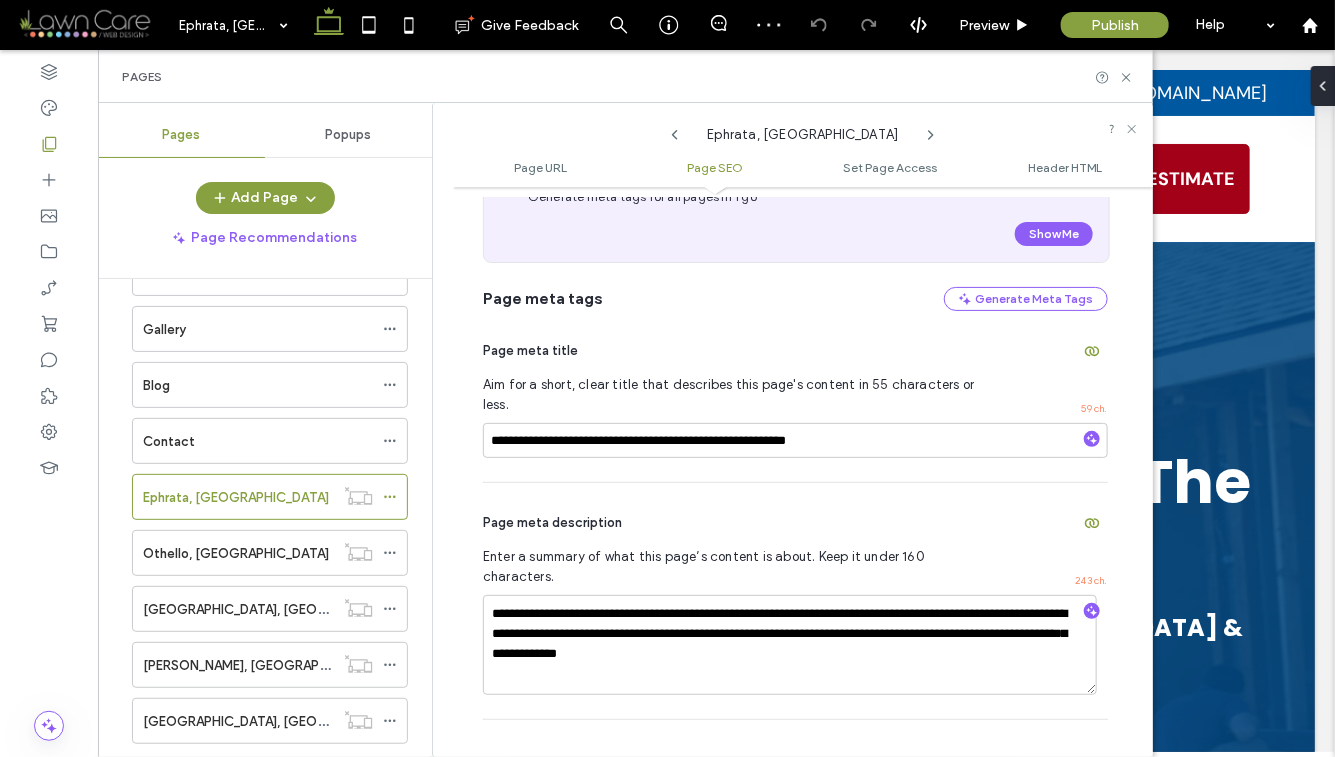 scroll, scrollTop: 466, scrollLeft: 0, axis: vertical 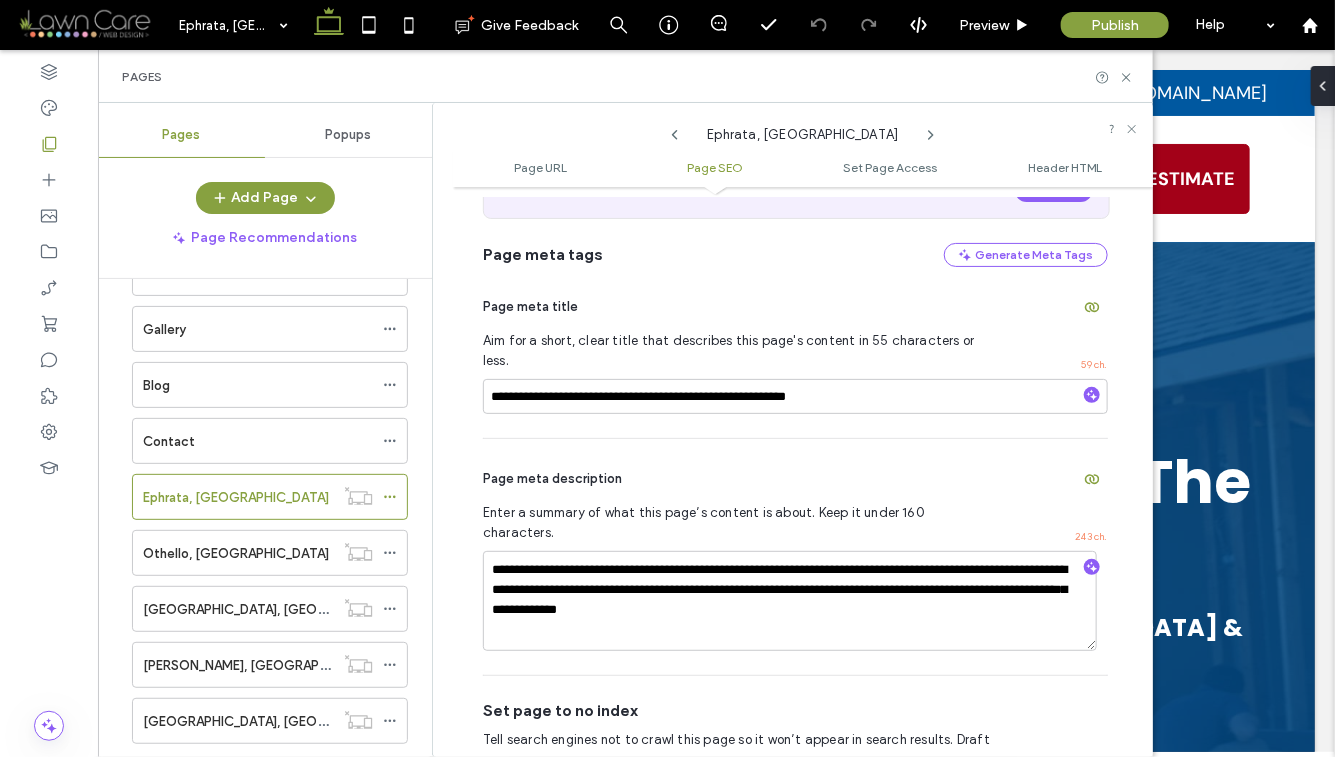click 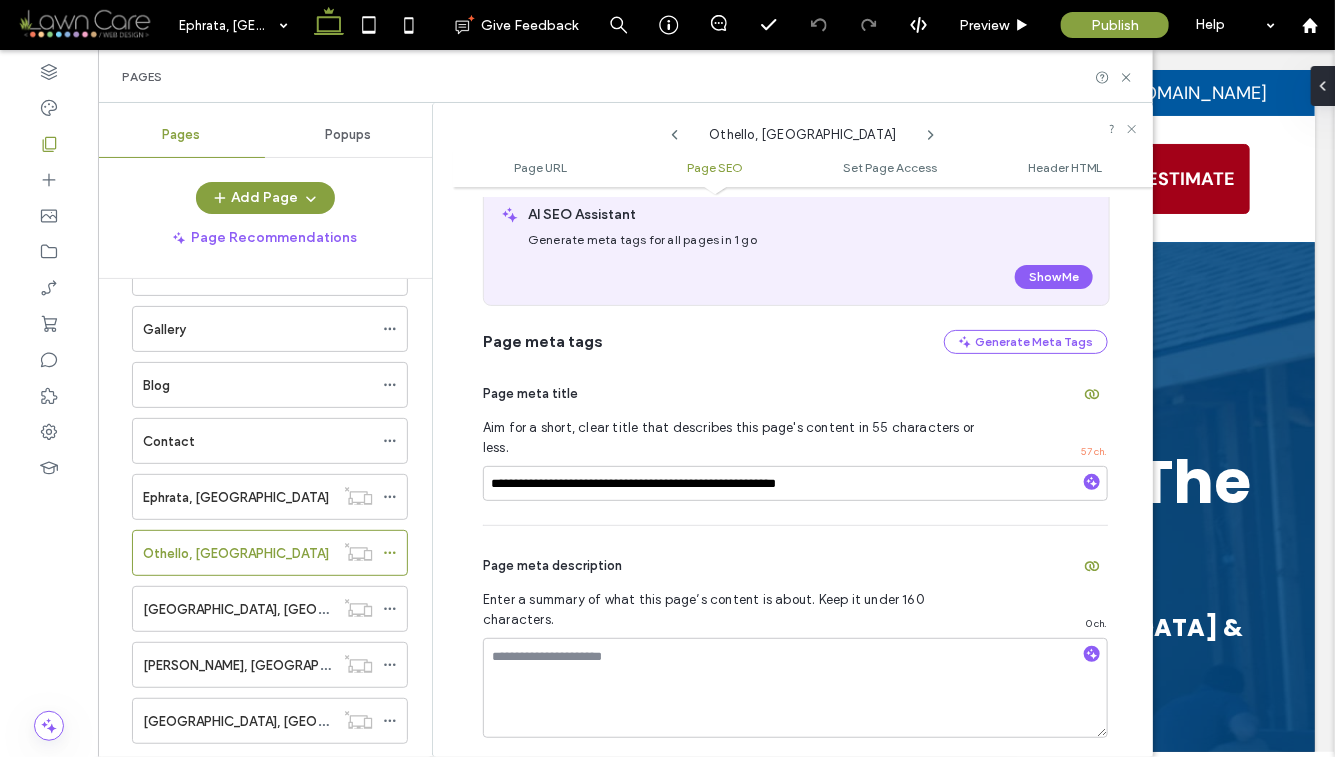 scroll, scrollTop: 398, scrollLeft: 0, axis: vertical 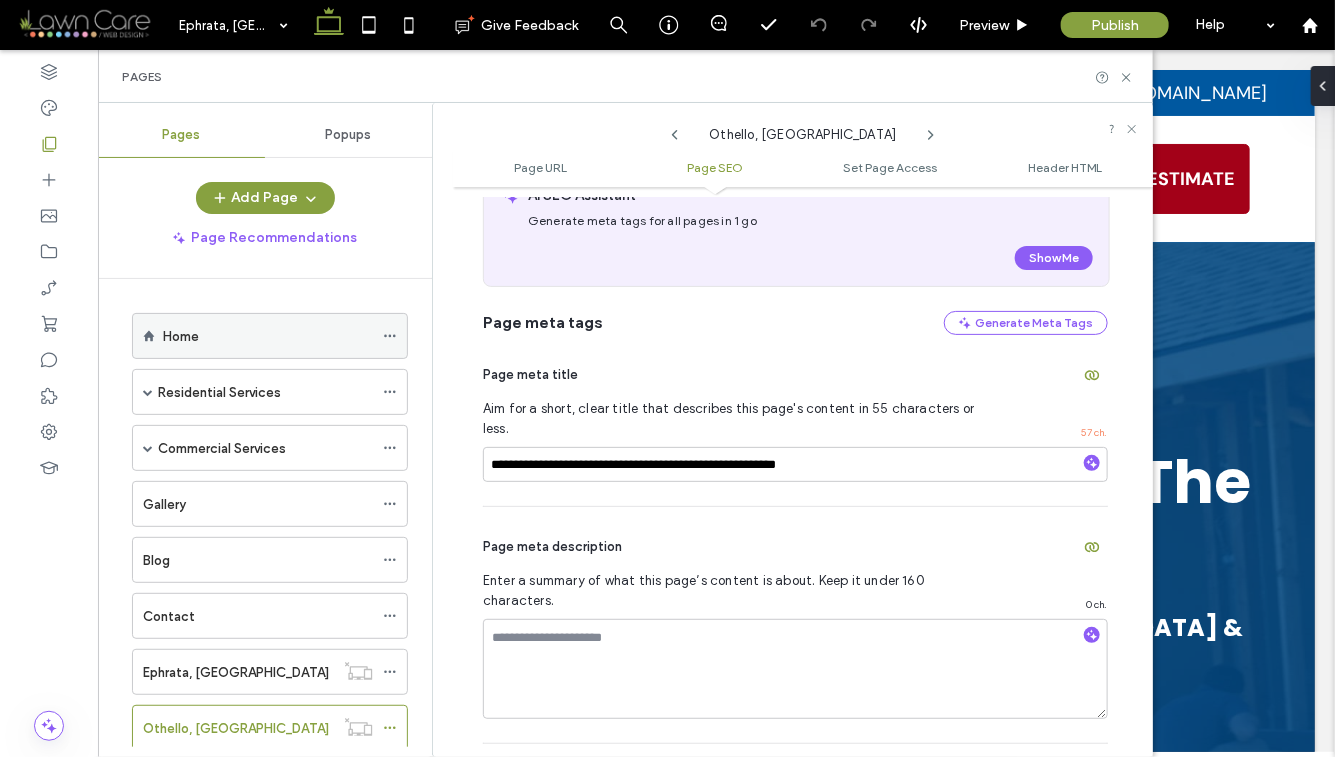 click 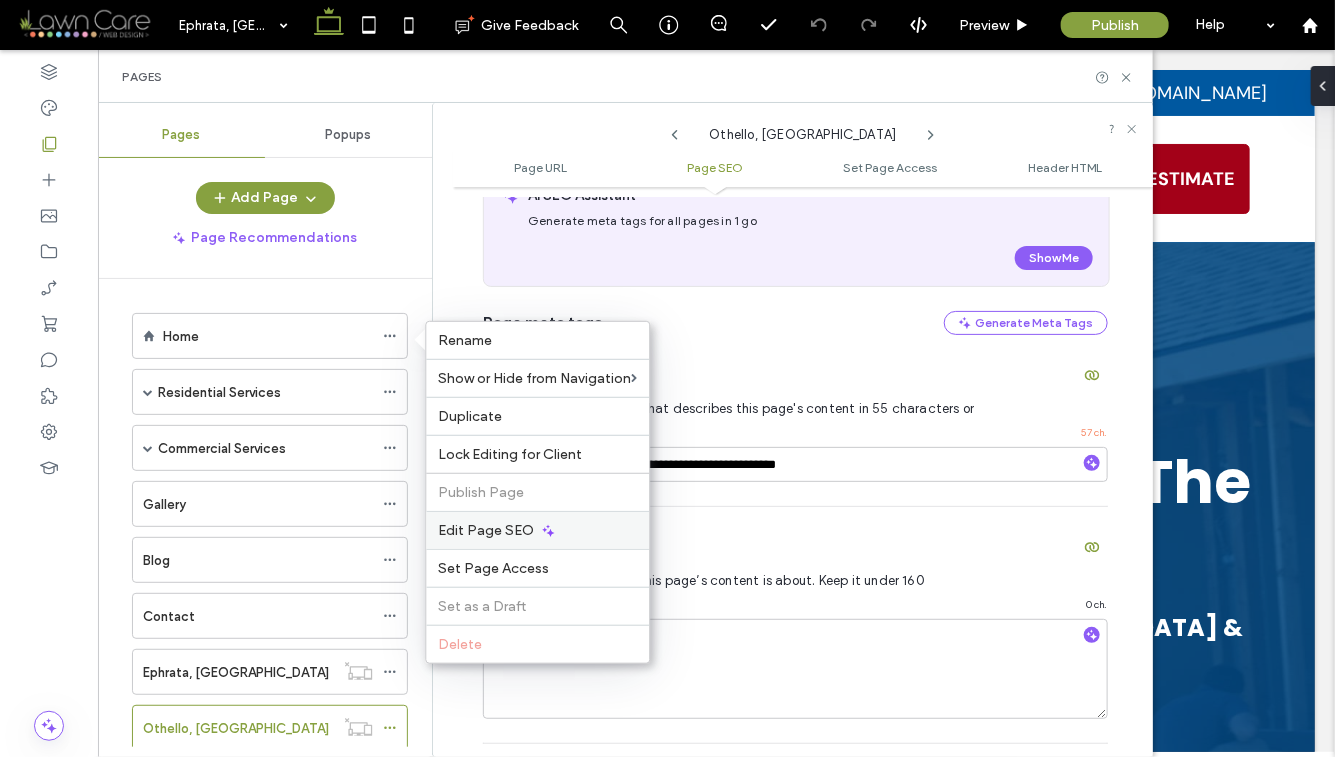 click on "Edit Page SEO" at bounding box center (486, 530) 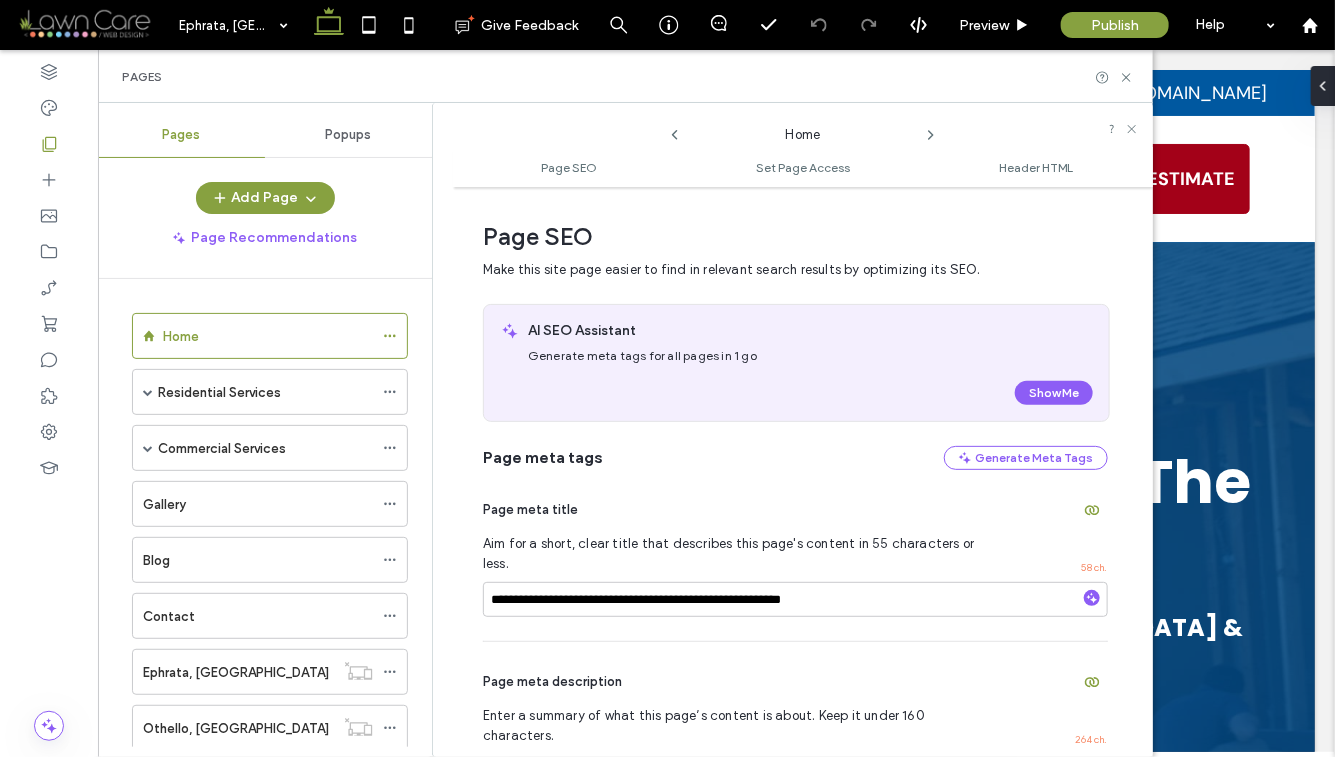 scroll, scrollTop: 10, scrollLeft: 0, axis: vertical 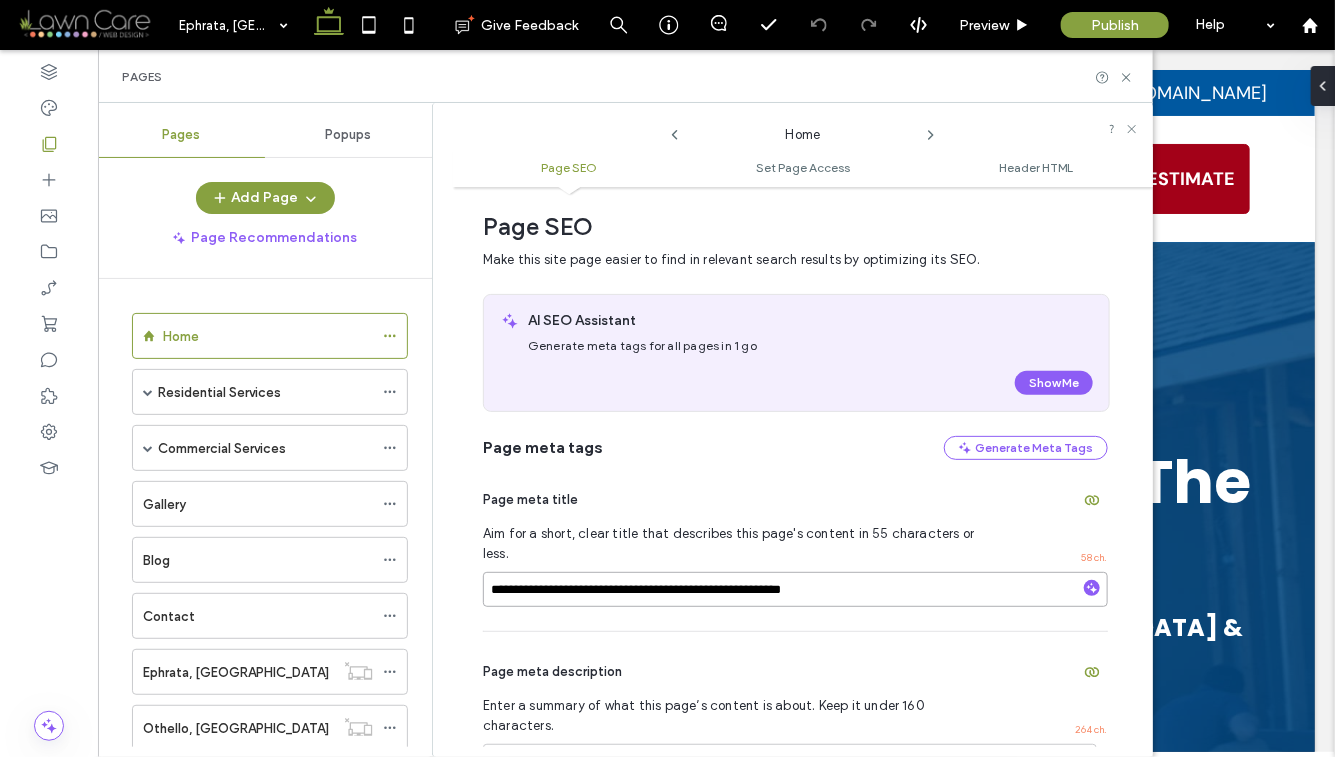 drag, startPoint x: 492, startPoint y: 569, endPoint x: 604, endPoint y: 570, distance: 112.00446 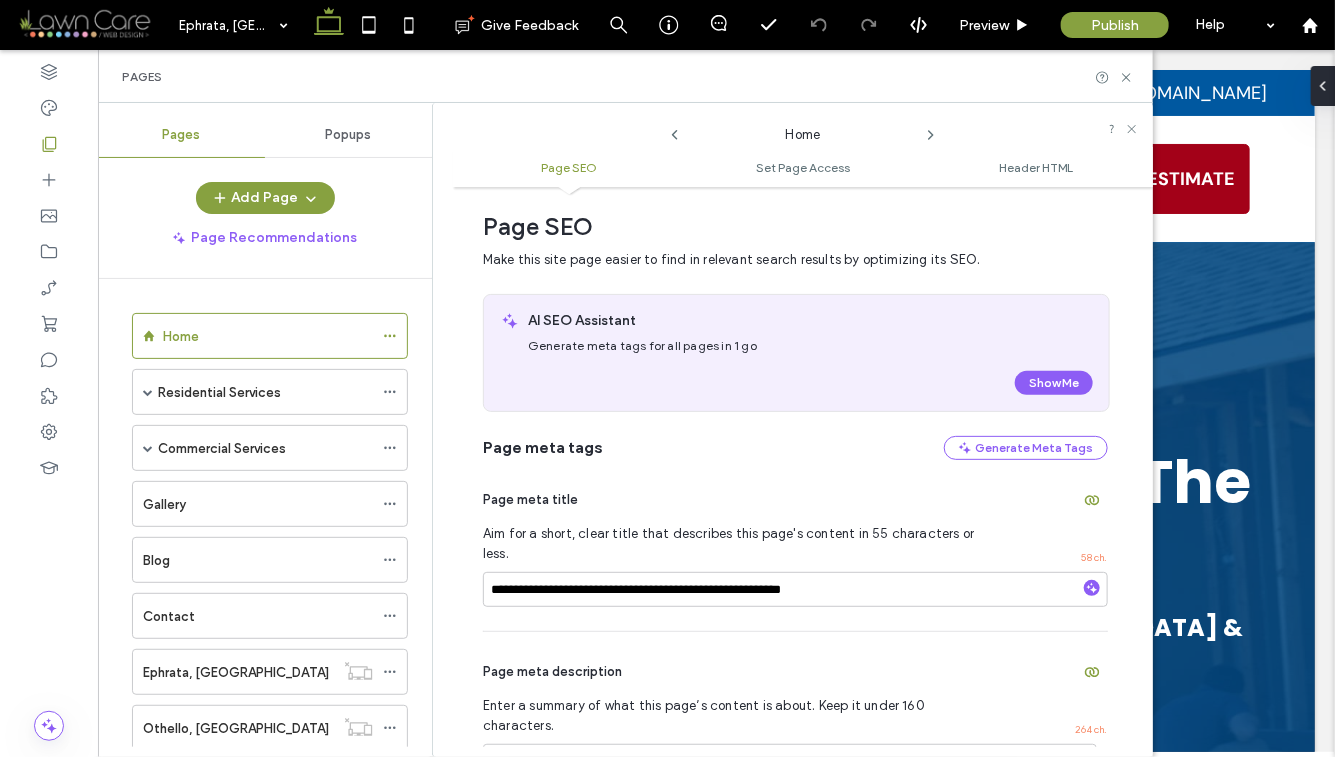 click 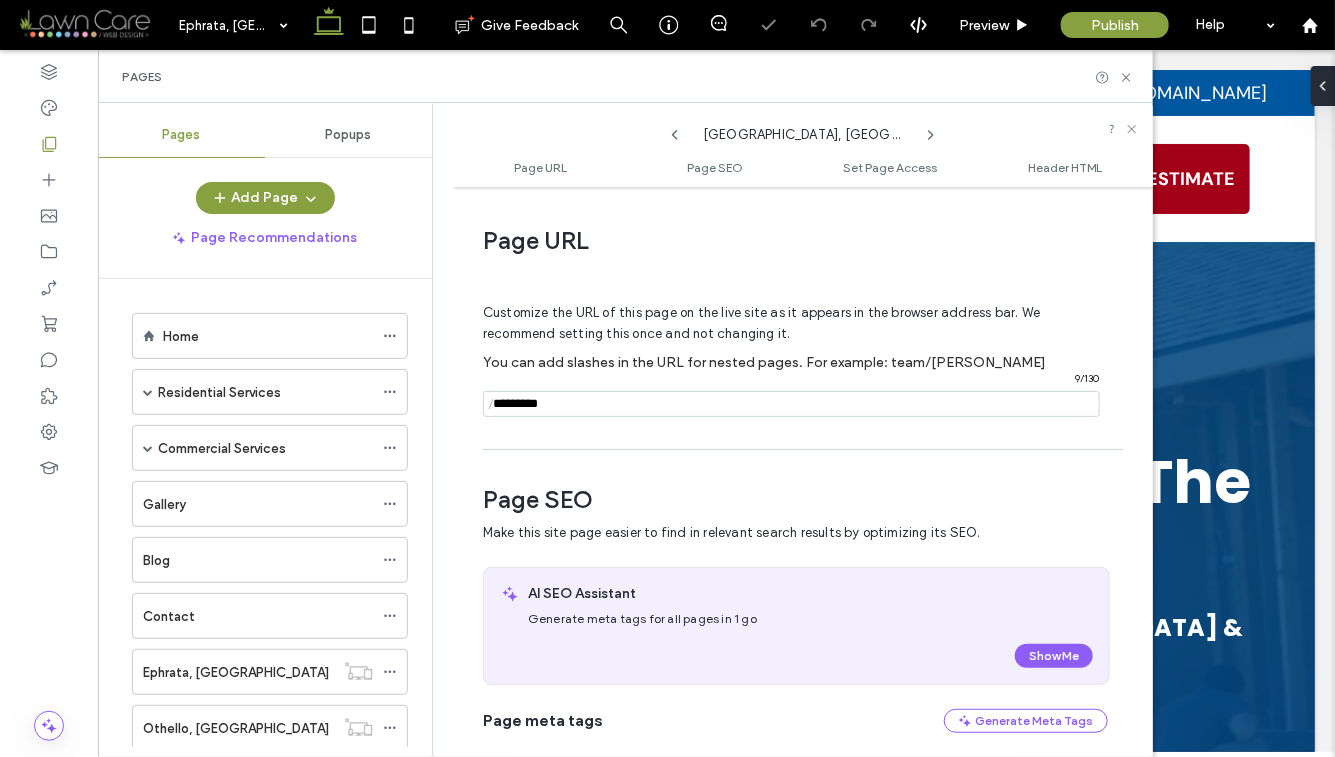 scroll, scrollTop: 282, scrollLeft: 0, axis: vertical 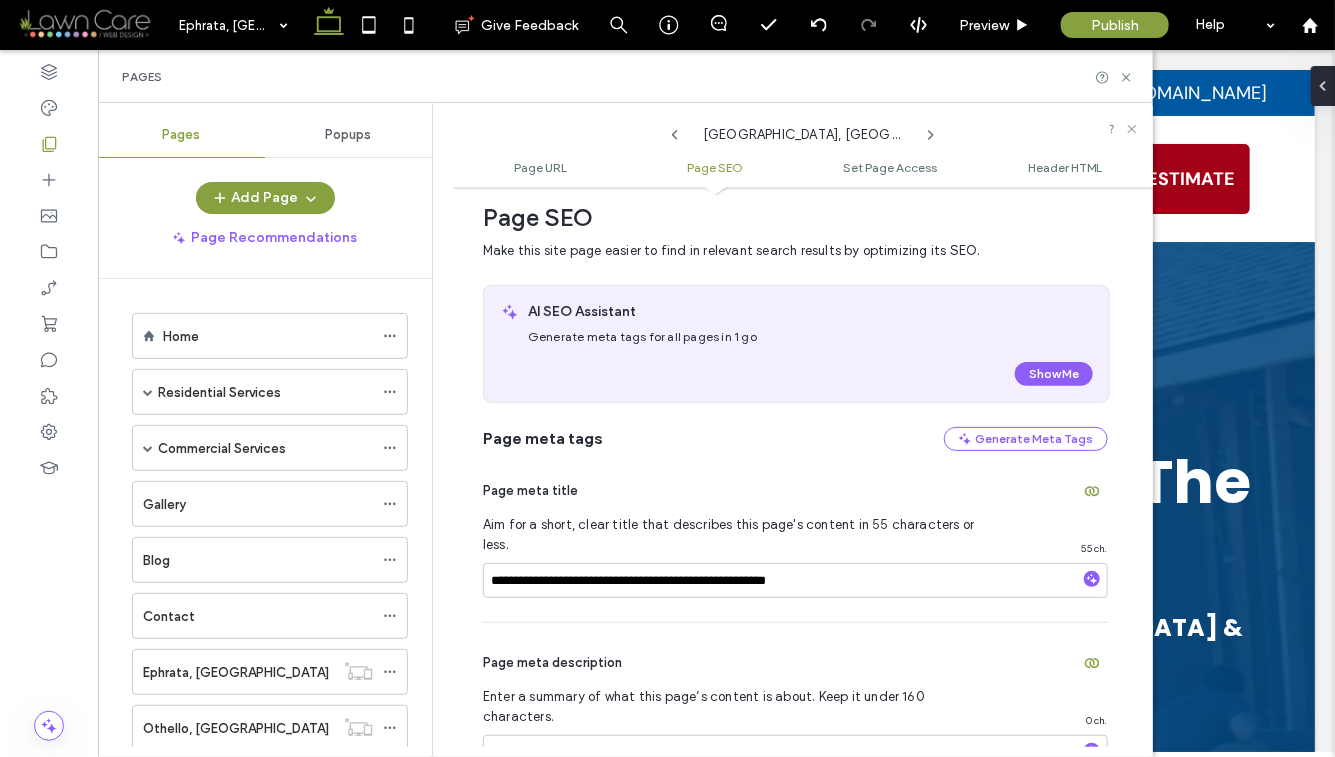 click 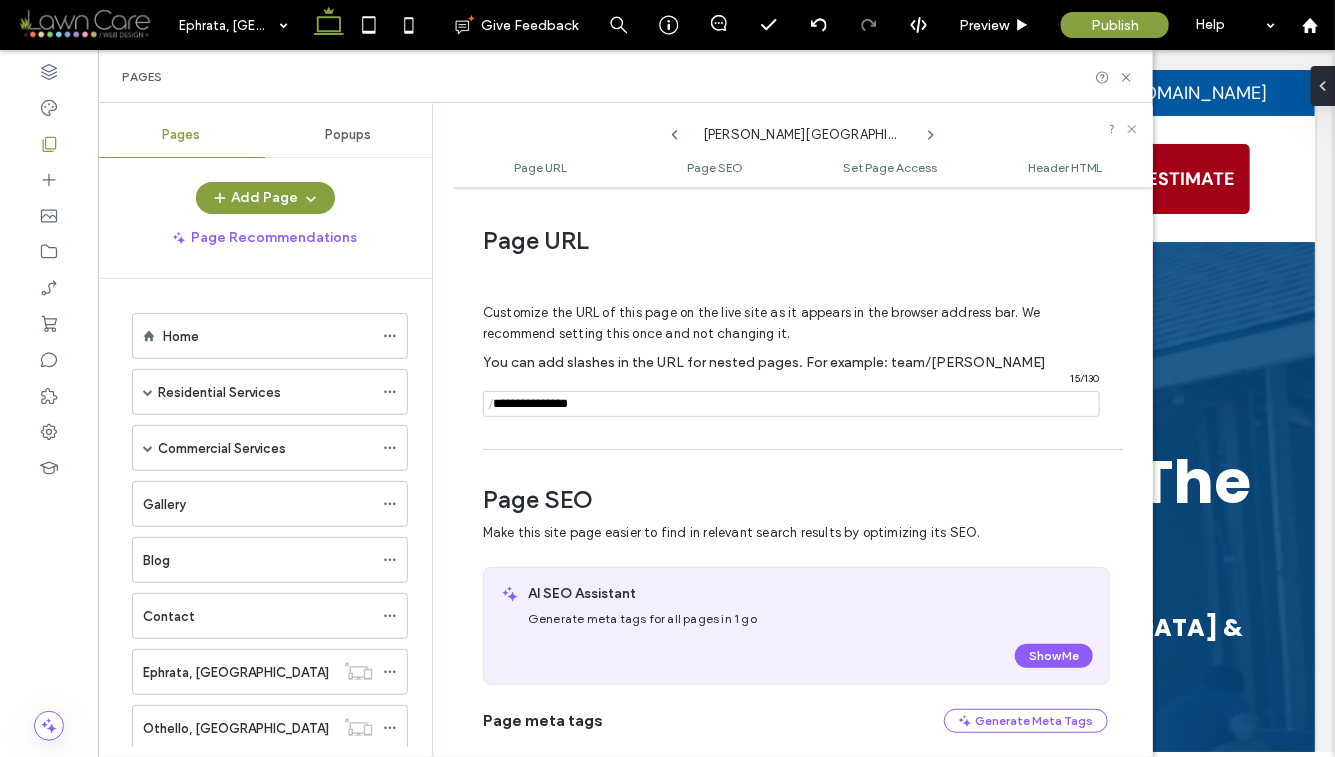scroll, scrollTop: 282, scrollLeft: 0, axis: vertical 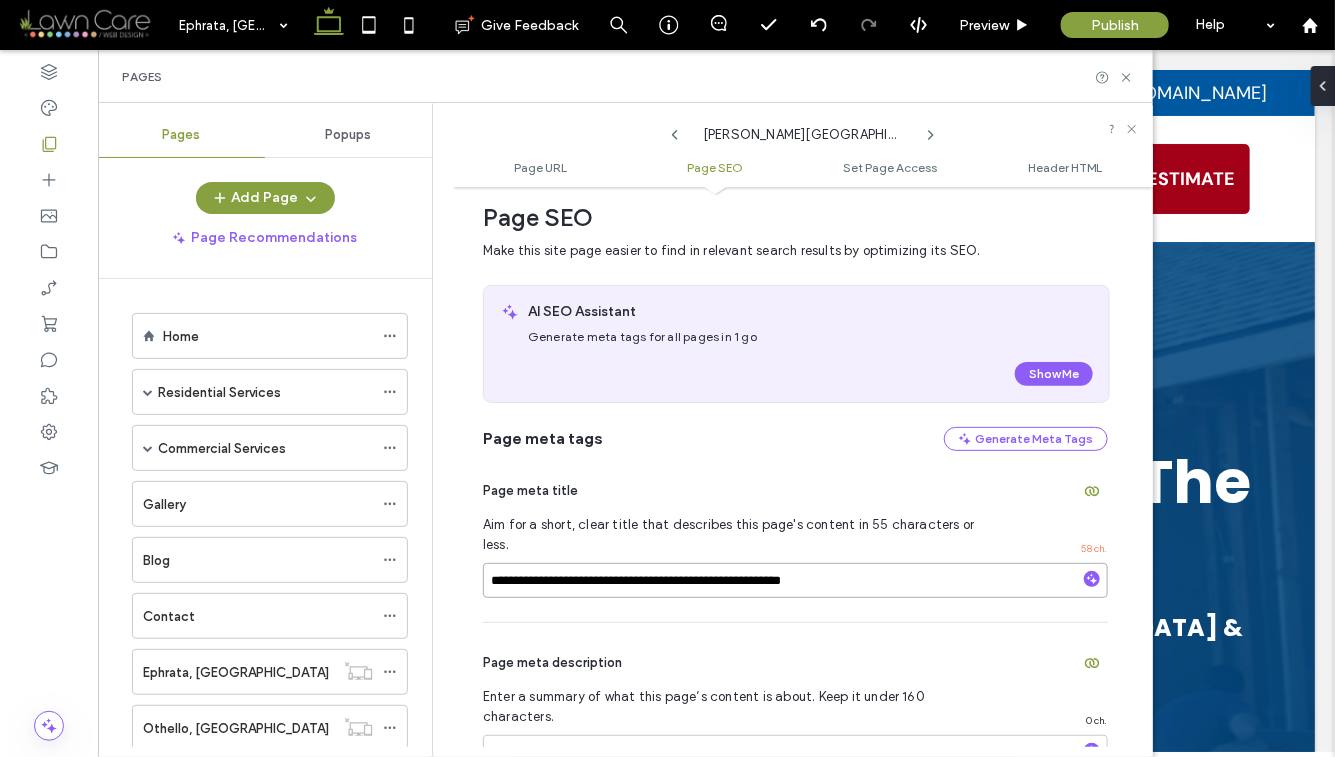 drag, startPoint x: 583, startPoint y: 575, endPoint x: 516, endPoint y: 552, distance: 70.837845 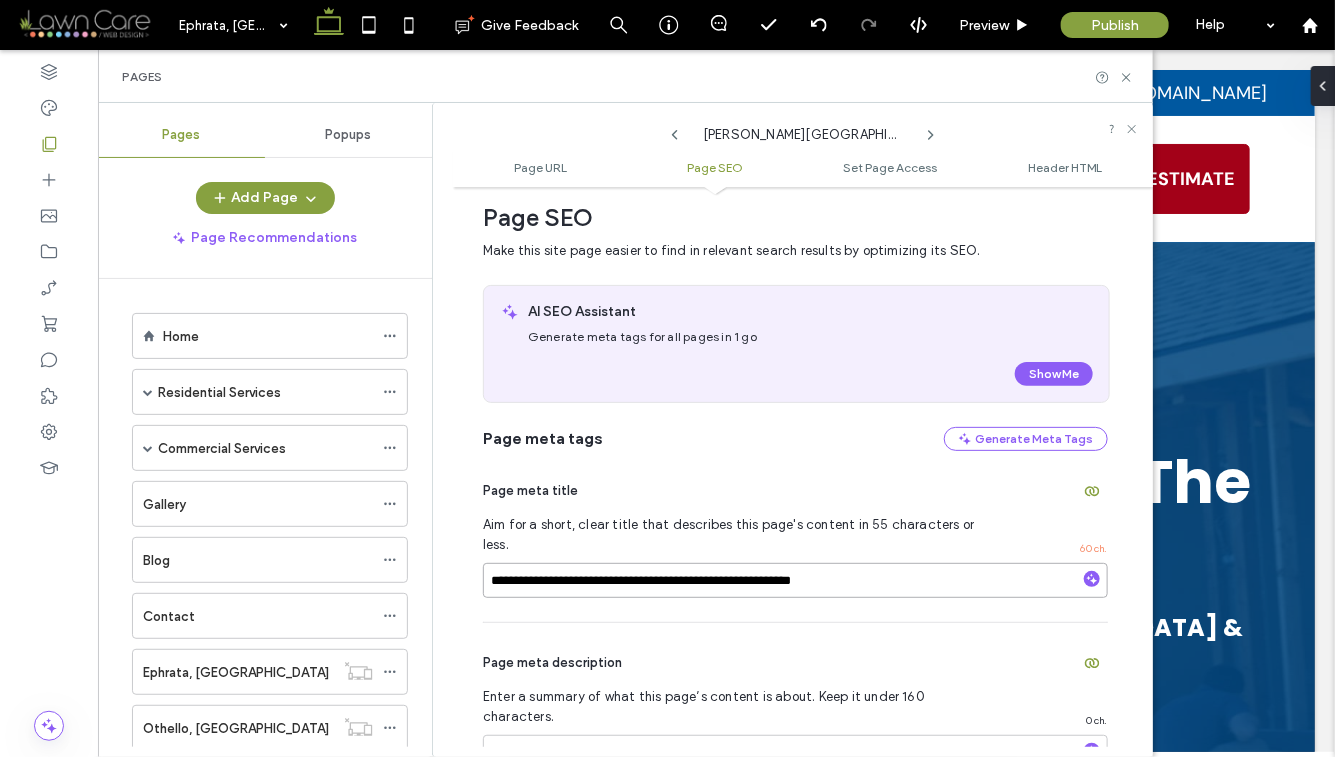click on "**********" at bounding box center [795, 580] 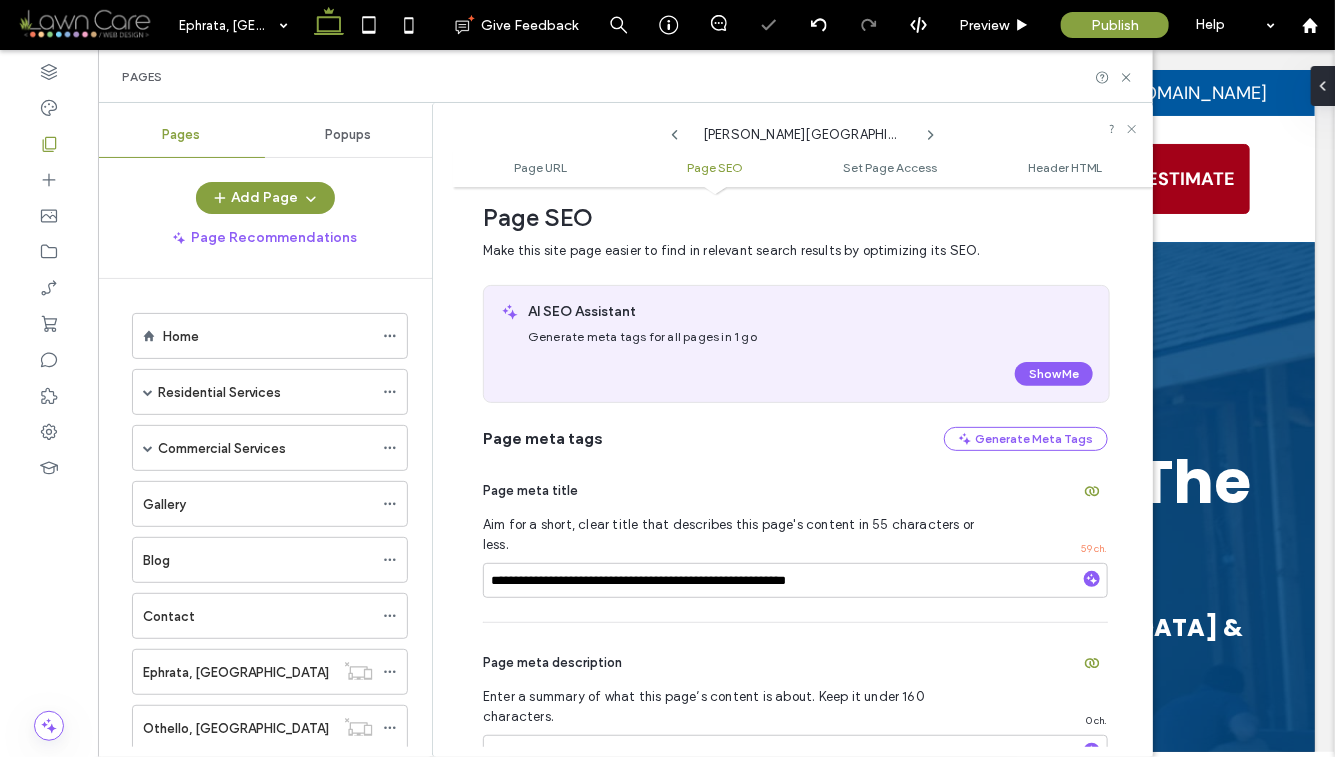 click 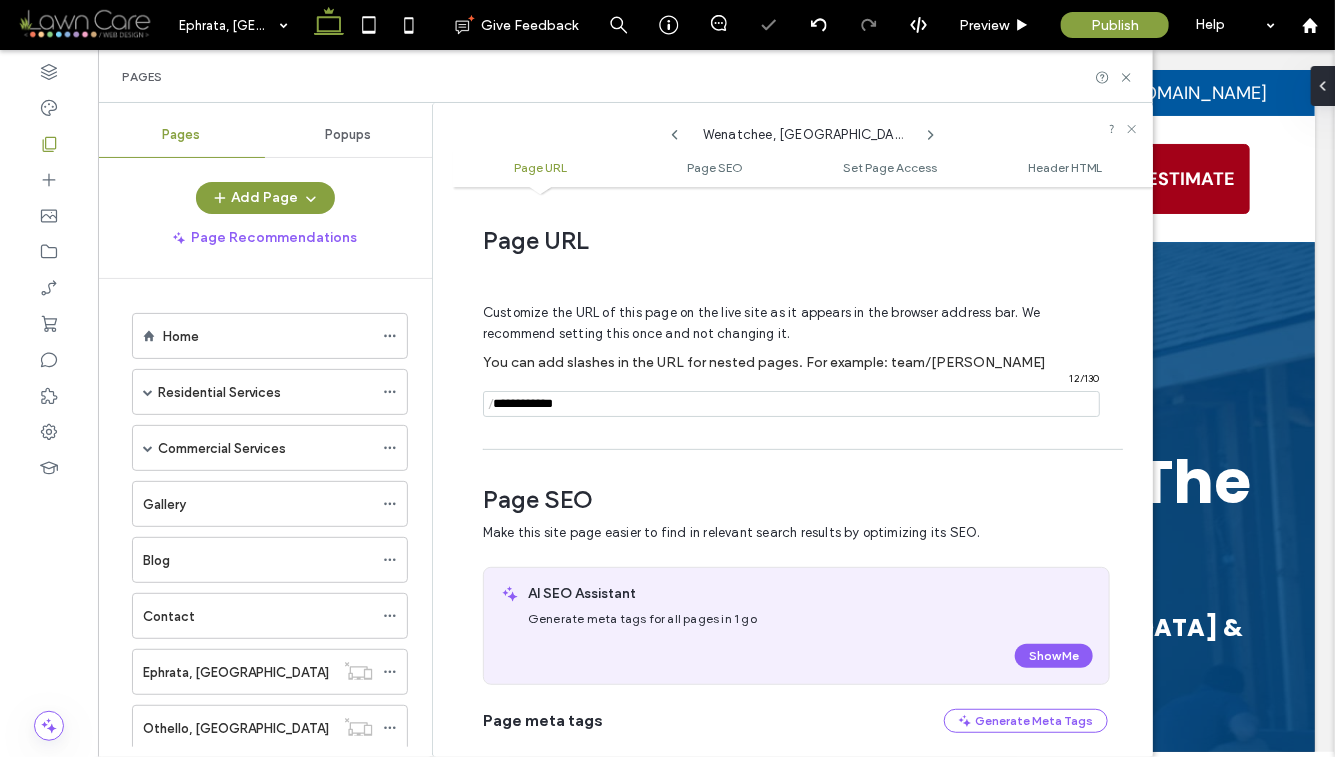 scroll, scrollTop: 282, scrollLeft: 0, axis: vertical 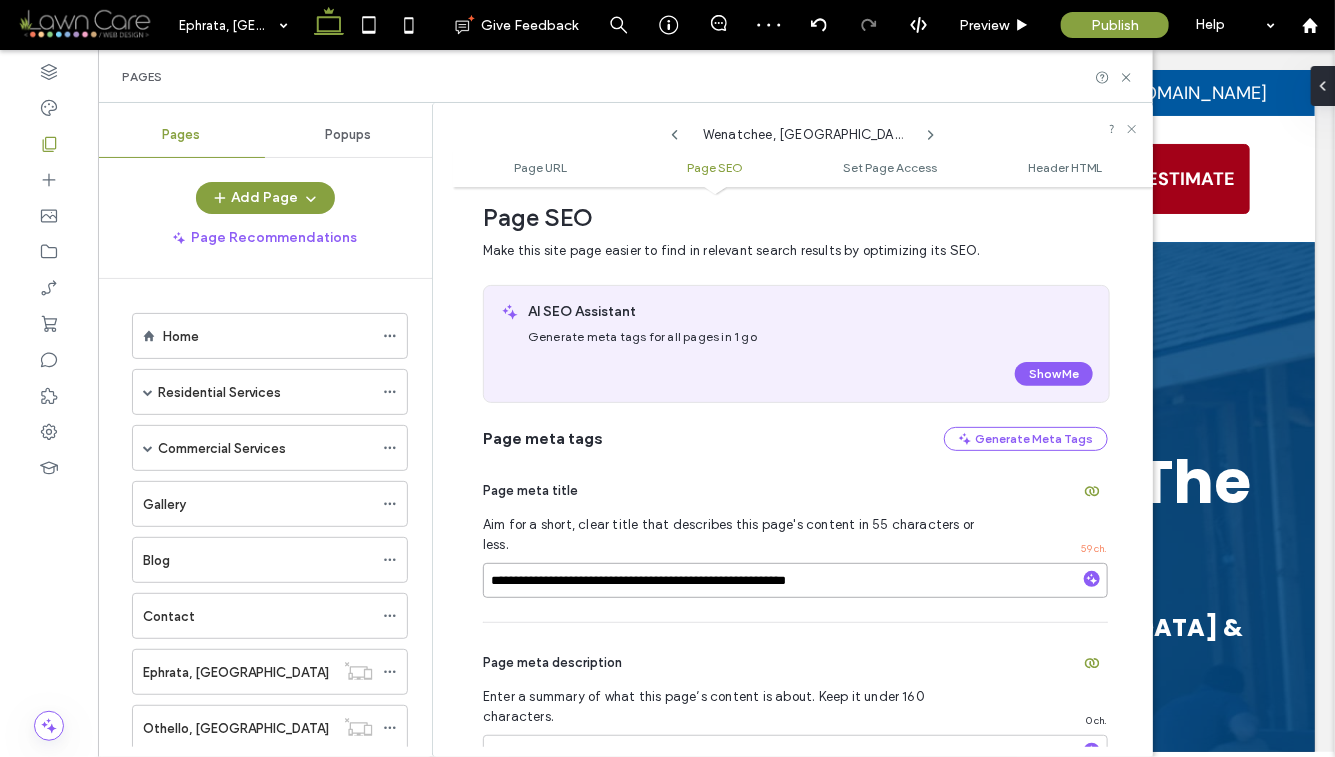drag, startPoint x: 587, startPoint y: 573, endPoint x: 455, endPoint y: 568, distance: 132.09467 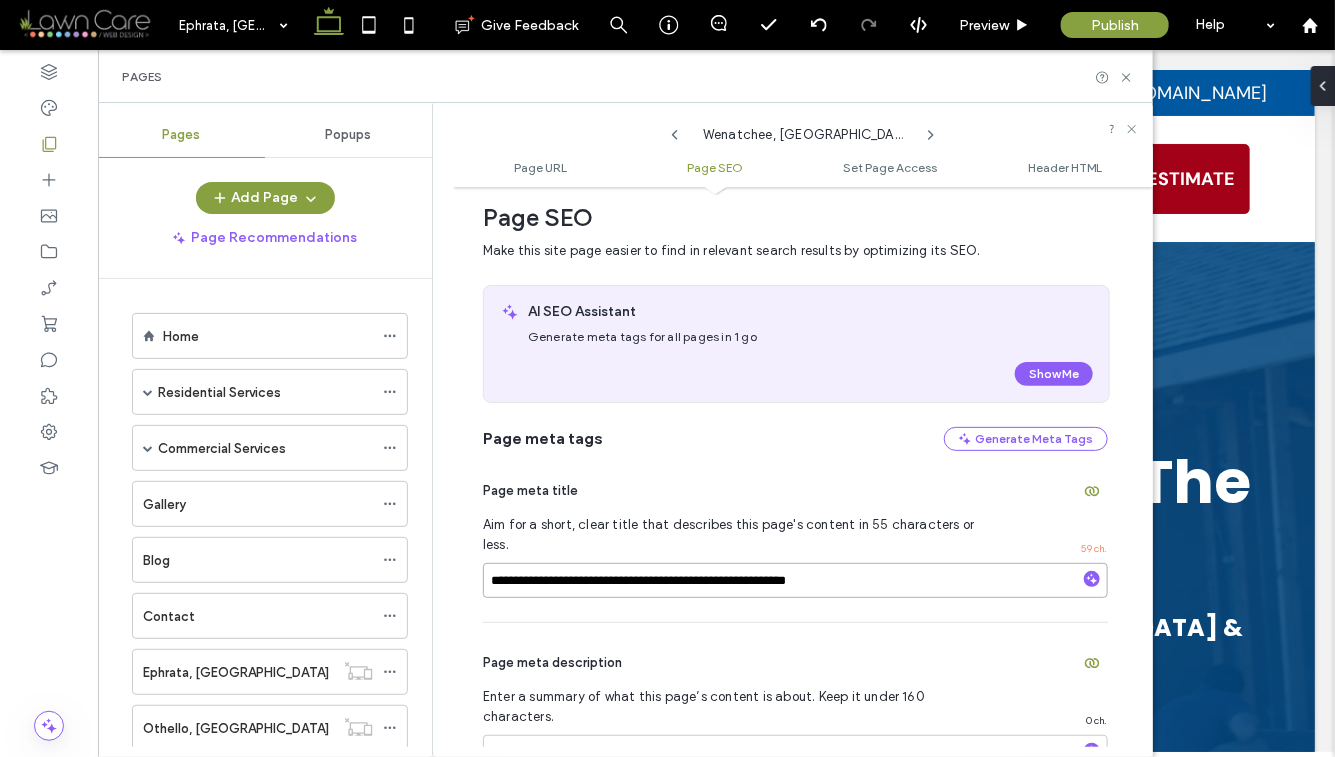 paste on "***" 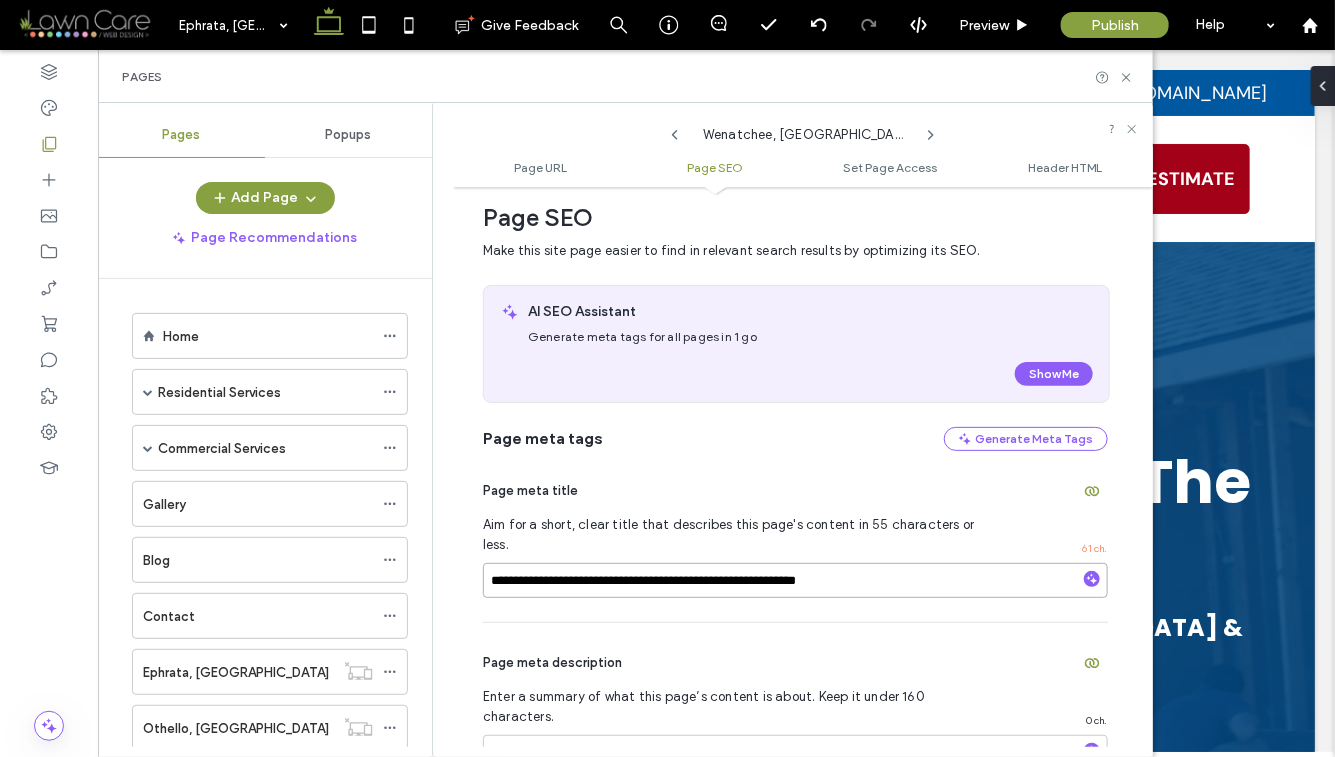 click on "**********" at bounding box center (795, 580) 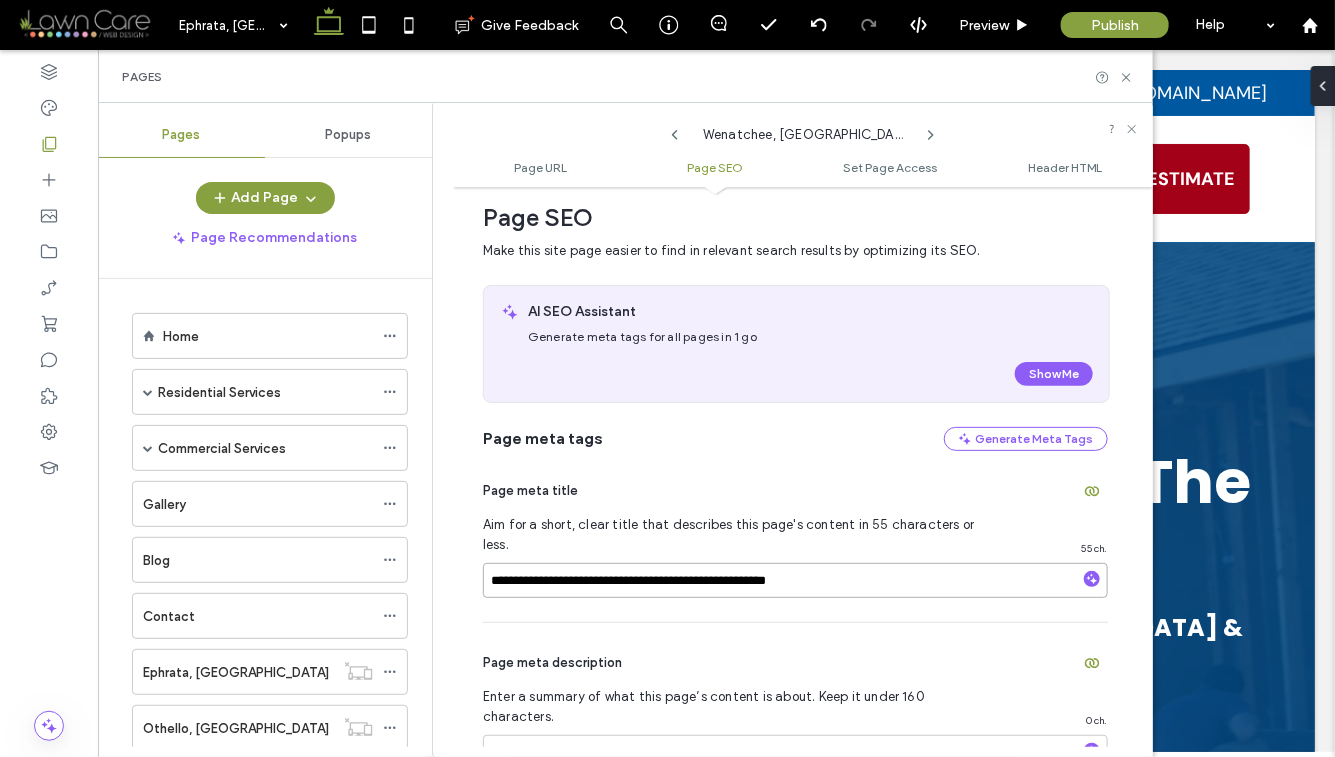 click on "**********" at bounding box center (795, 580) 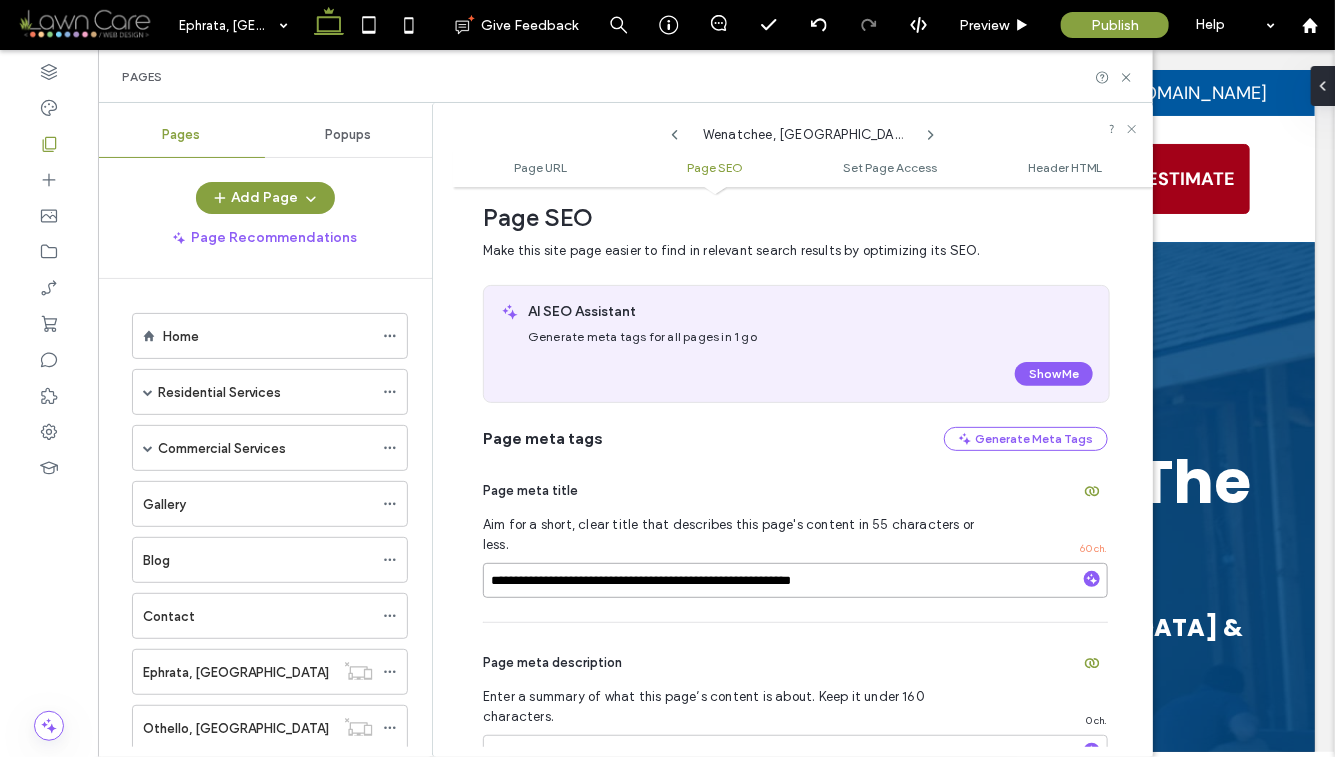 click on "**********" at bounding box center (795, 580) 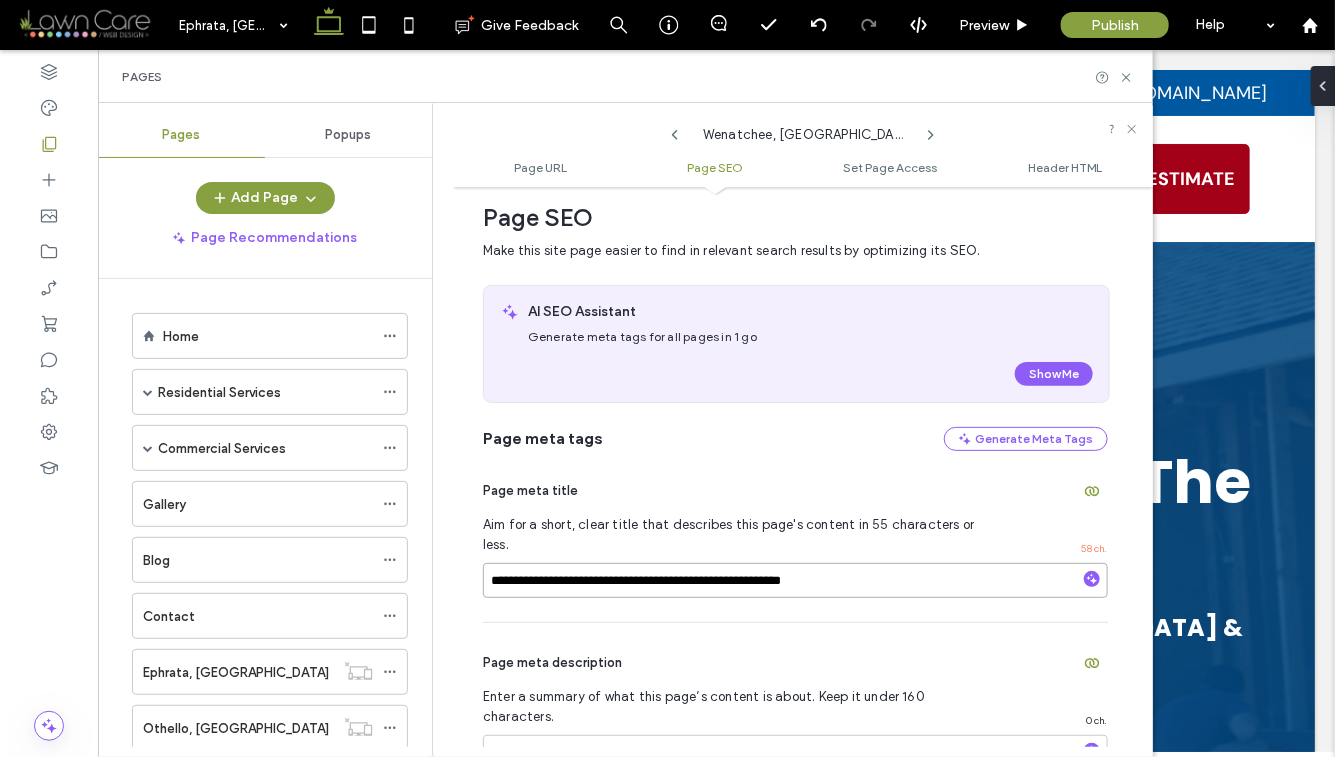 type on "**********" 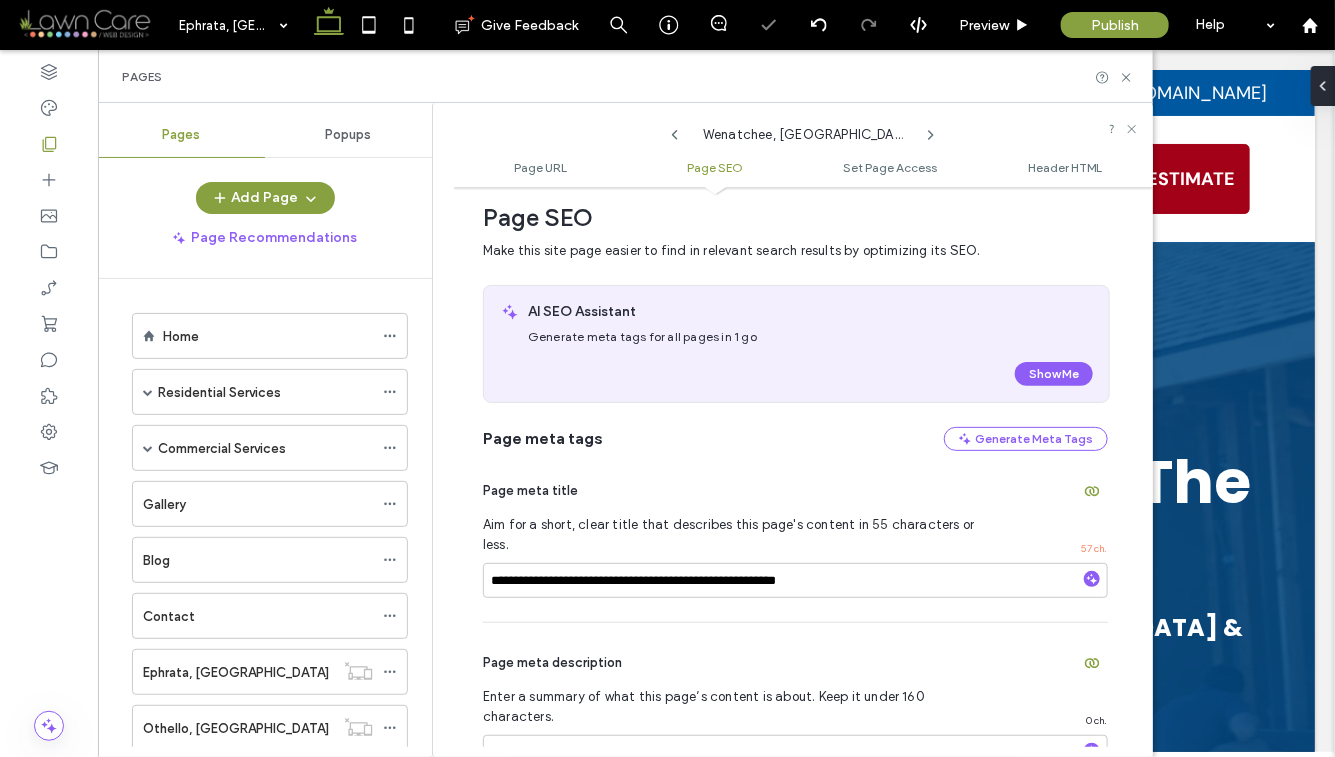 click 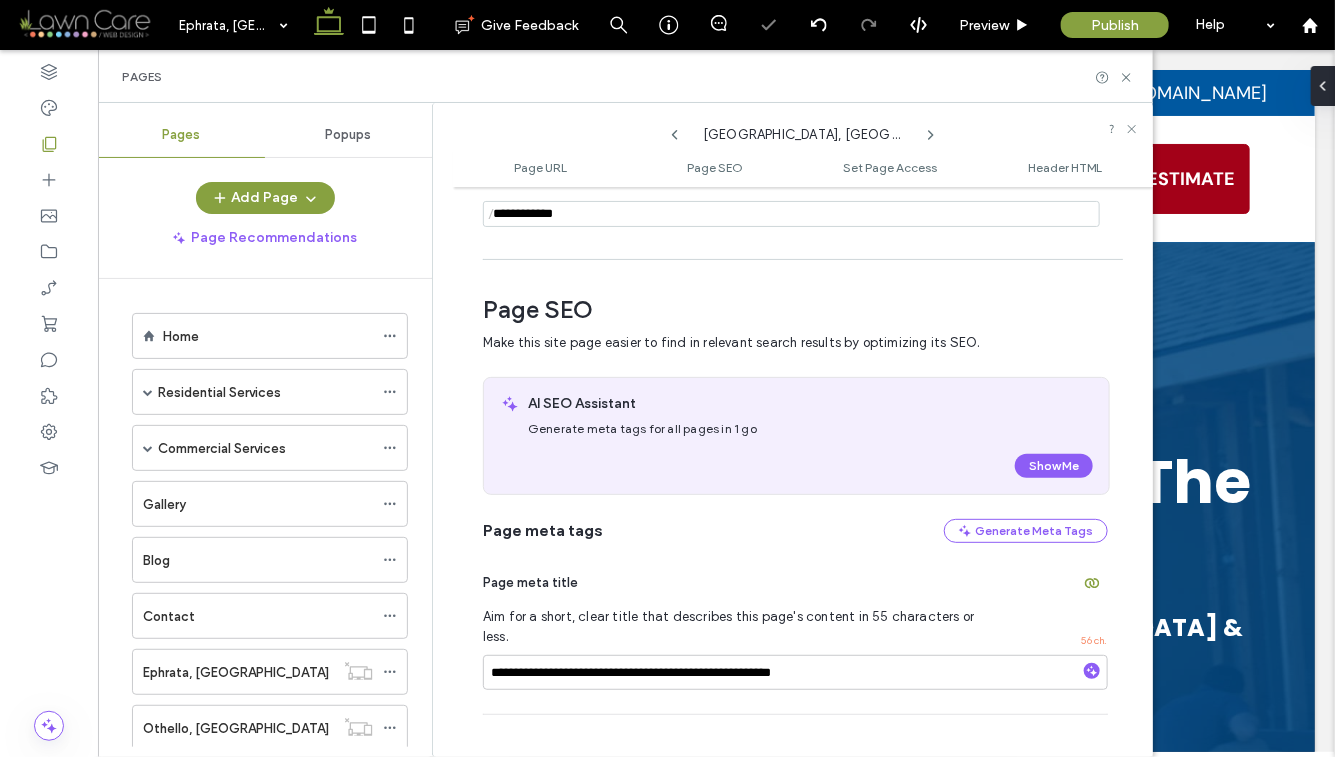 scroll, scrollTop: 282, scrollLeft: 0, axis: vertical 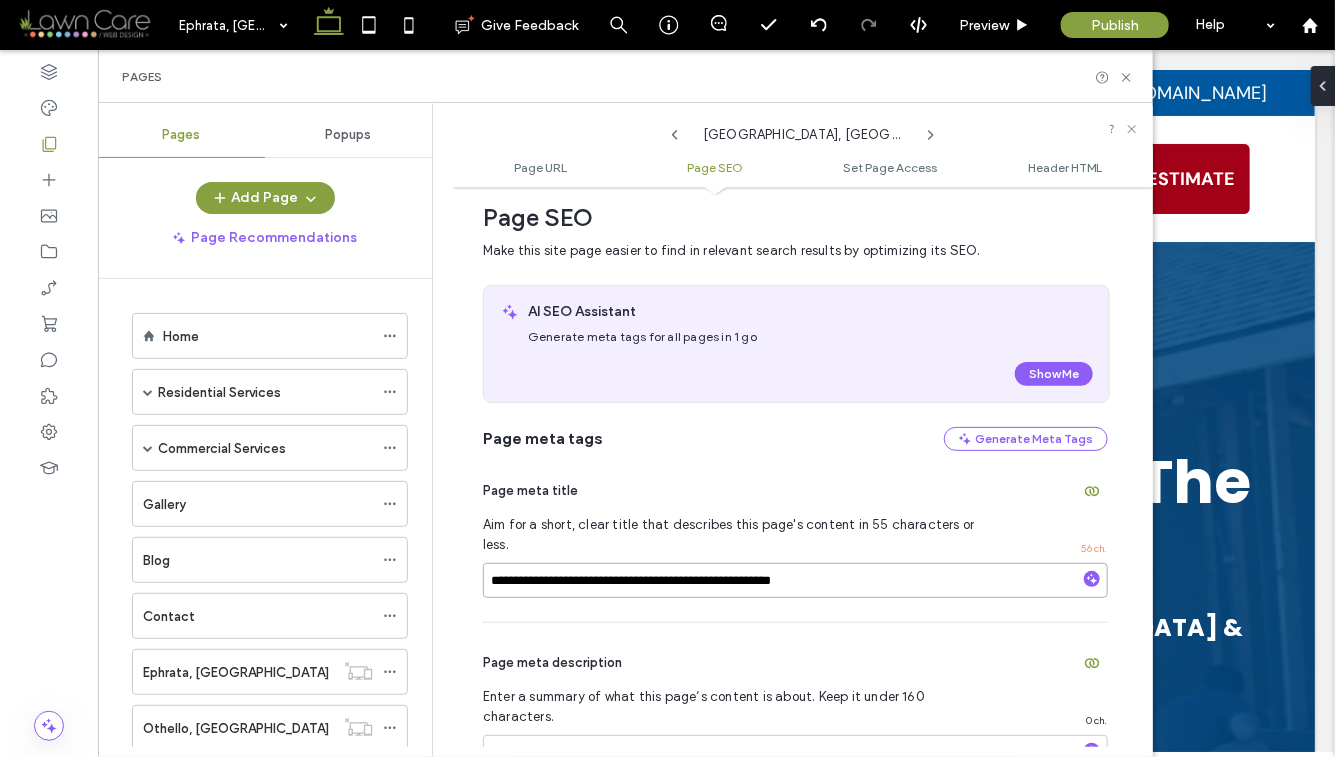 drag, startPoint x: 621, startPoint y: 574, endPoint x: 490, endPoint y: 572, distance: 131.01526 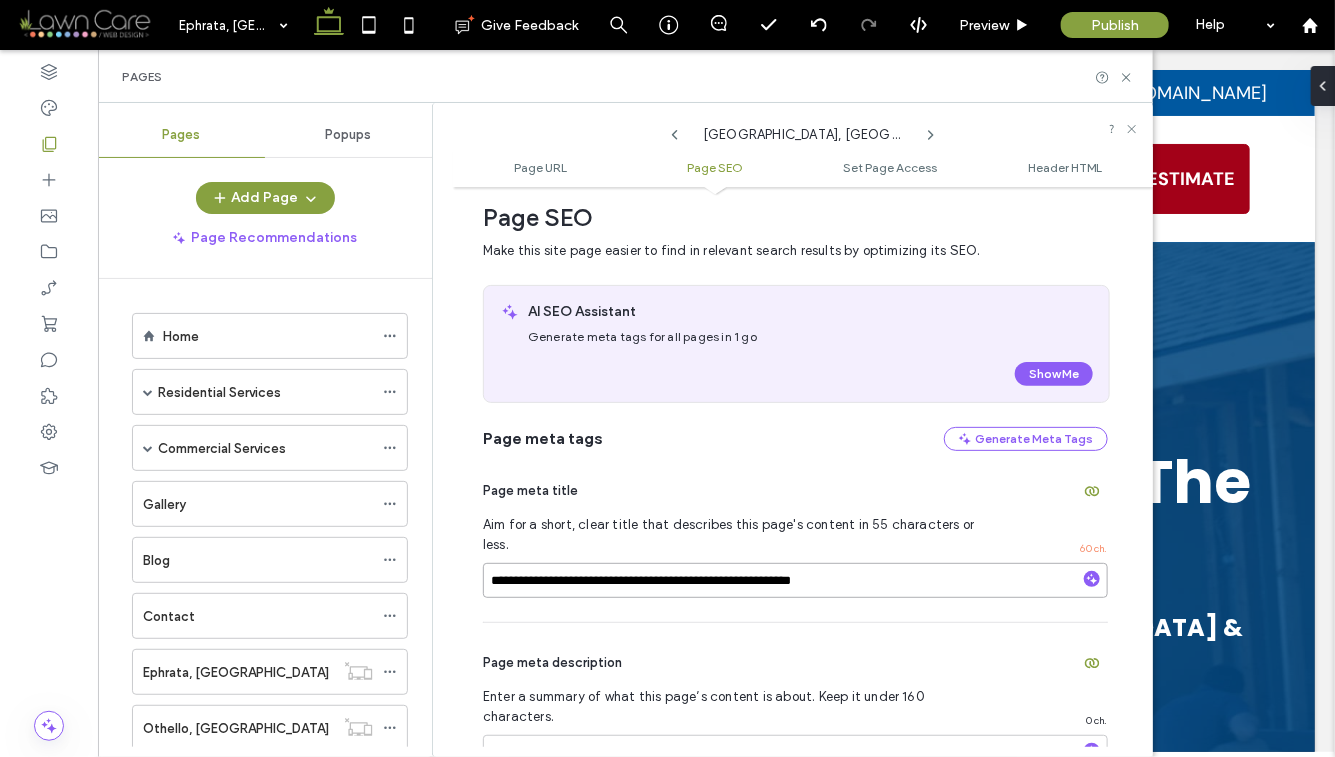 click on "**********" at bounding box center [795, 580] 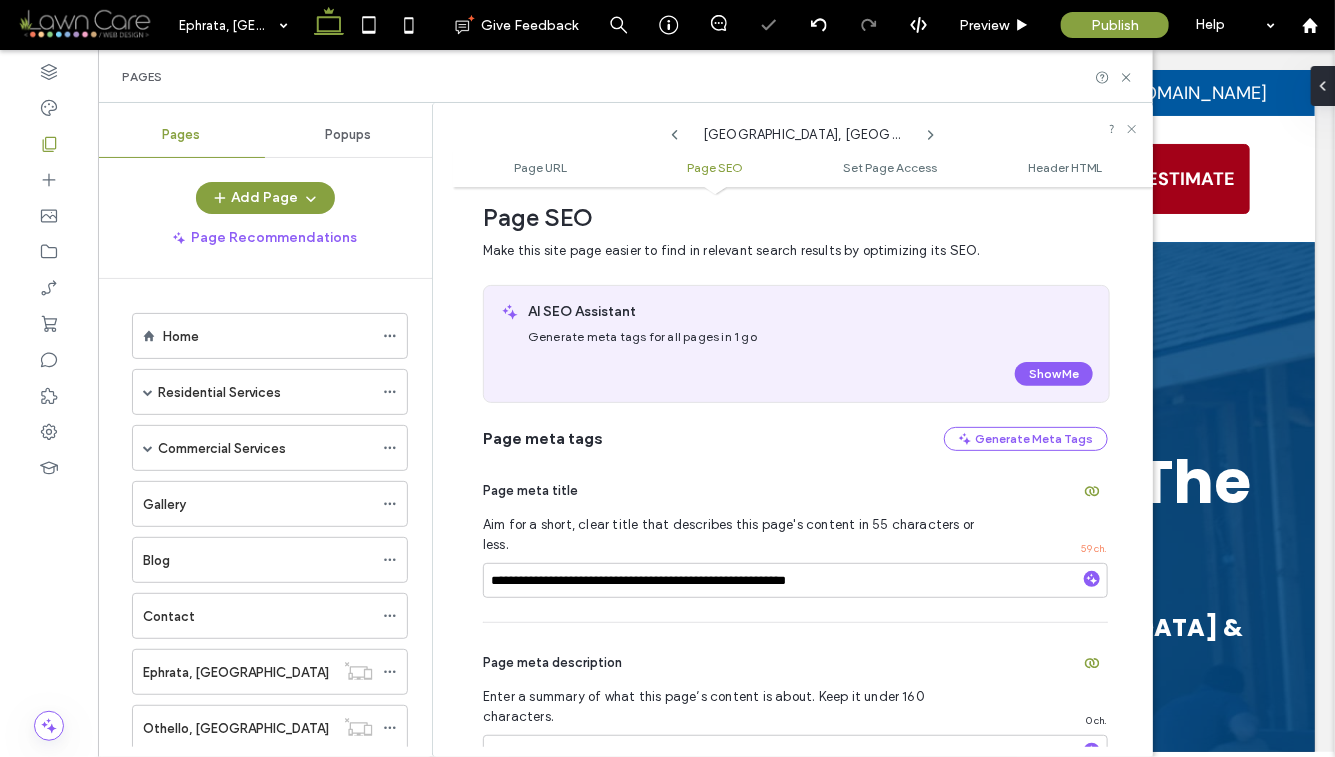 click 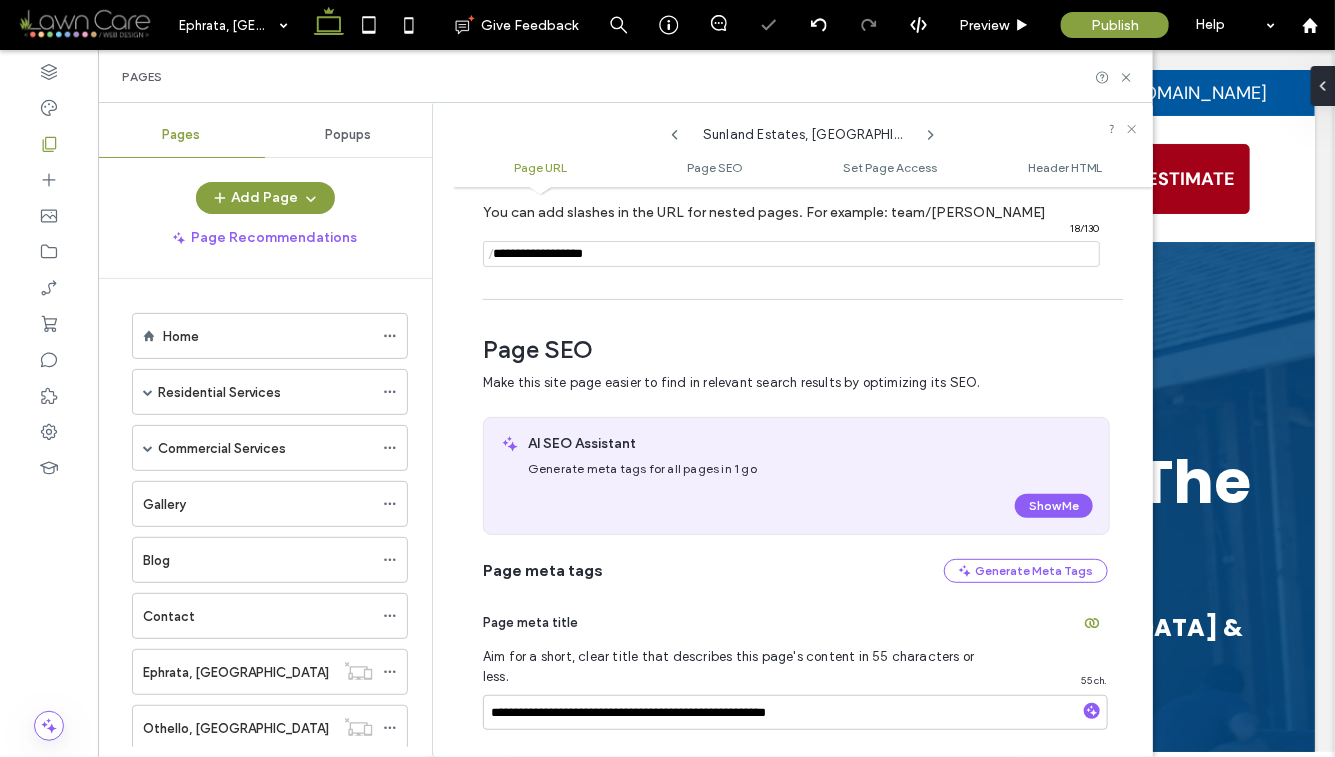 scroll, scrollTop: 282, scrollLeft: 0, axis: vertical 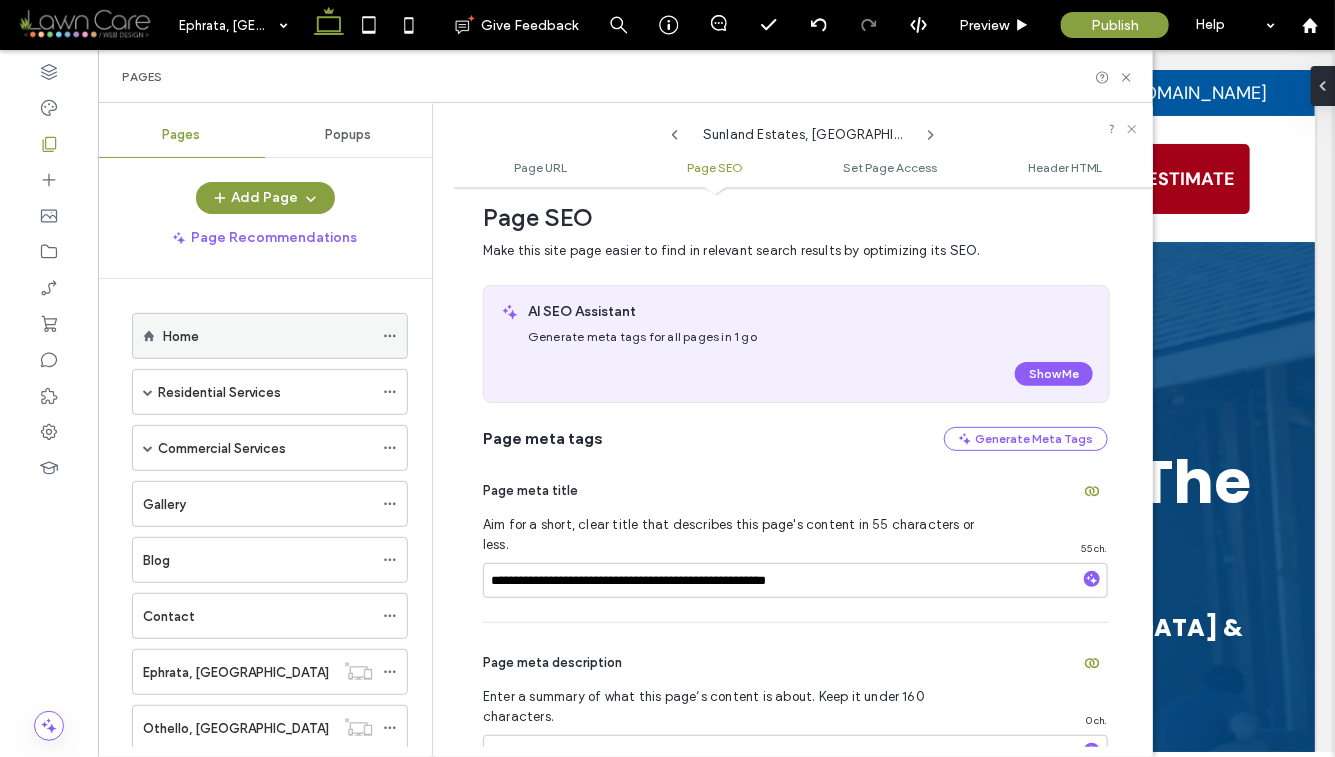click 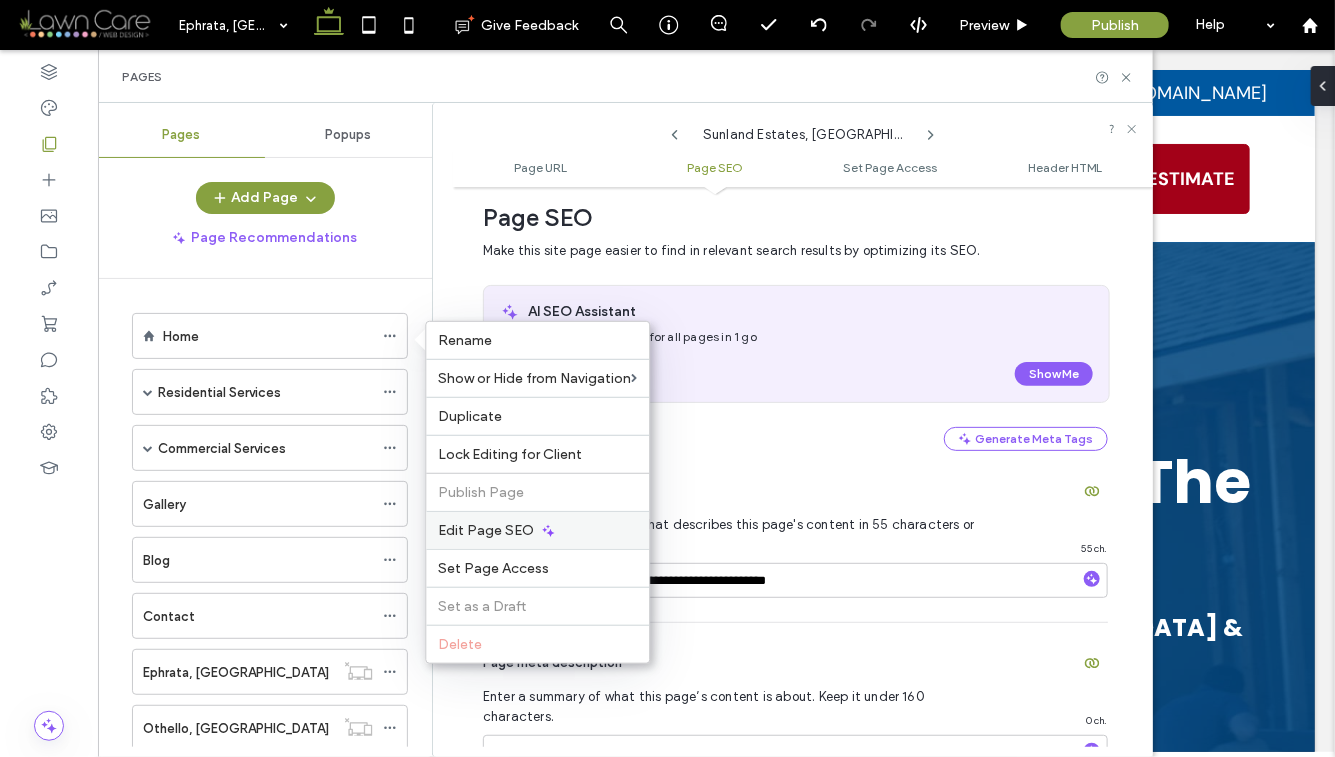 click on "Edit Page SEO" at bounding box center (486, 530) 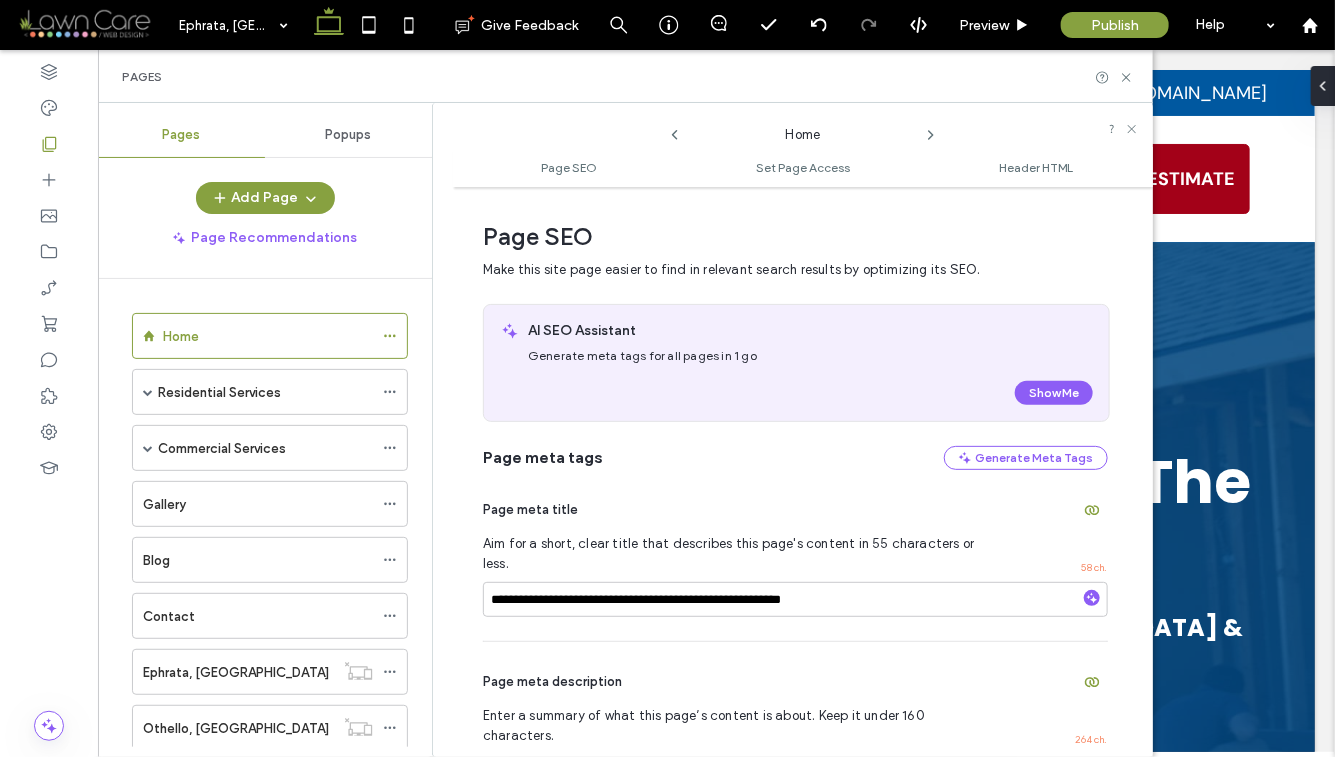 scroll, scrollTop: 10, scrollLeft: 0, axis: vertical 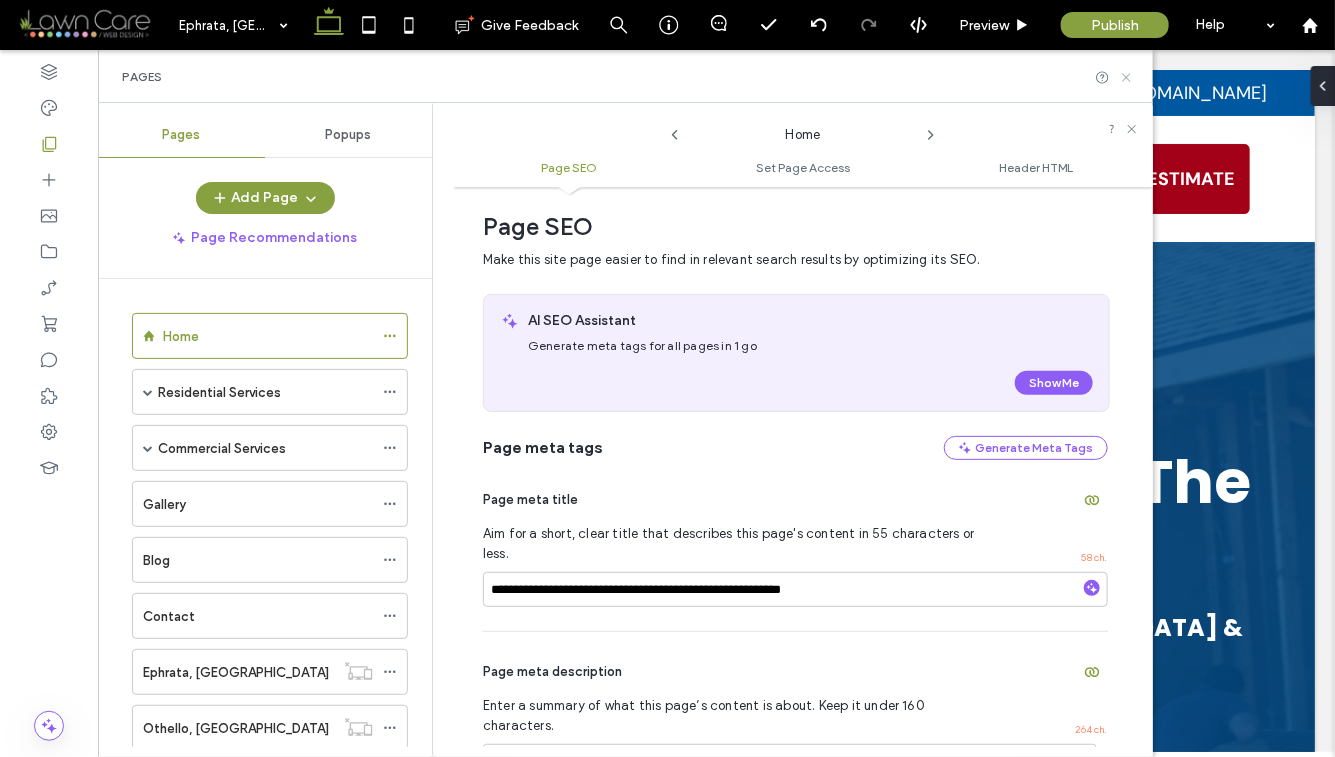 click 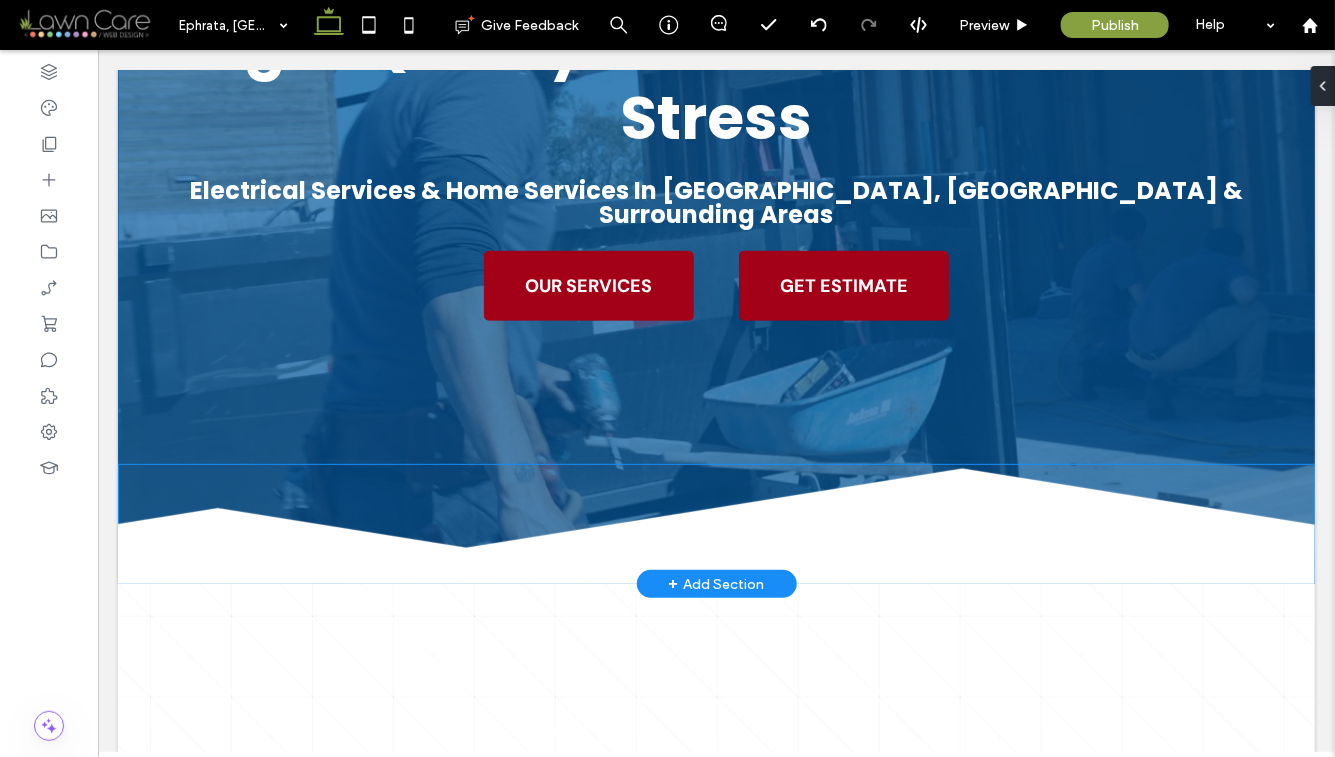 scroll, scrollTop: 0, scrollLeft: 0, axis: both 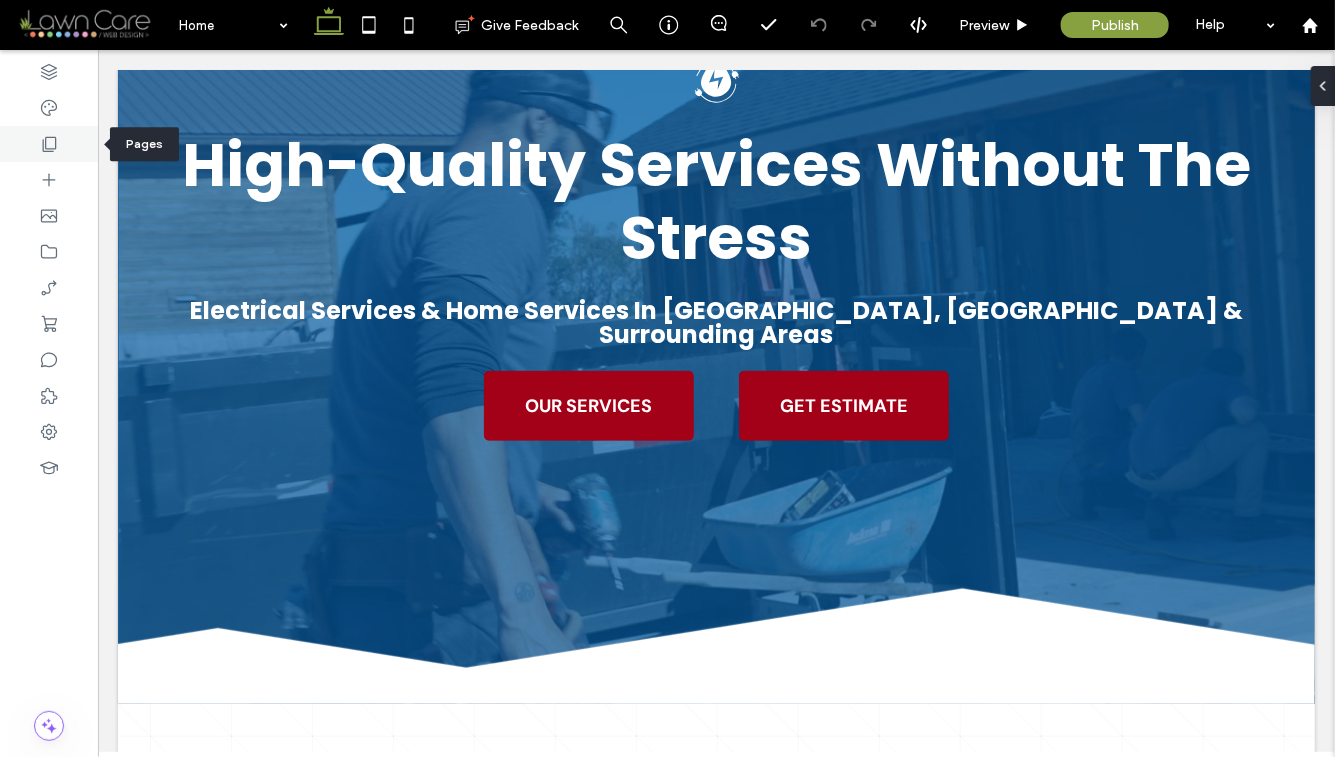 click 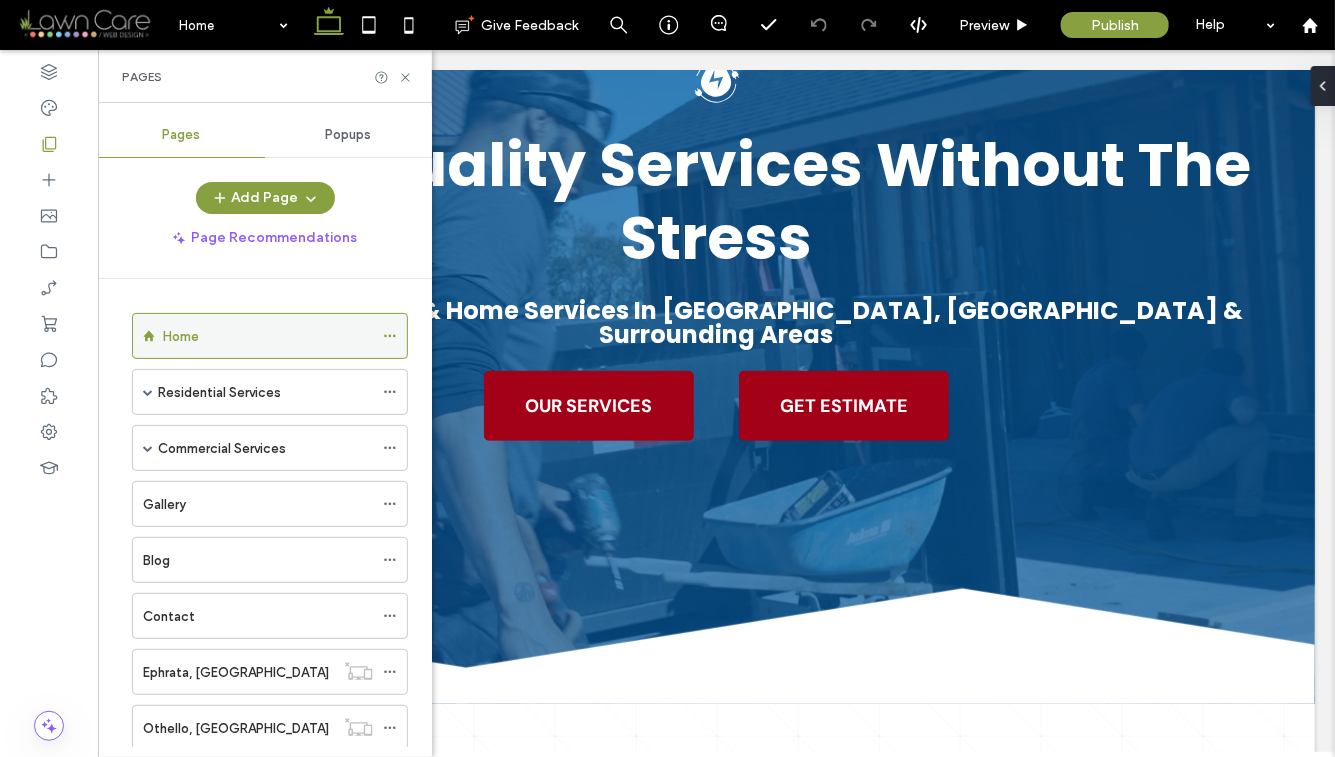 click 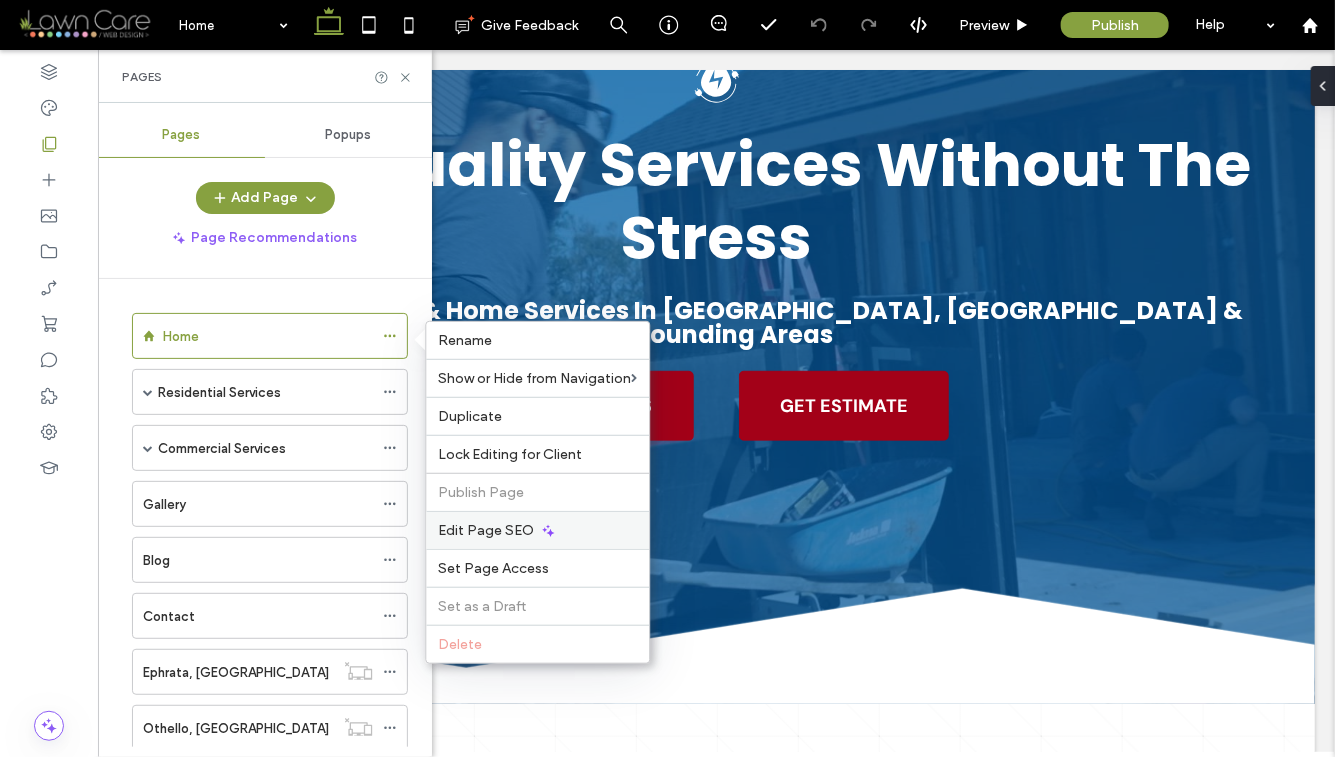click on "Edit Page SEO" at bounding box center [486, 530] 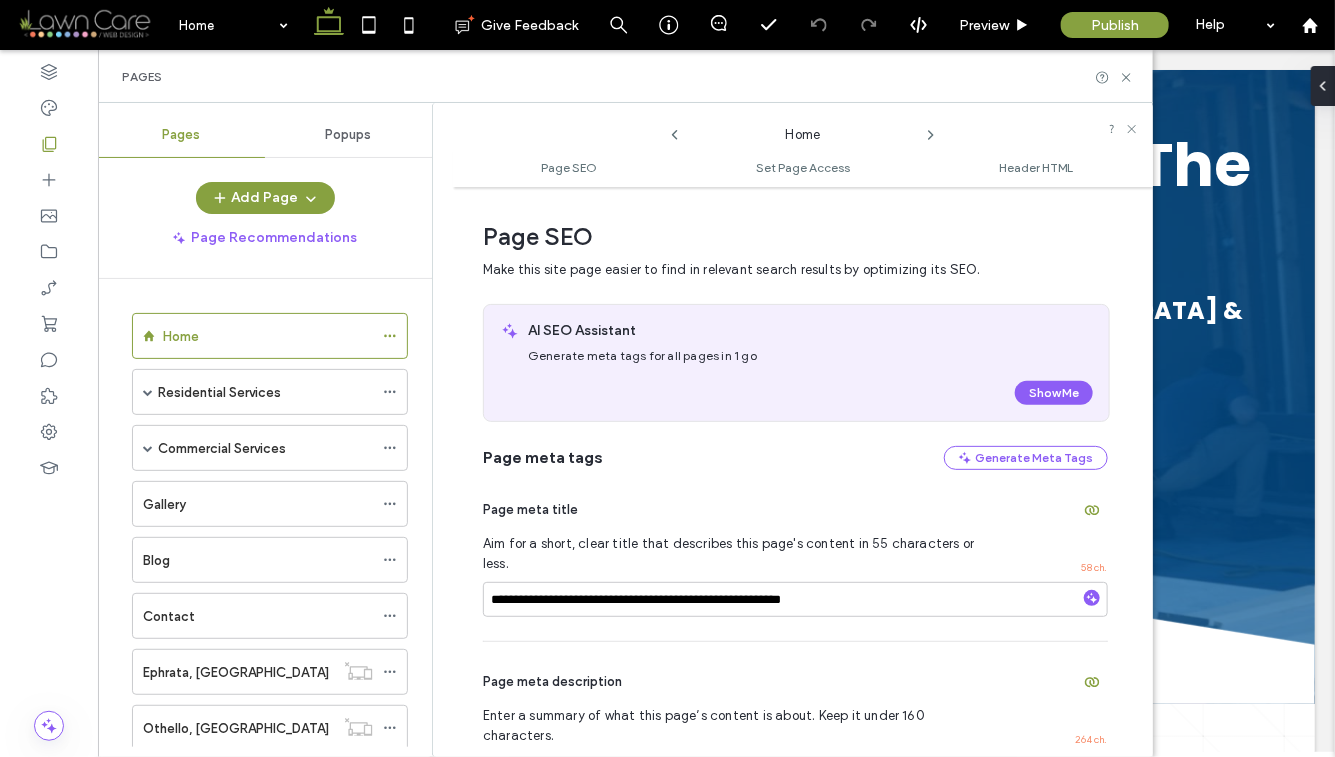 scroll, scrollTop: 10, scrollLeft: 0, axis: vertical 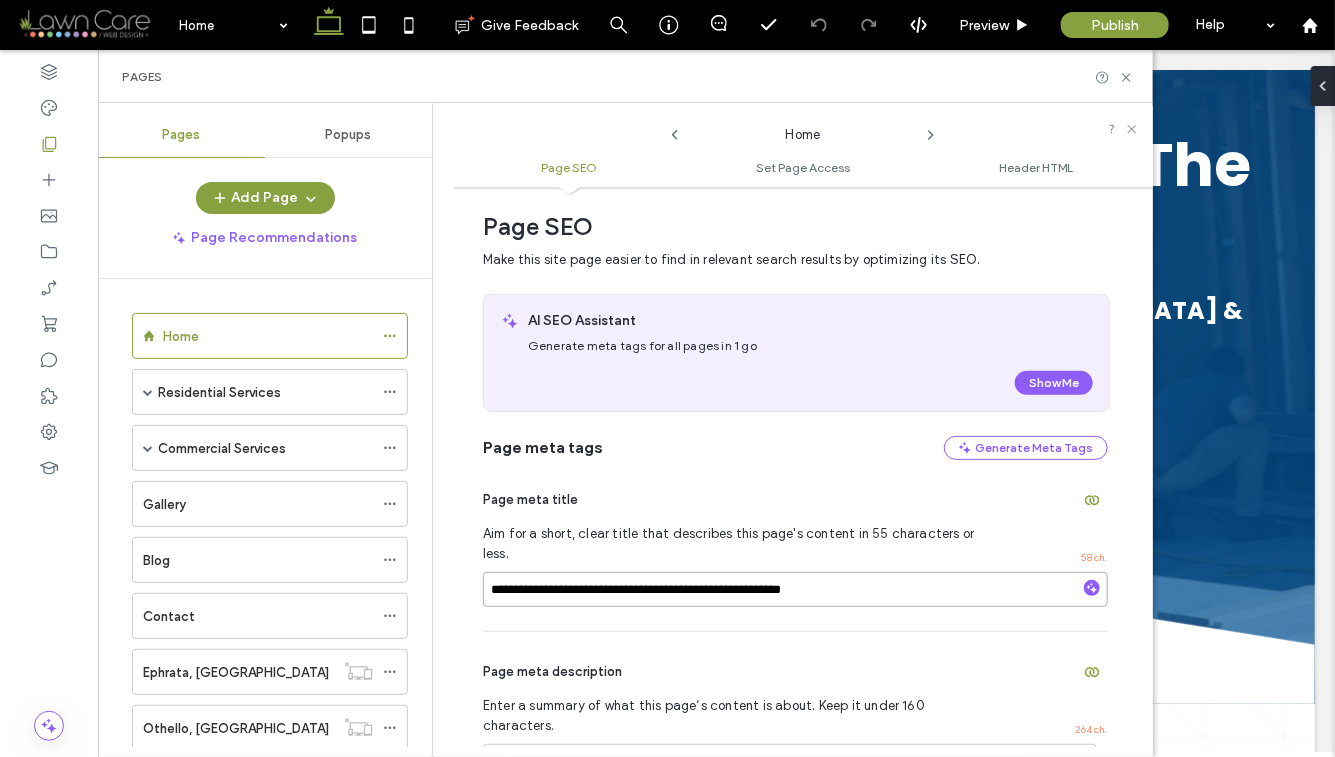 click on "**********" at bounding box center (795, 589) 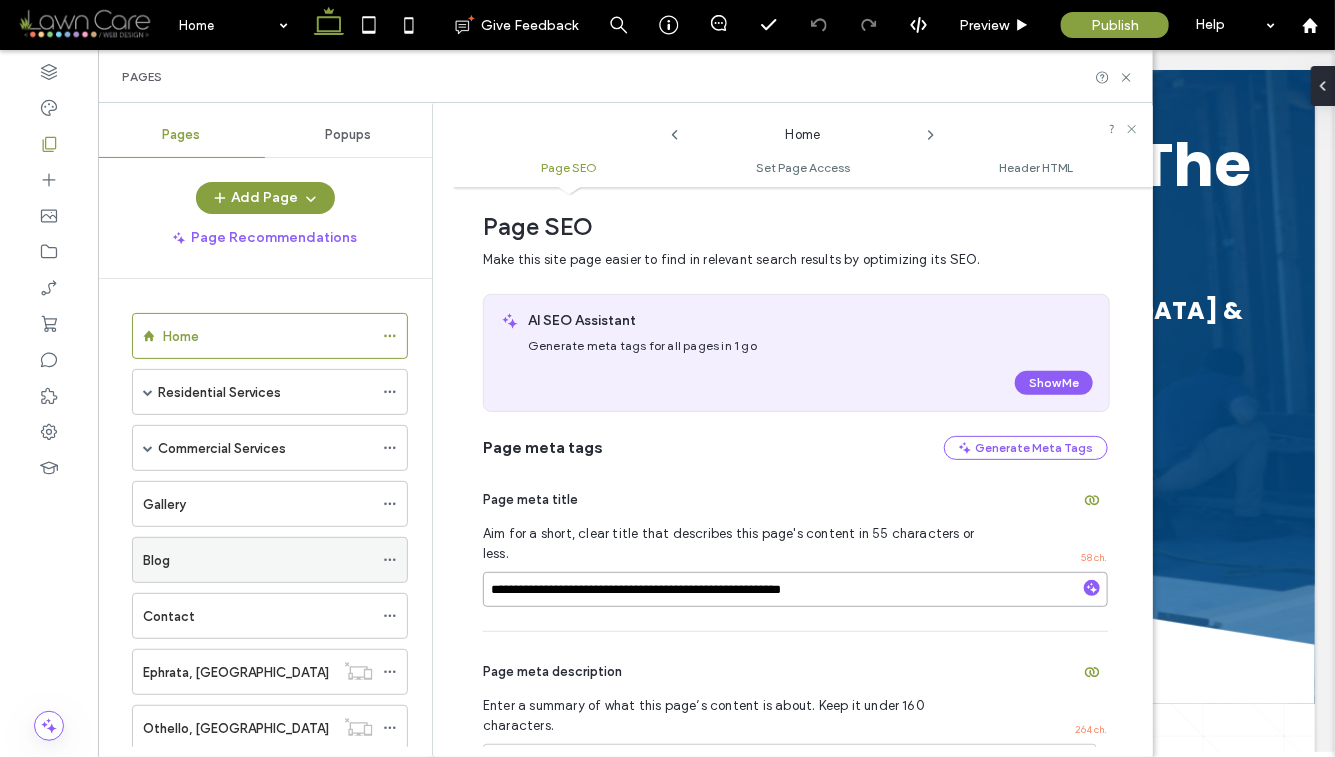 drag, startPoint x: 605, startPoint y: 571, endPoint x: 371, endPoint y: 572, distance: 234.00214 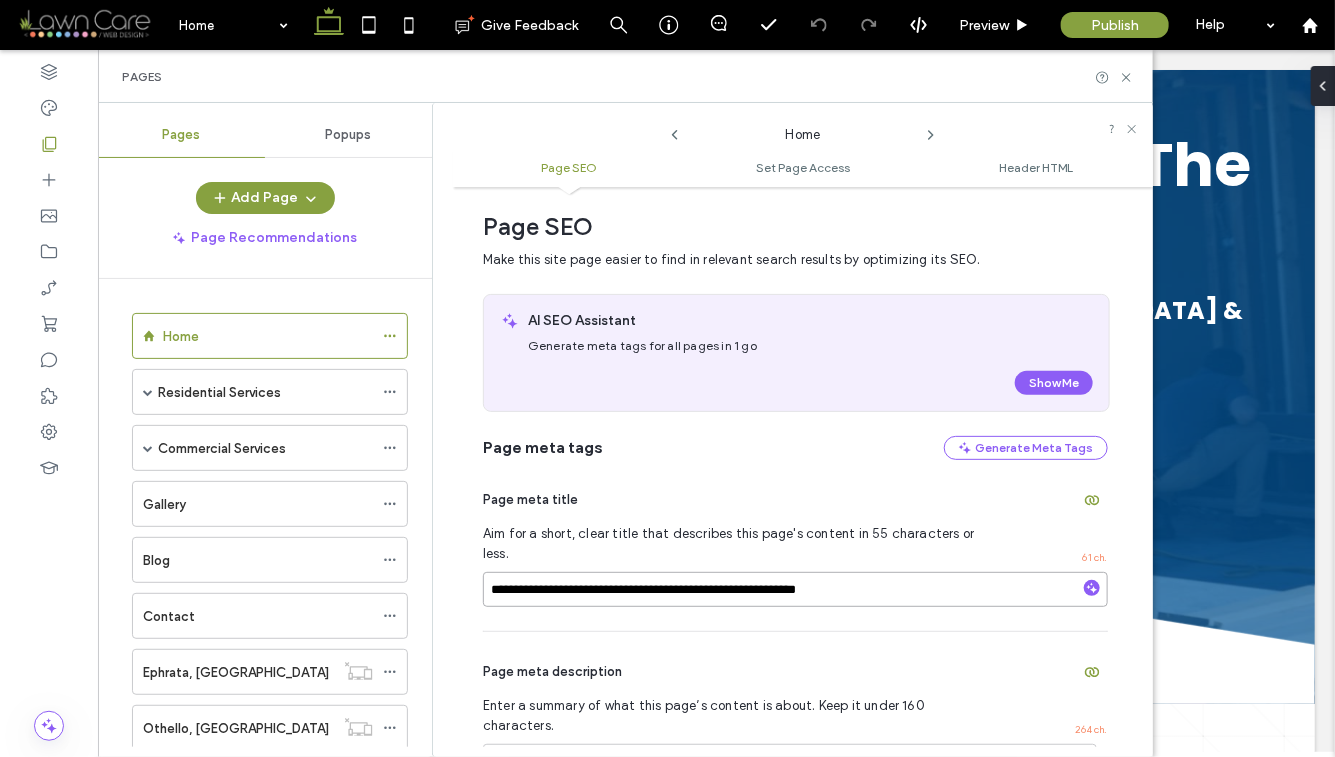 click on "**********" at bounding box center [795, 589] 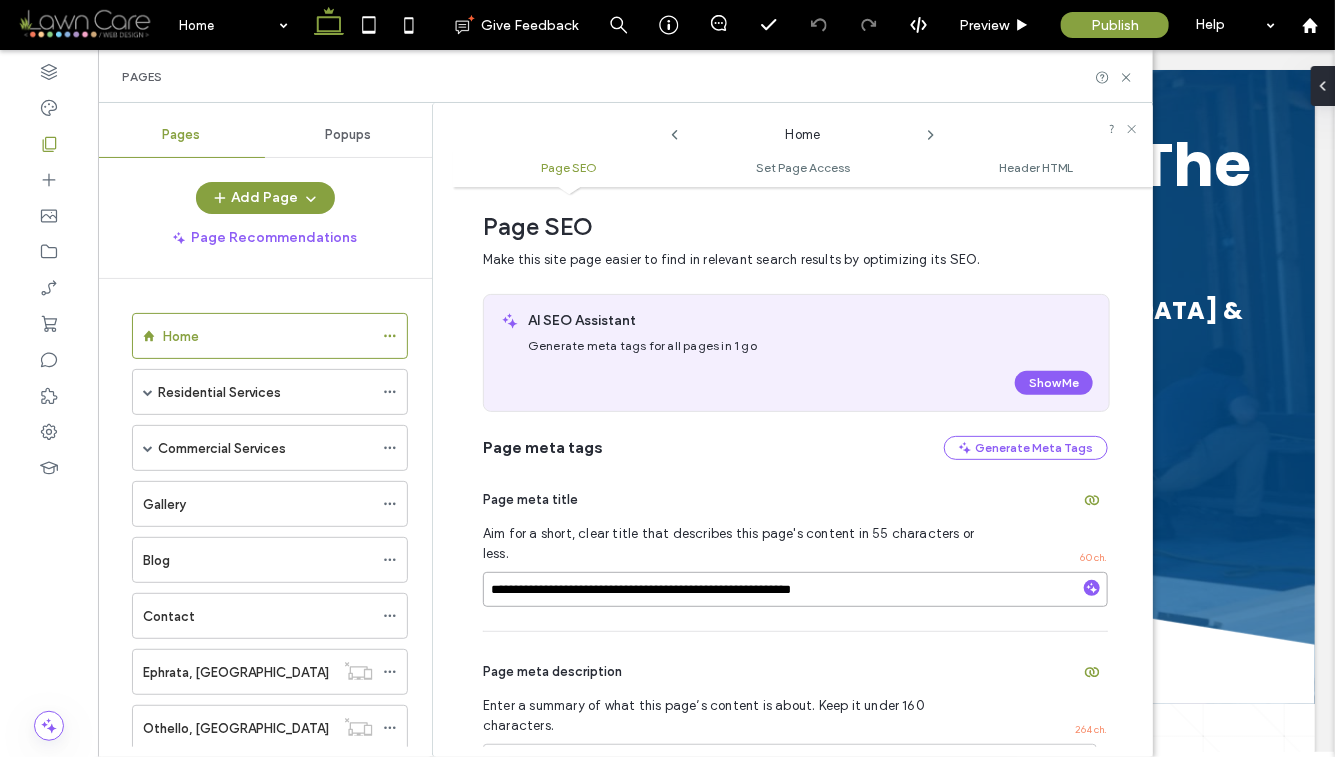 click on "**********" at bounding box center [795, 589] 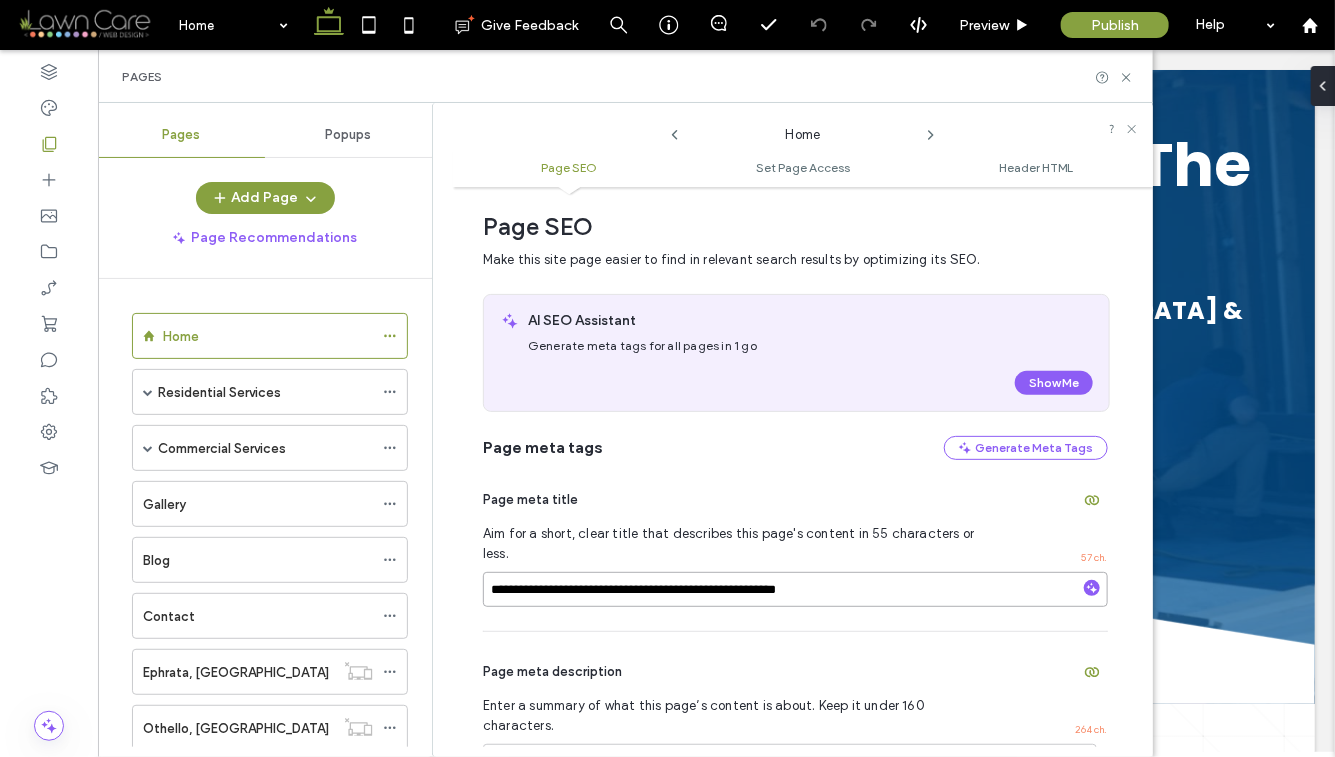click on "**********" at bounding box center [795, 589] 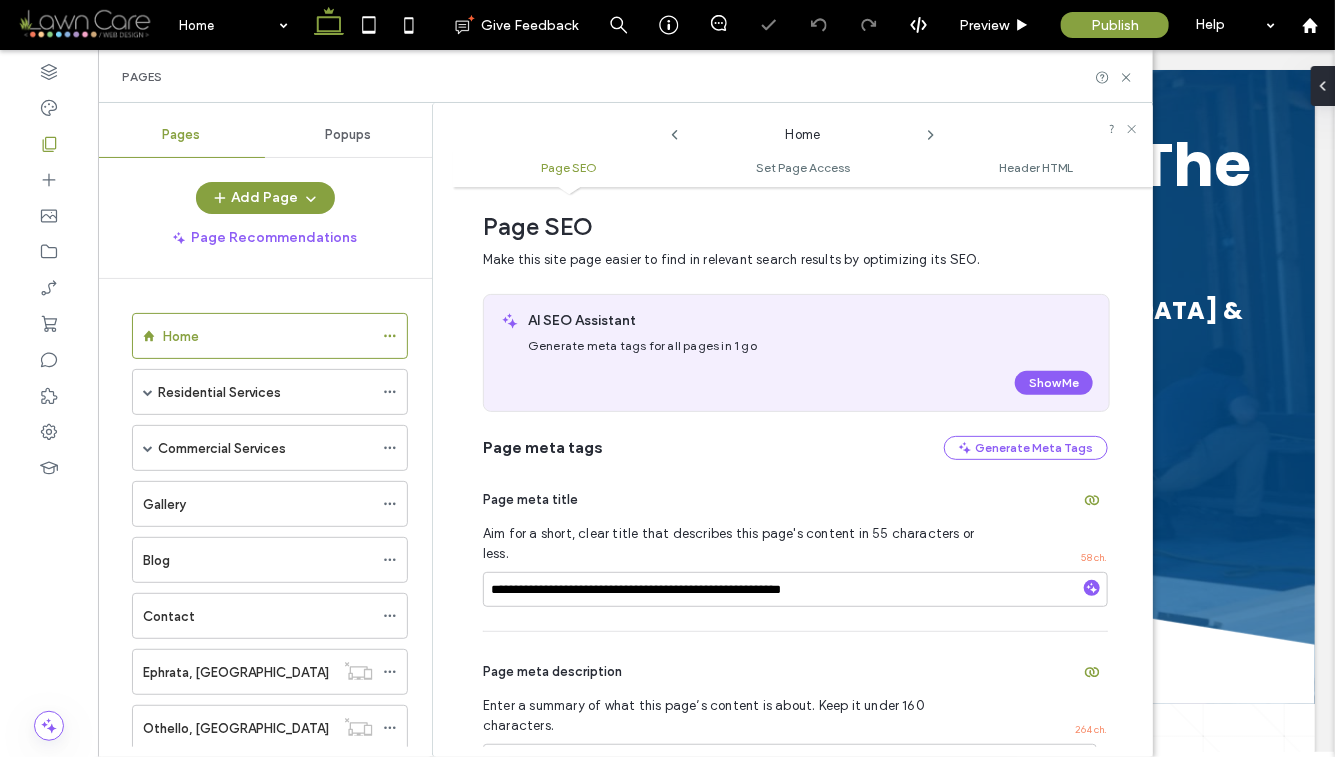 click 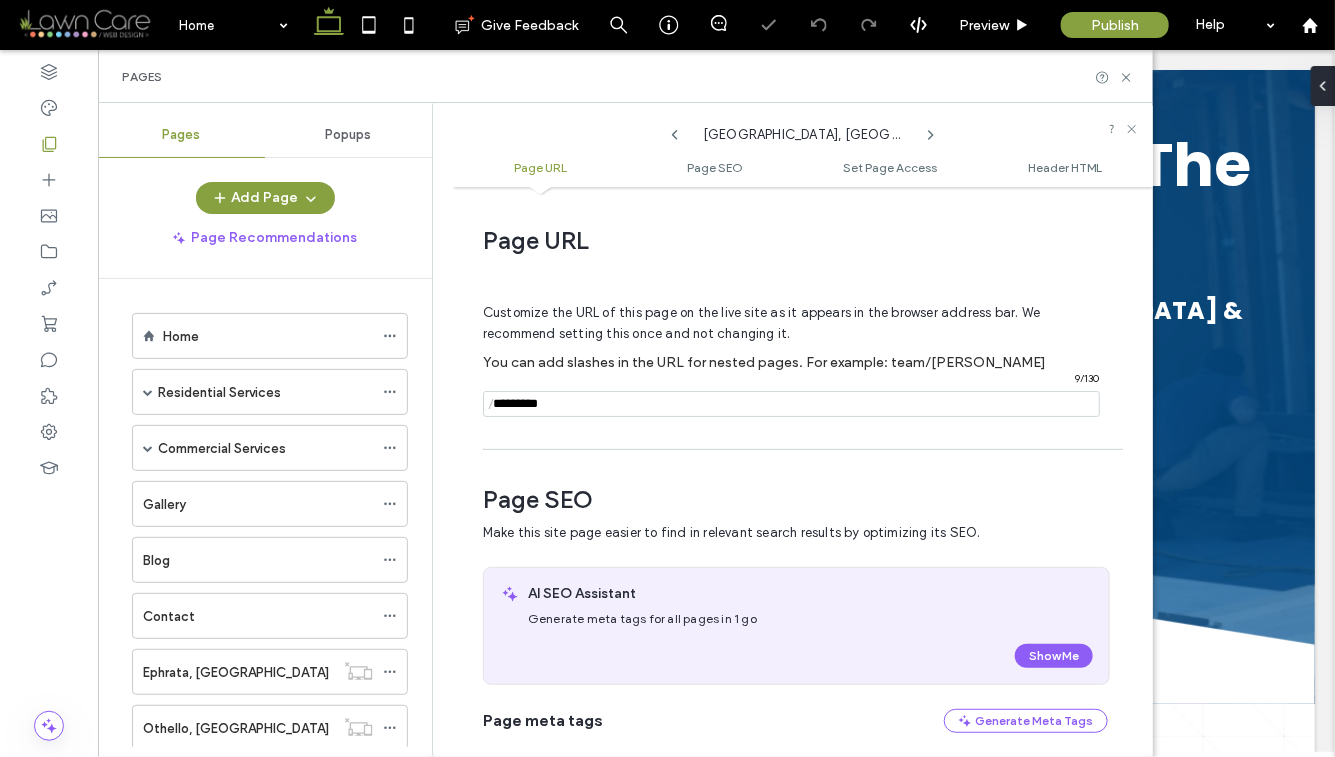scroll, scrollTop: 282, scrollLeft: 0, axis: vertical 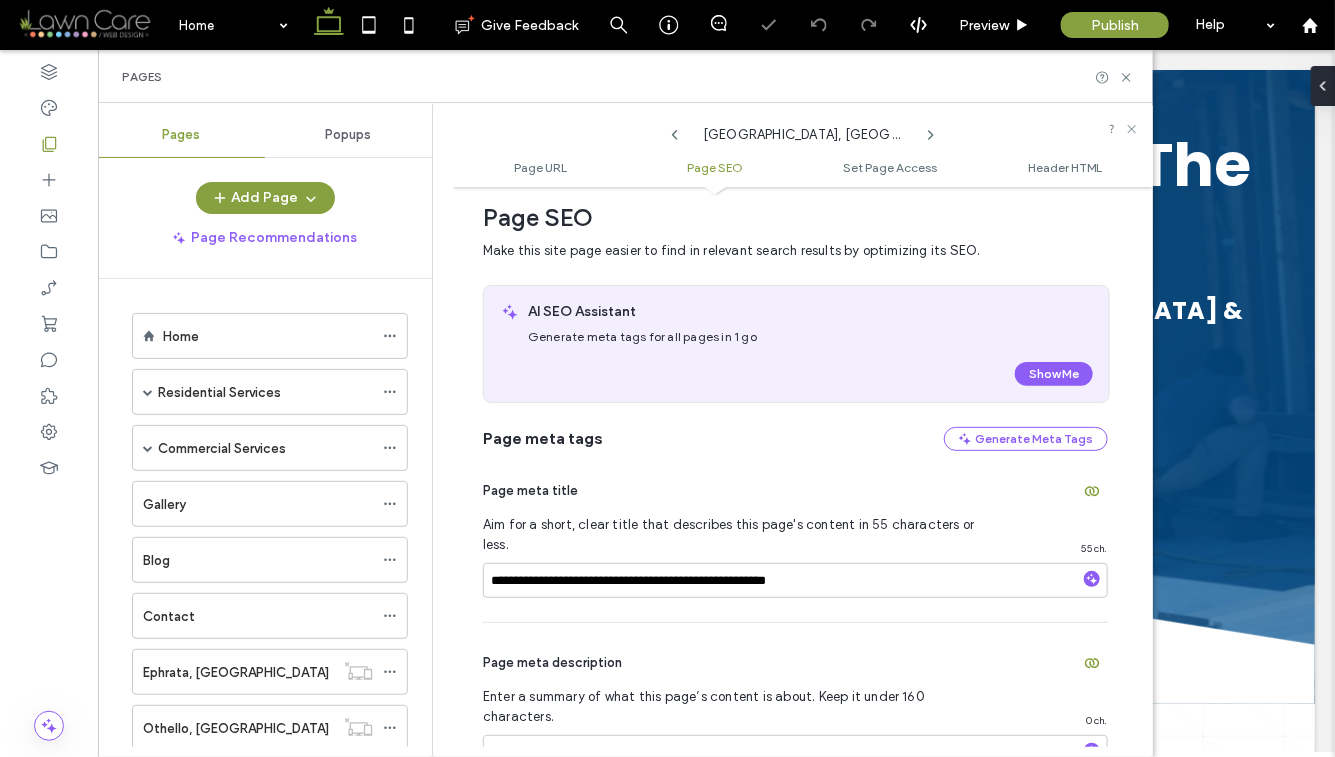 click 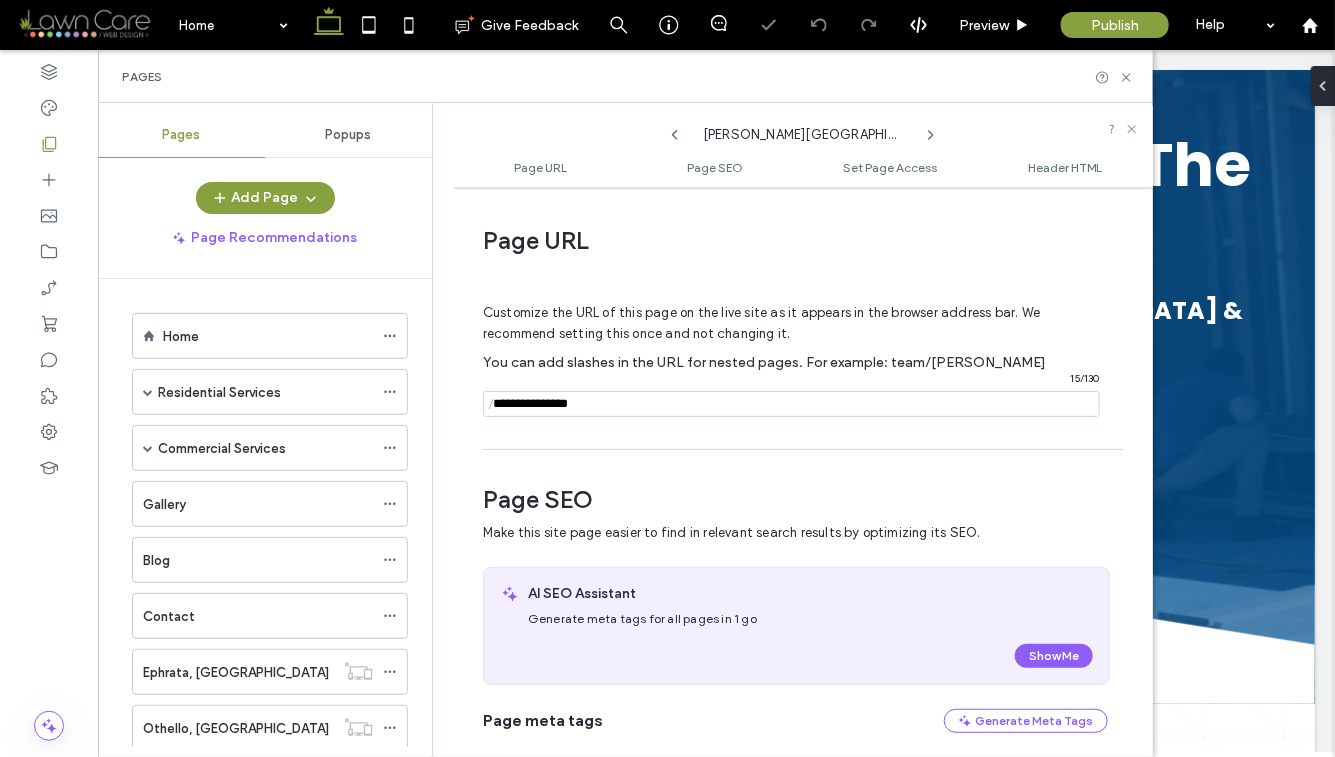 scroll, scrollTop: 282, scrollLeft: 0, axis: vertical 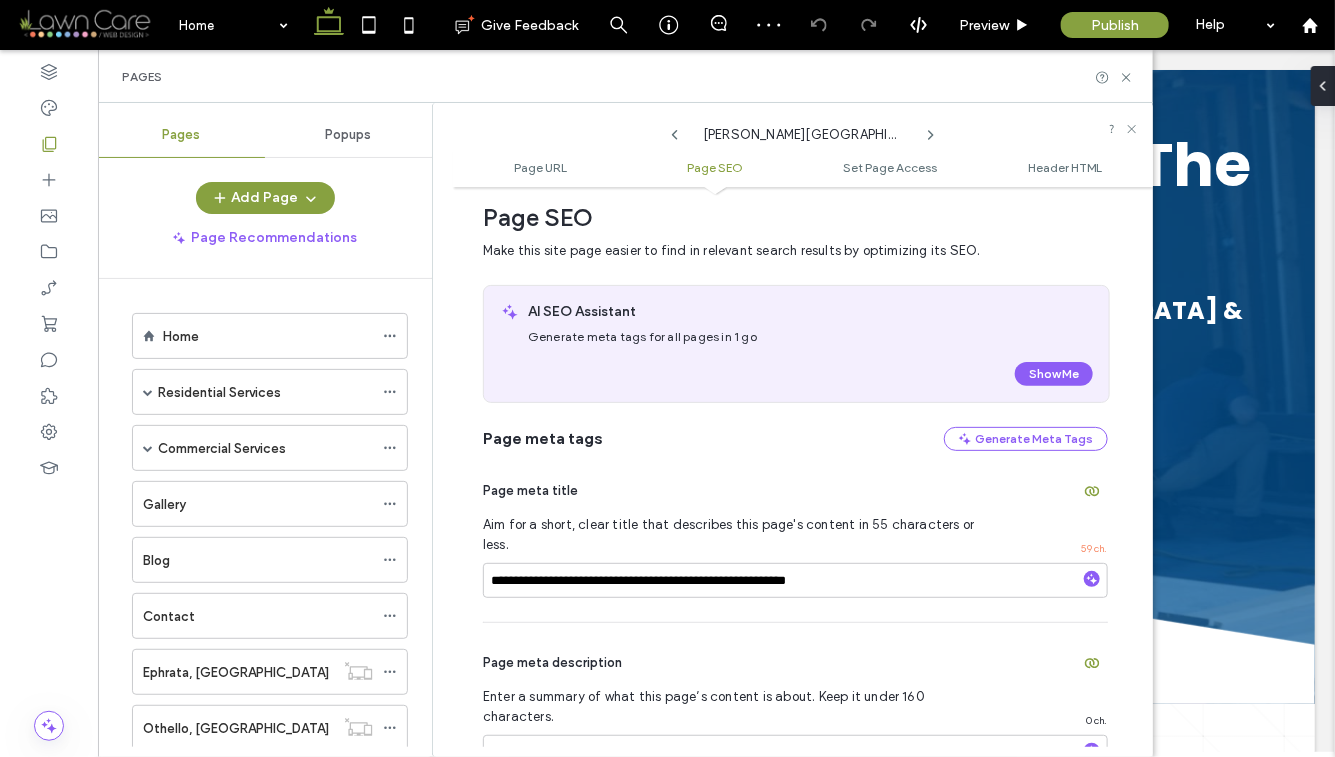 click 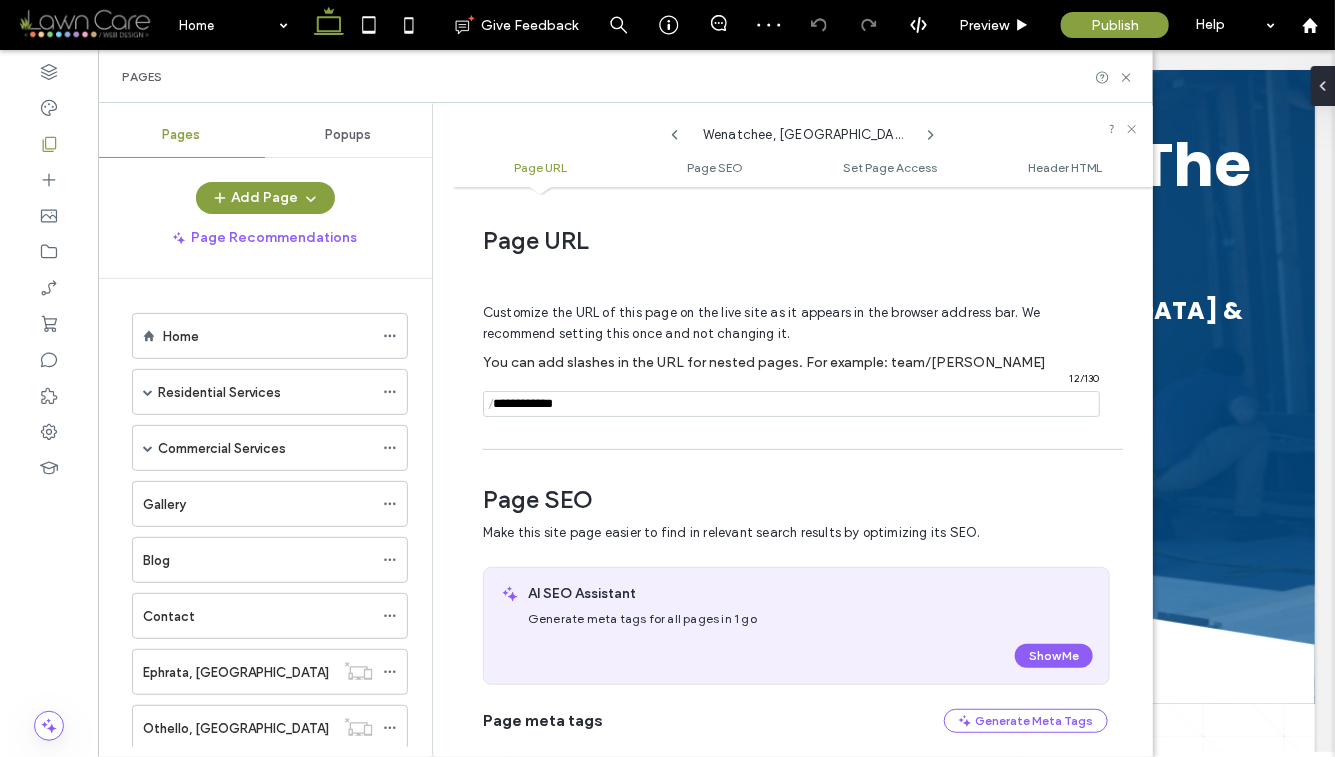scroll, scrollTop: 282, scrollLeft: 0, axis: vertical 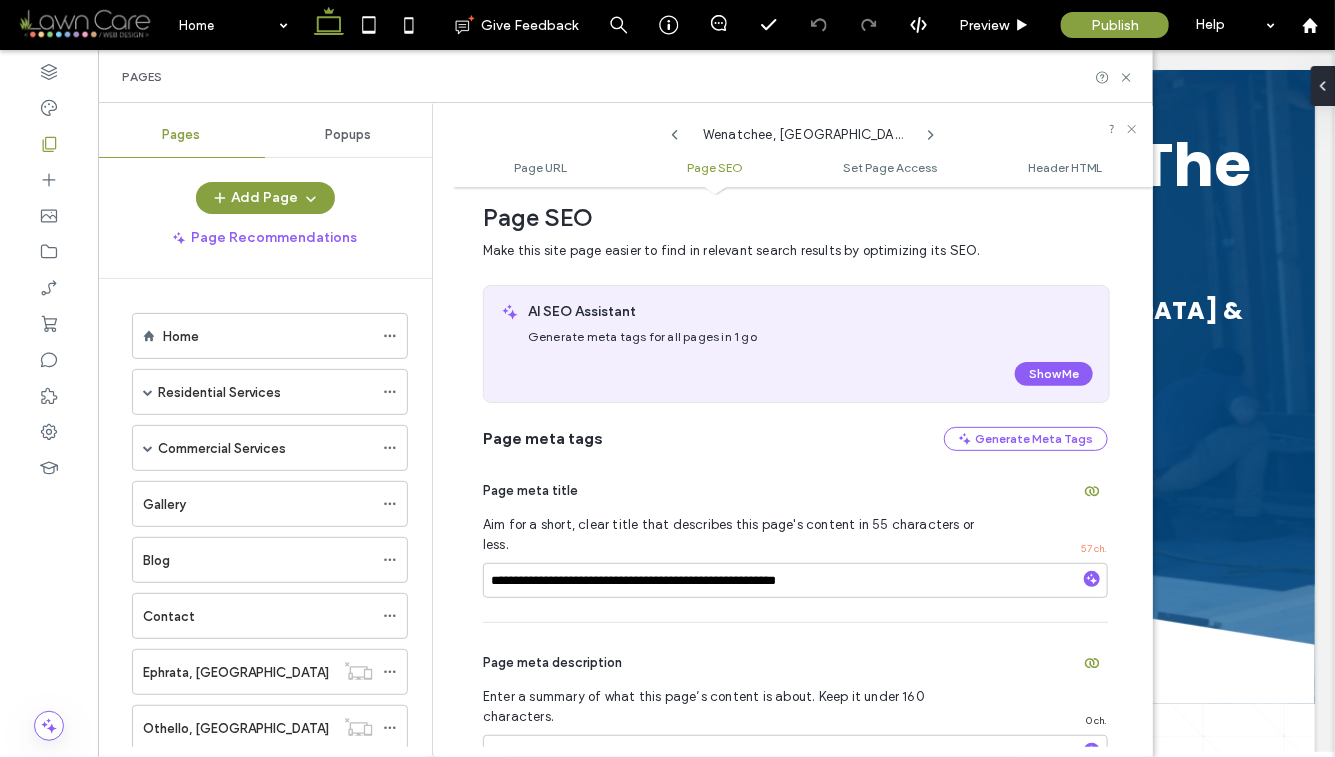 click 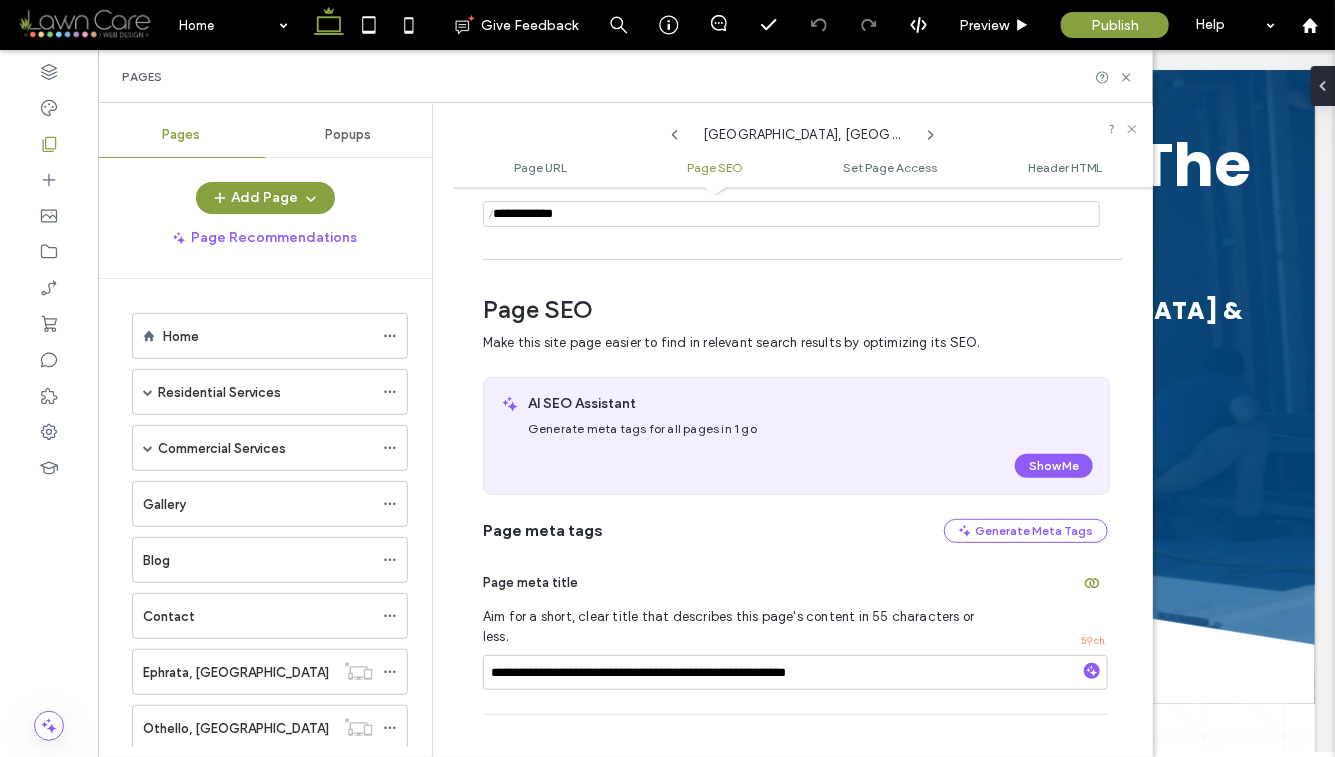 scroll, scrollTop: 282, scrollLeft: 0, axis: vertical 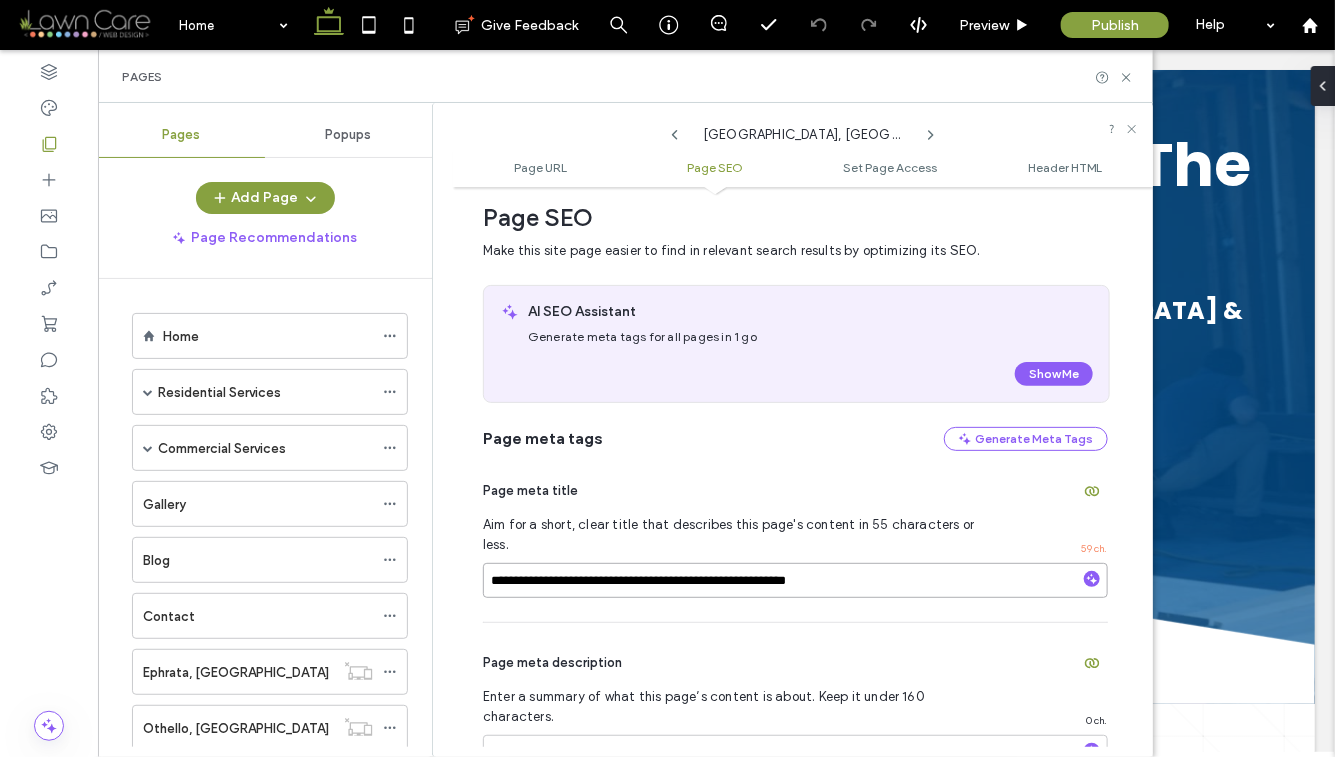 click on "**********" at bounding box center (795, 580) 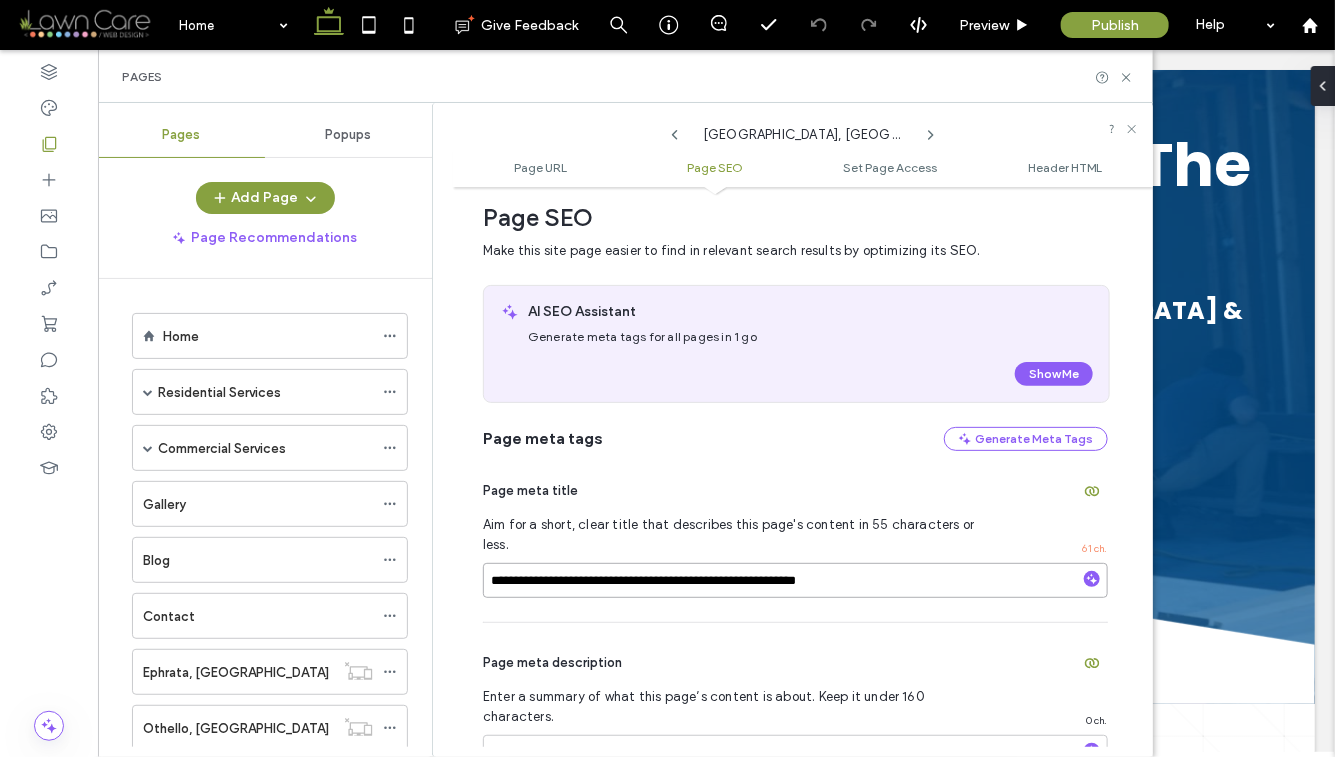 click on "**********" at bounding box center [795, 580] 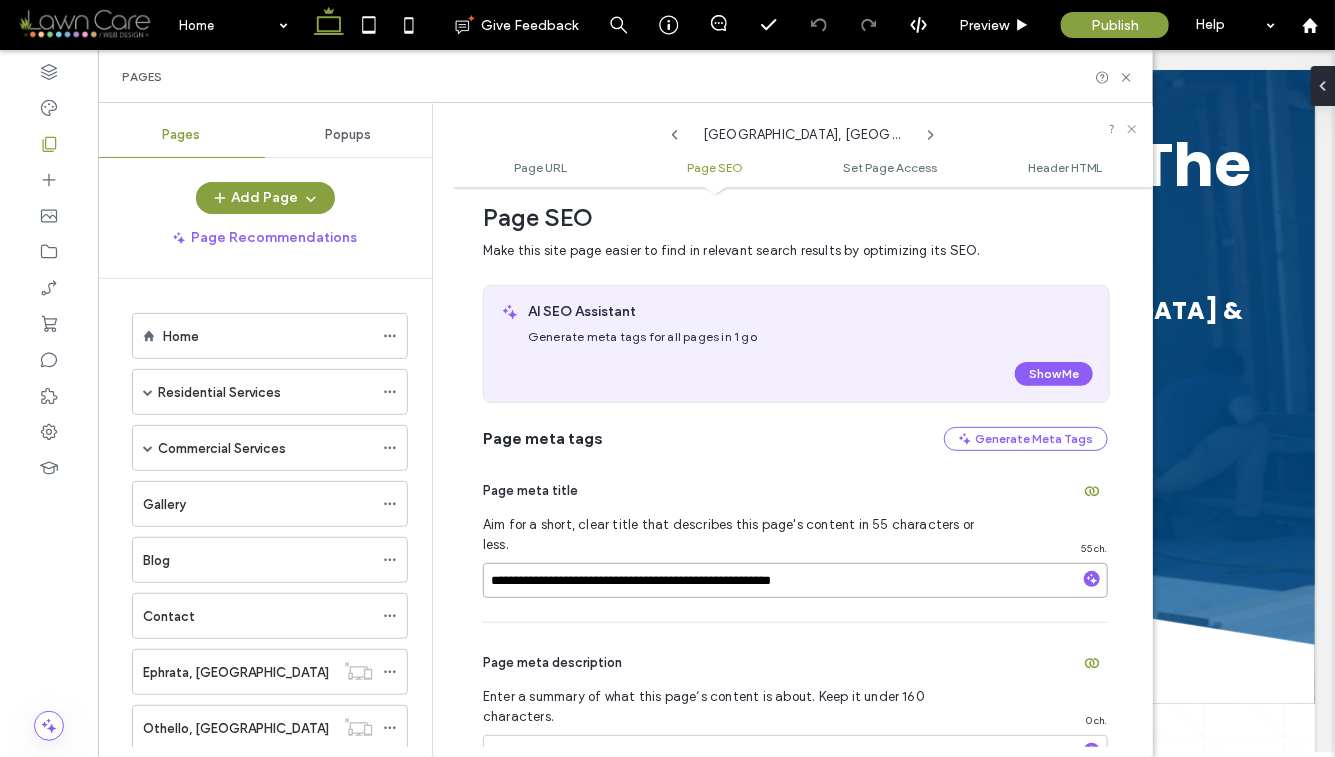type on "**********" 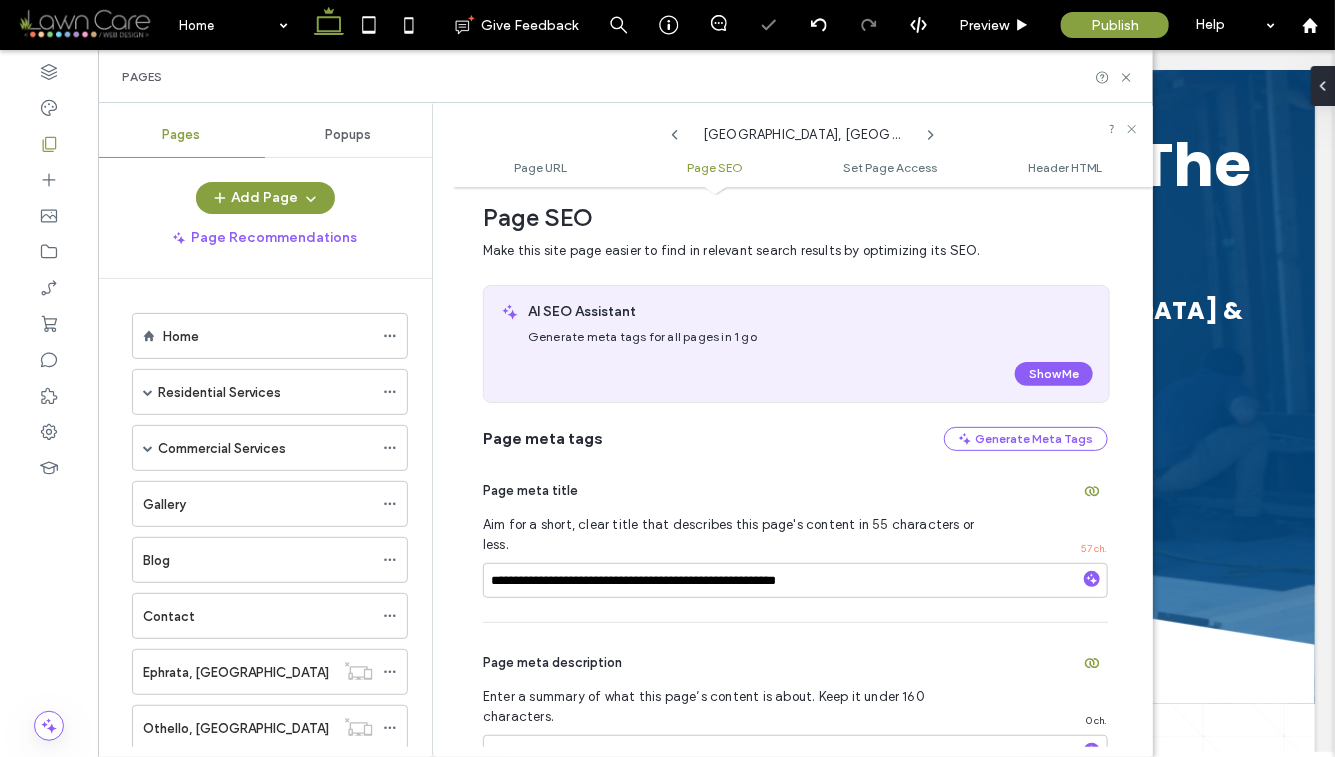 click 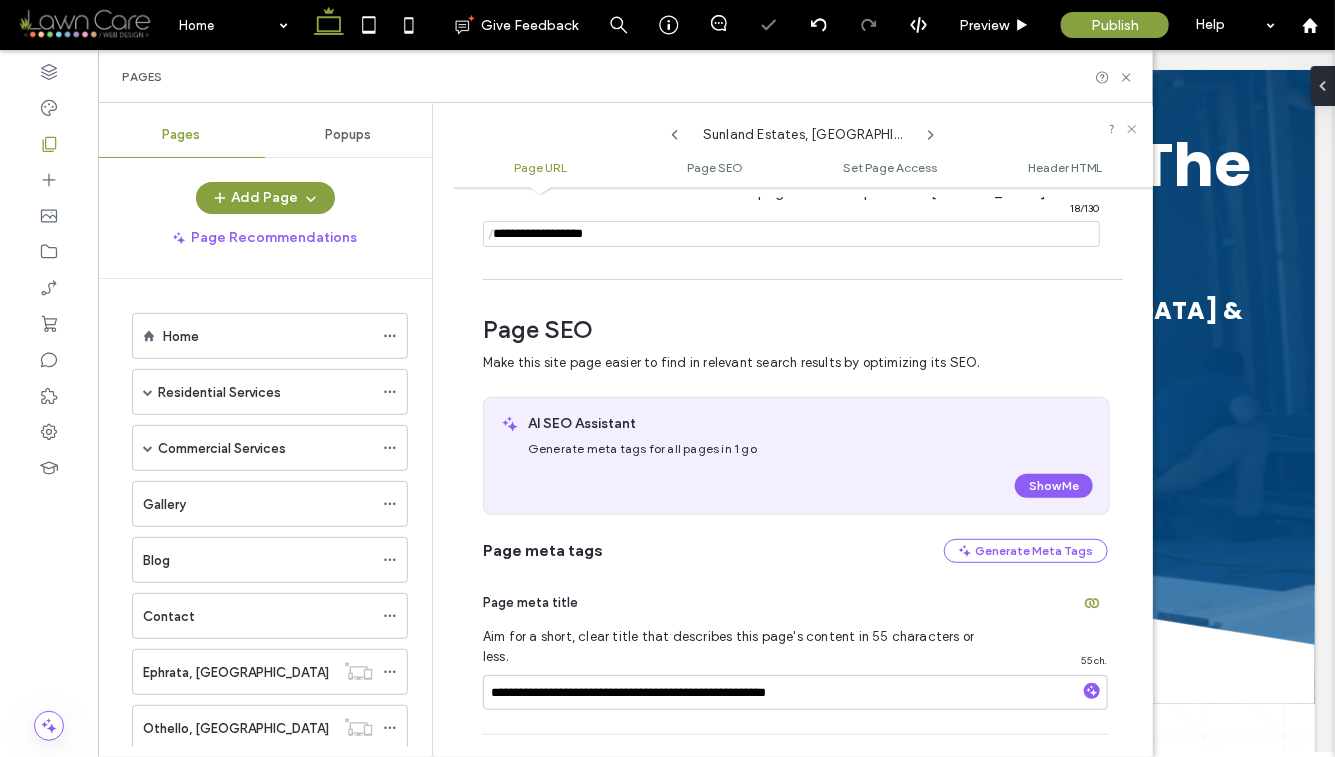 scroll, scrollTop: 282, scrollLeft: 0, axis: vertical 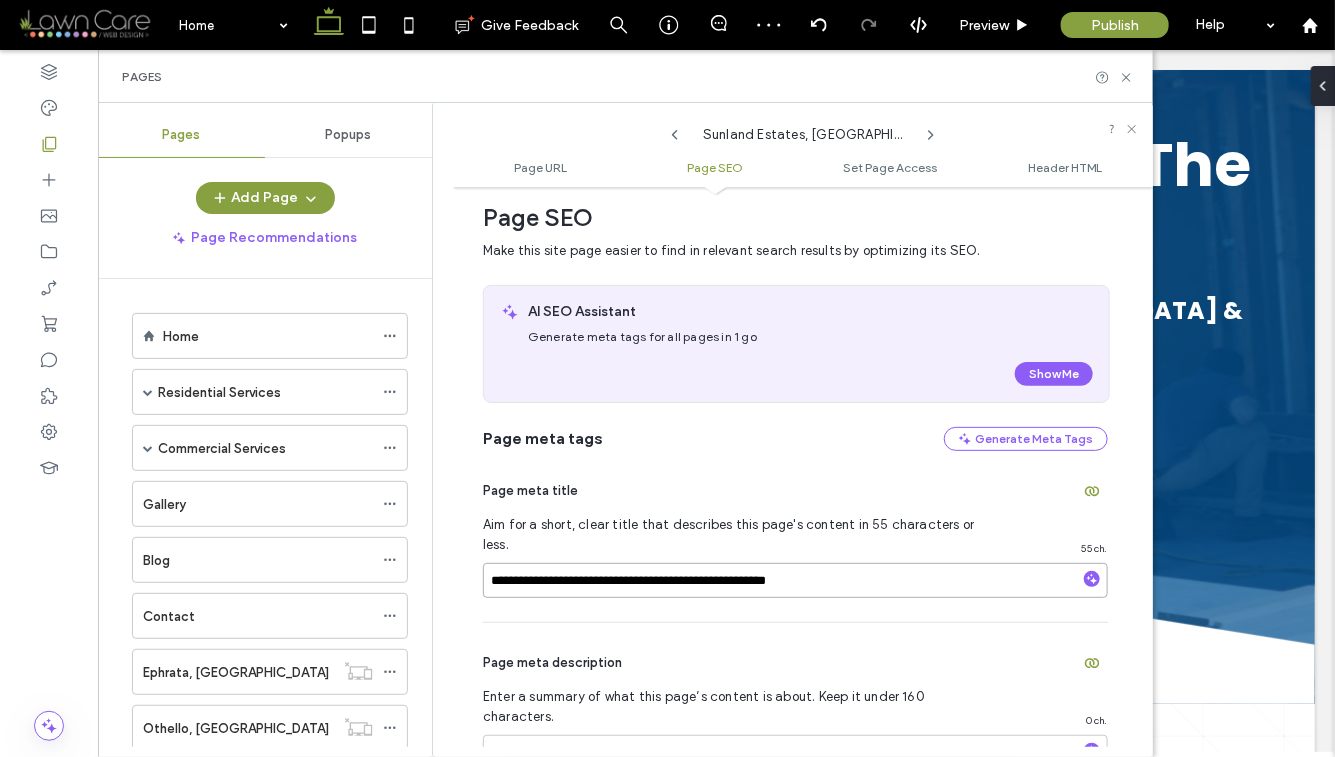 drag, startPoint x: 646, startPoint y: 571, endPoint x: 464, endPoint y: 571, distance: 182 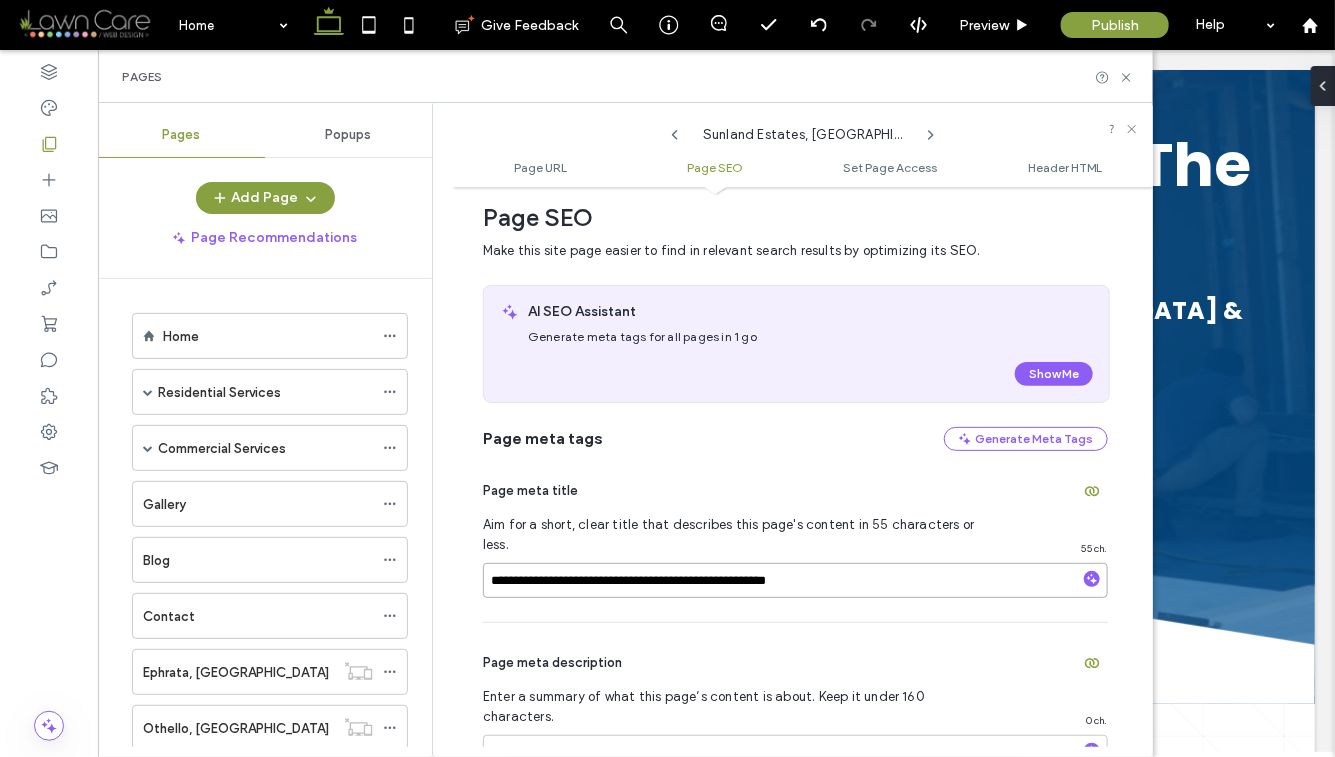 paste 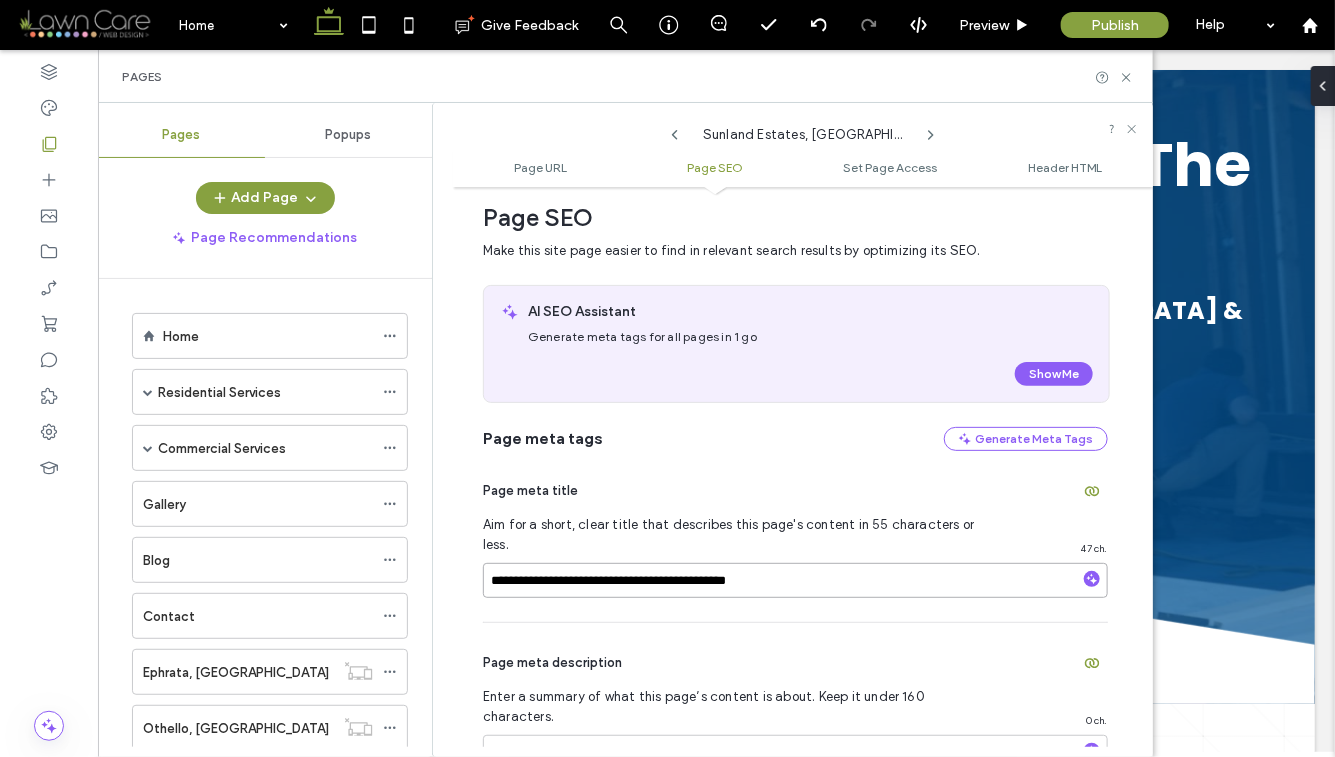 click on "**********" at bounding box center (795, 580) 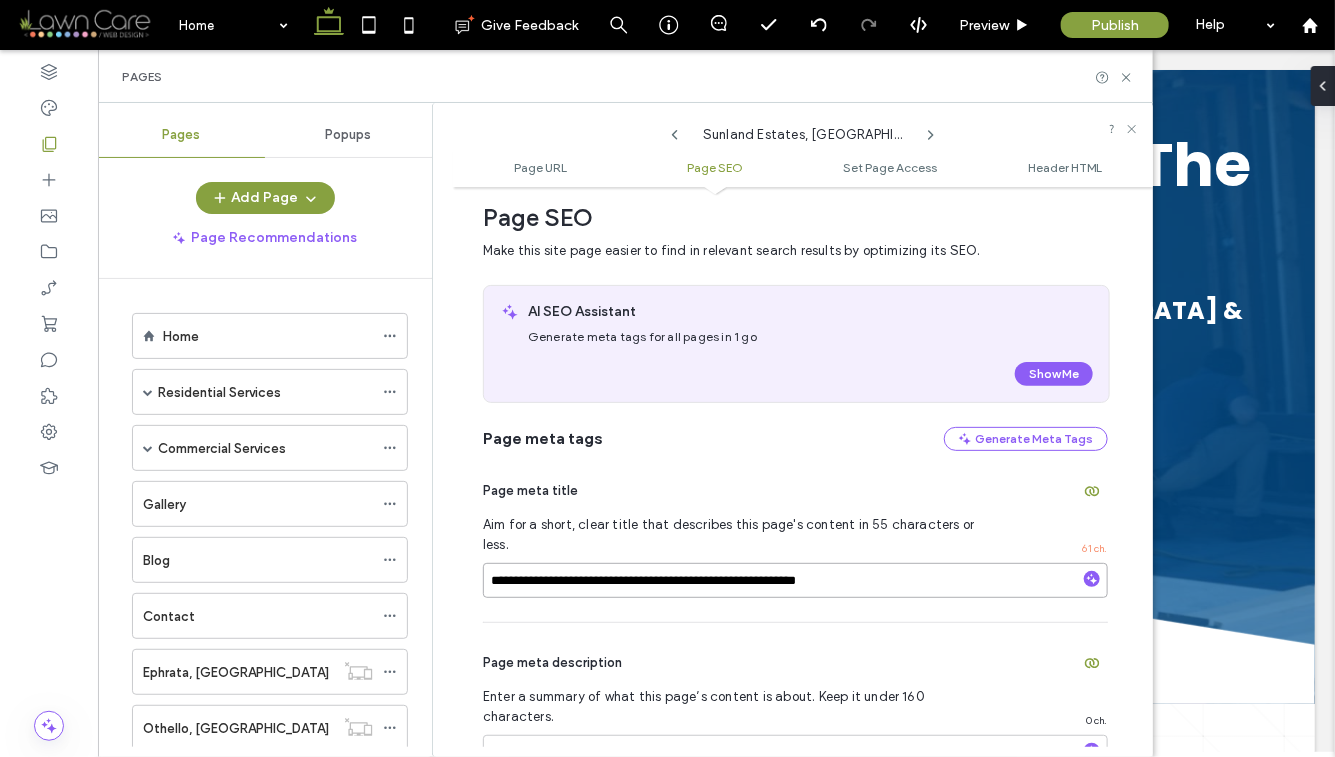 click on "**********" at bounding box center (795, 580) 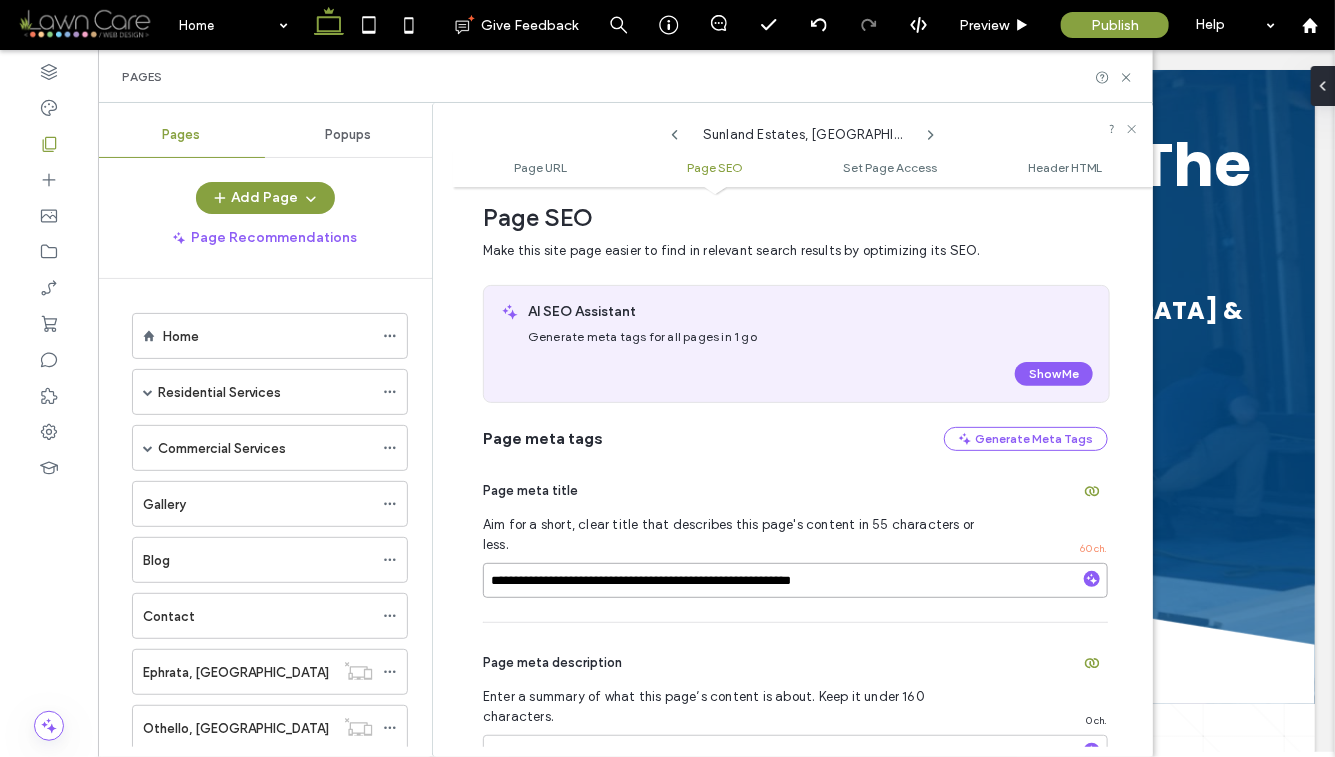 click on "**********" at bounding box center (795, 580) 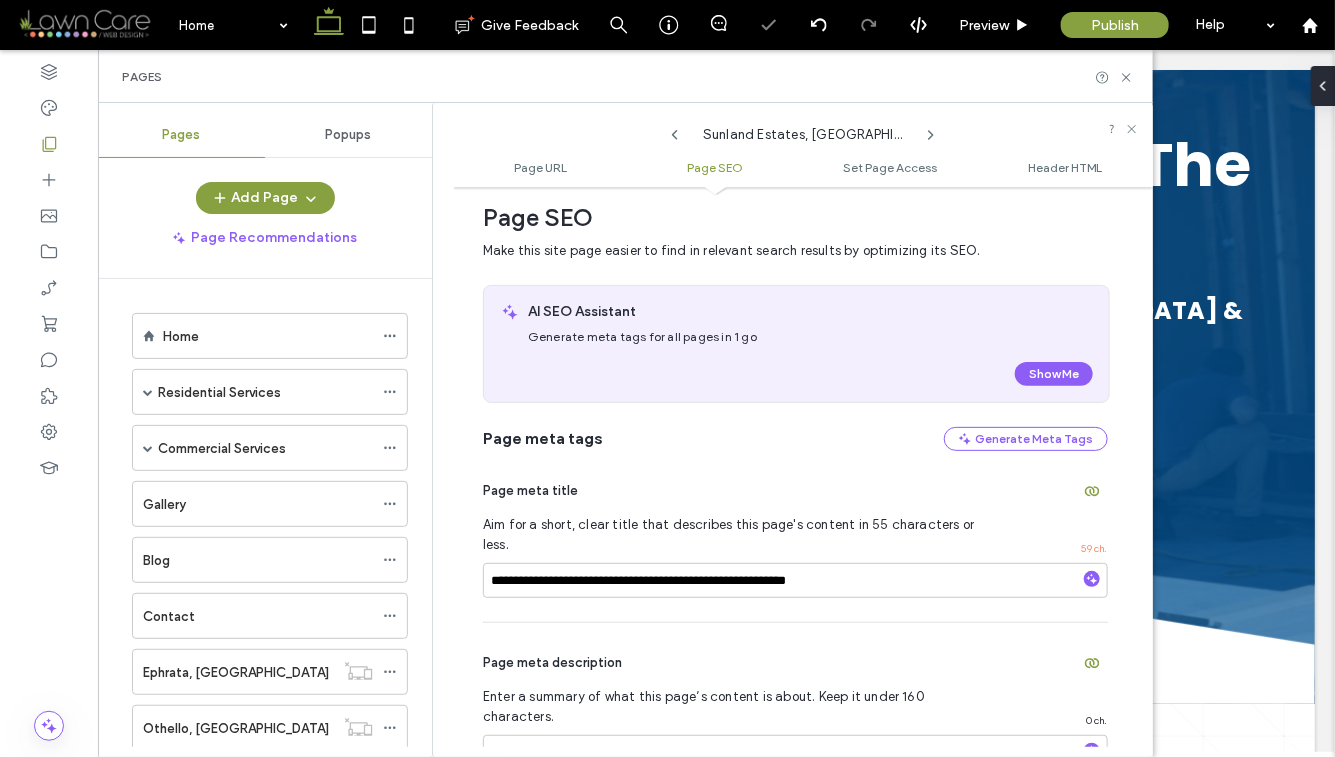 click 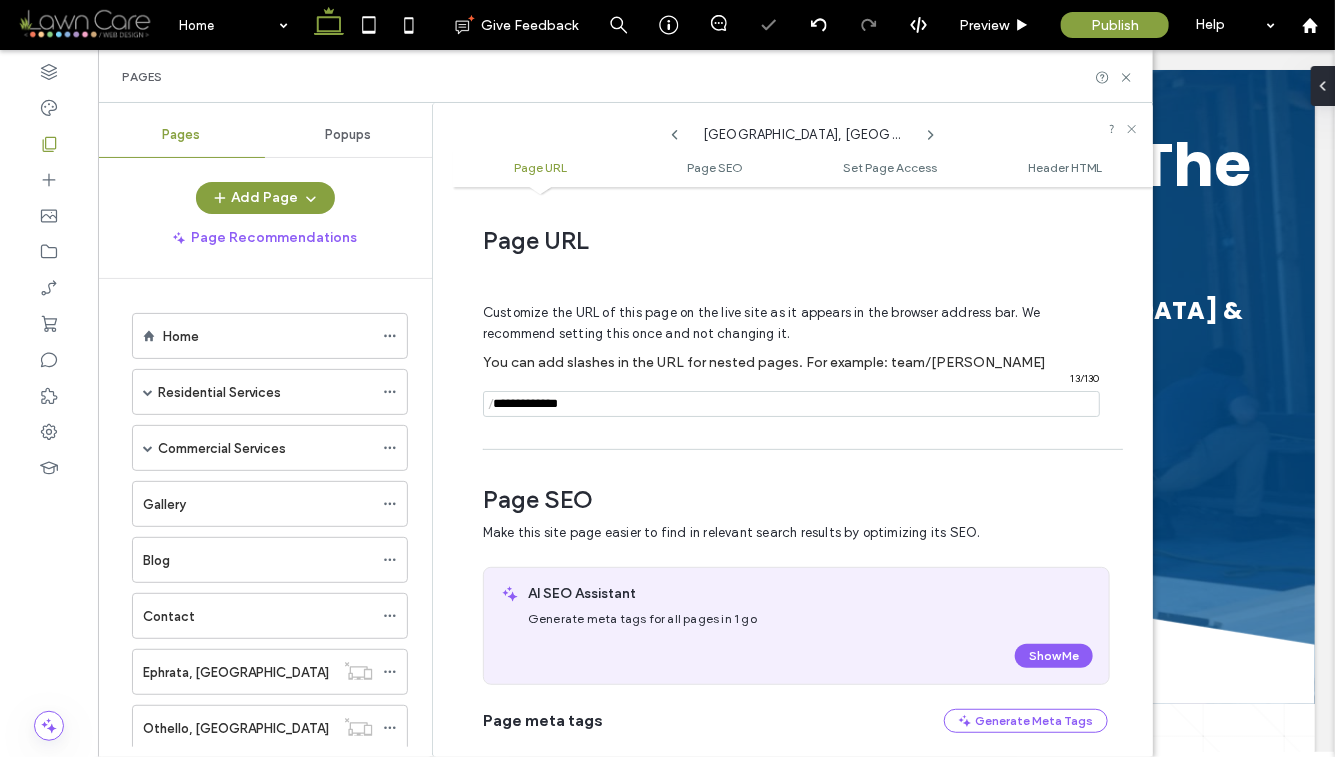 scroll, scrollTop: 282, scrollLeft: 0, axis: vertical 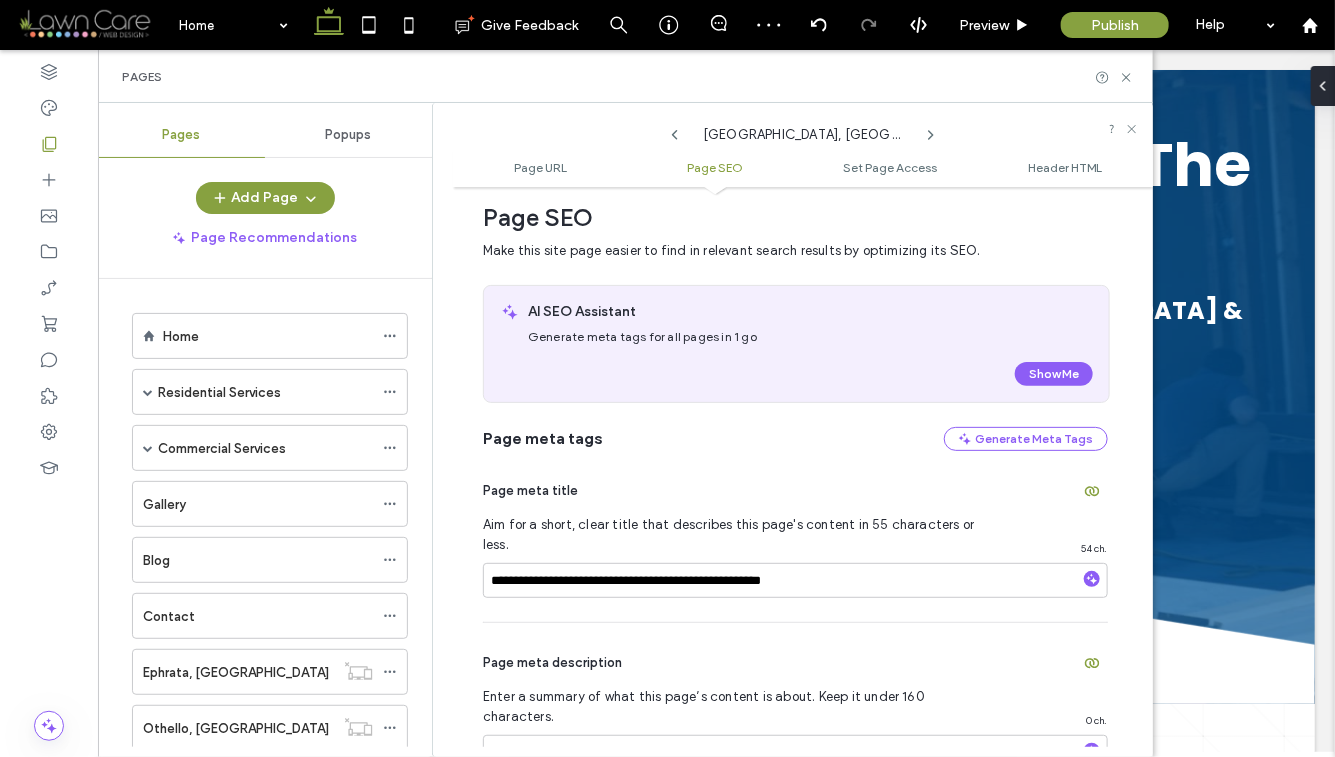click 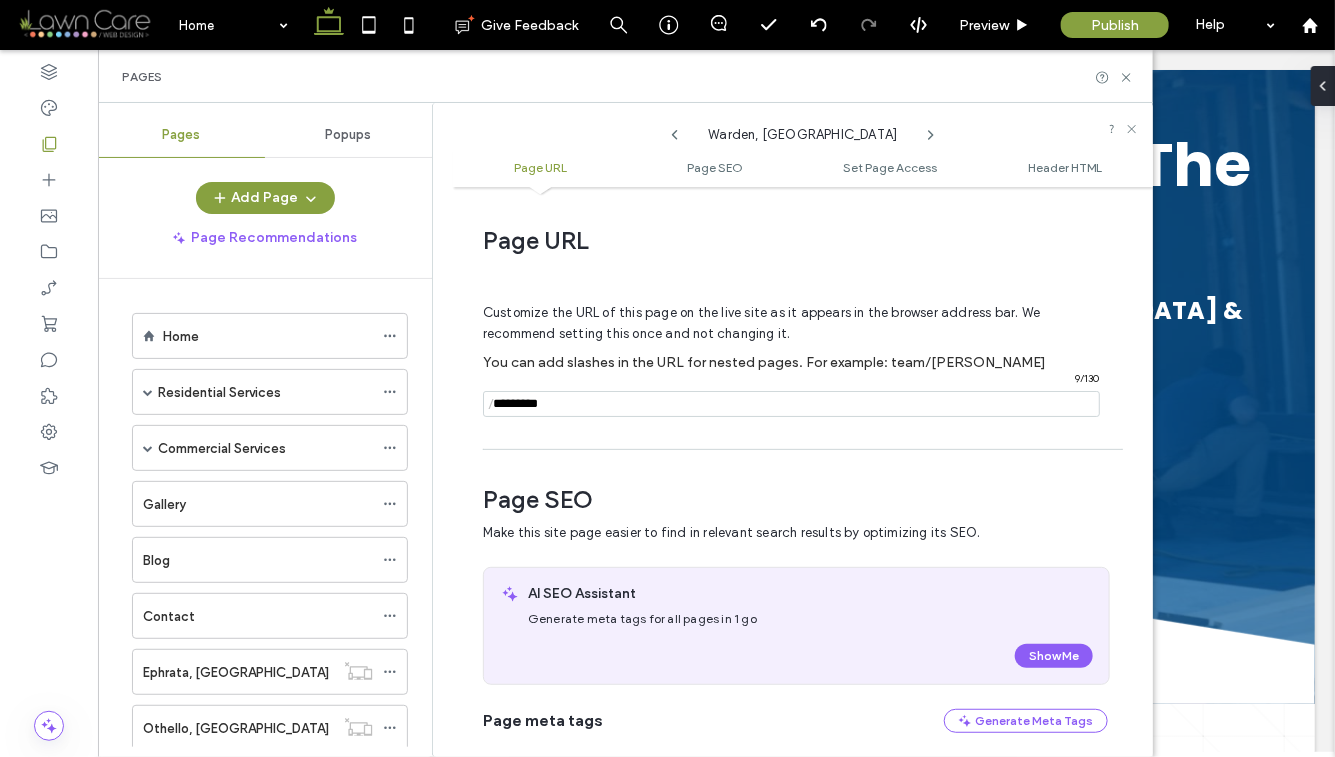 scroll, scrollTop: 282, scrollLeft: 0, axis: vertical 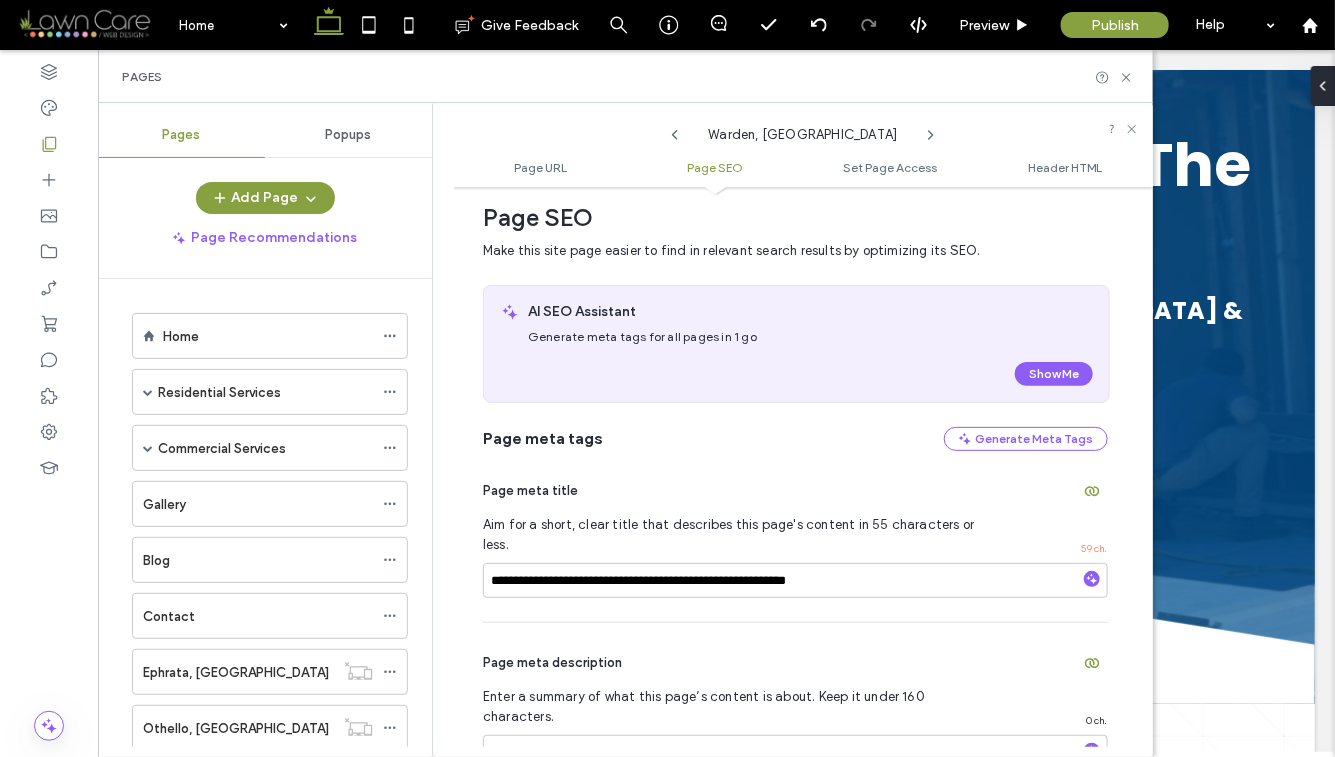 click 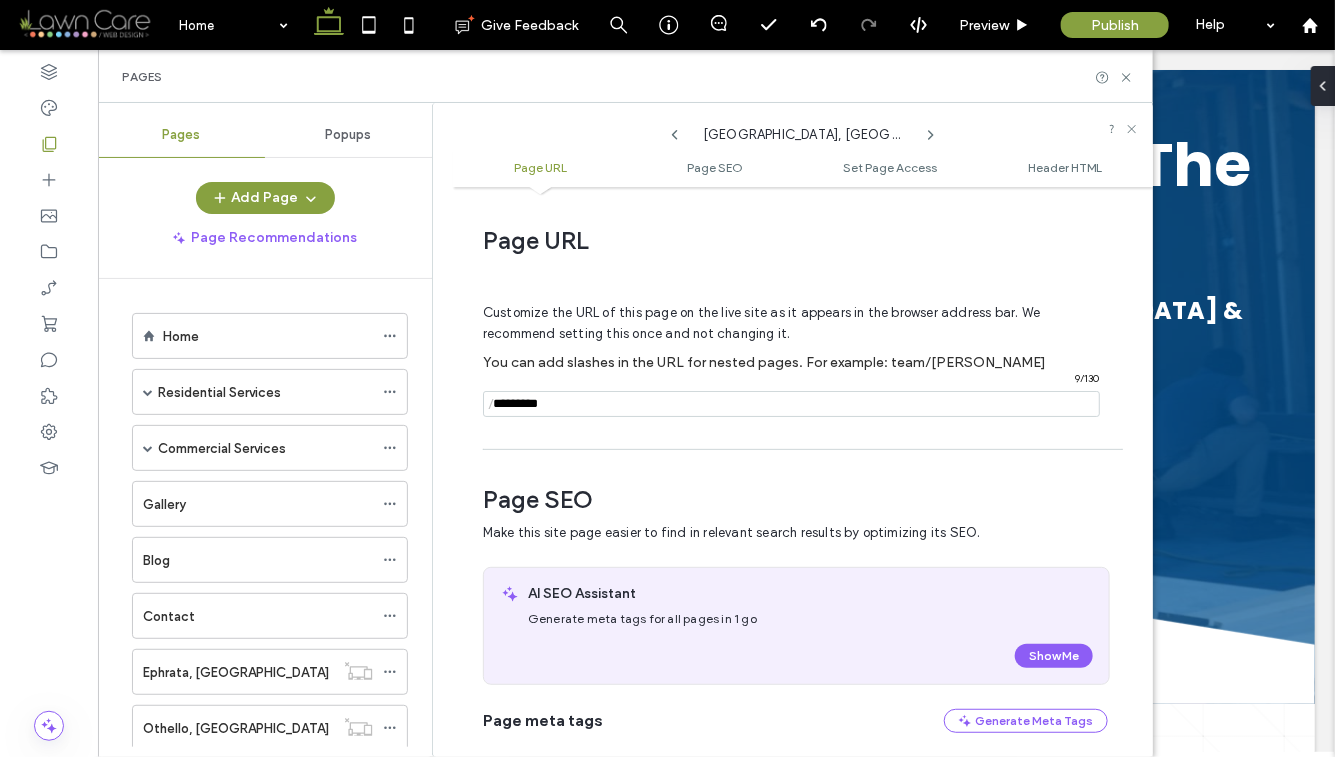 scroll, scrollTop: 282, scrollLeft: 0, axis: vertical 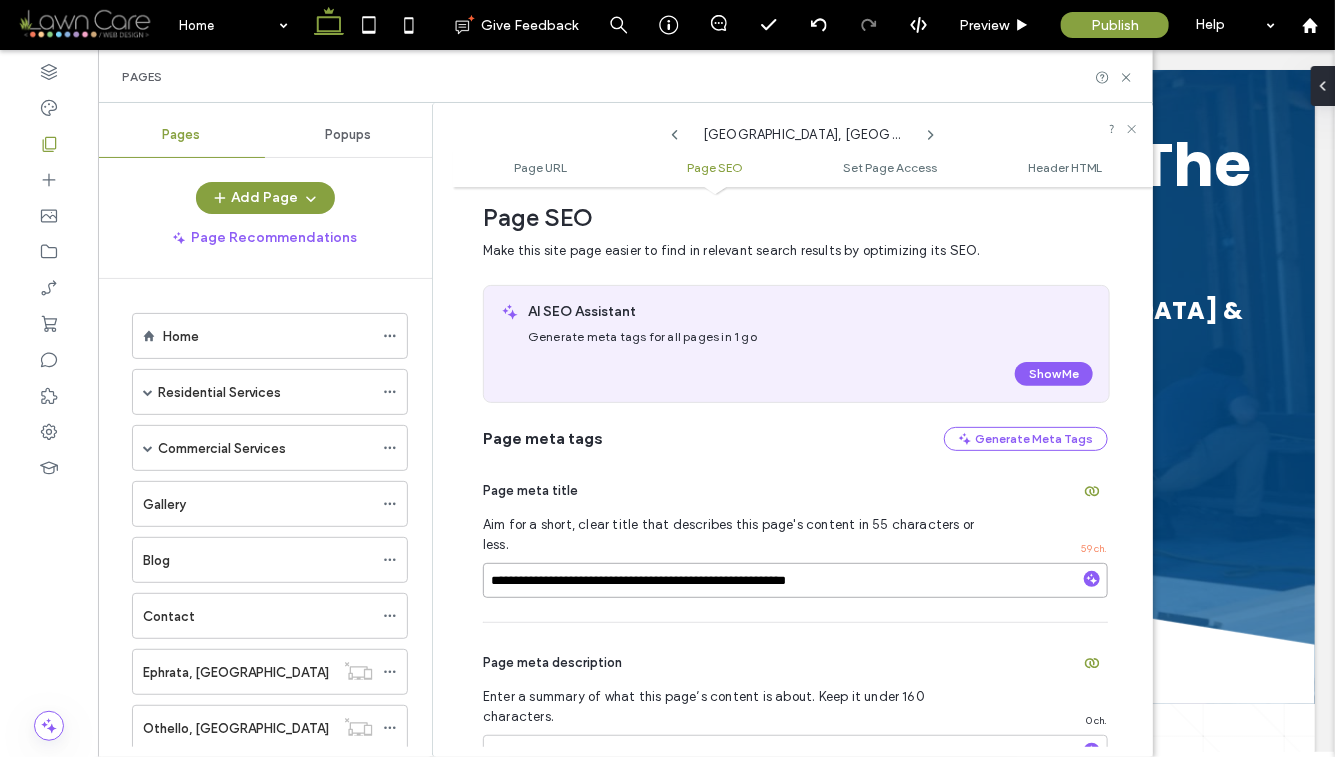 drag, startPoint x: 646, startPoint y: 573, endPoint x: 443, endPoint y: 567, distance: 203.08865 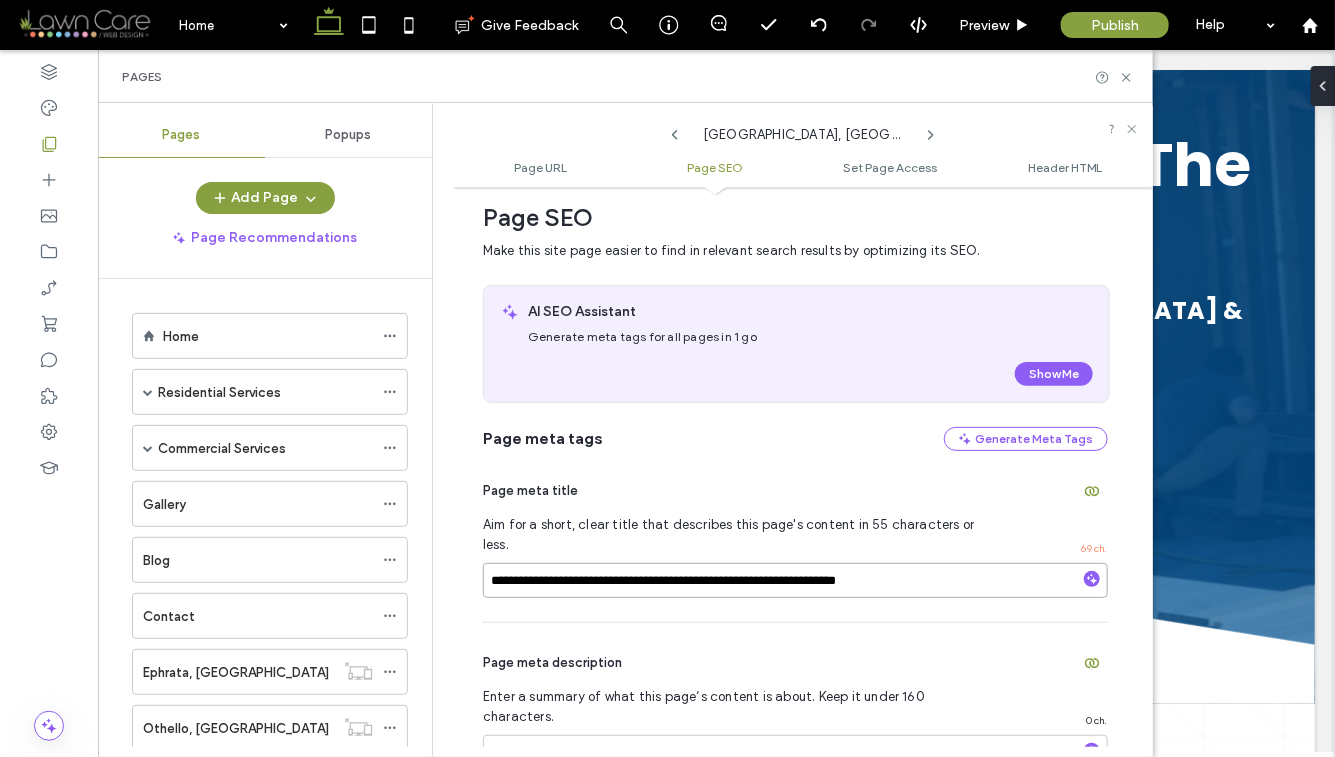 click on "**********" at bounding box center (795, 580) 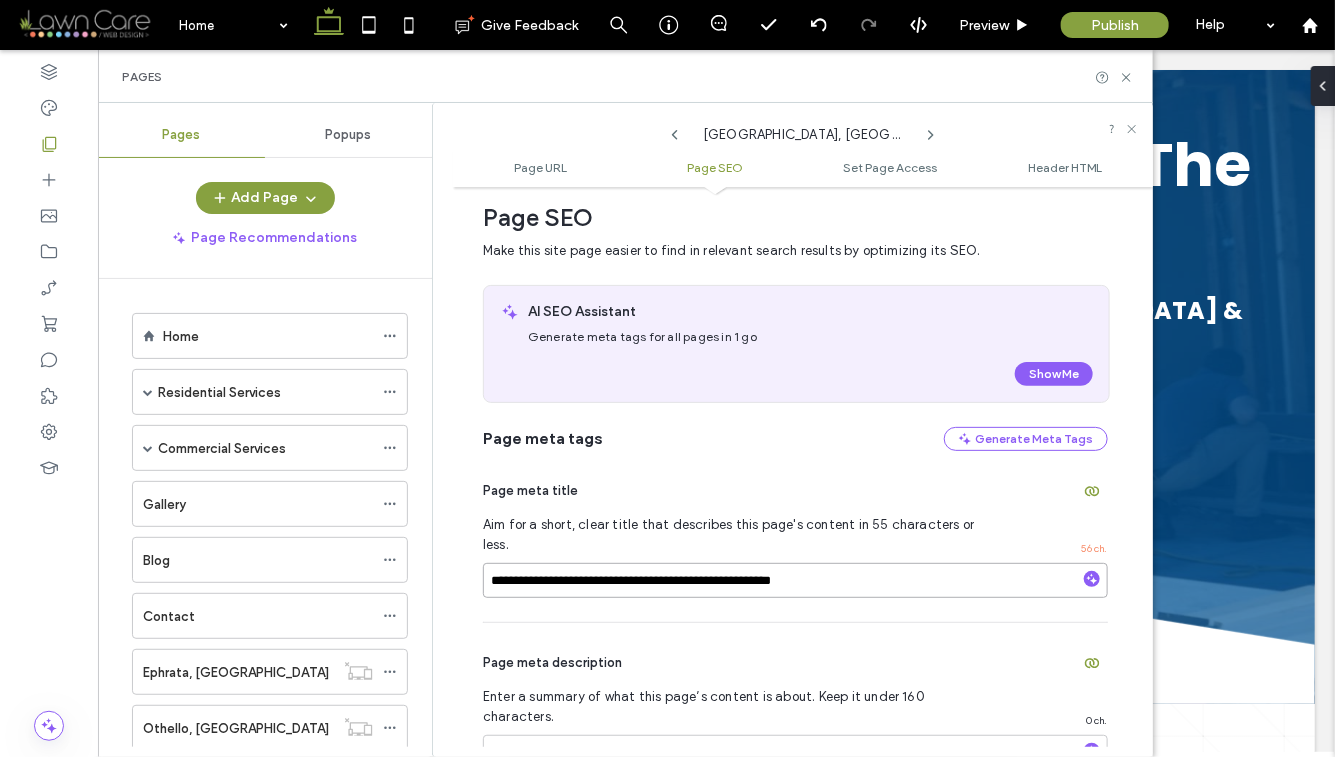 type on "**********" 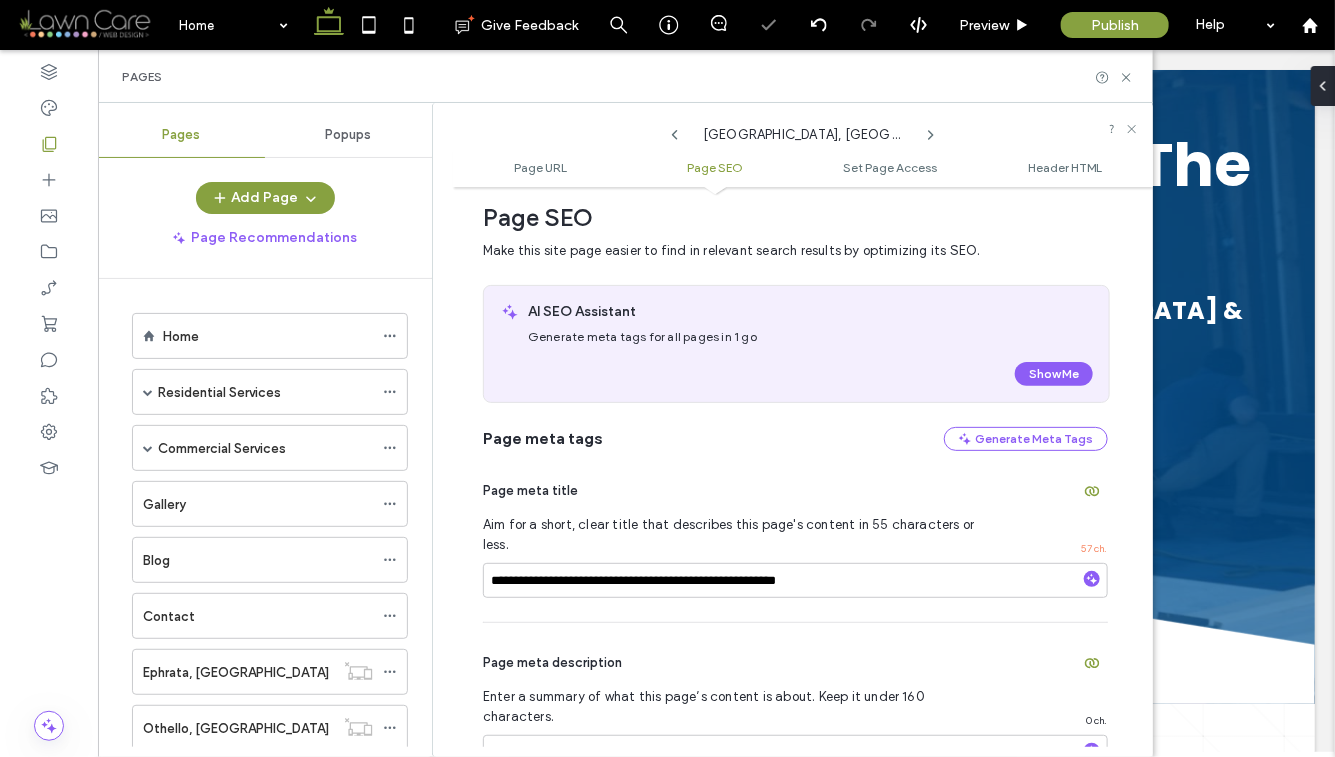 click 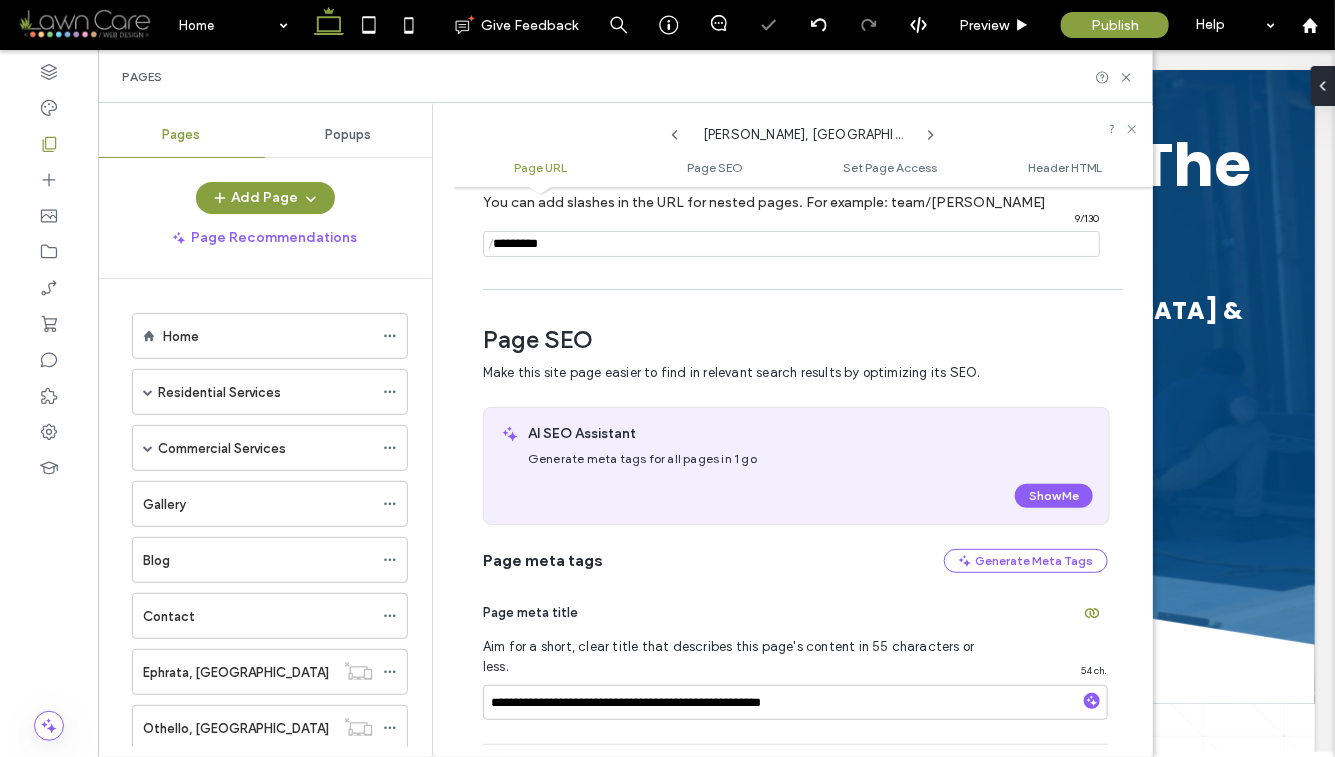scroll, scrollTop: 282, scrollLeft: 0, axis: vertical 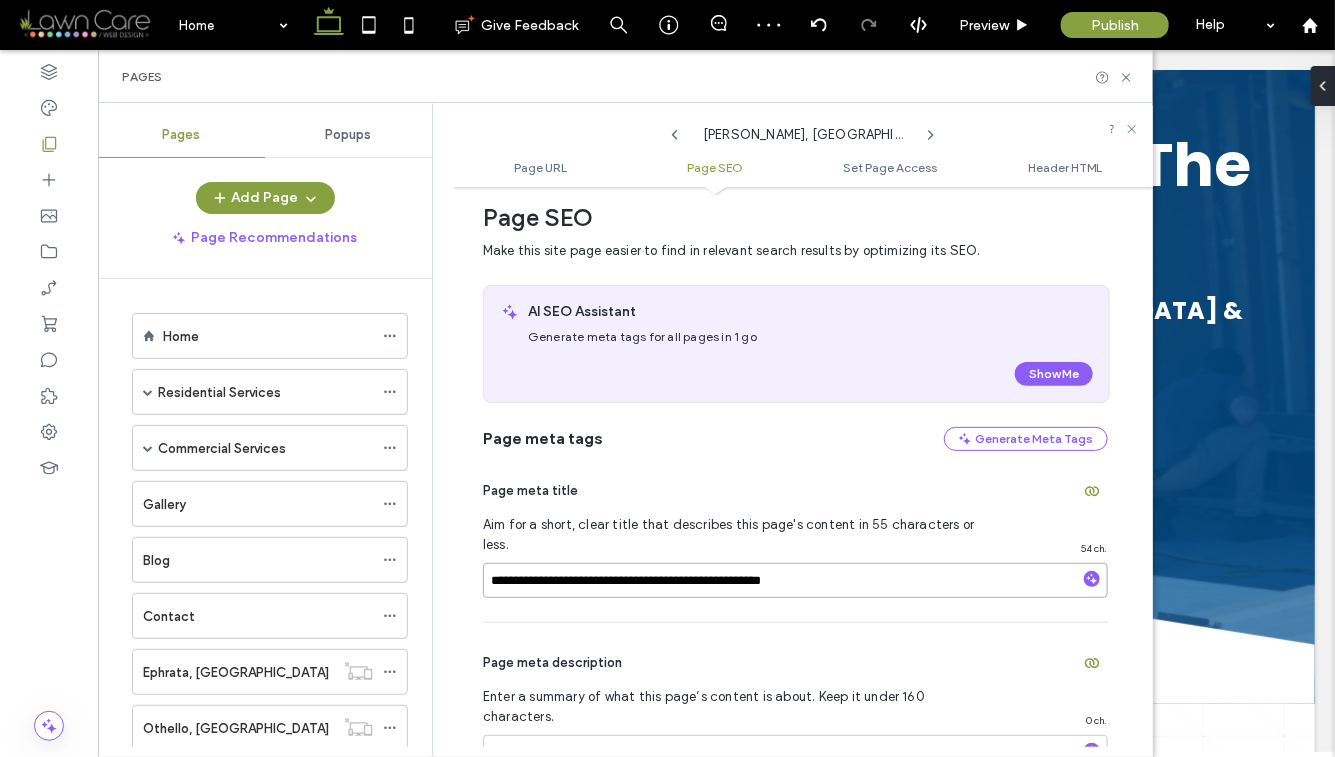 drag, startPoint x: 649, startPoint y: 571, endPoint x: 459, endPoint y: 579, distance: 190.16835 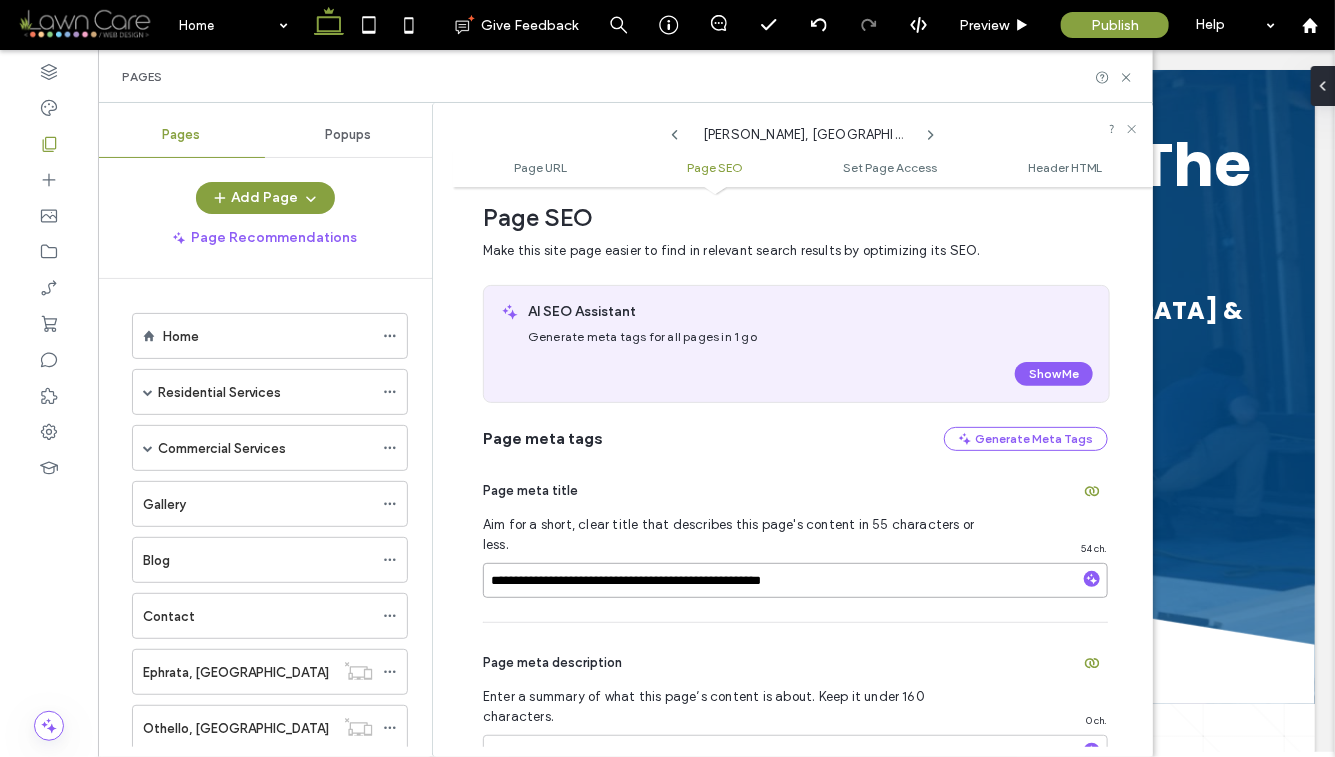 paste 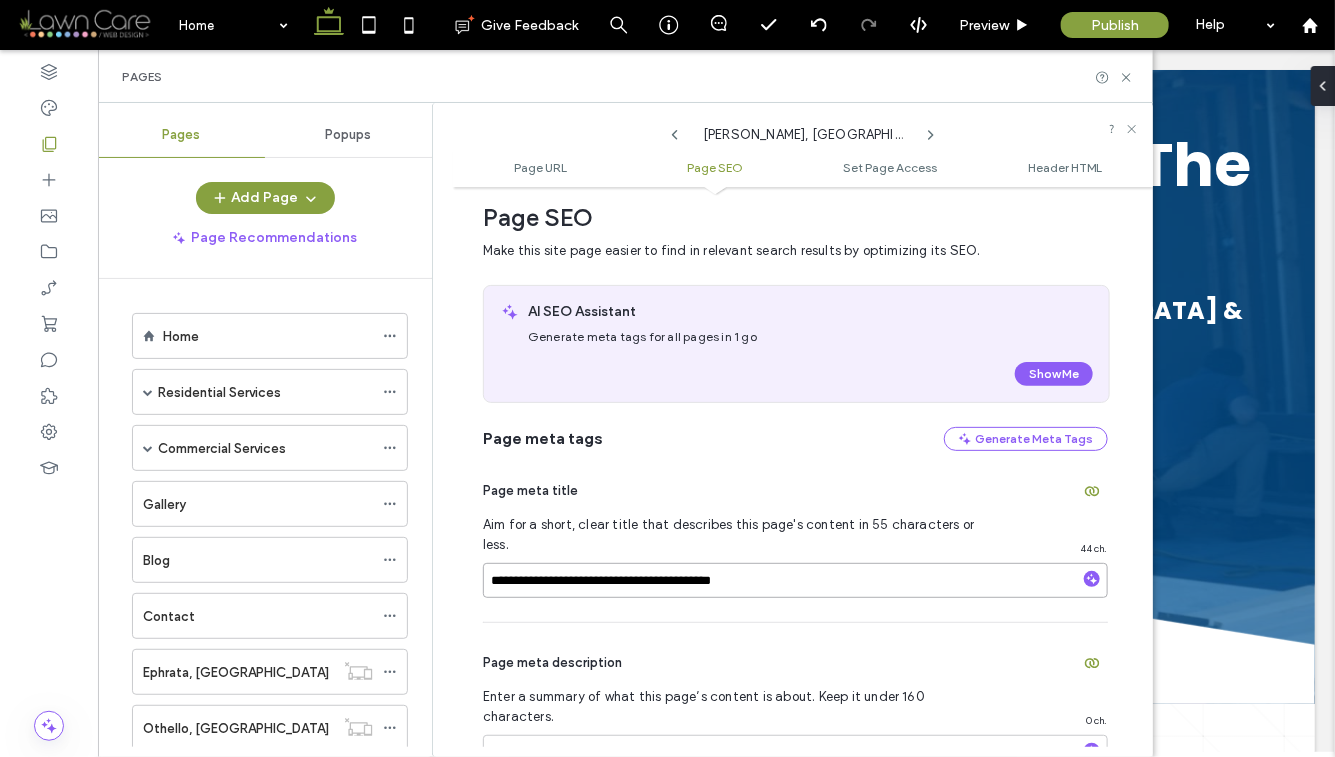 click on "**********" at bounding box center [795, 580] 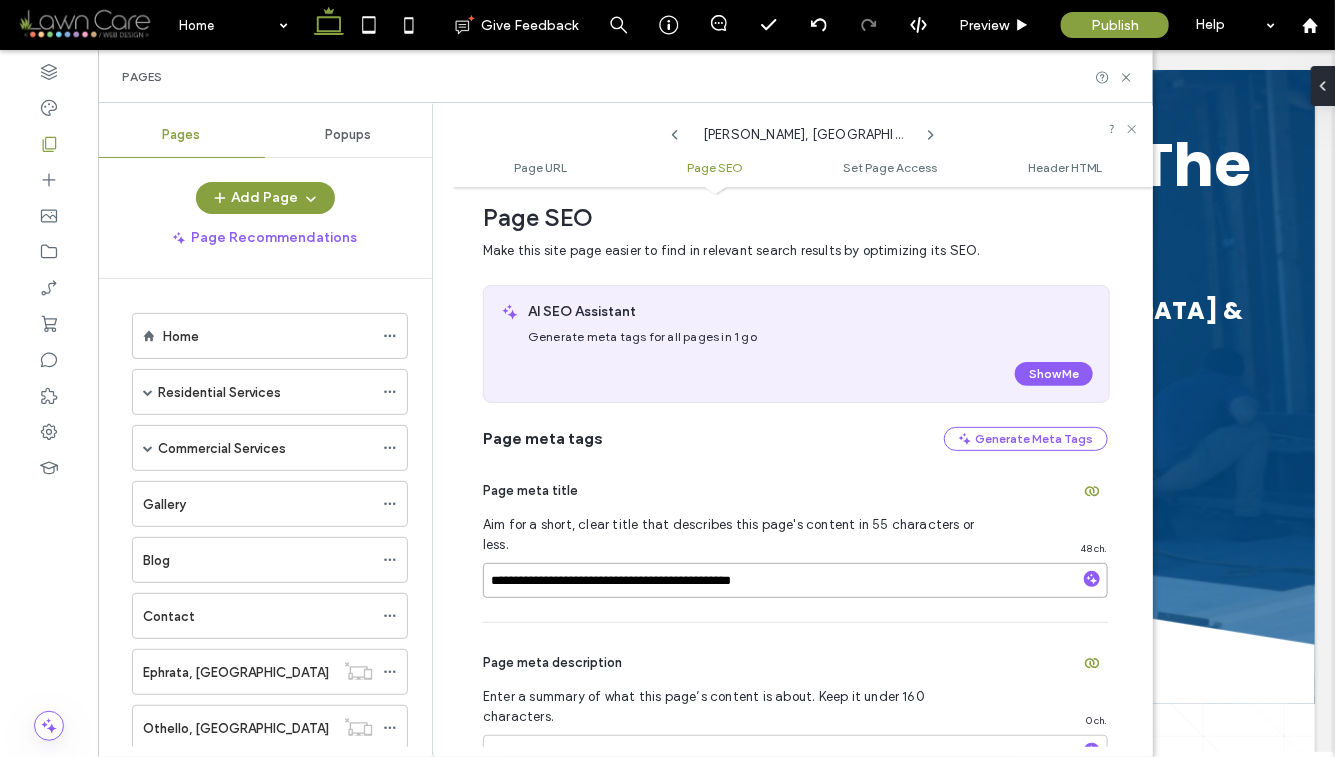 click on "**********" at bounding box center [795, 580] 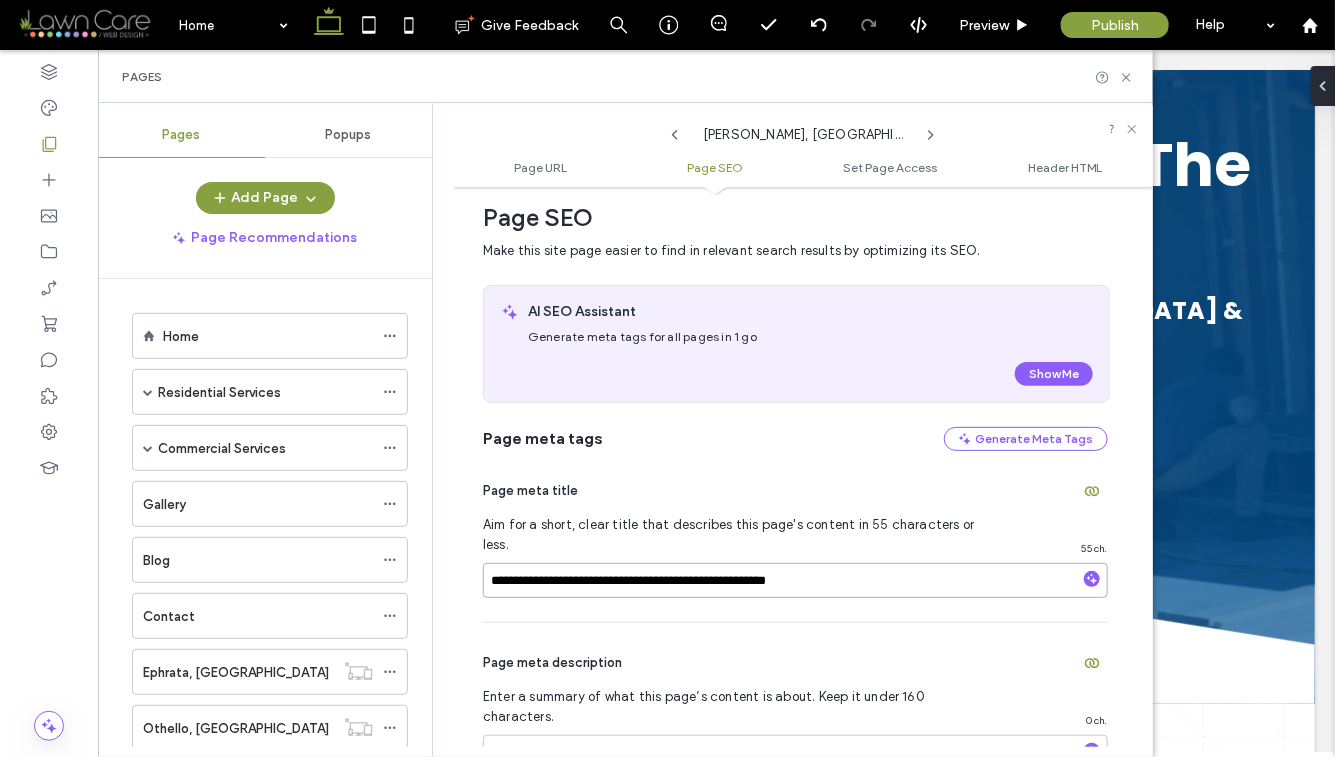 type on "**********" 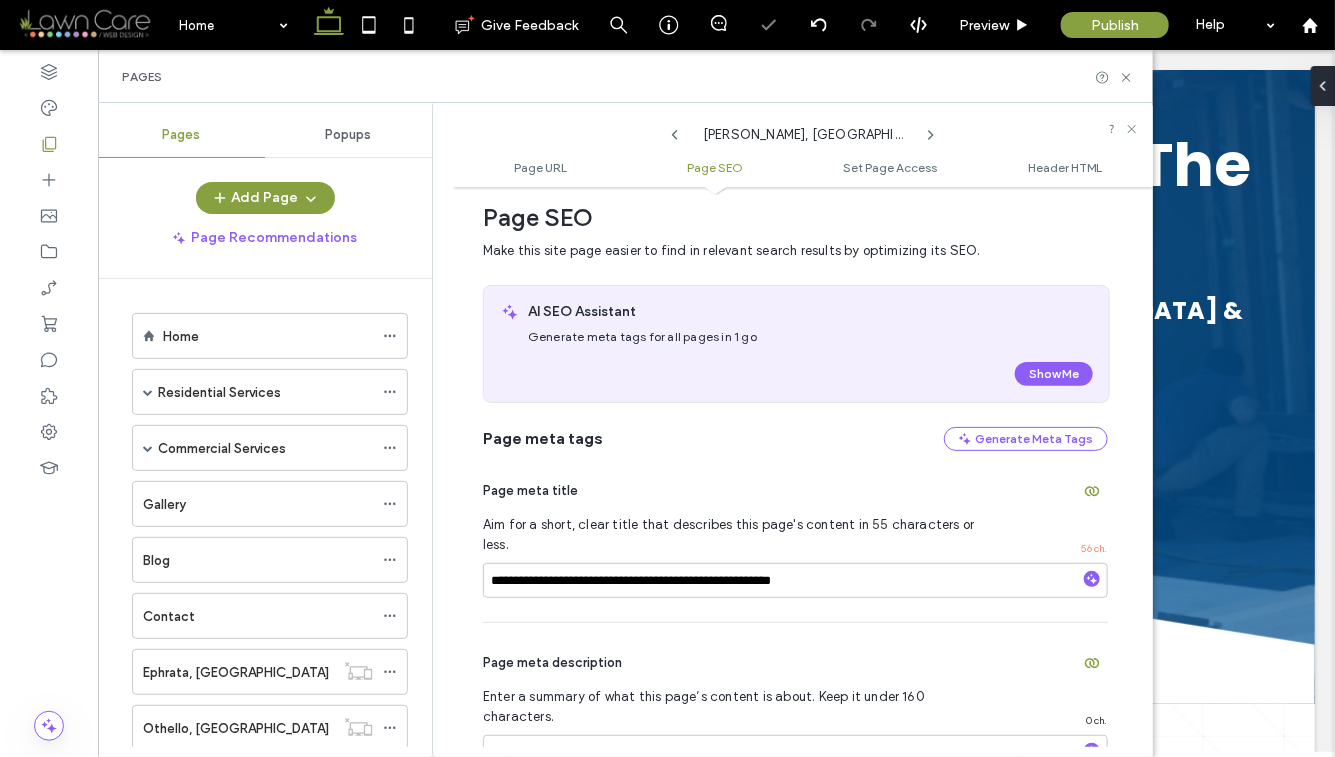 click 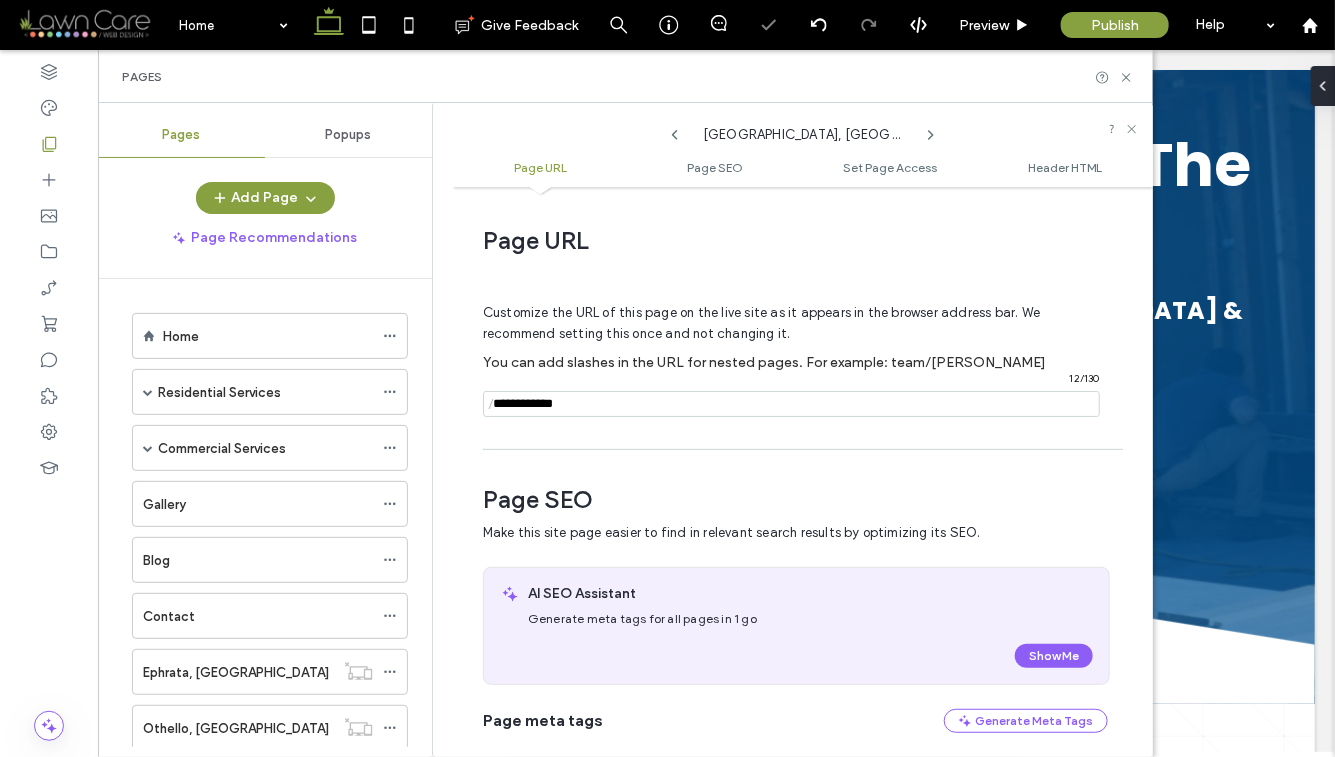 scroll, scrollTop: 282, scrollLeft: 0, axis: vertical 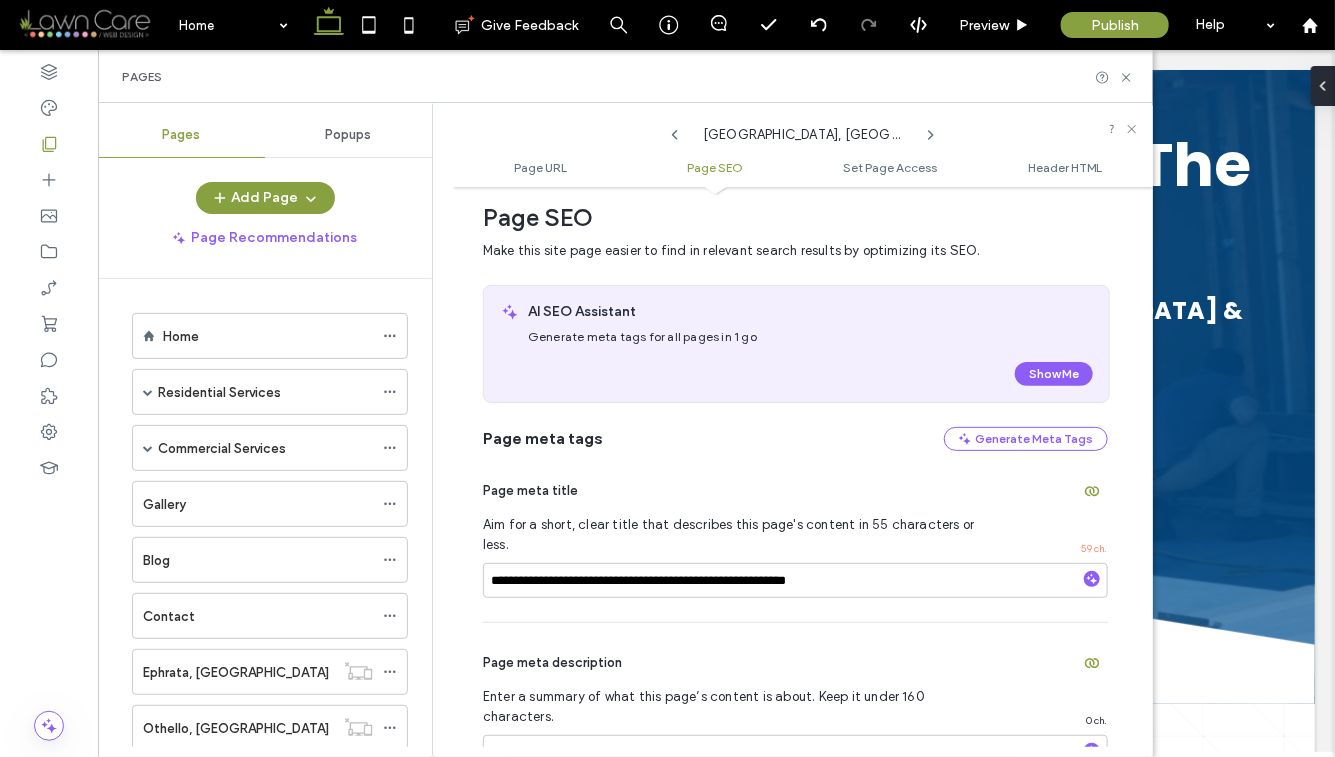 click 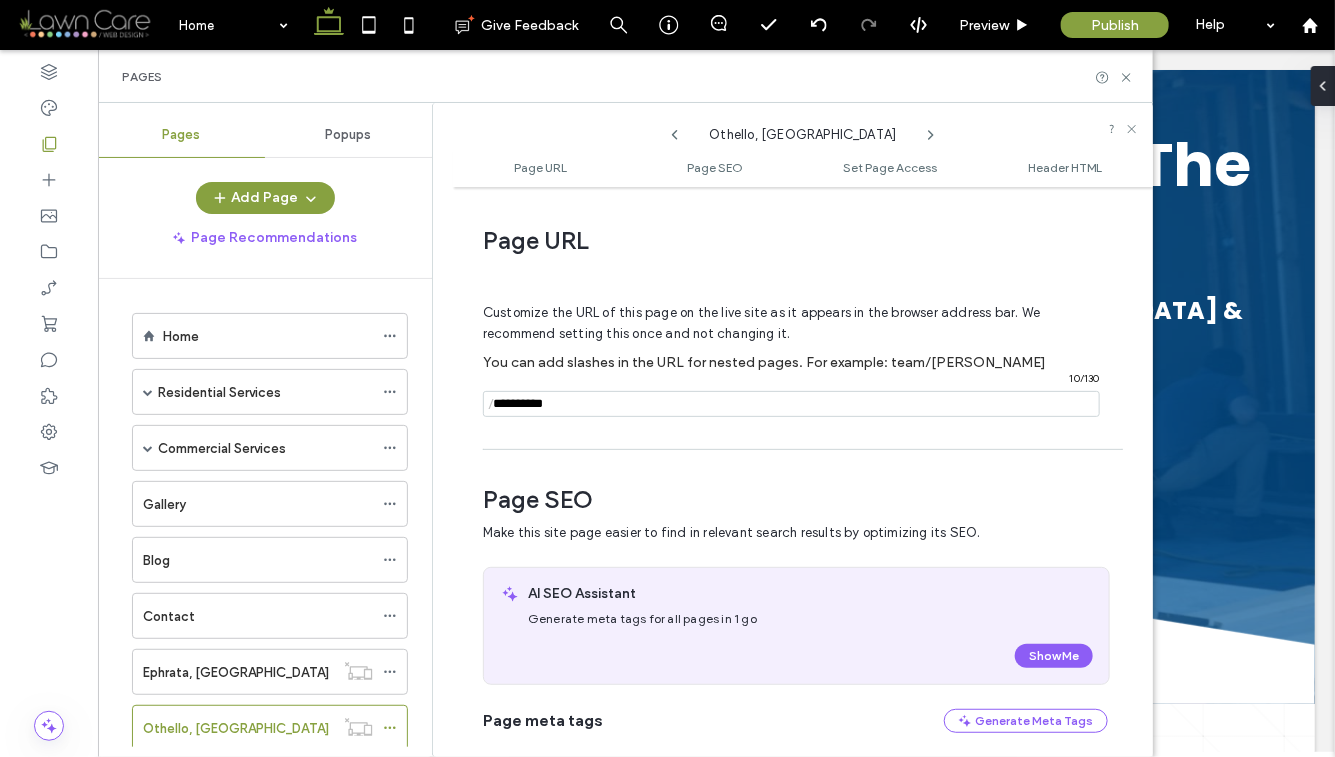 scroll, scrollTop: 282, scrollLeft: 0, axis: vertical 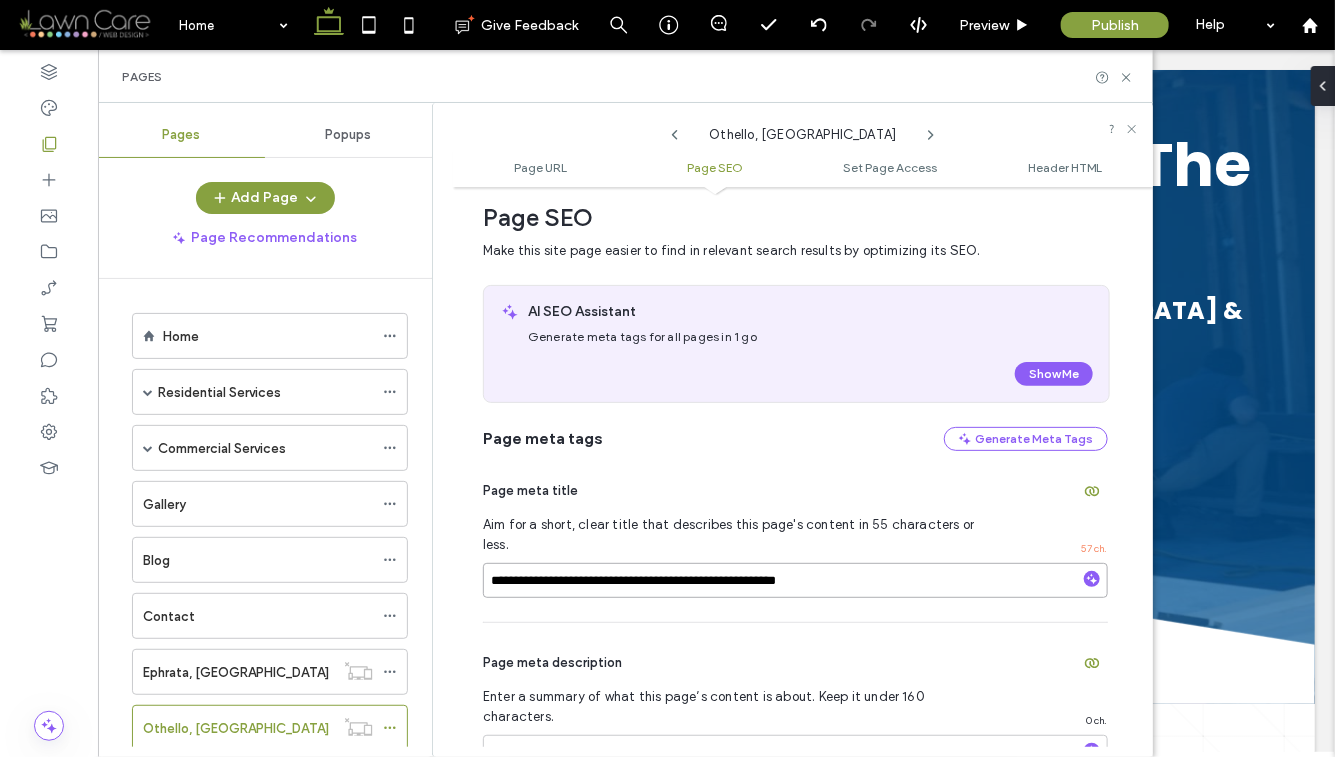 drag, startPoint x: 620, startPoint y: 570, endPoint x: 471, endPoint y: 571, distance: 149.00336 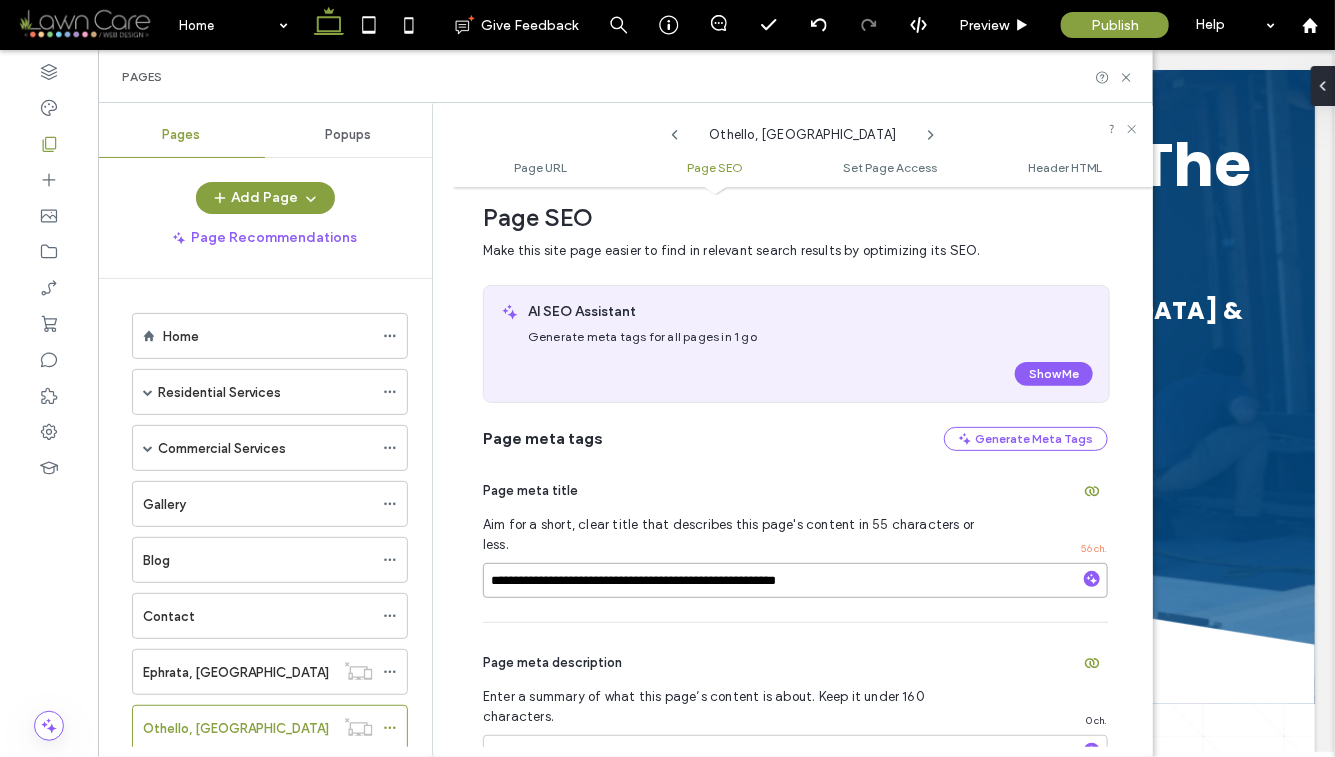 type on "**********" 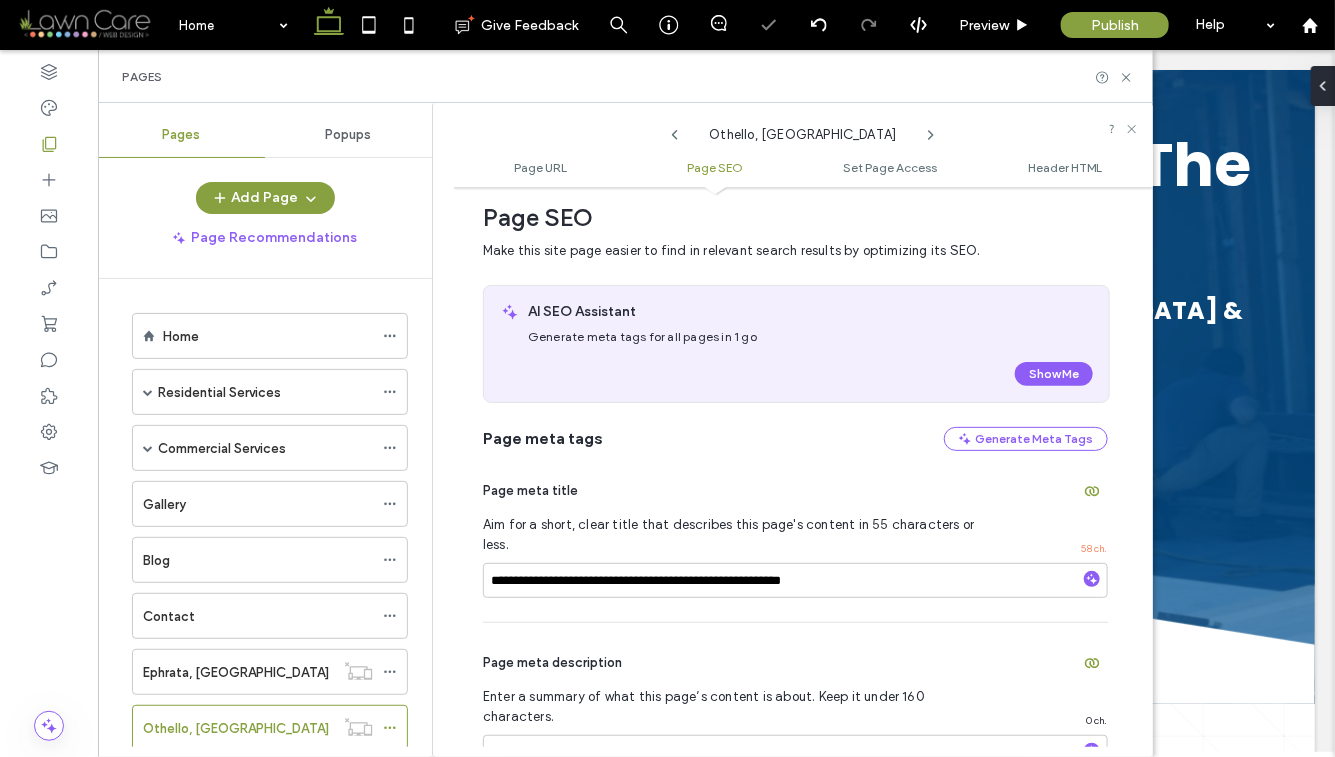 click 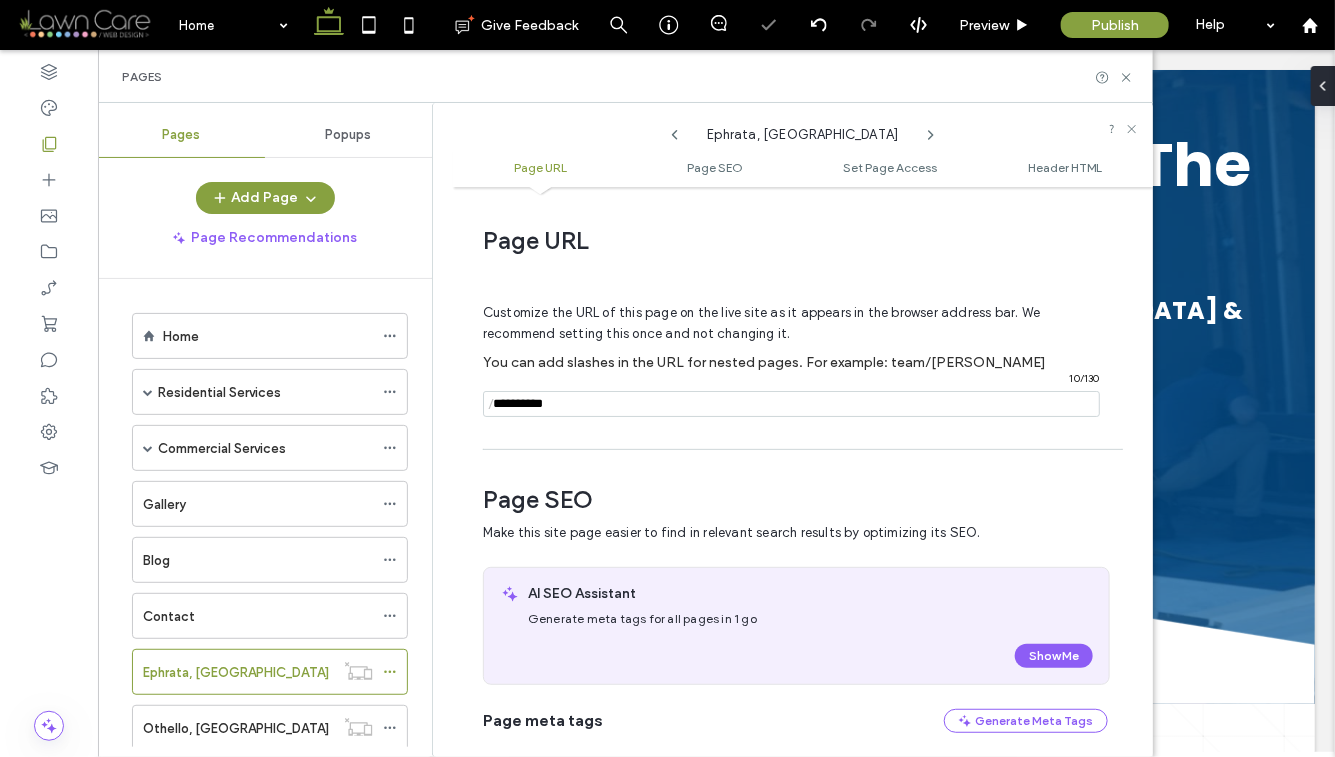 scroll, scrollTop: 282, scrollLeft: 0, axis: vertical 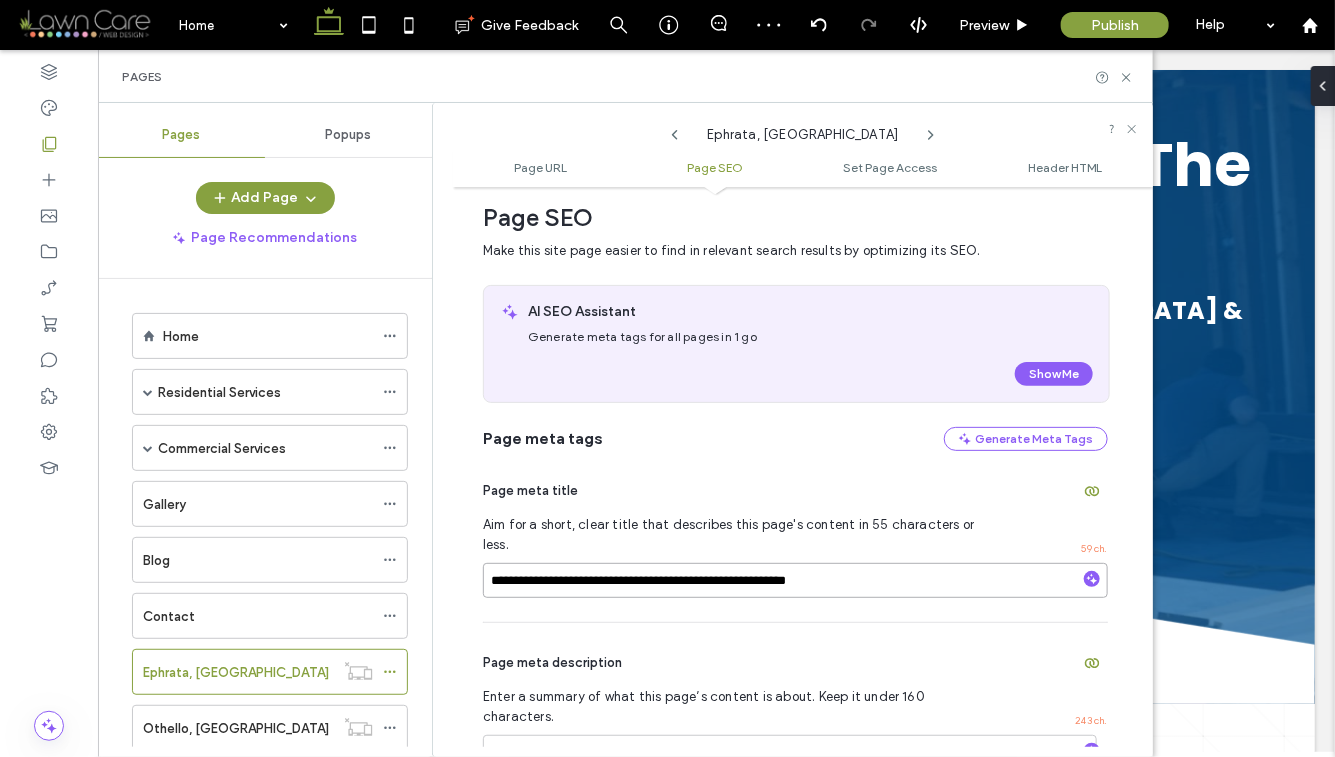 drag, startPoint x: 602, startPoint y: 576, endPoint x: 534, endPoint y: 570, distance: 68.26419 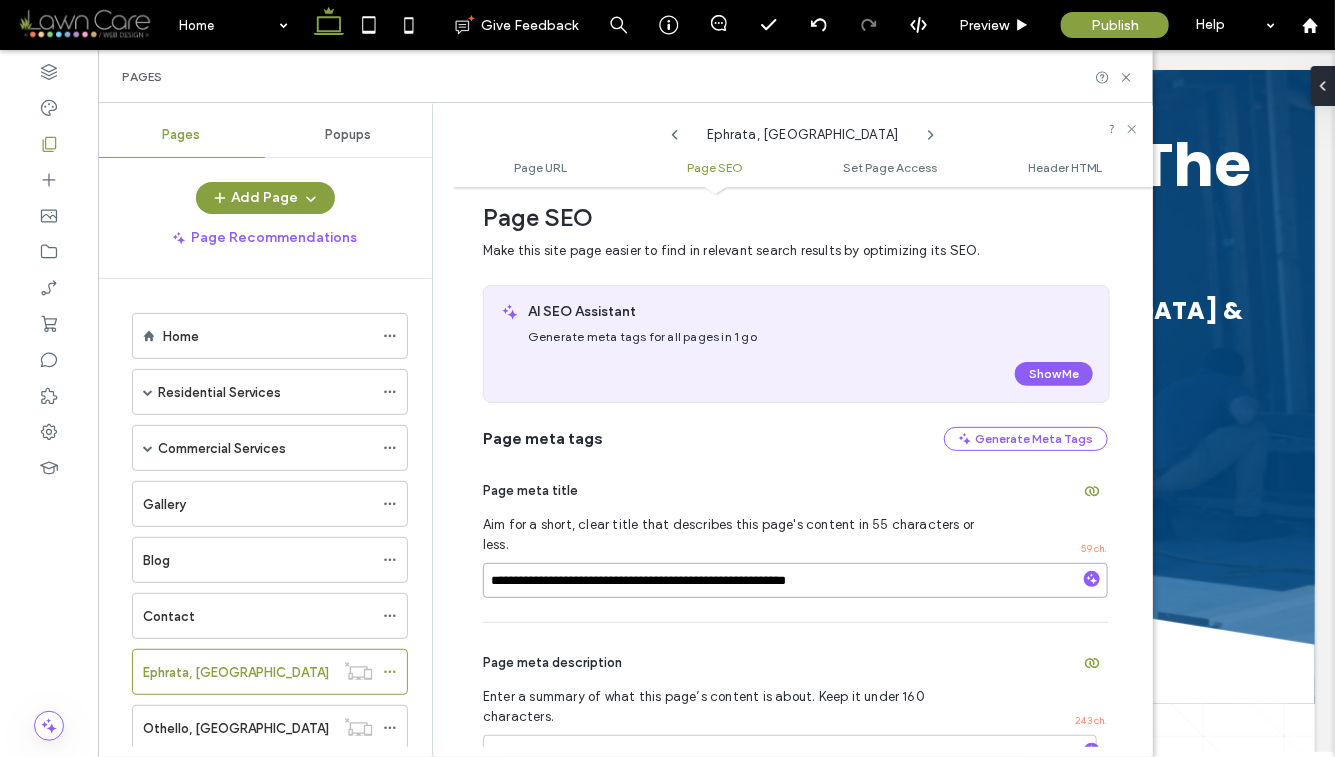 drag, startPoint x: 605, startPoint y: 571, endPoint x: 483, endPoint y: 570, distance: 122.0041 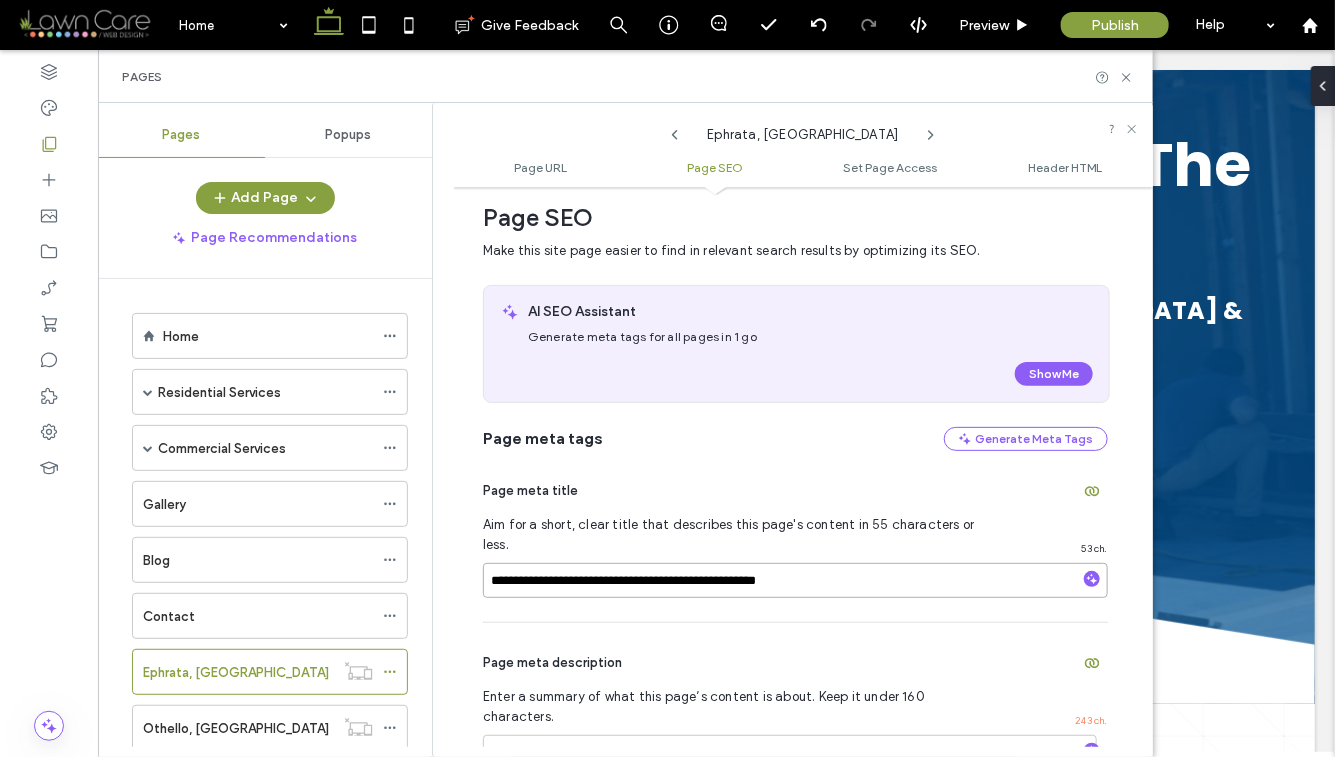click on "**********" at bounding box center [795, 580] 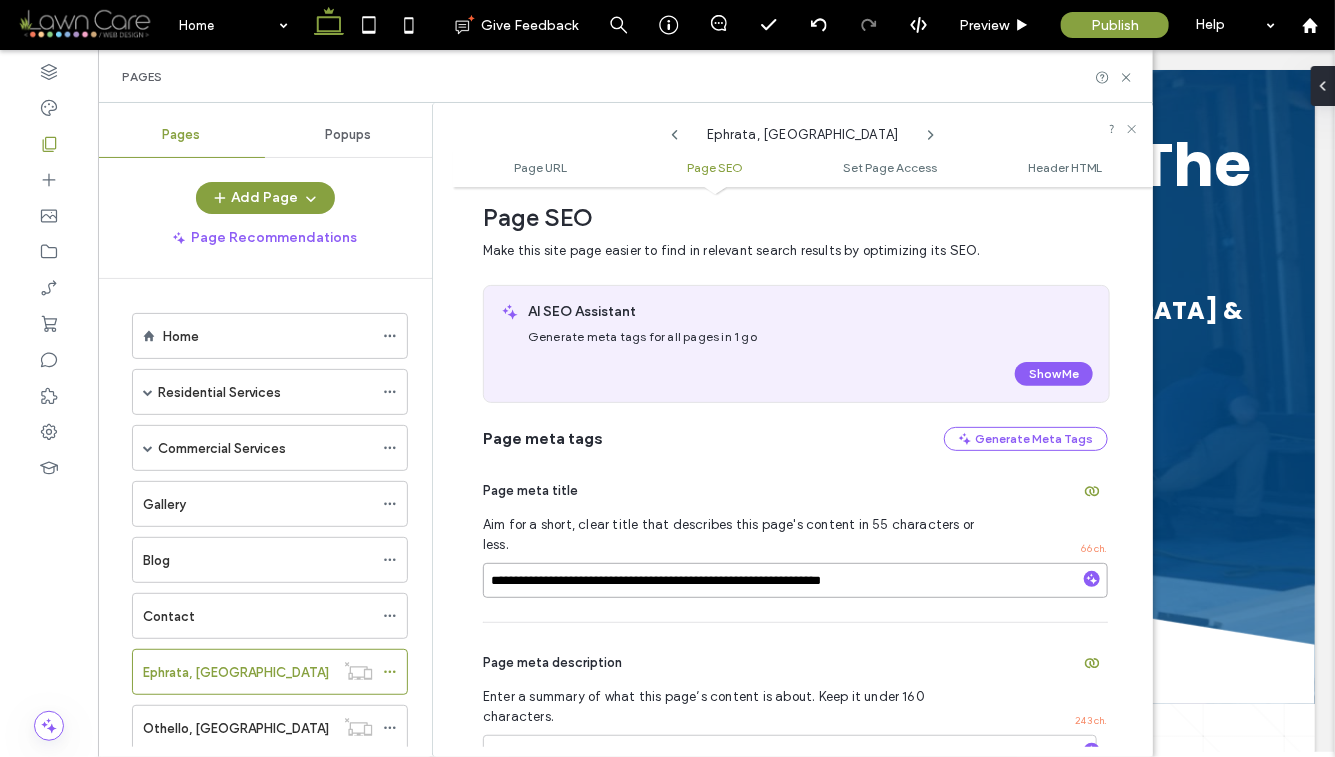 click on "**********" at bounding box center [795, 580] 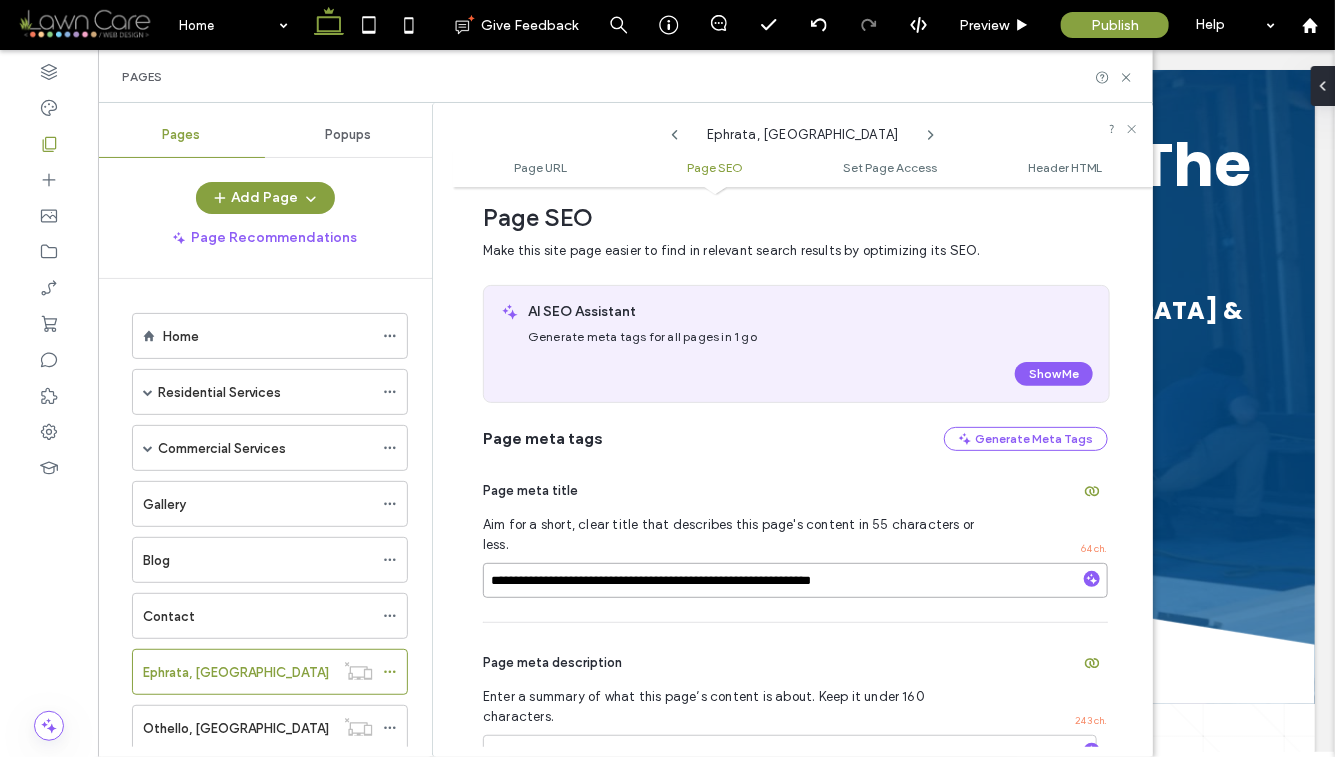 click on "**********" at bounding box center (795, 580) 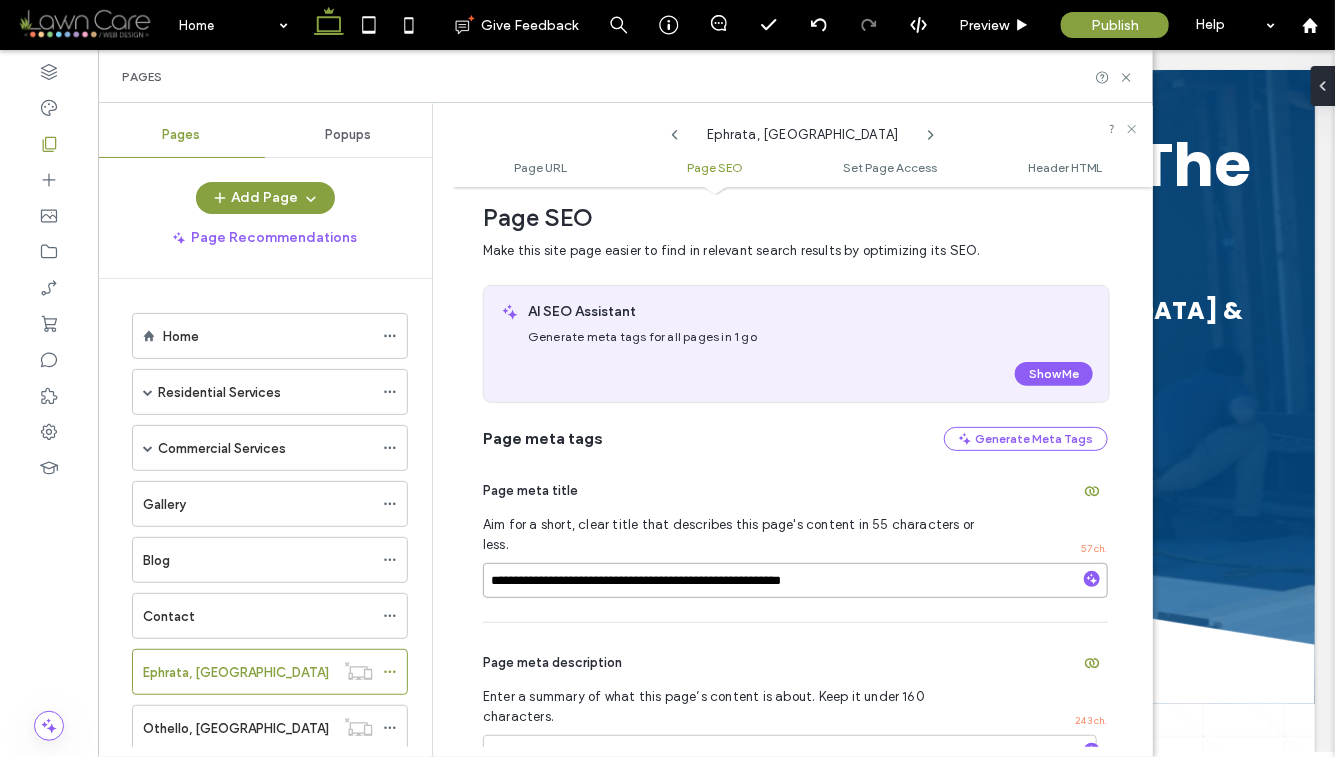 type on "**********" 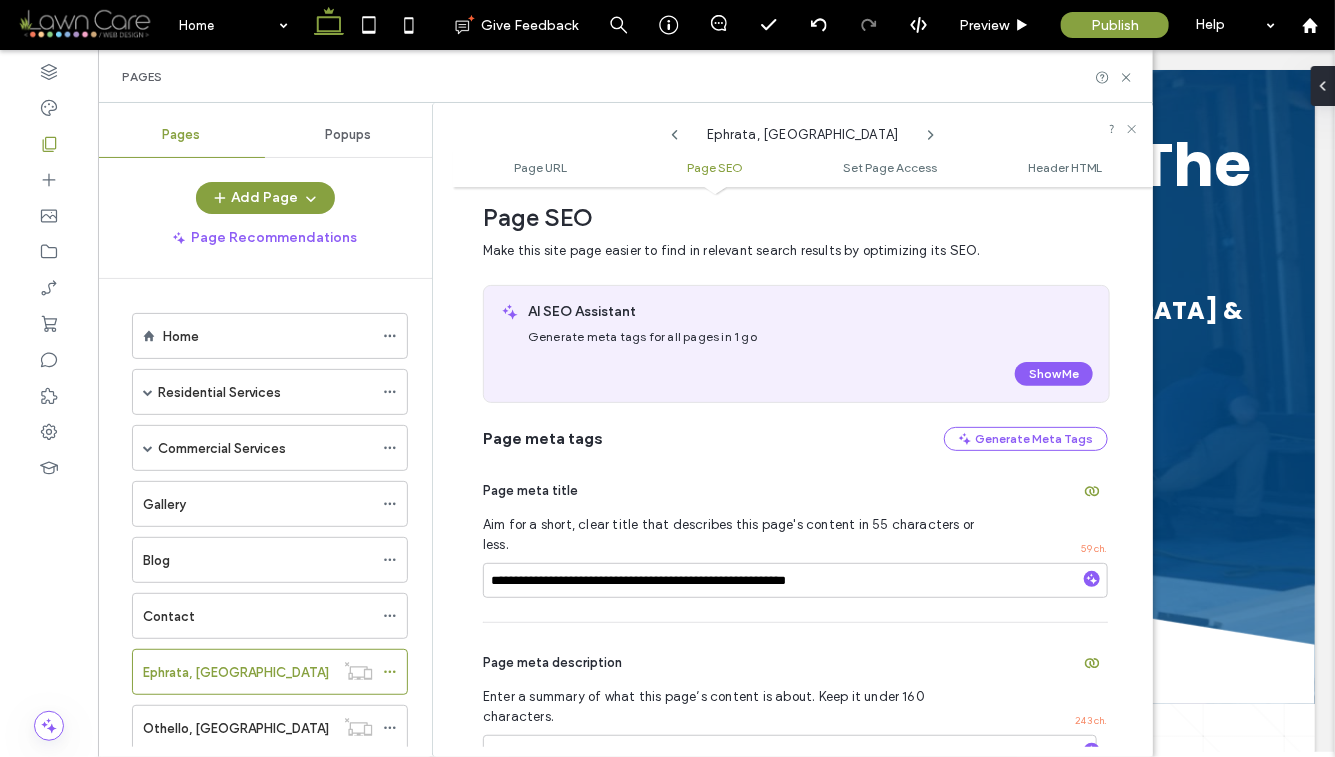 click 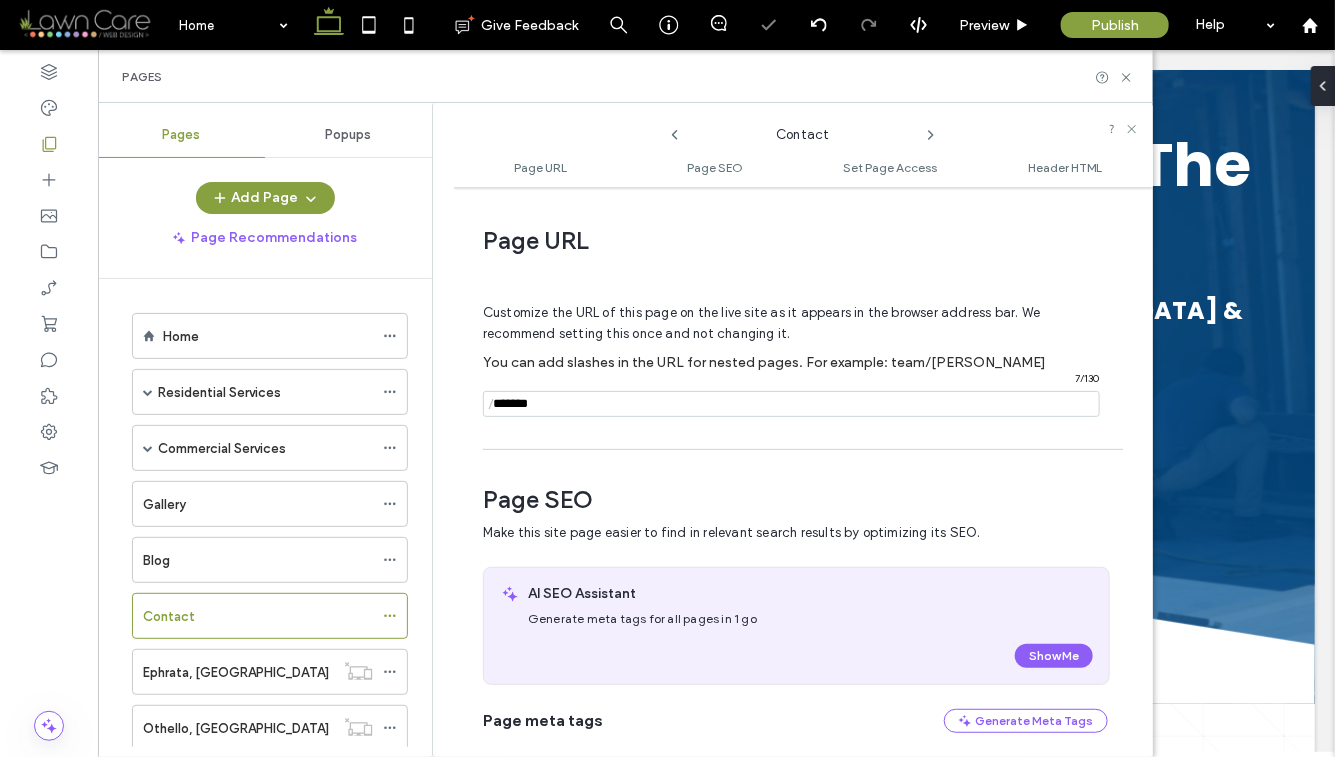 scroll, scrollTop: 282, scrollLeft: 0, axis: vertical 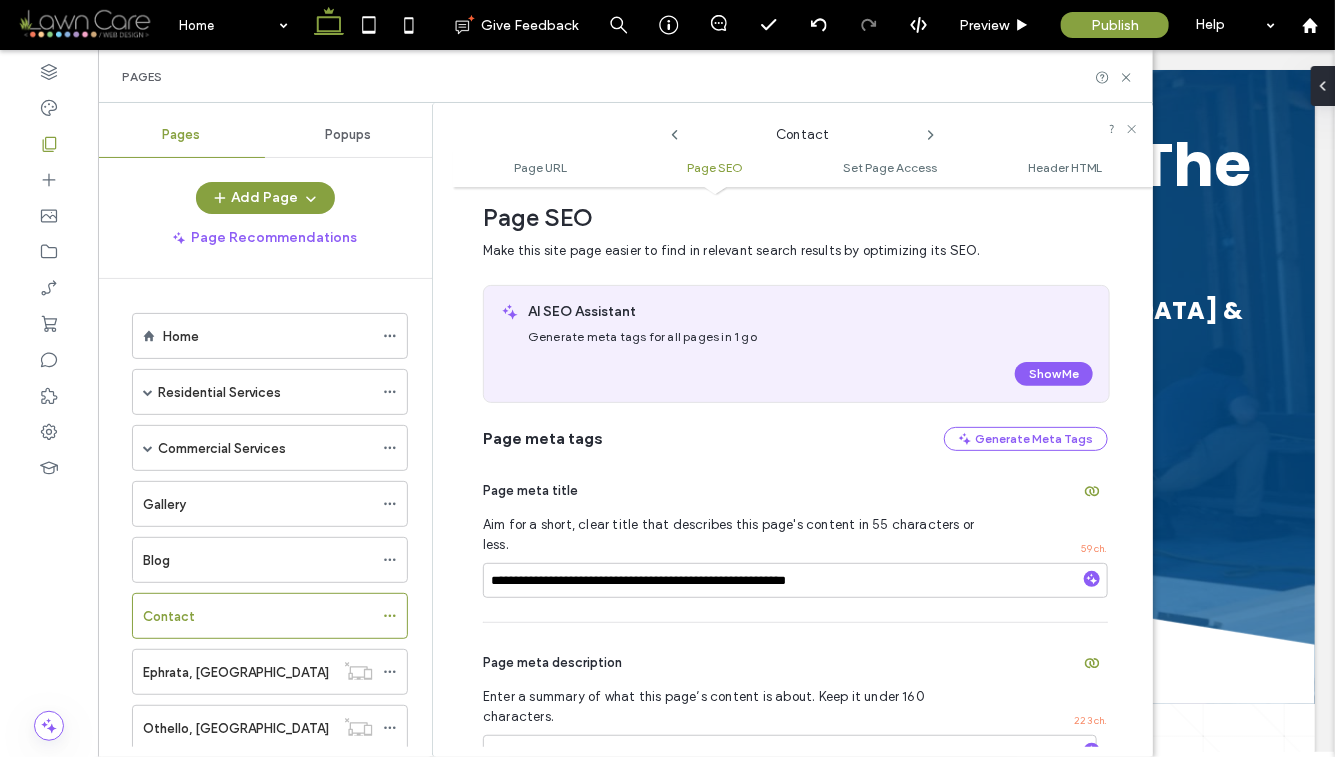 click 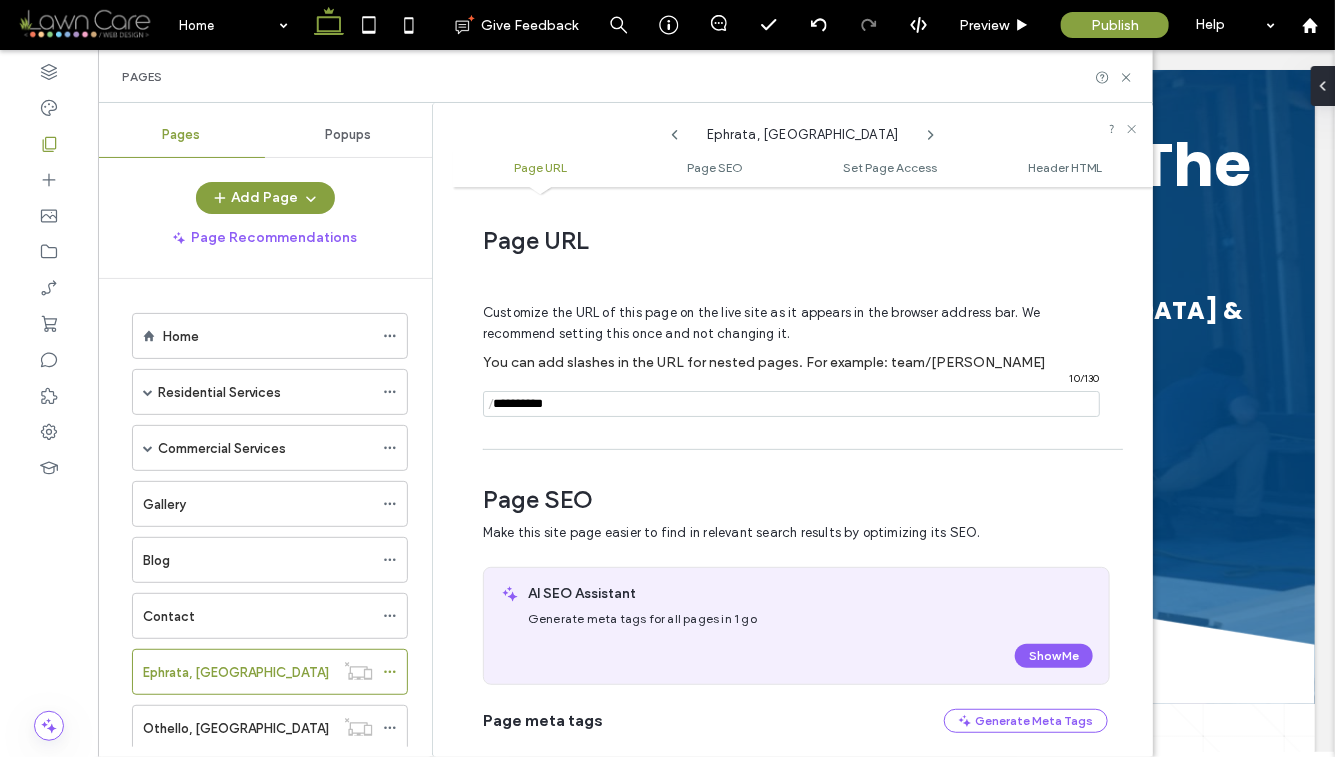 scroll, scrollTop: 282, scrollLeft: 0, axis: vertical 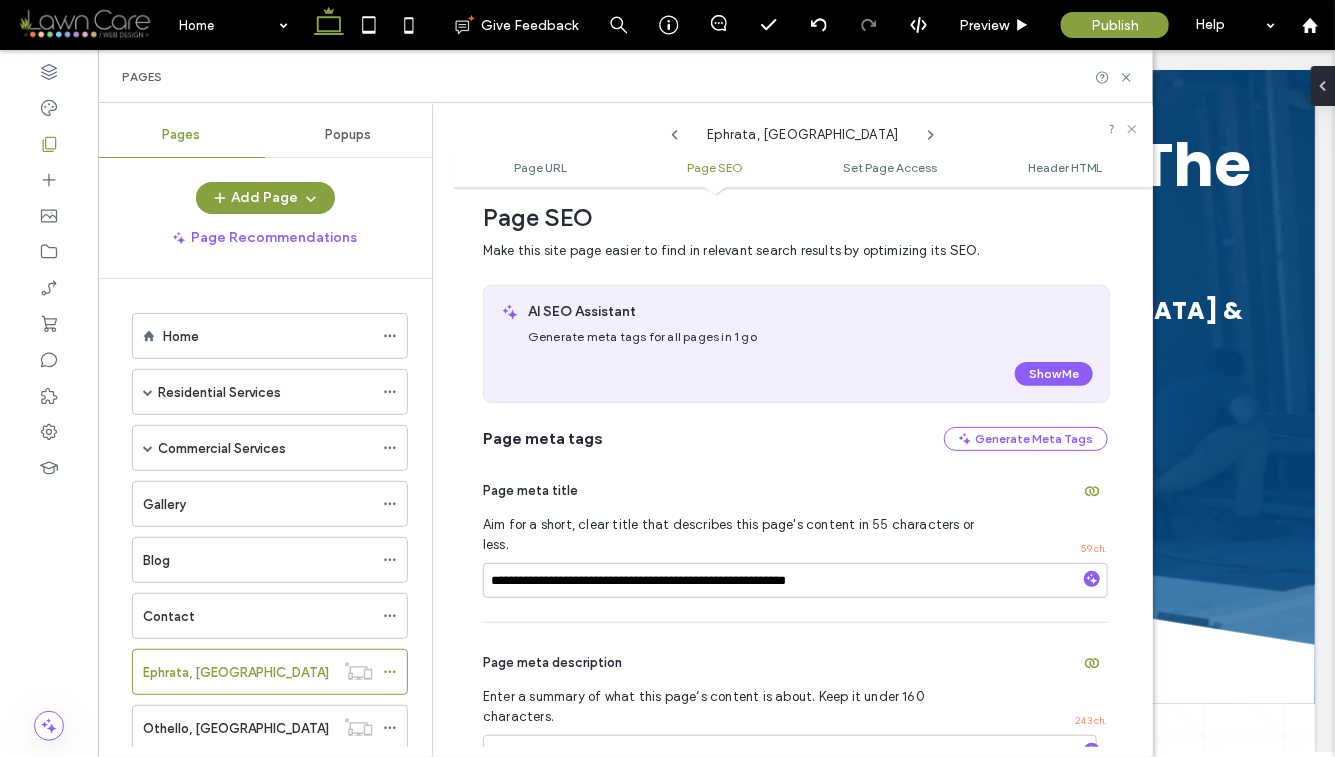 click 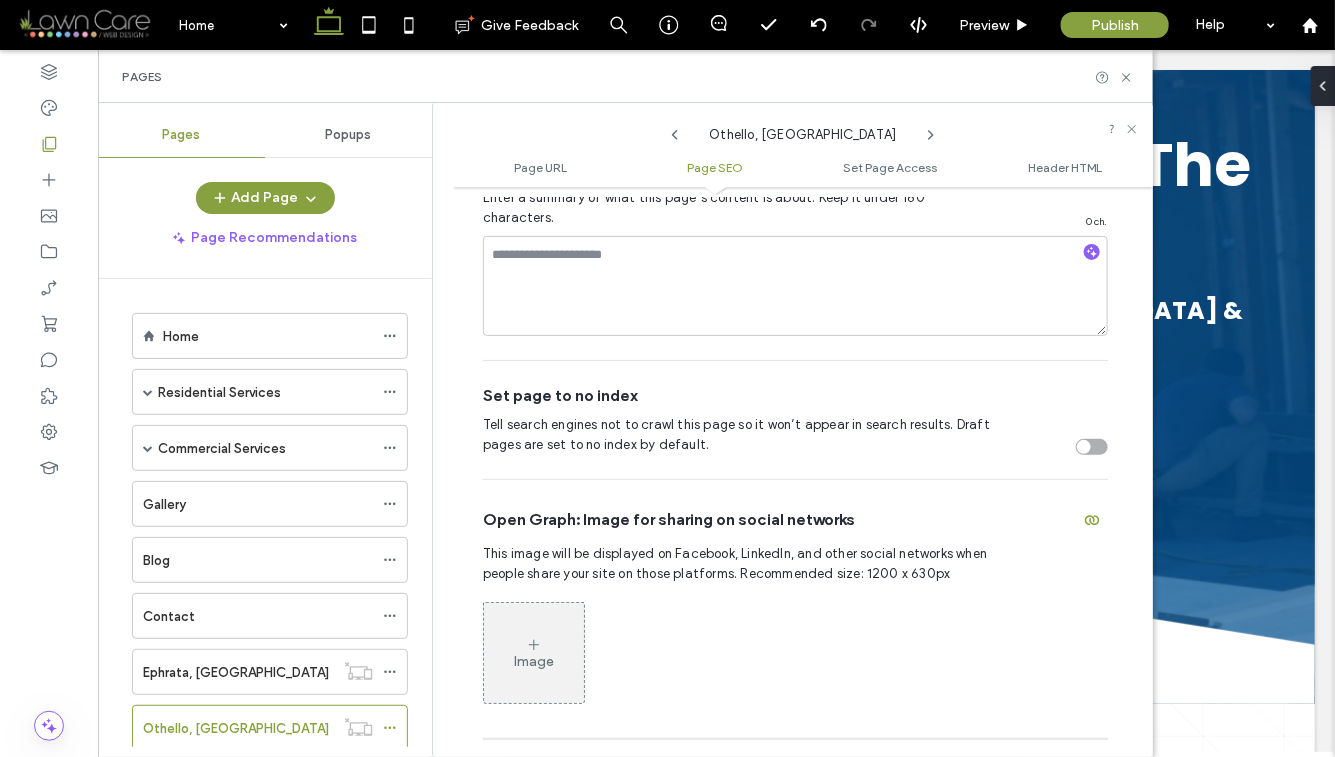 scroll, scrollTop: 375, scrollLeft: 0, axis: vertical 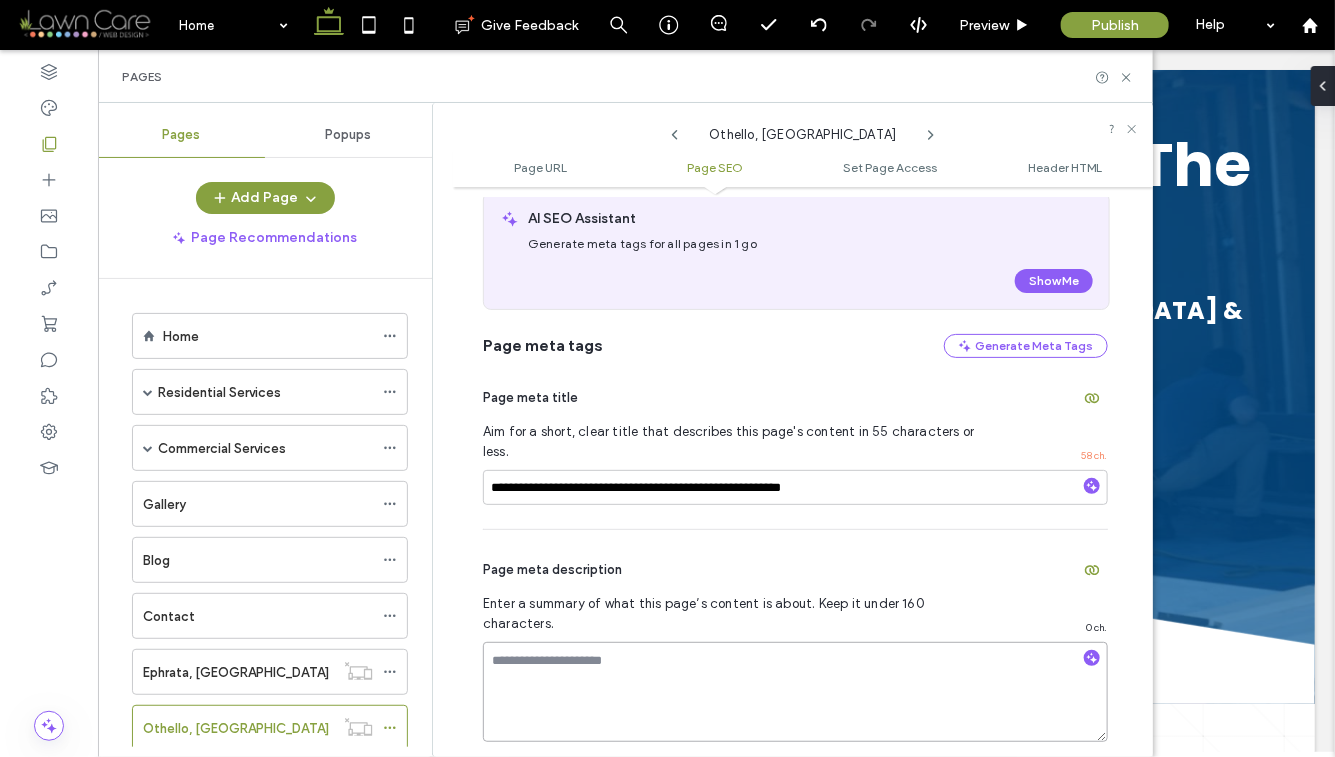 click at bounding box center [795, 692] 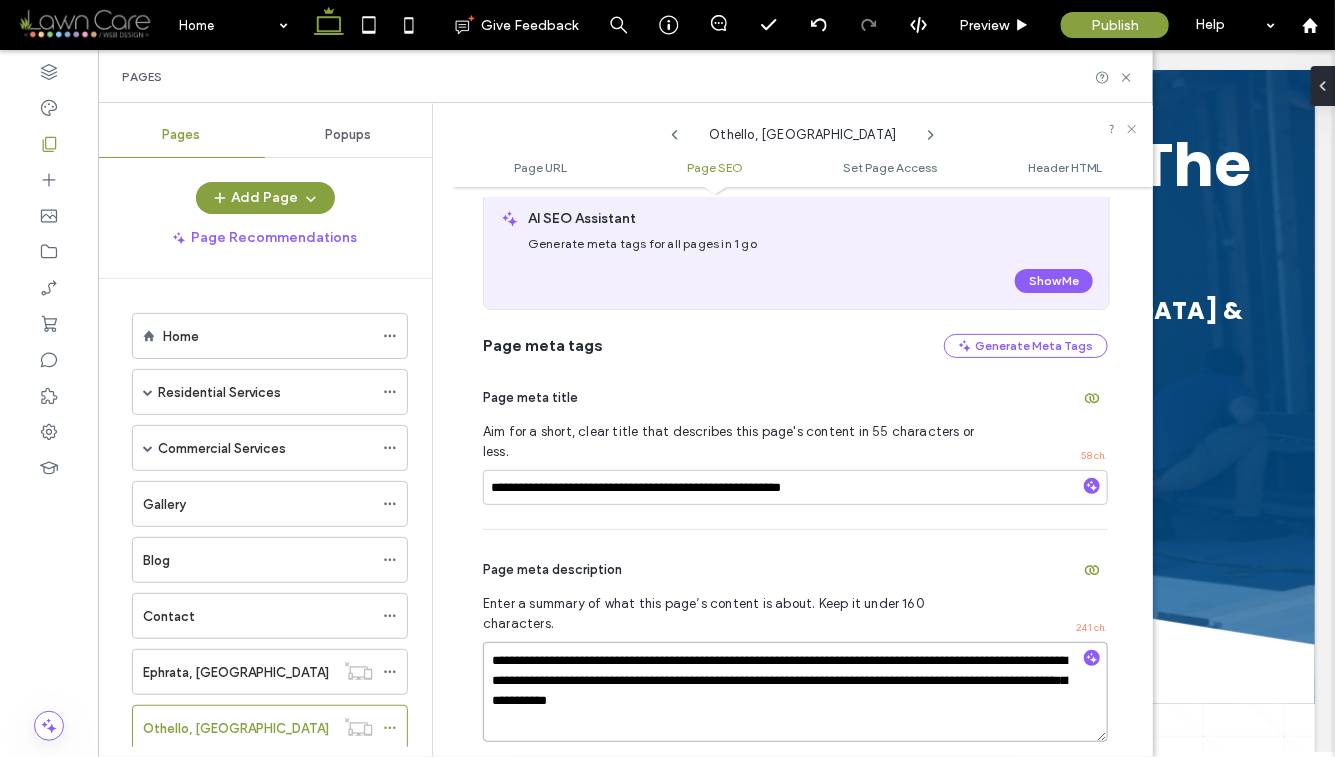 click on "**********" at bounding box center (795, 692) 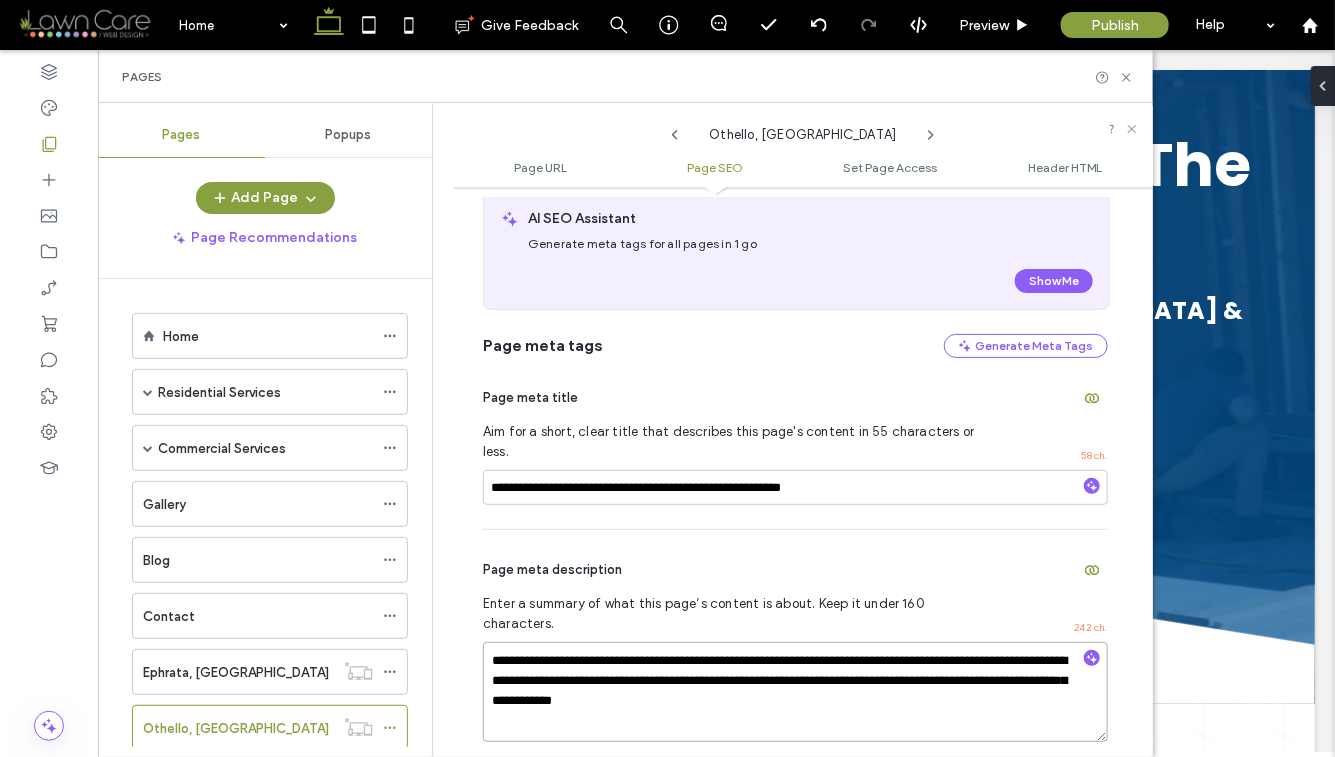 click on "**********" at bounding box center (795, 692) 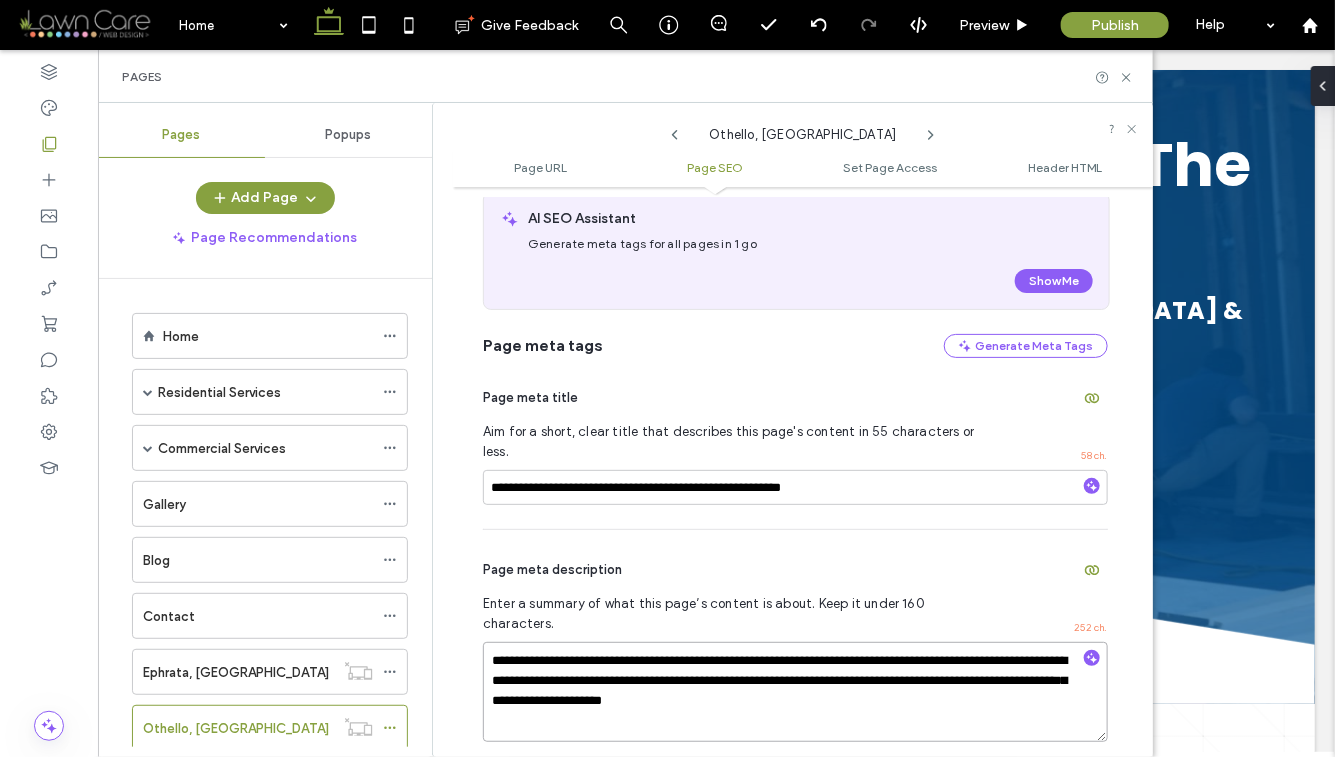 type on "**********" 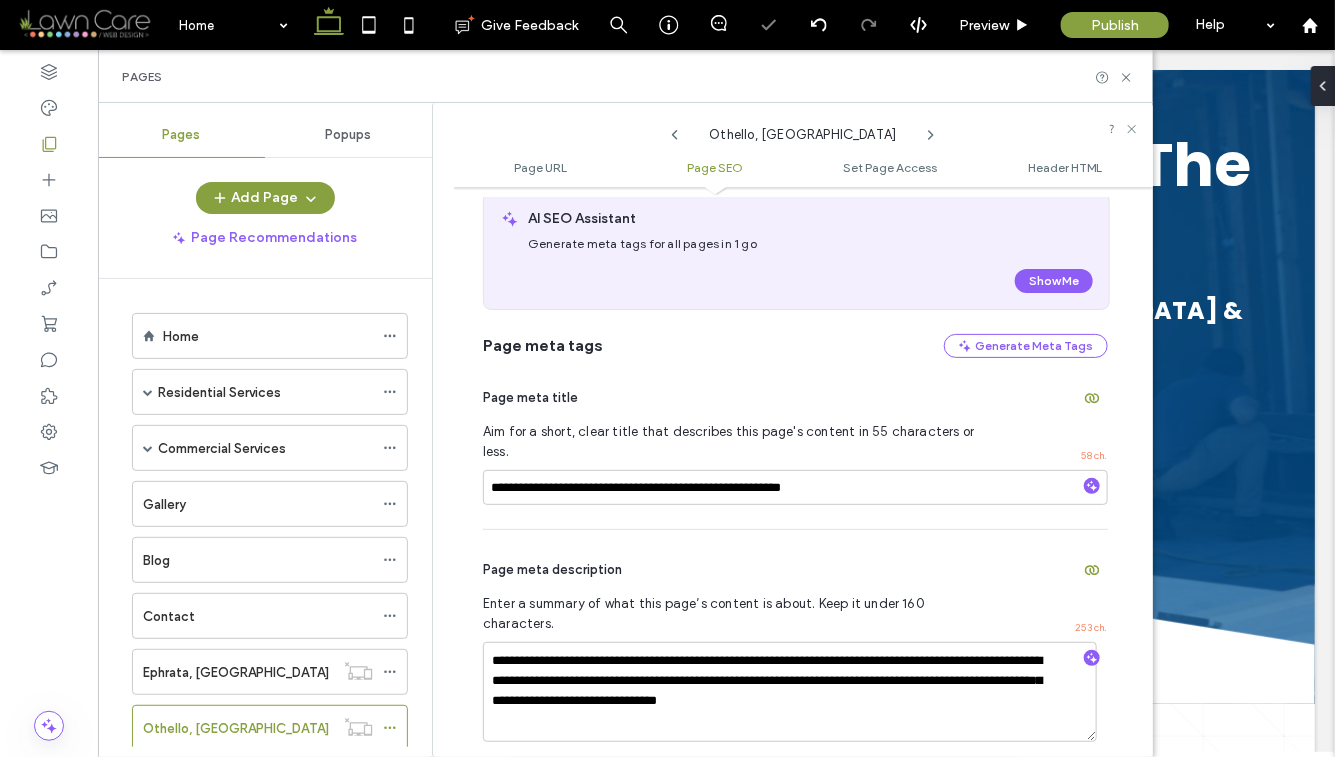 click 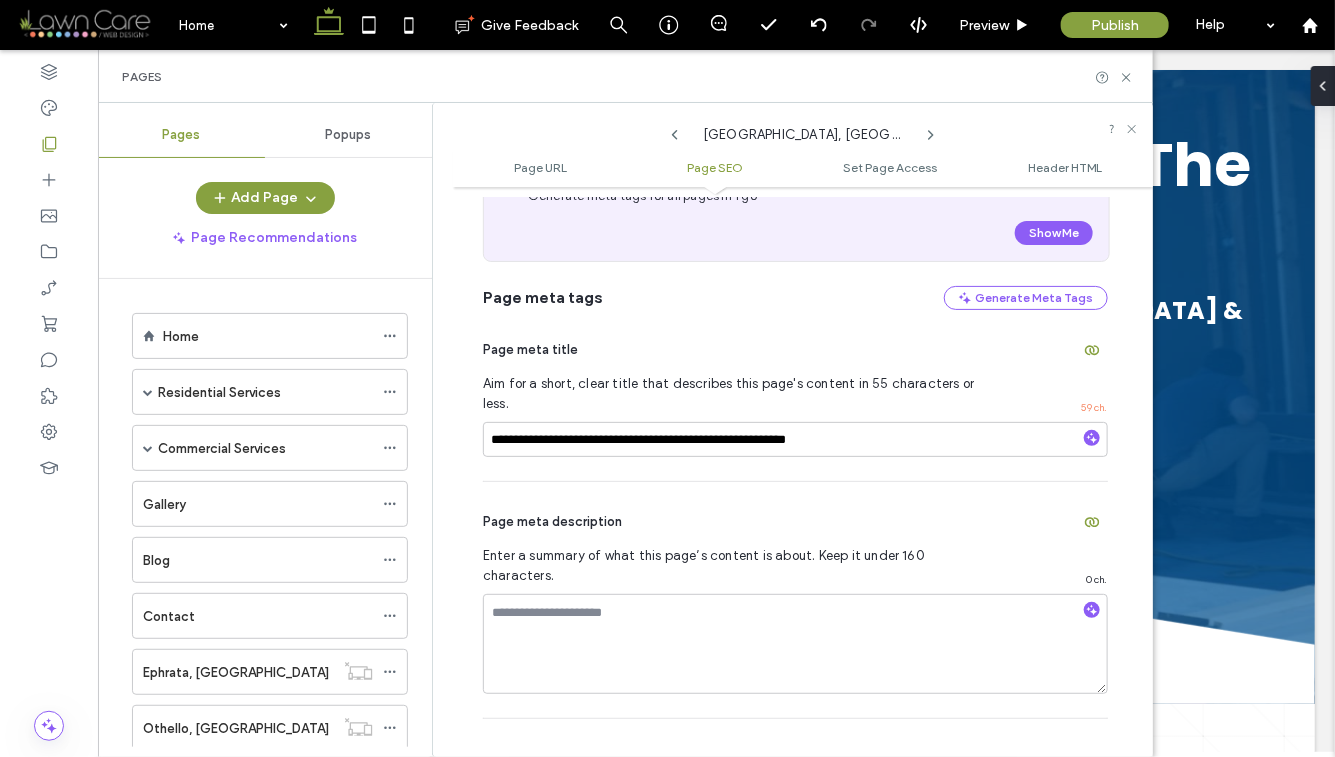 scroll, scrollTop: 437, scrollLeft: 0, axis: vertical 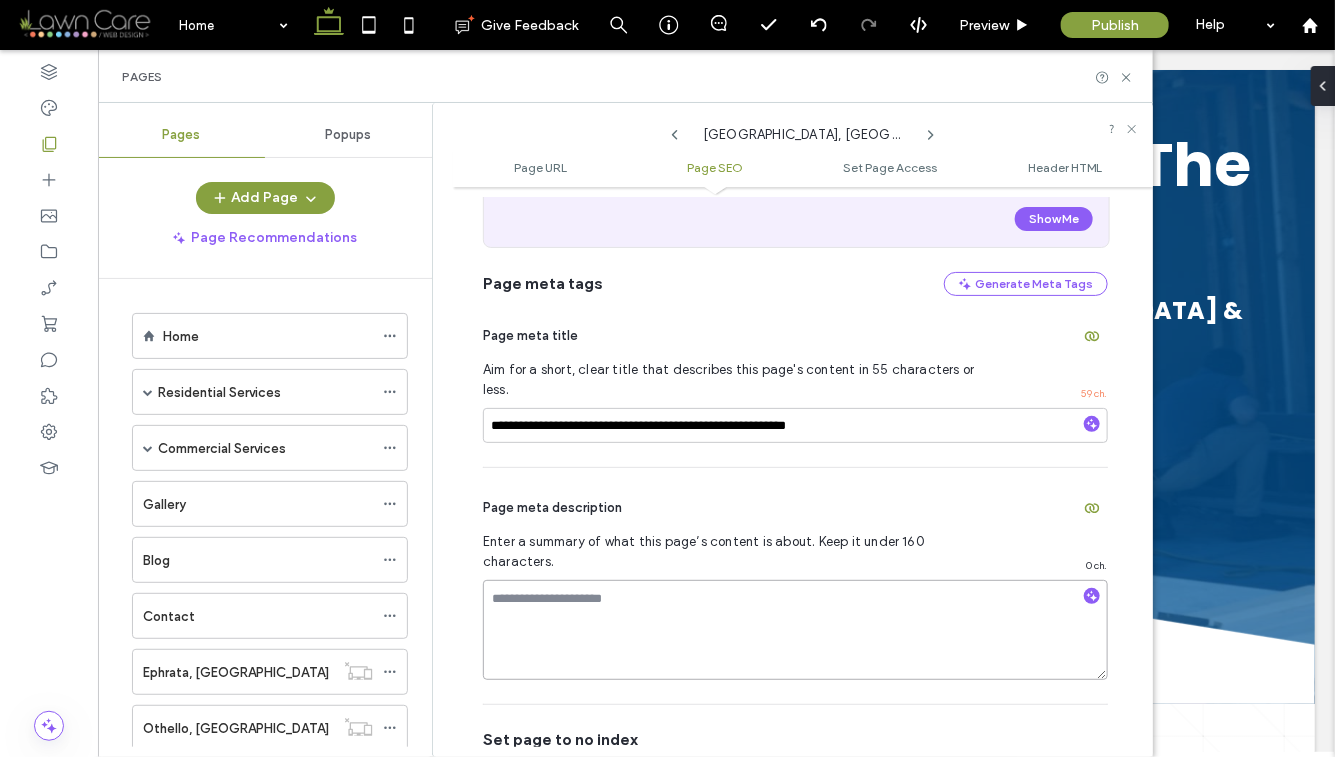 click at bounding box center (795, 630) 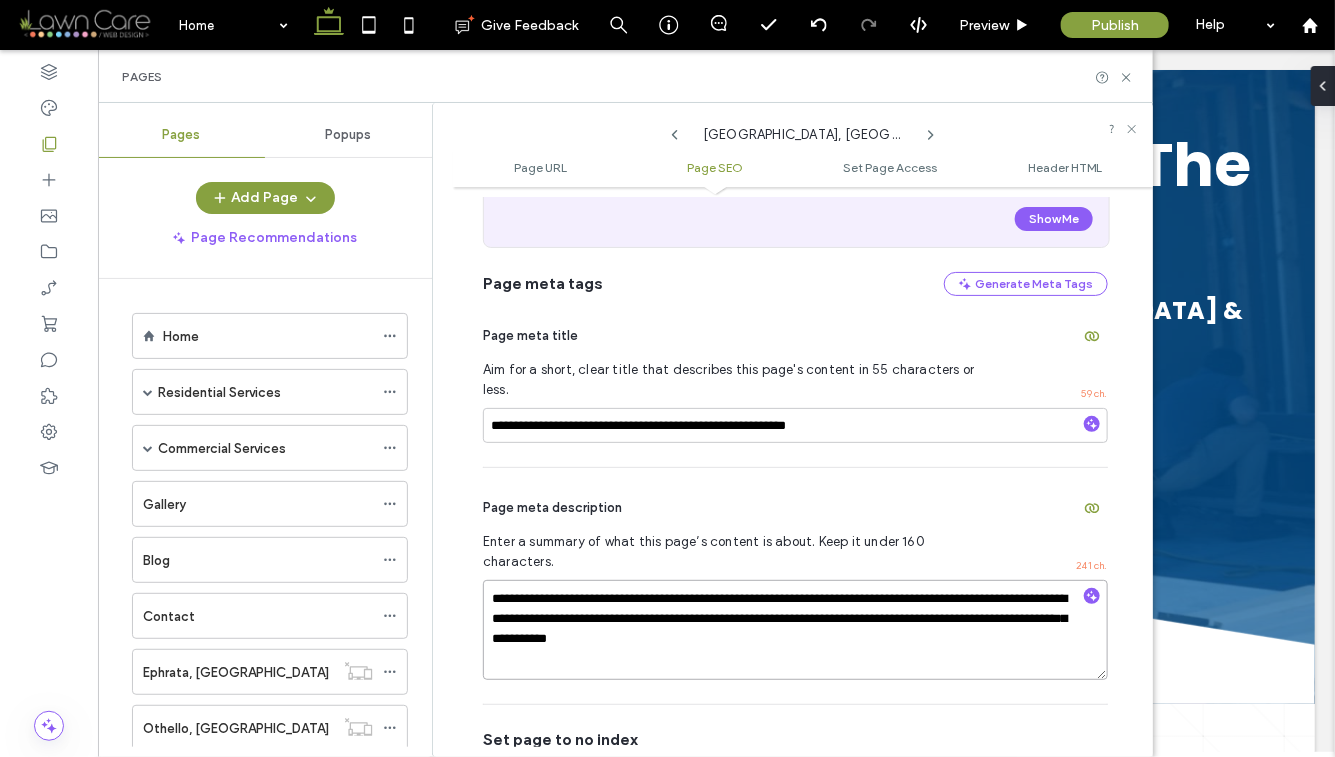 click on "**********" at bounding box center [795, 630] 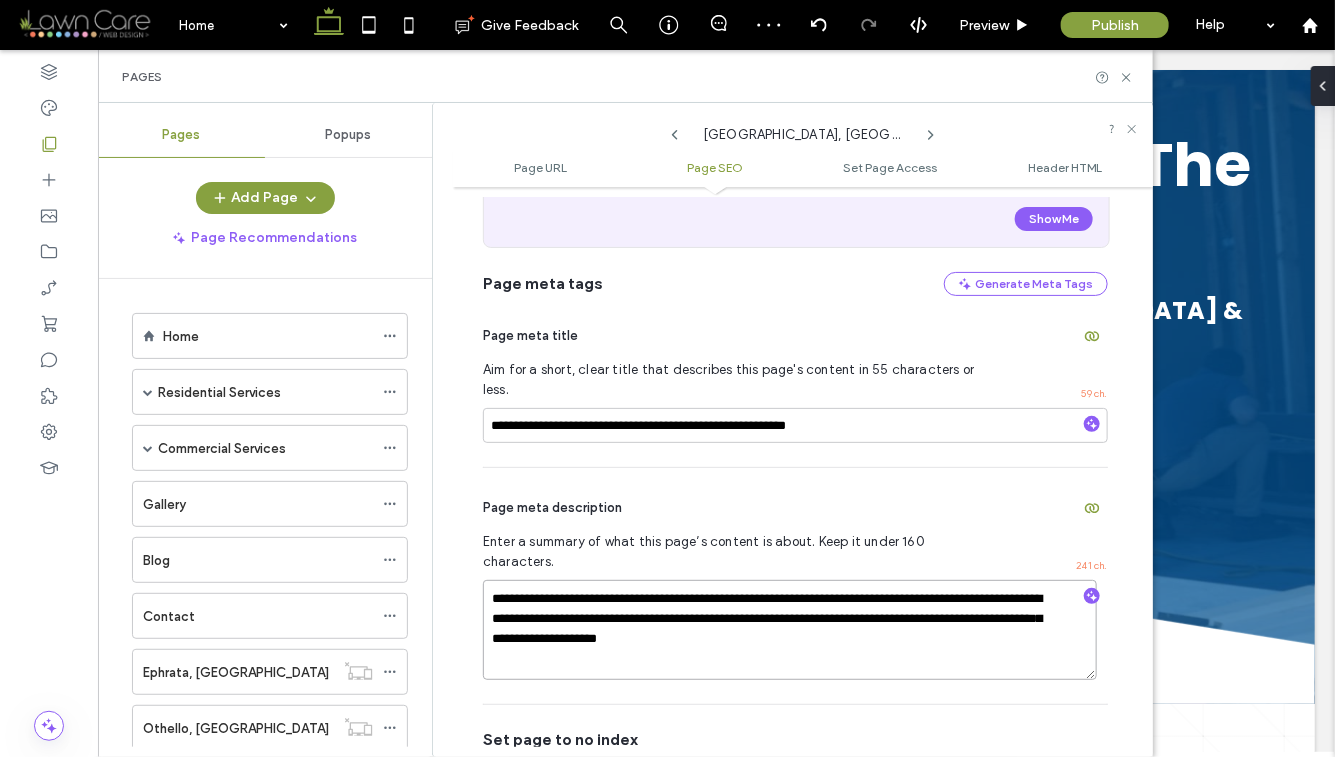 click on "**********" at bounding box center (790, 630) 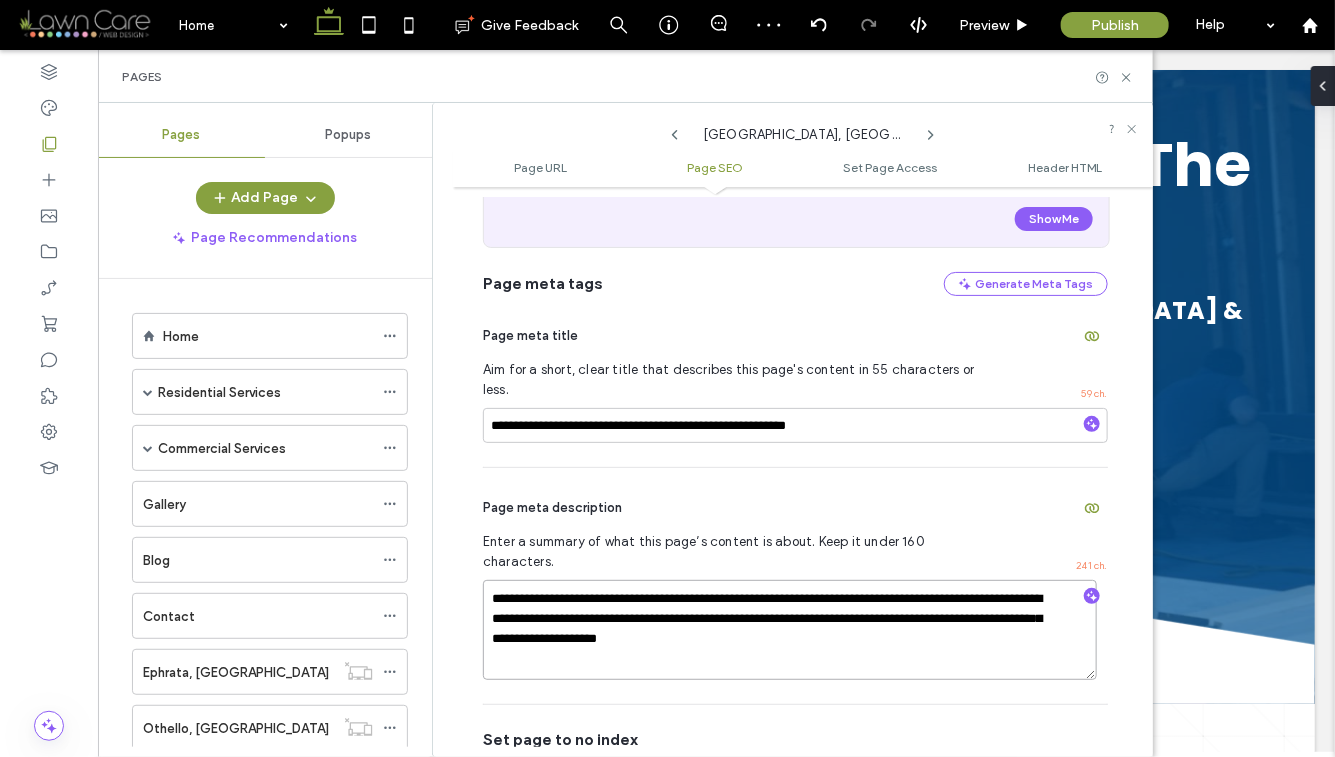 type on "**********" 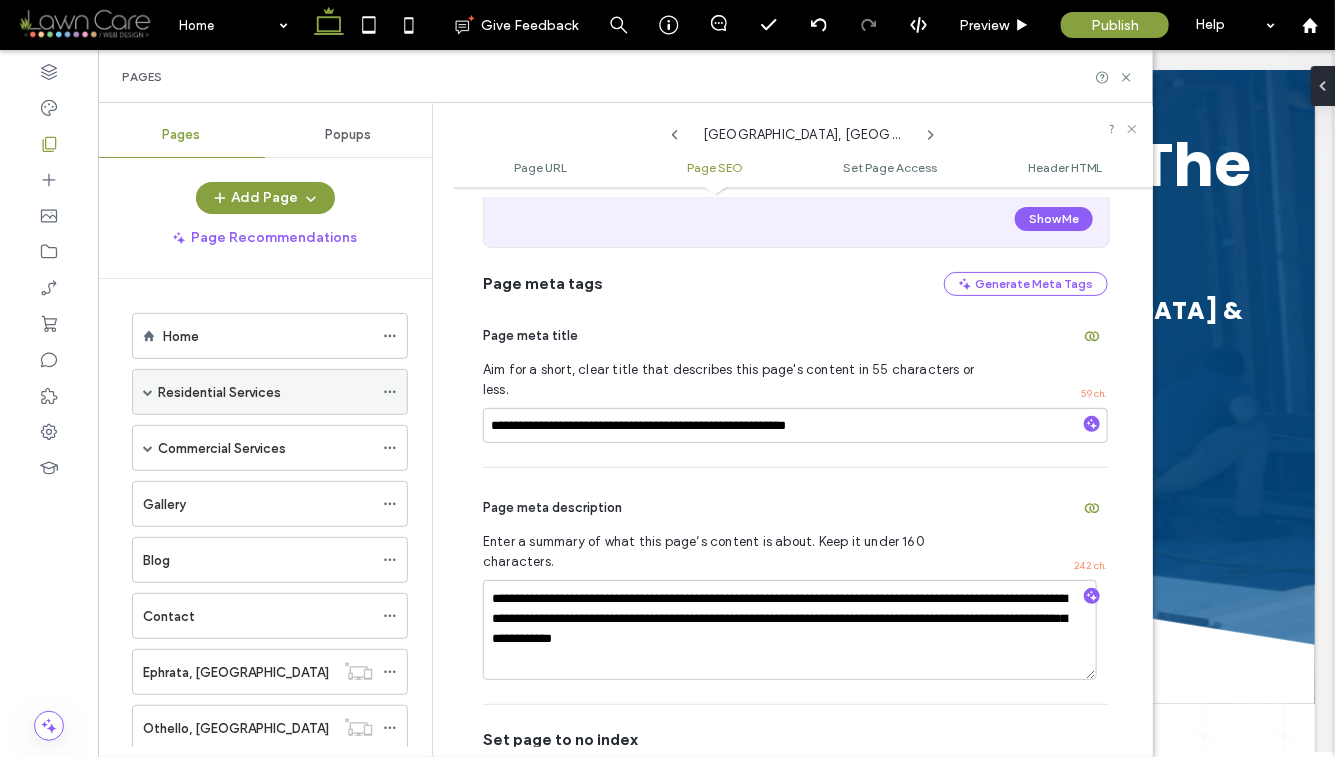 click at bounding box center (148, 392) 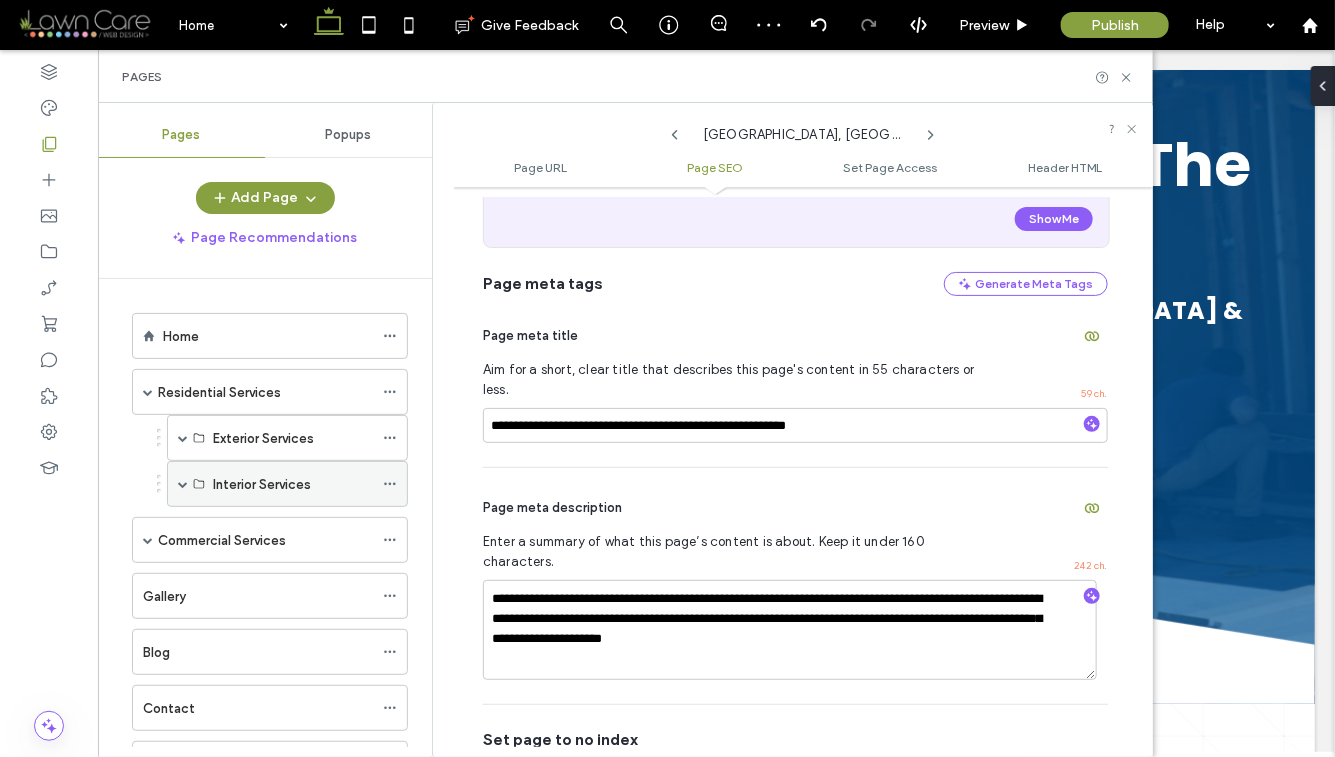 click at bounding box center [183, 484] 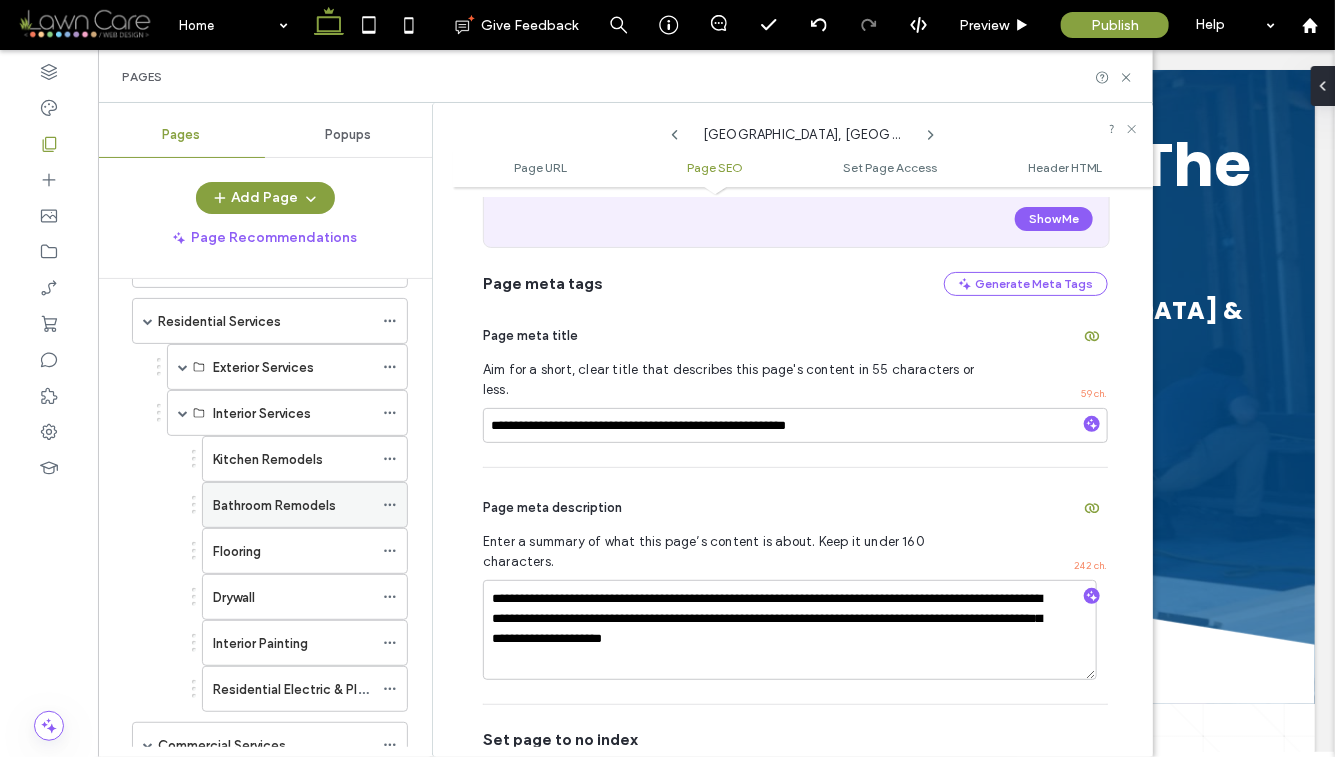 scroll, scrollTop: 72, scrollLeft: 0, axis: vertical 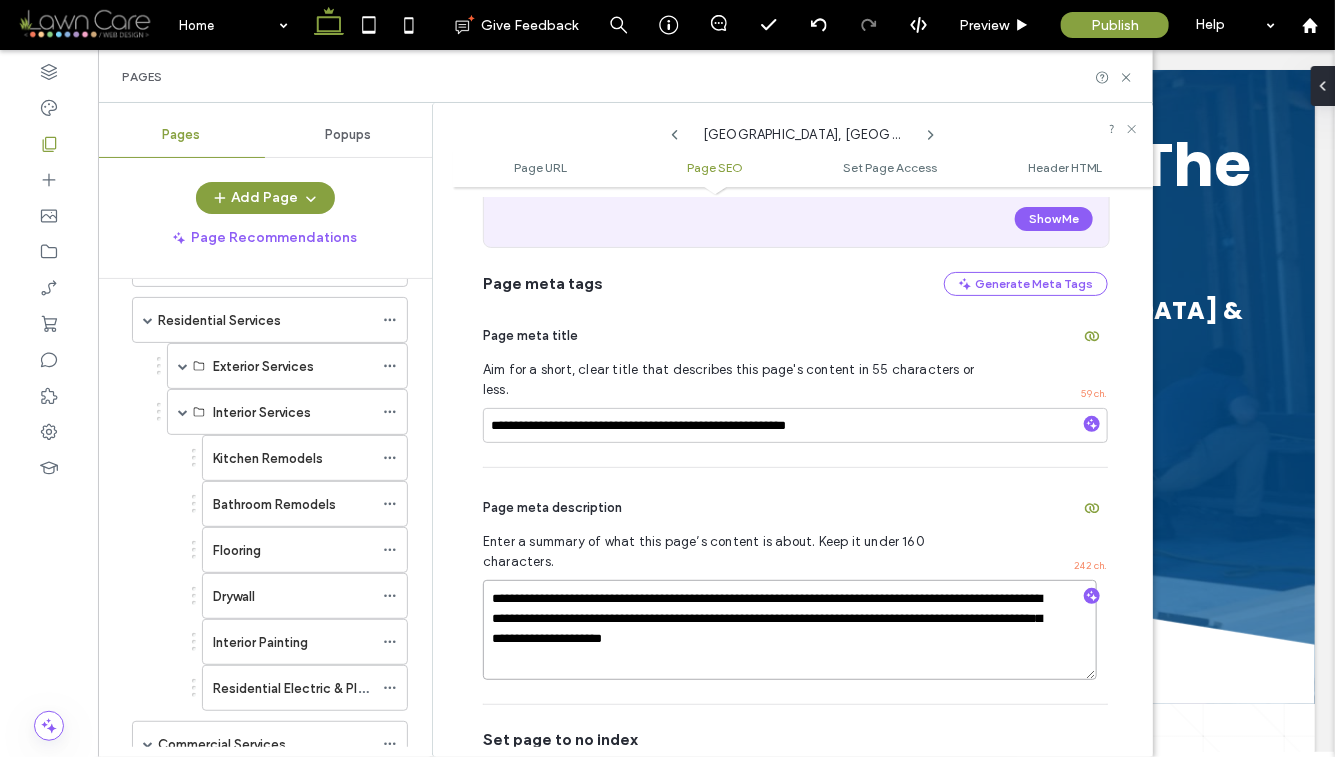 click on "**********" at bounding box center (790, 630) 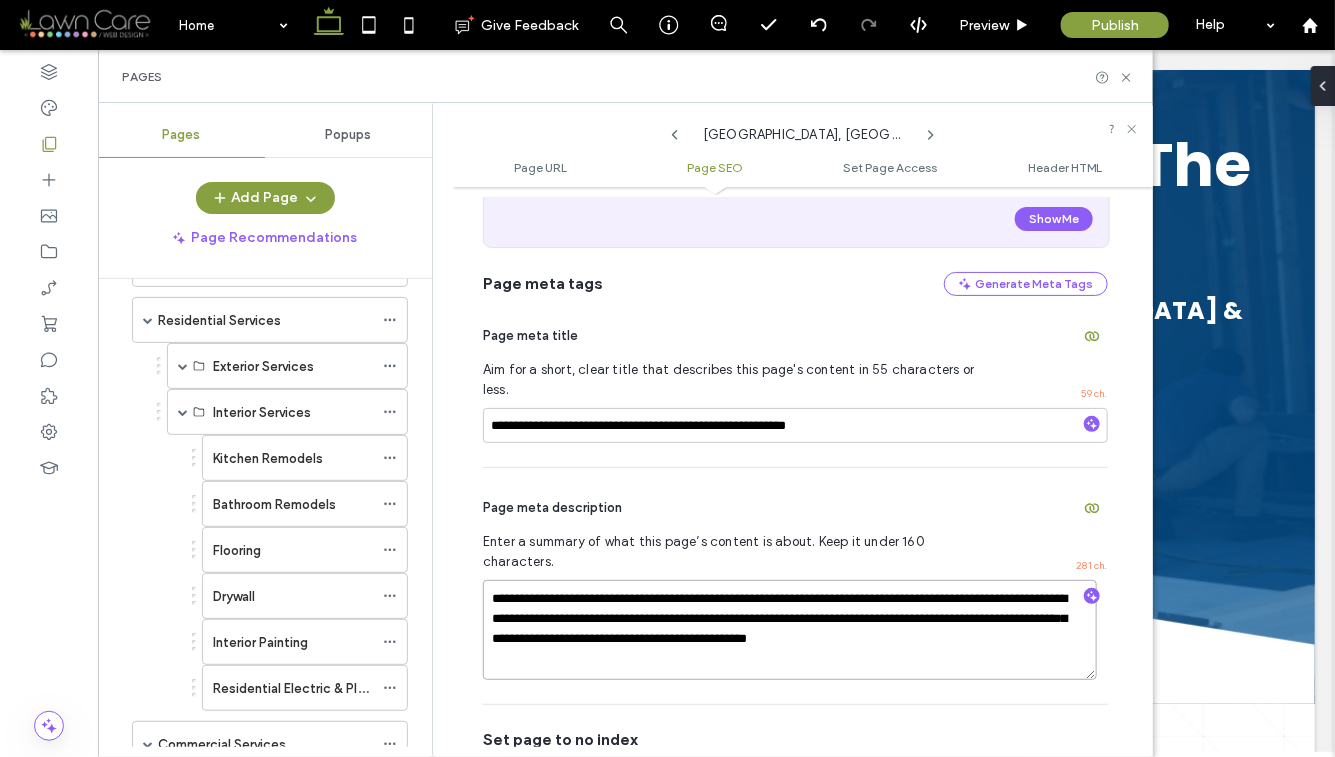 type on "**********" 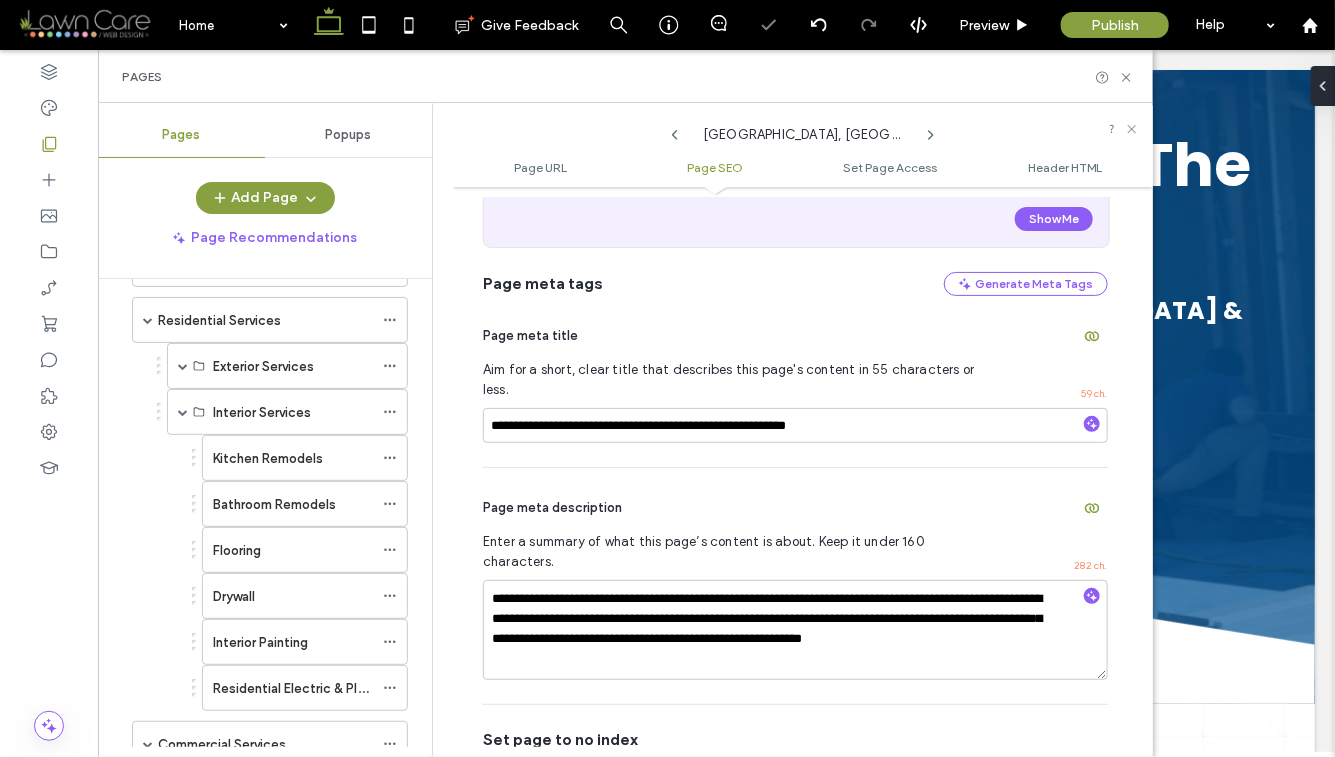 click 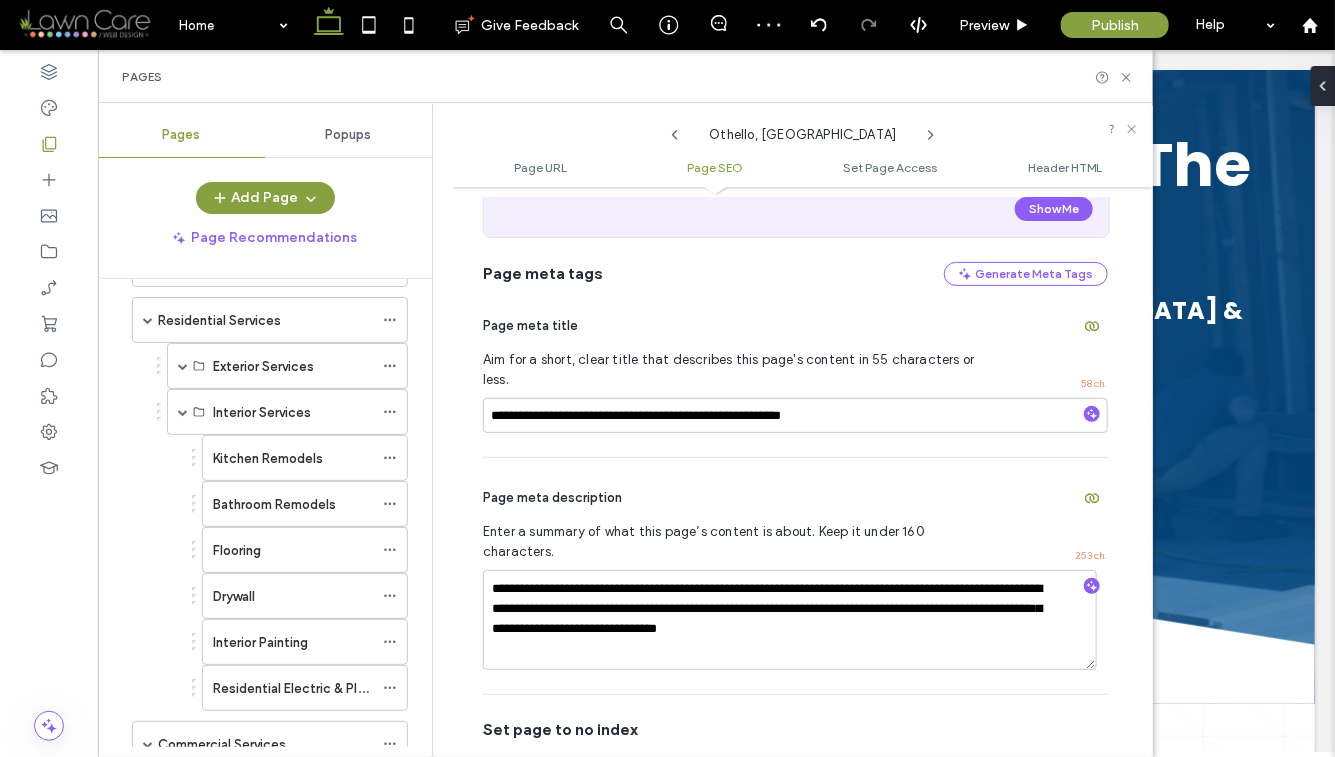 scroll, scrollTop: 448, scrollLeft: 0, axis: vertical 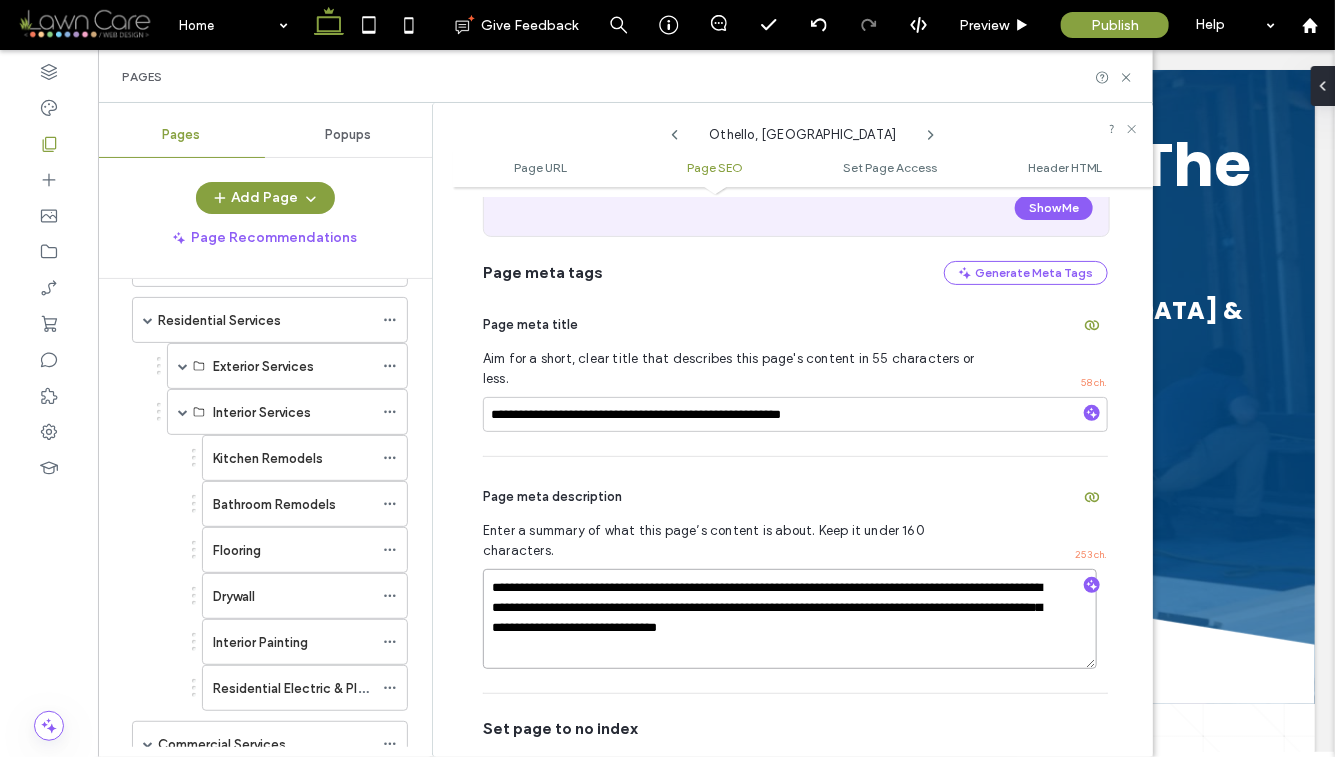 click on "**********" at bounding box center (790, 619) 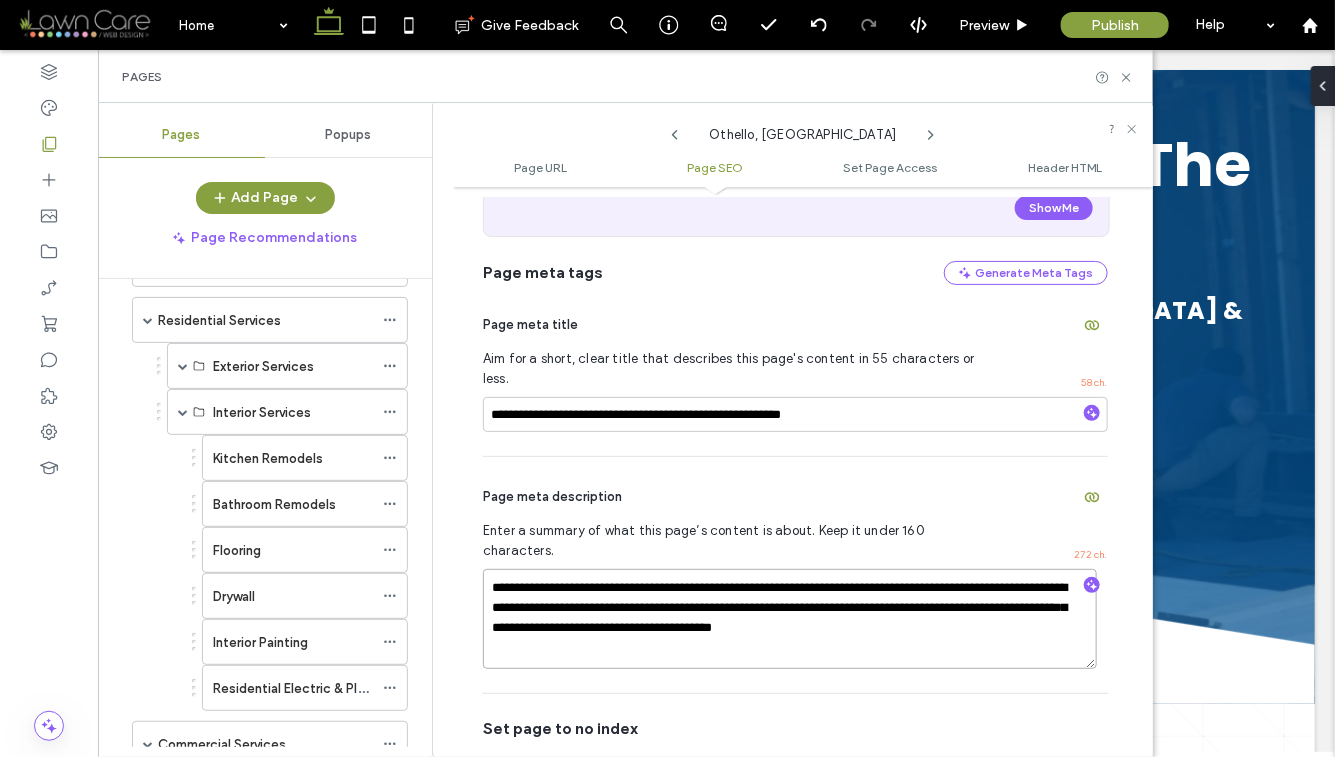 type on "**********" 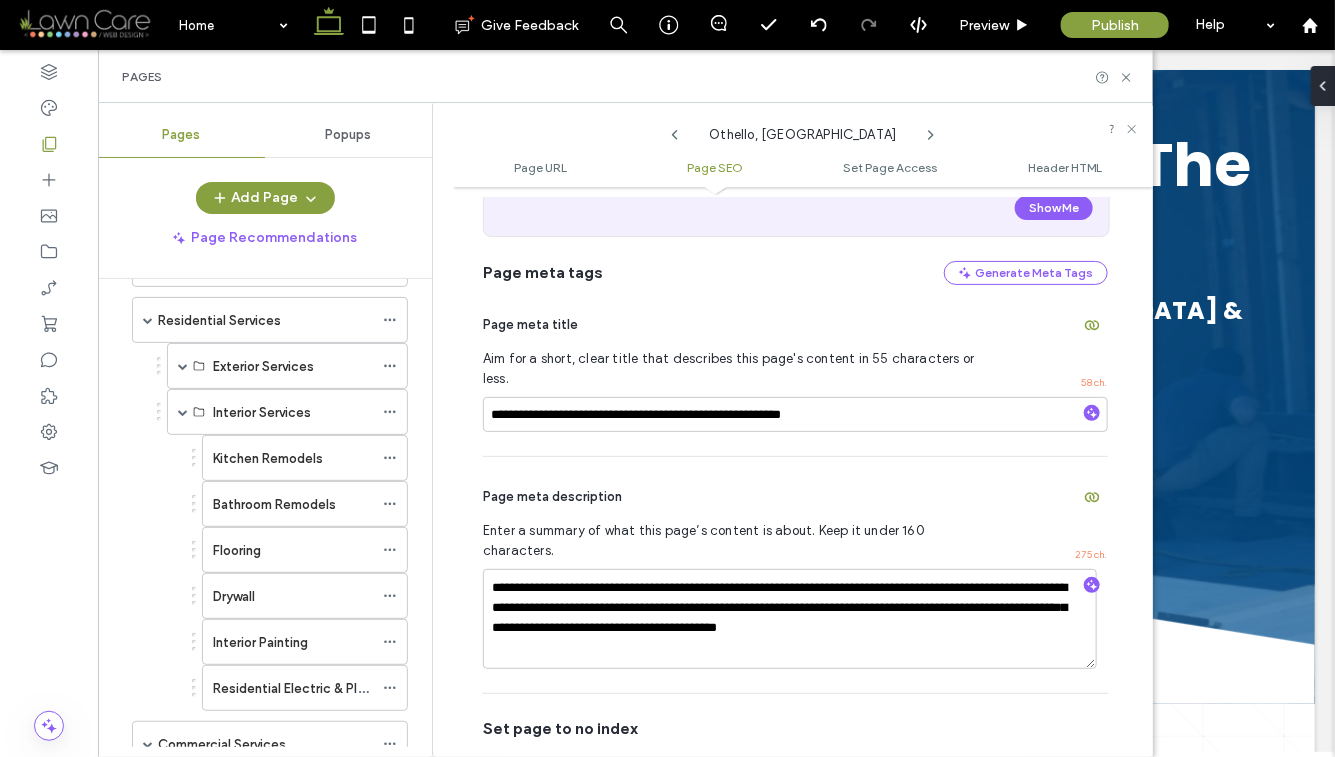 click 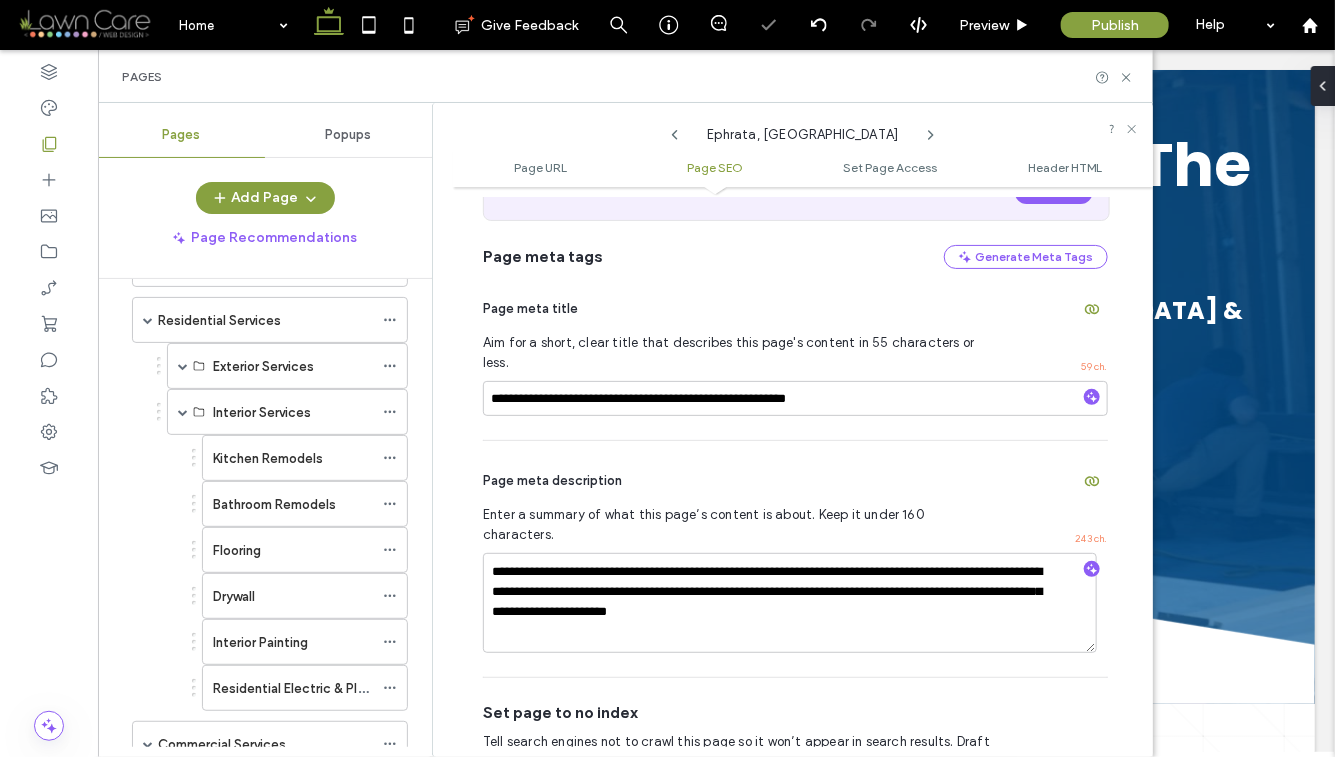 scroll, scrollTop: 465, scrollLeft: 0, axis: vertical 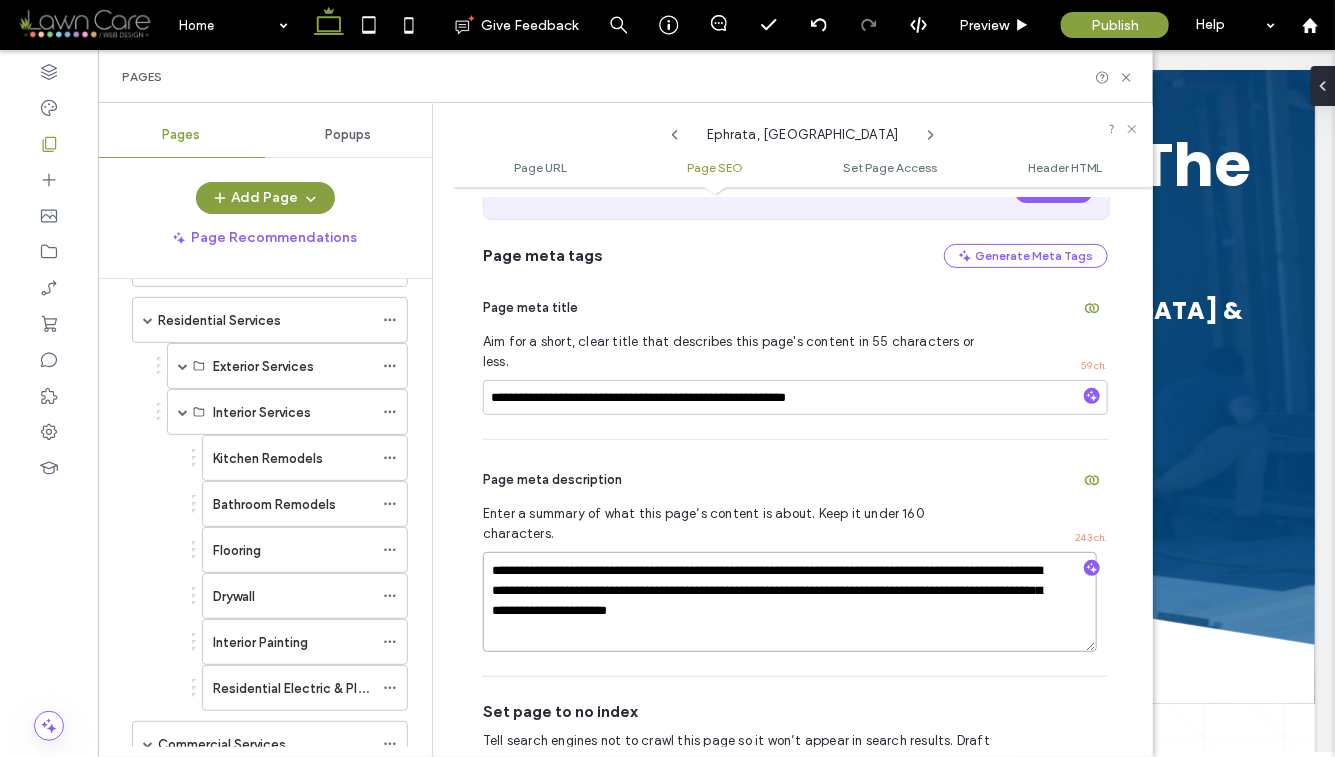 click on "**********" at bounding box center [790, 602] 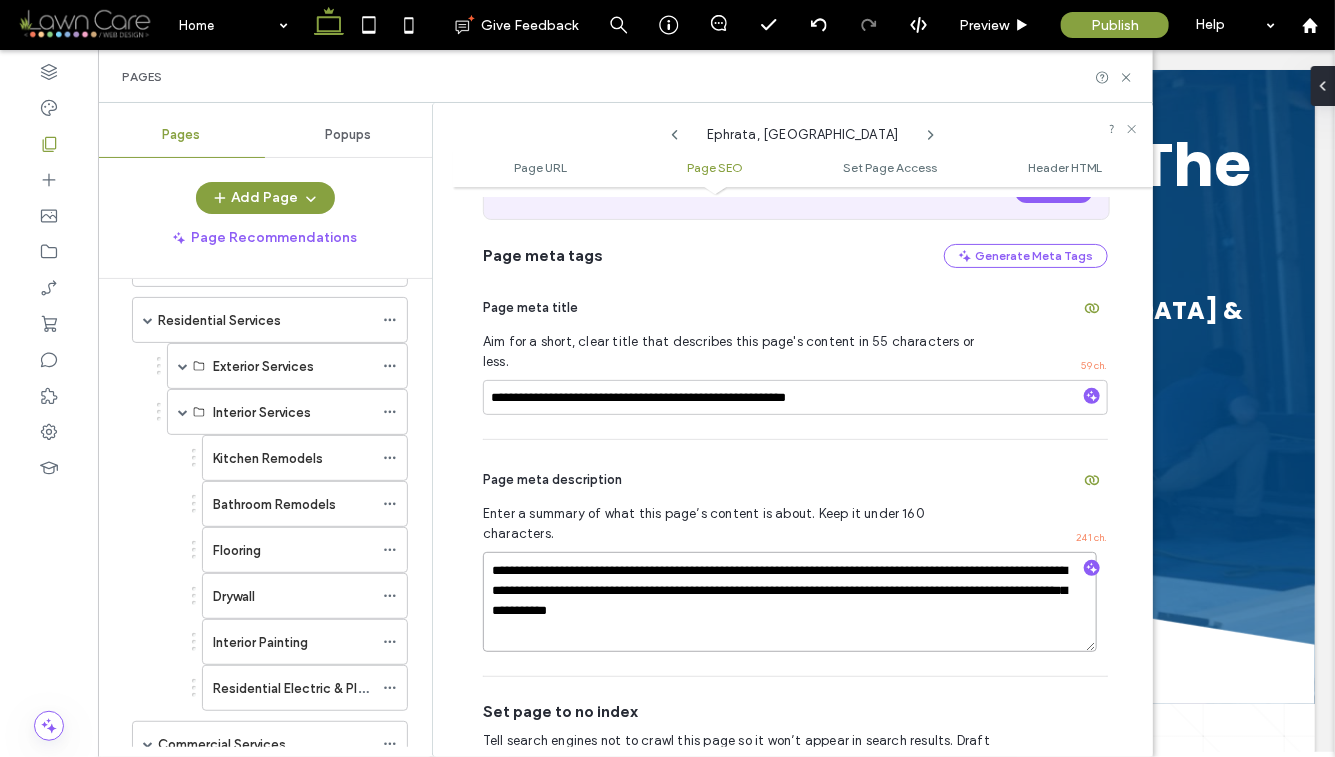 type on "**********" 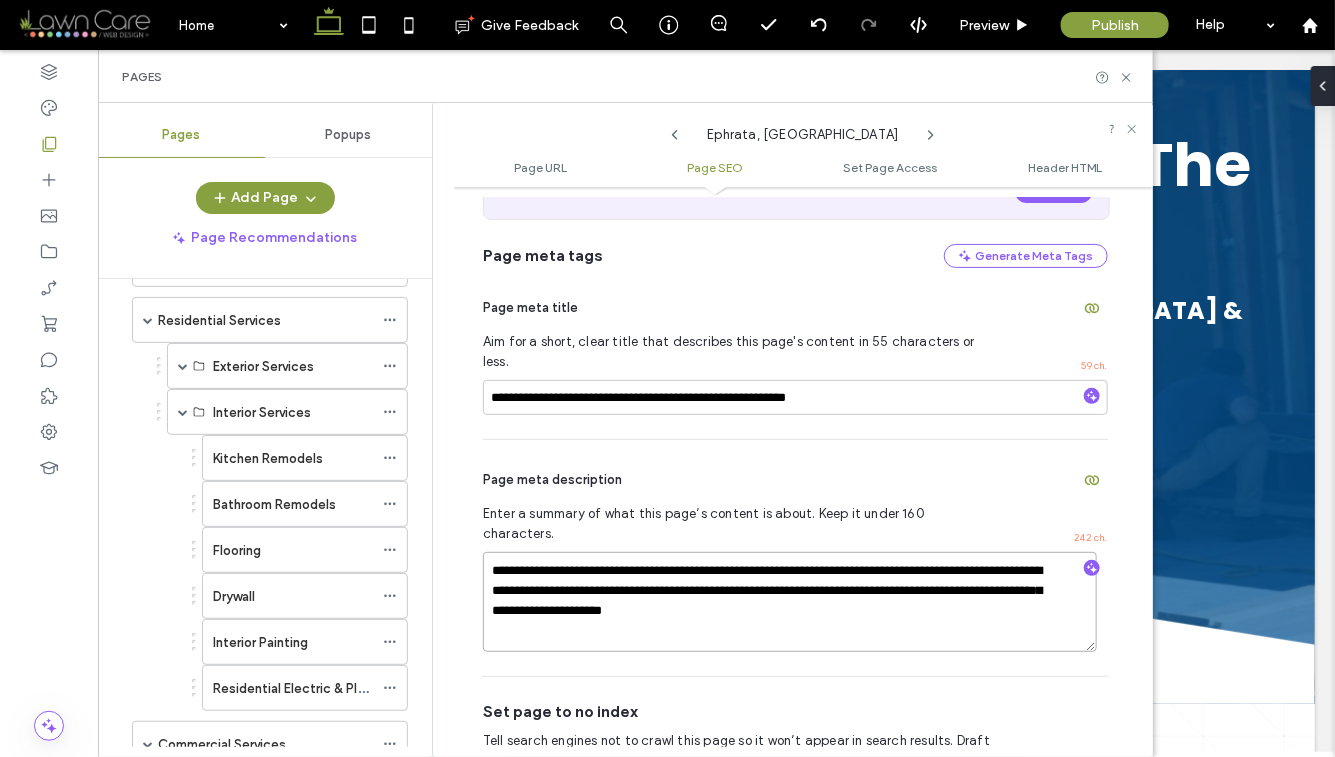 click on "**********" at bounding box center [790, 602] 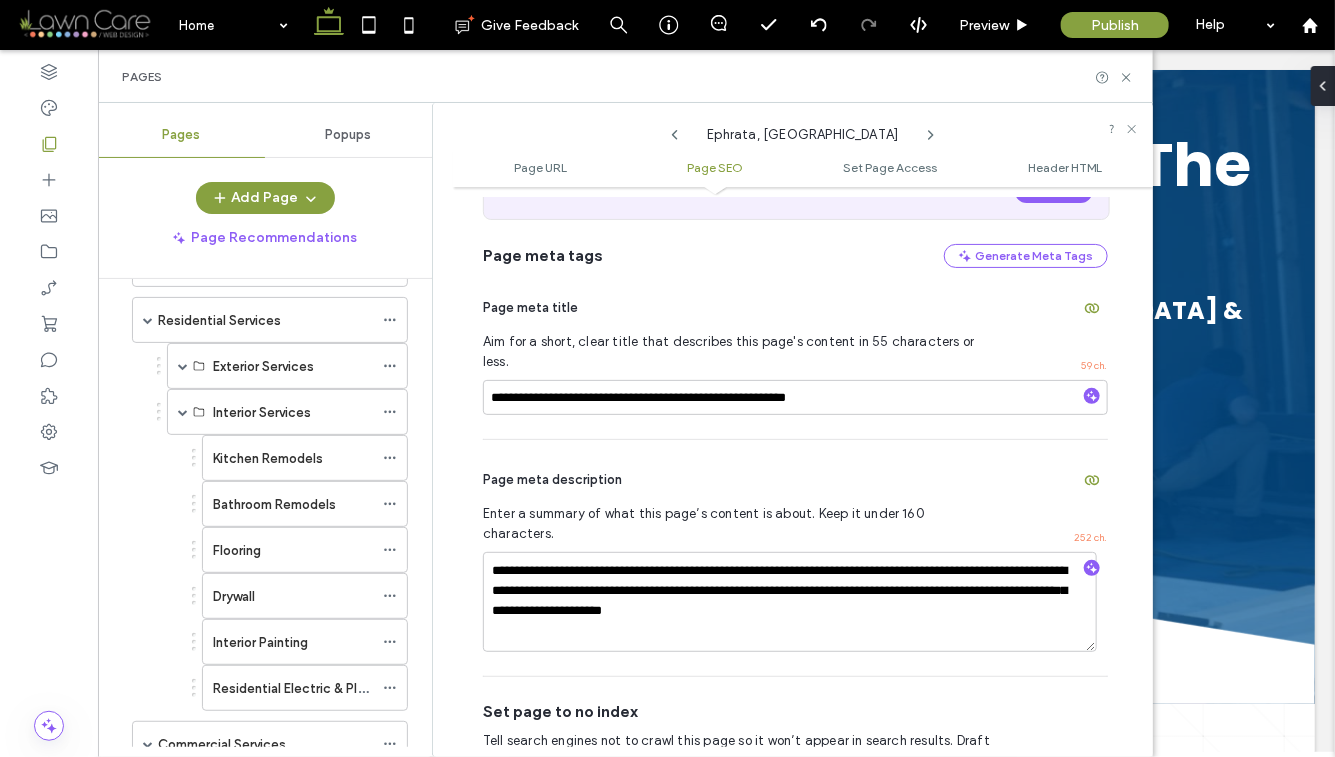 click 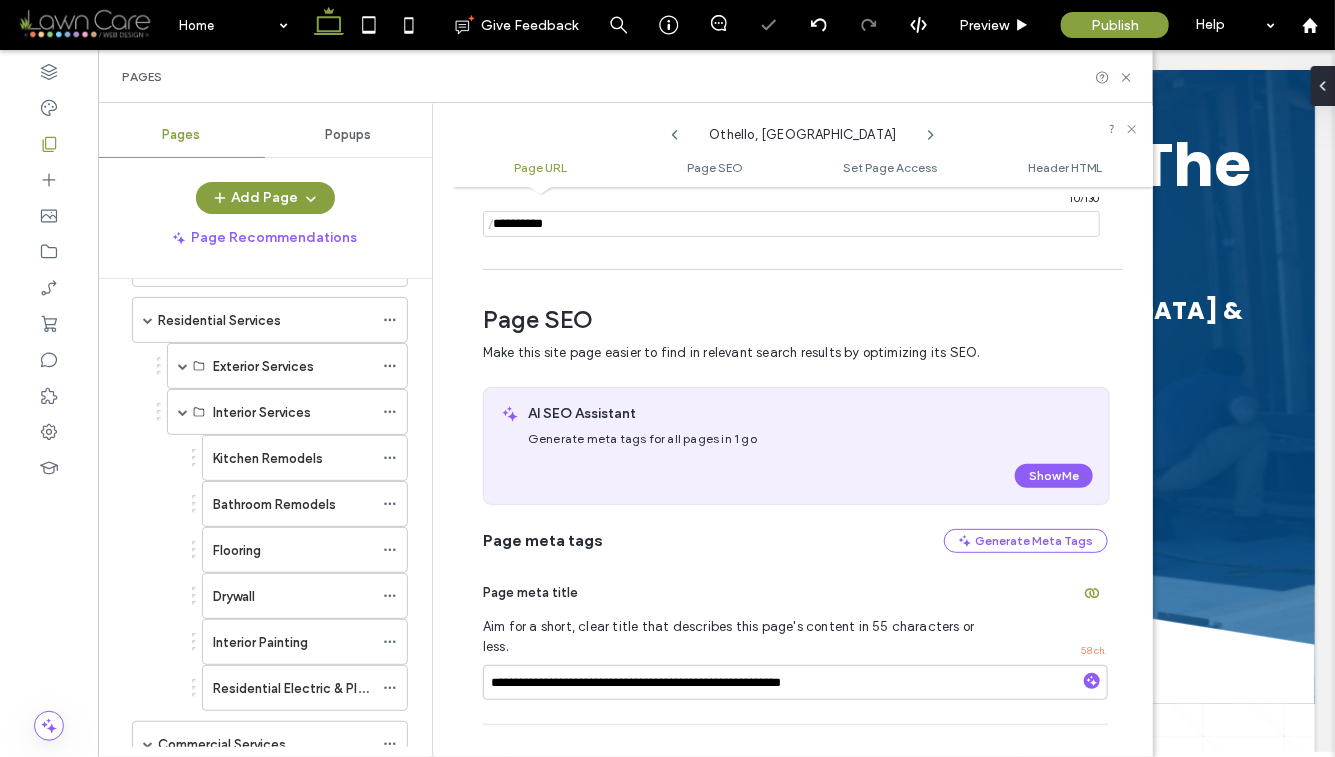 scroll, scrollTop: 282, scrollLeft: 0, axis: vertical 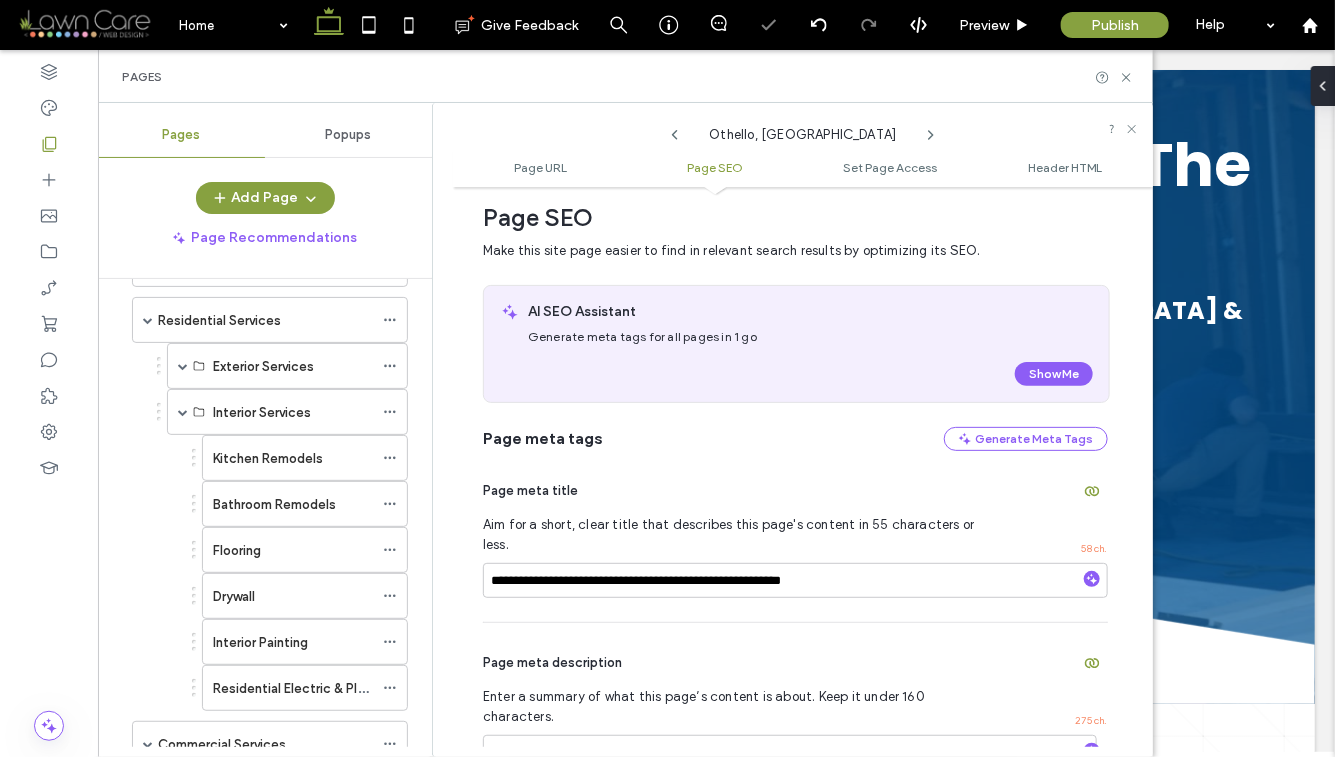 click 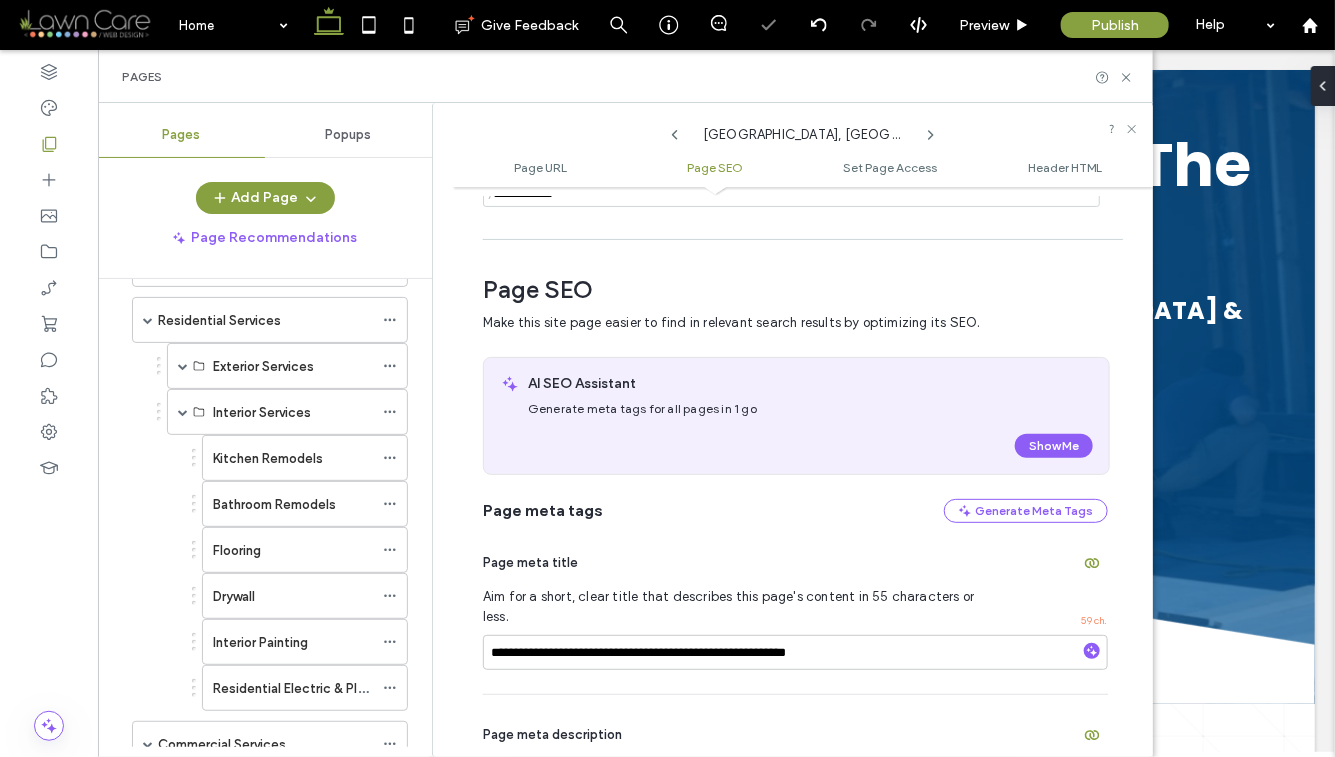 scroll, scrollTop: 282, scrollLeft: 0, axis: vertical 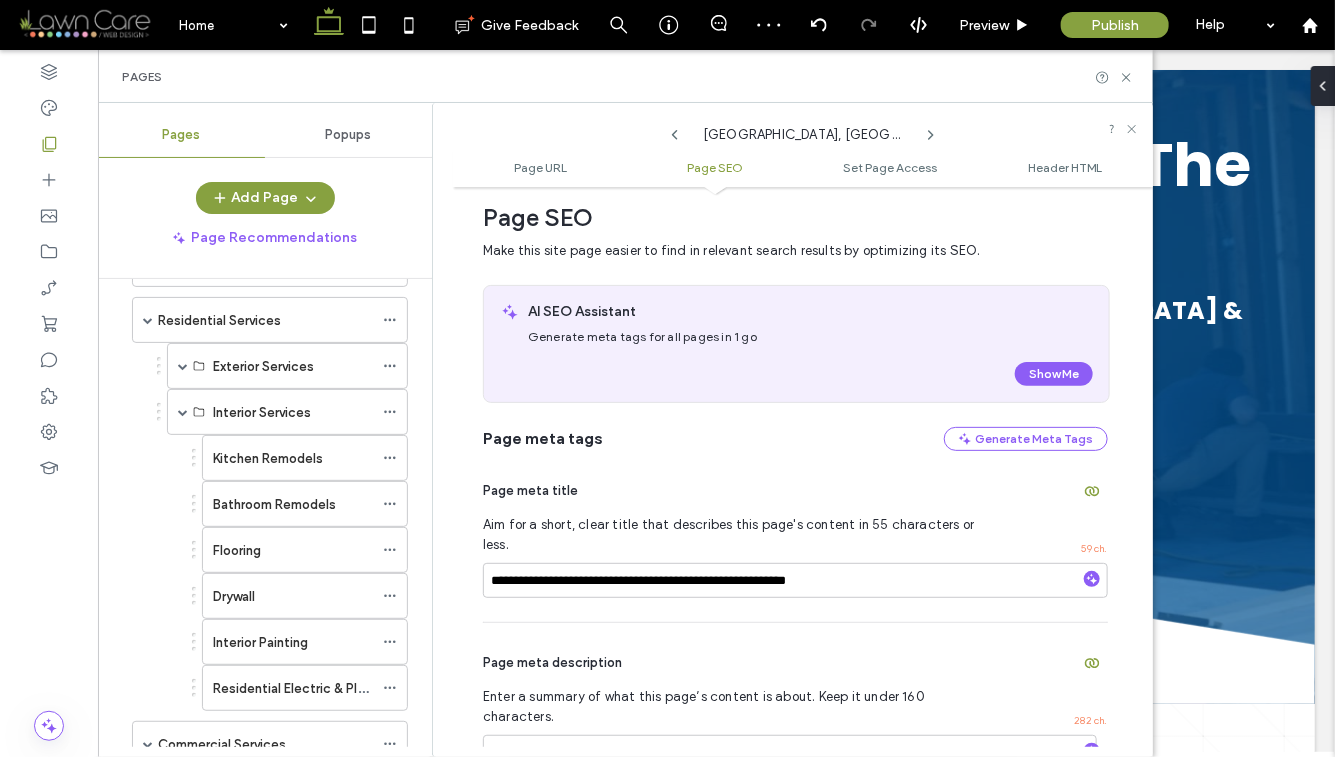 click 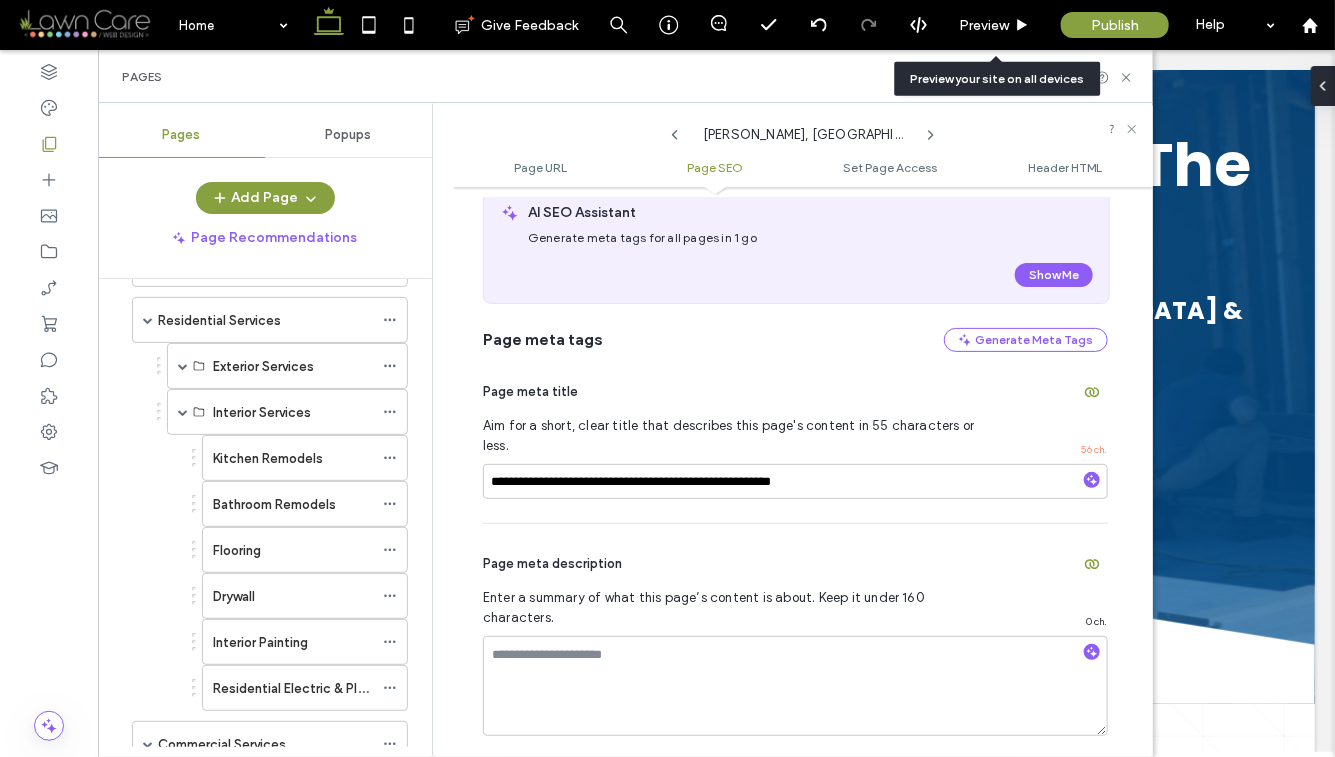 scroll, scrollTop: 384, scrollLeft: 0, axis: vertical 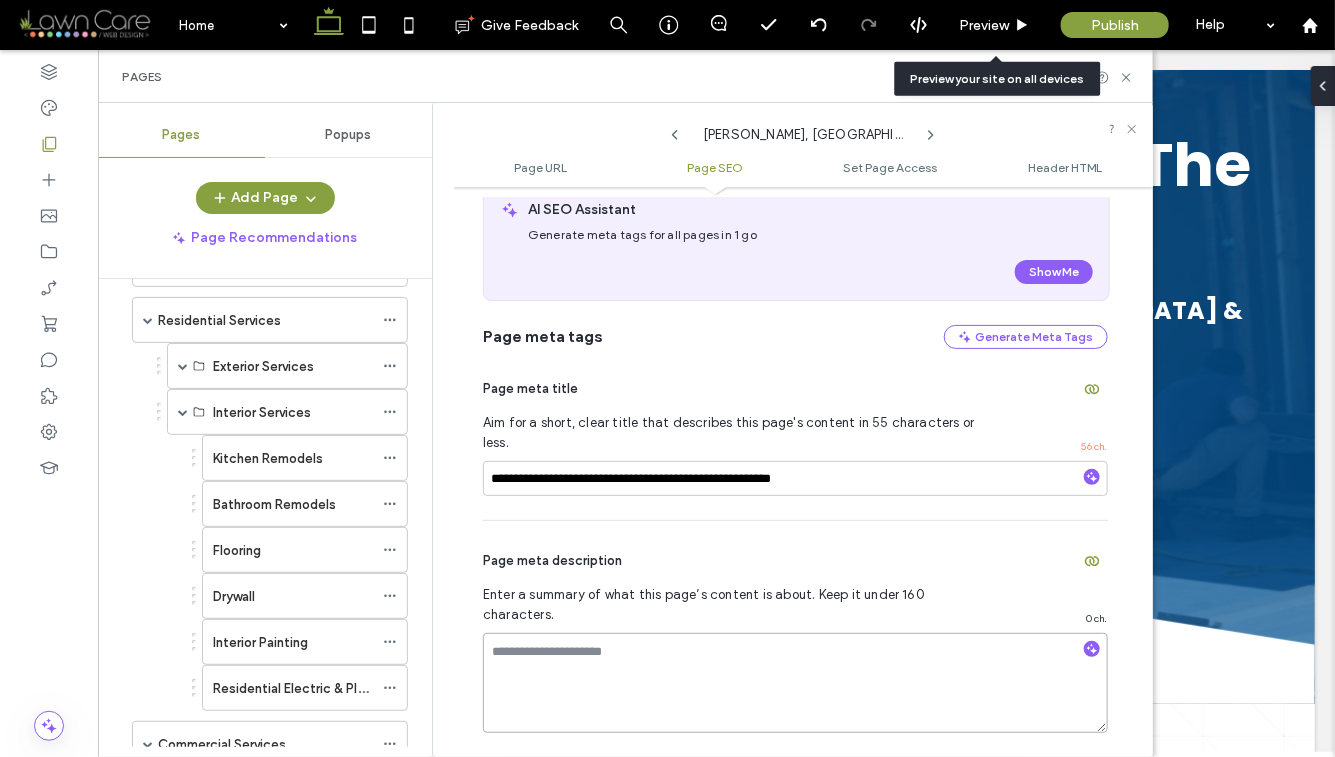 click at bounding box center [795, 683] 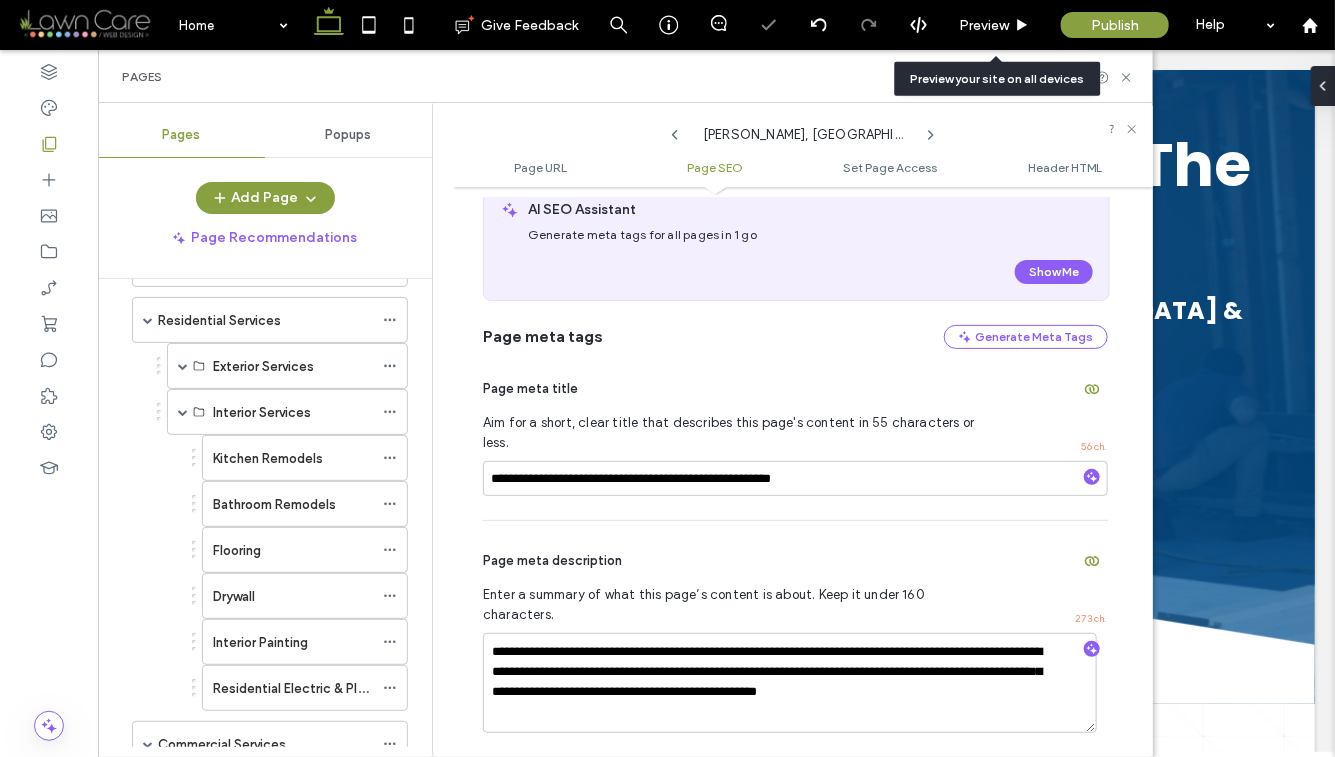 click 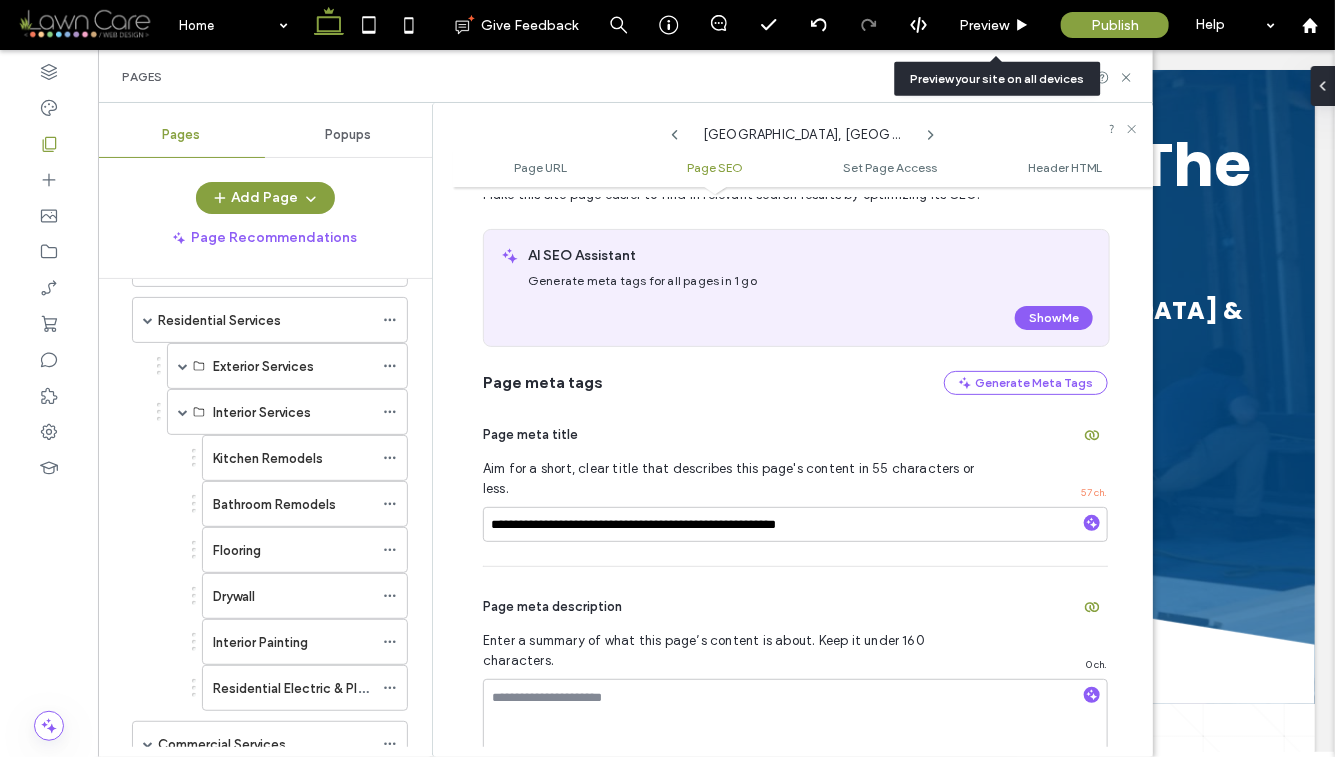 scroll, scrollTop: 374, scrollLeft: 0, axis: vertical 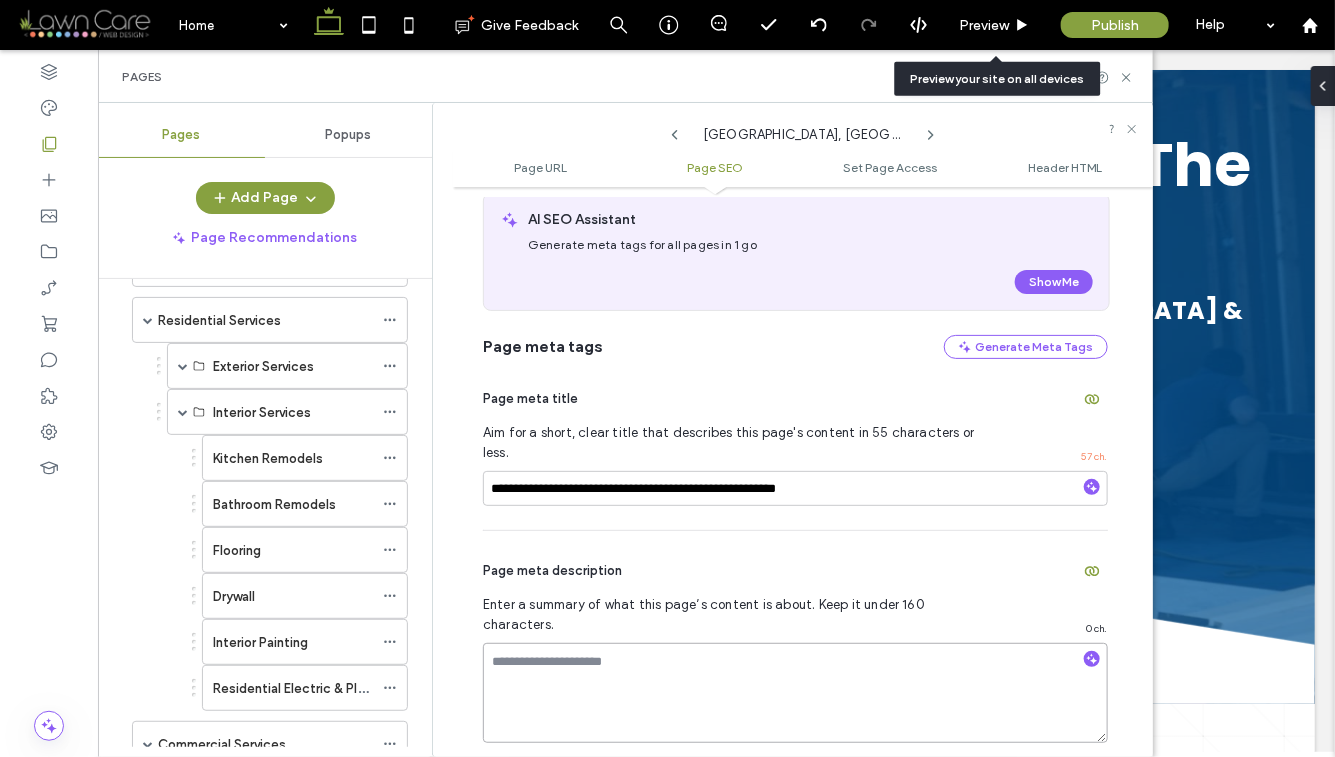 click at bounding box center (795, 693) 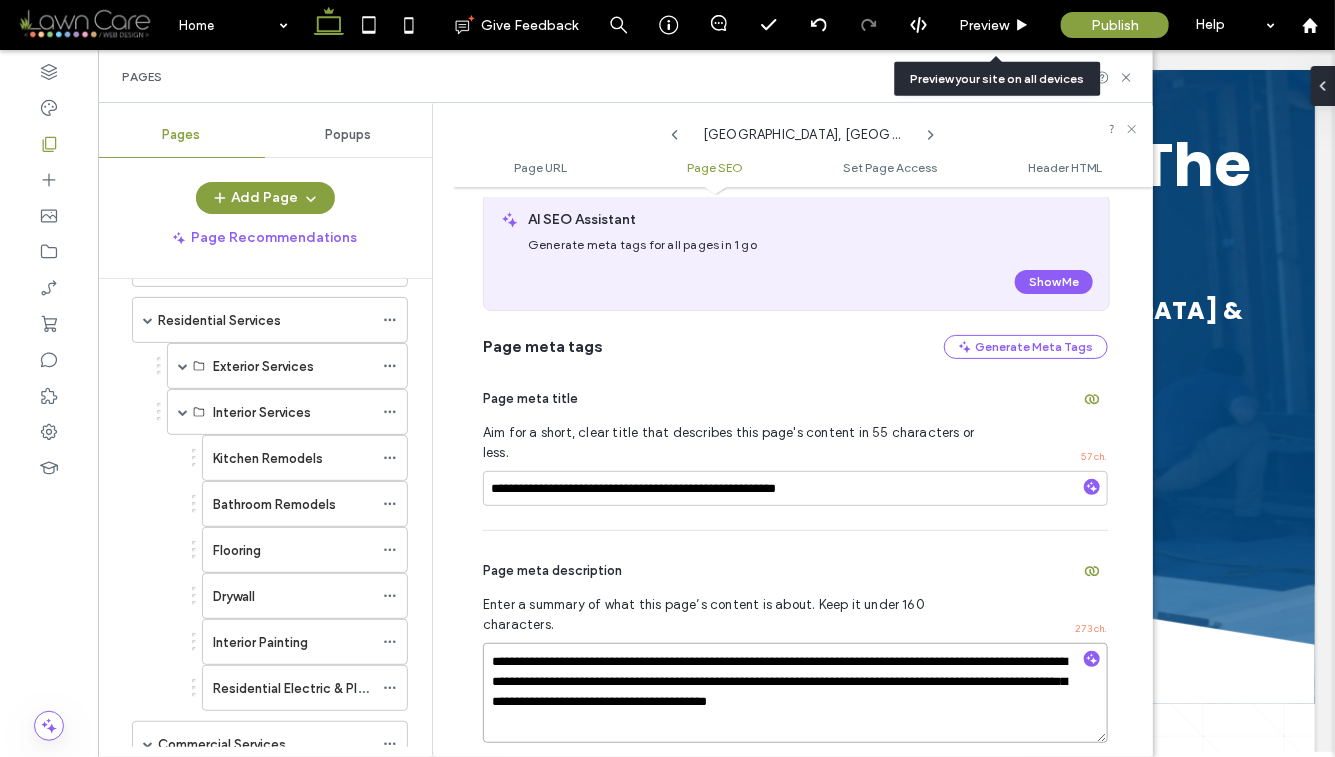 click on "**********" at bounding box center [795, 693] 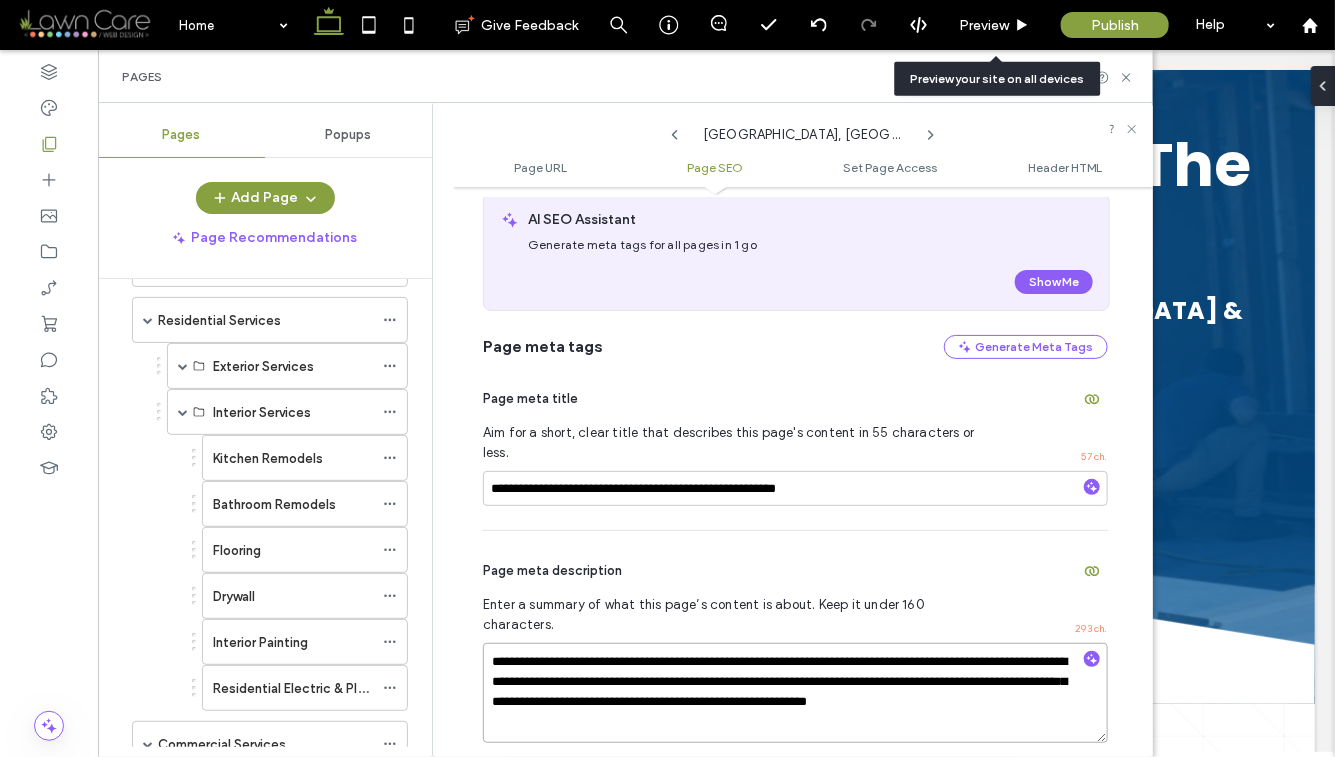 click on "**********" at bounding box center [795, 693] 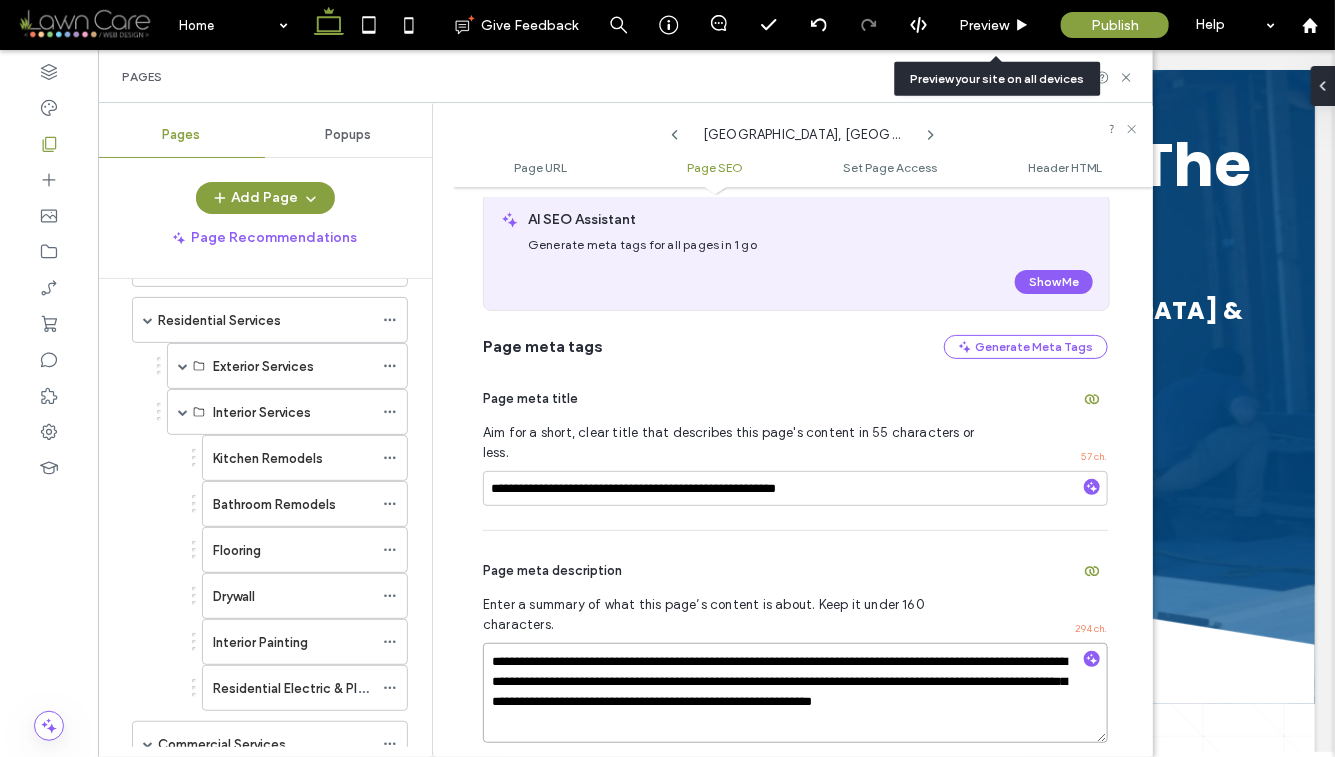 click on "**********" at bounding box center [795, 693] 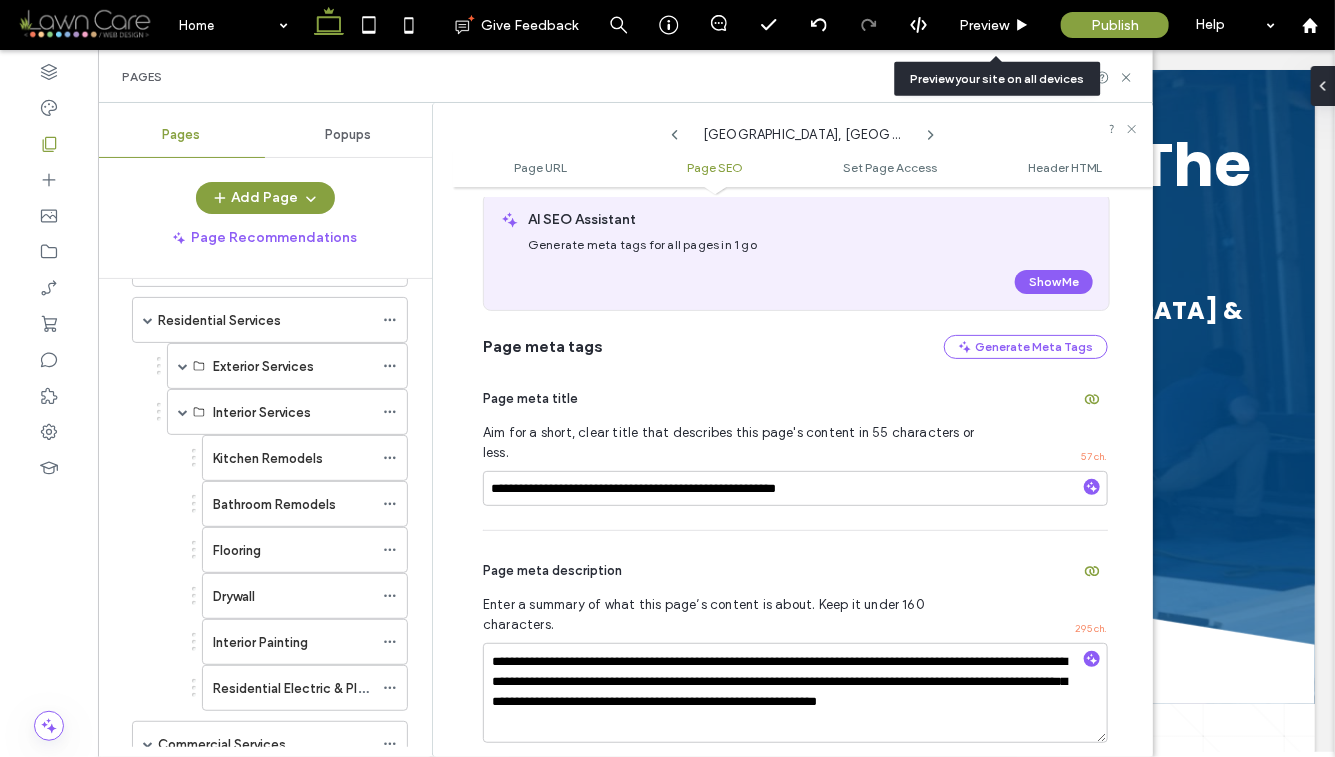 click 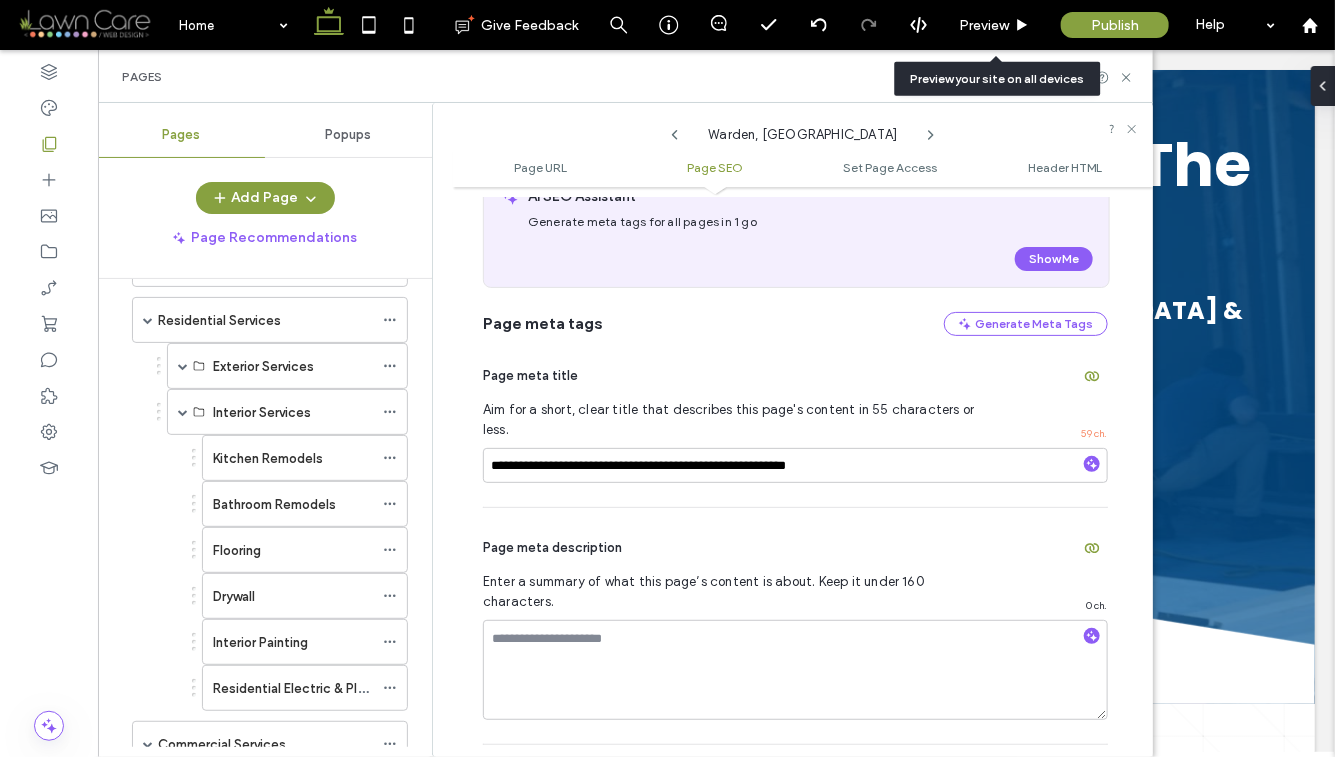 scroll, scrollTop: 410, scrollLeft: 0, axis: vertical 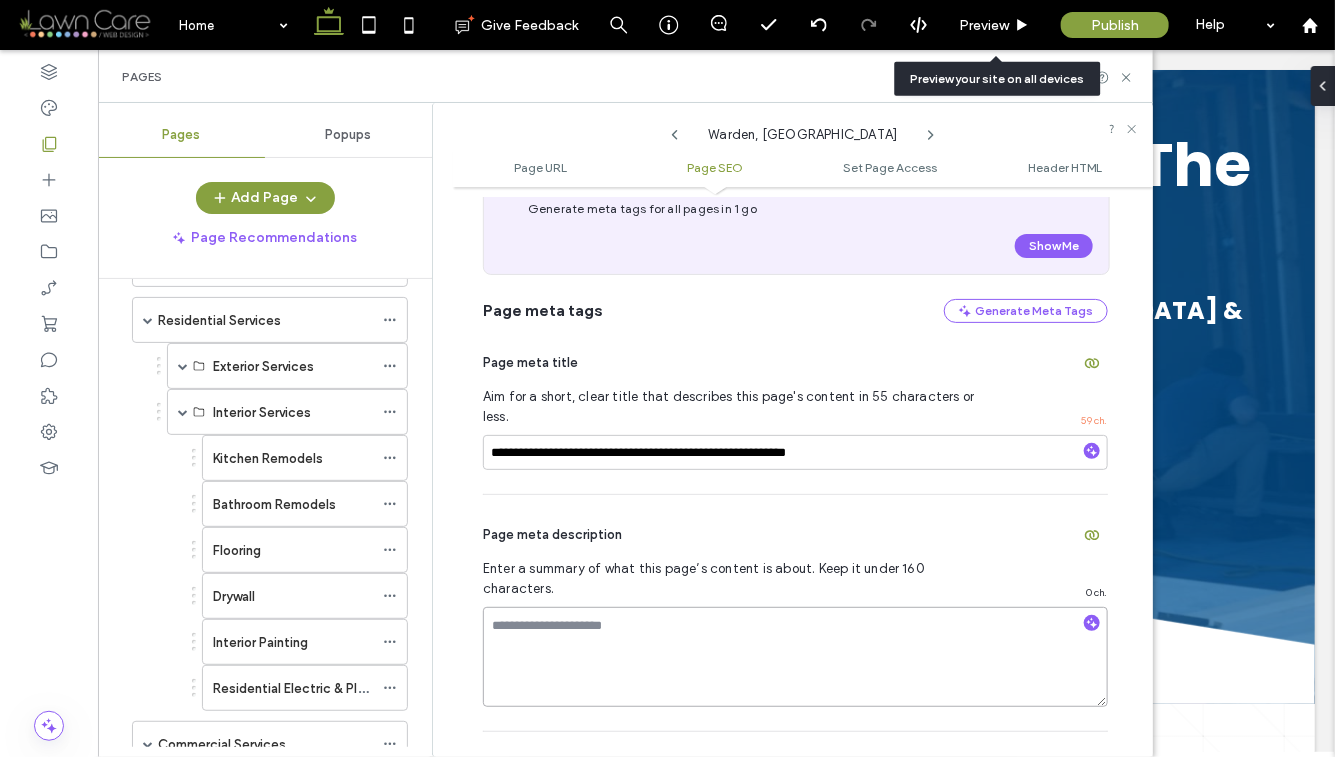 click at bounding box center [795, 657] 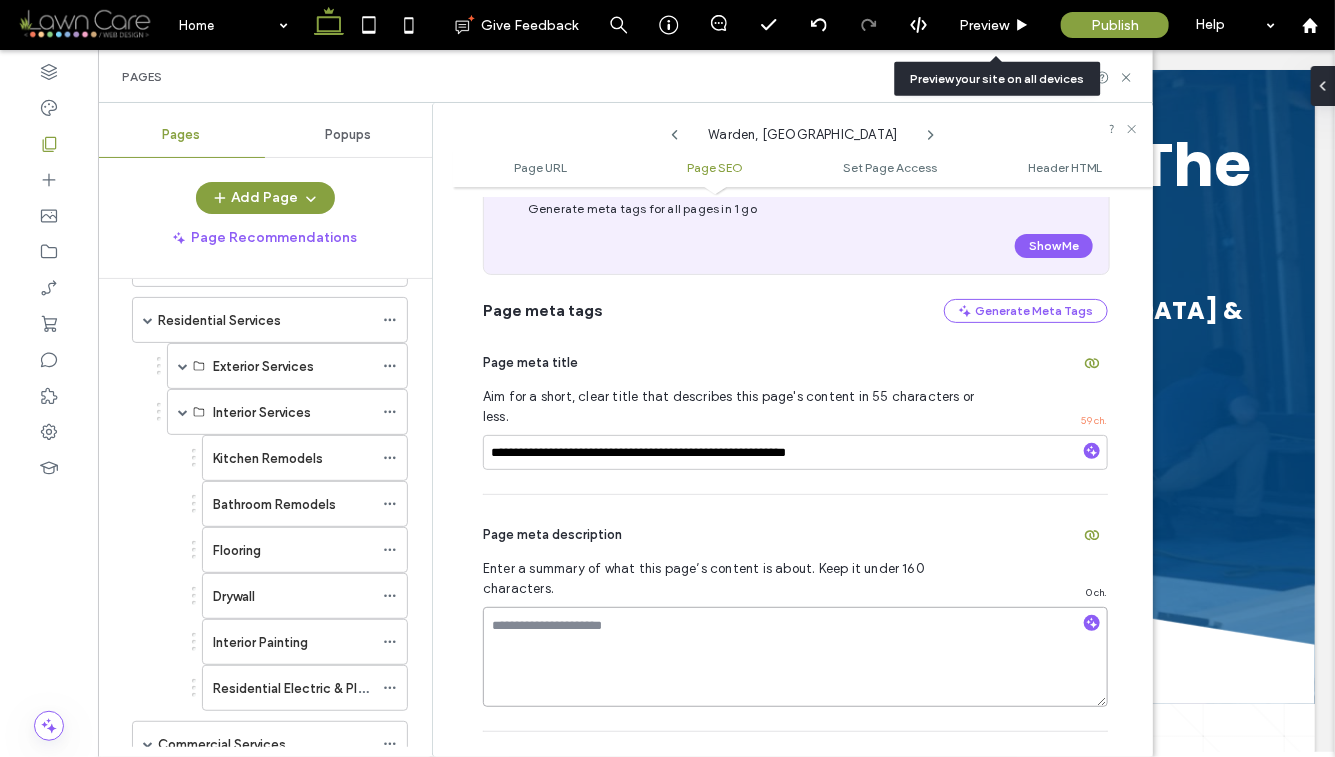 paste on "**********" 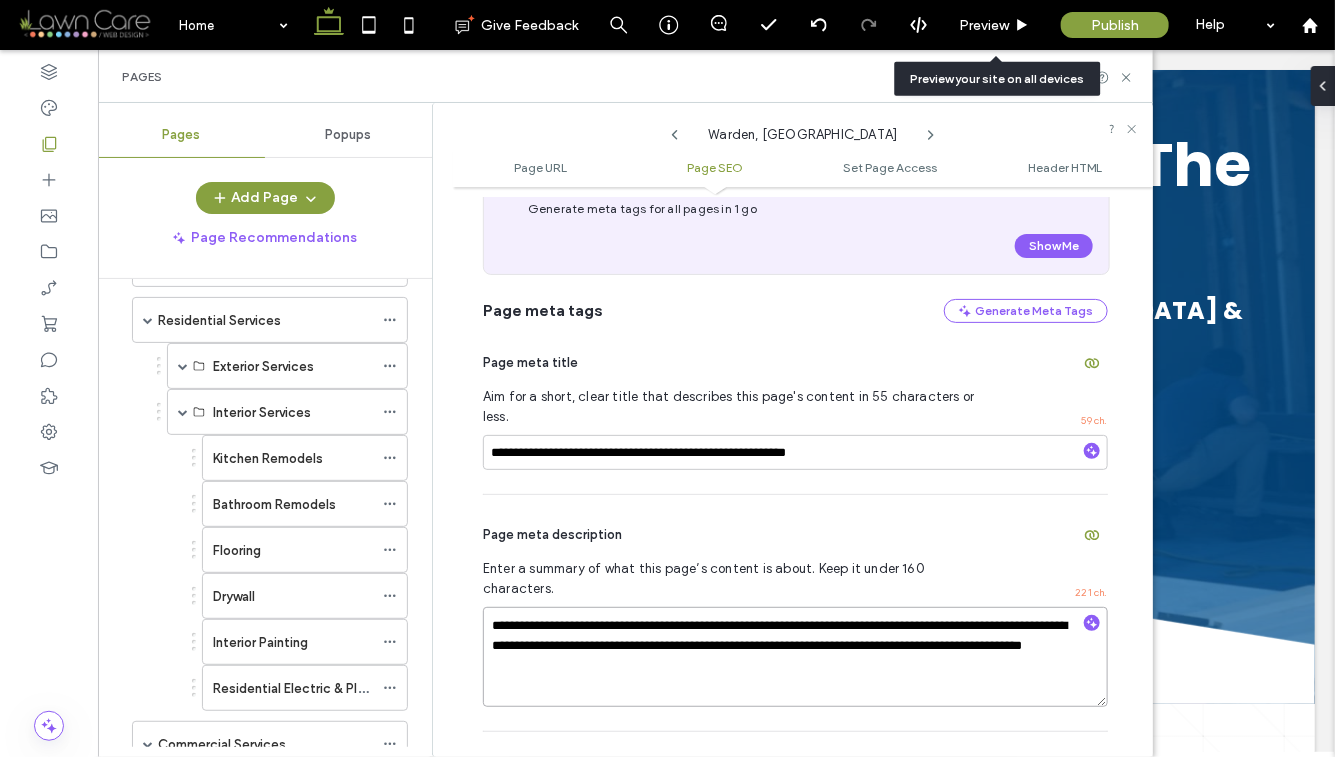 click on "**********" at bounding box center (795, 657) 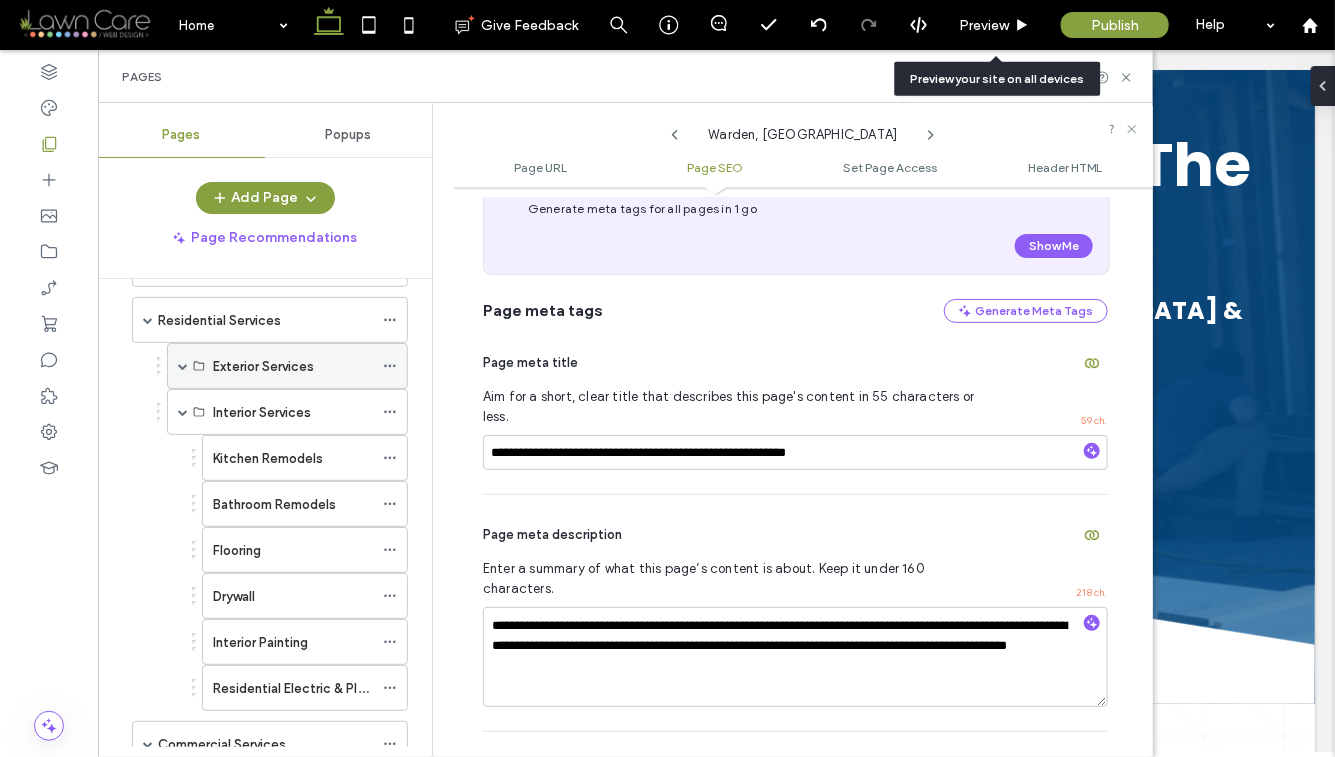 click at bounding box center (183, 366) 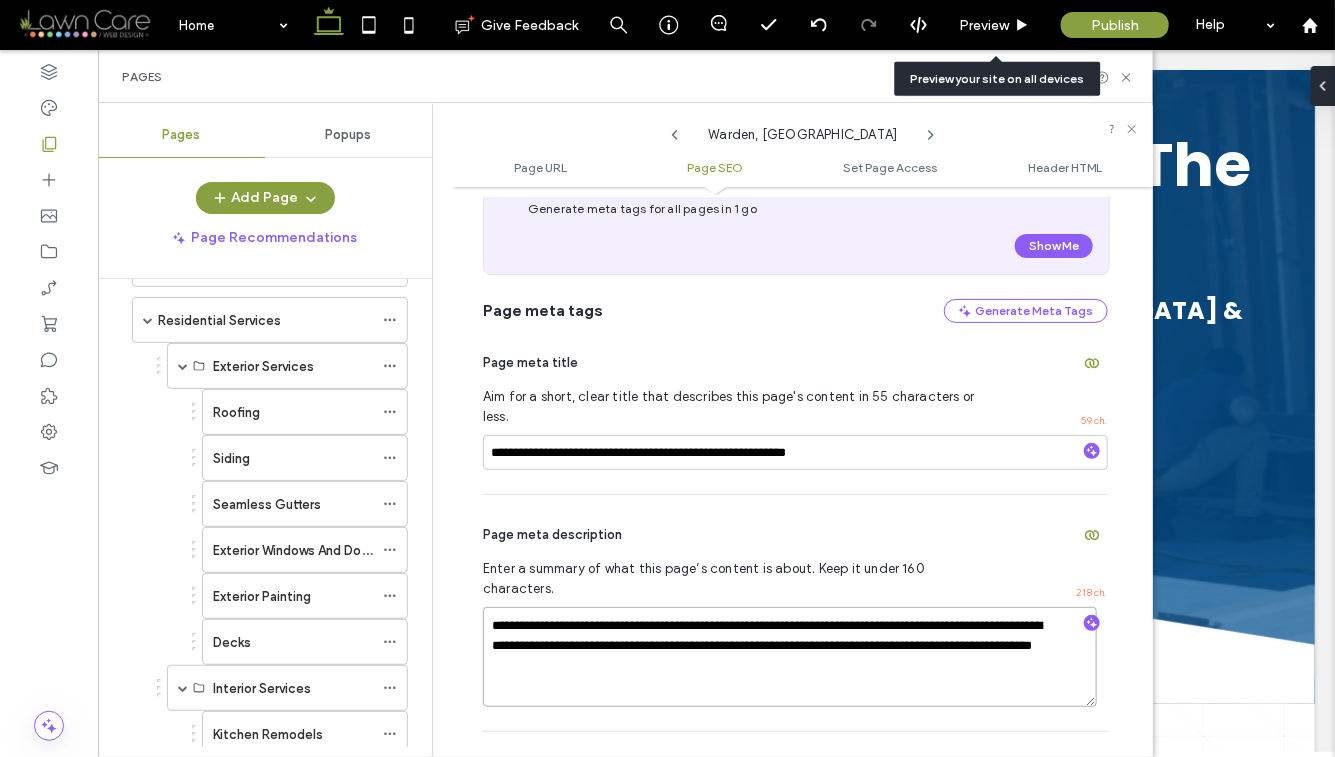 drag, startPoint x: 578, startPoint y: 617, endPoint x: 762, endPoint y: 613, distance: 184.04347 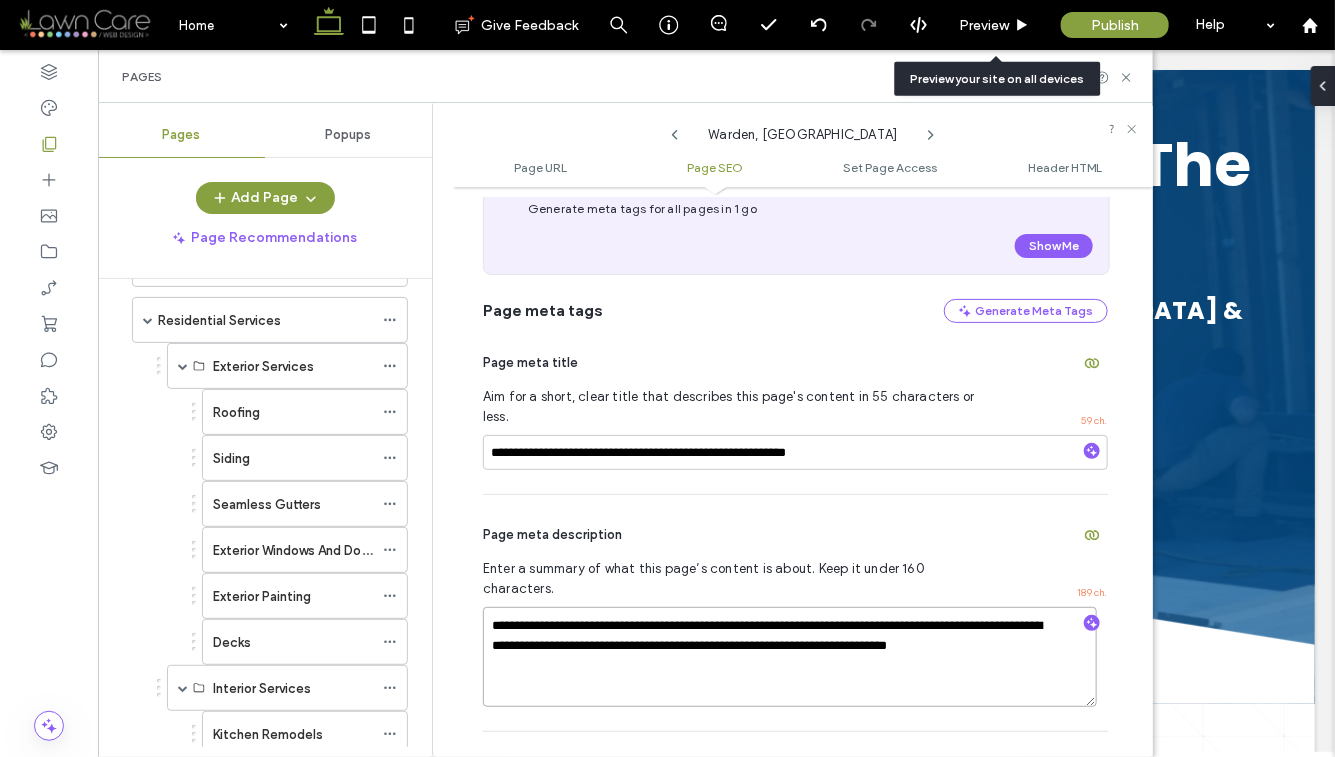 click on "**********" at bounding box center (790, 657) 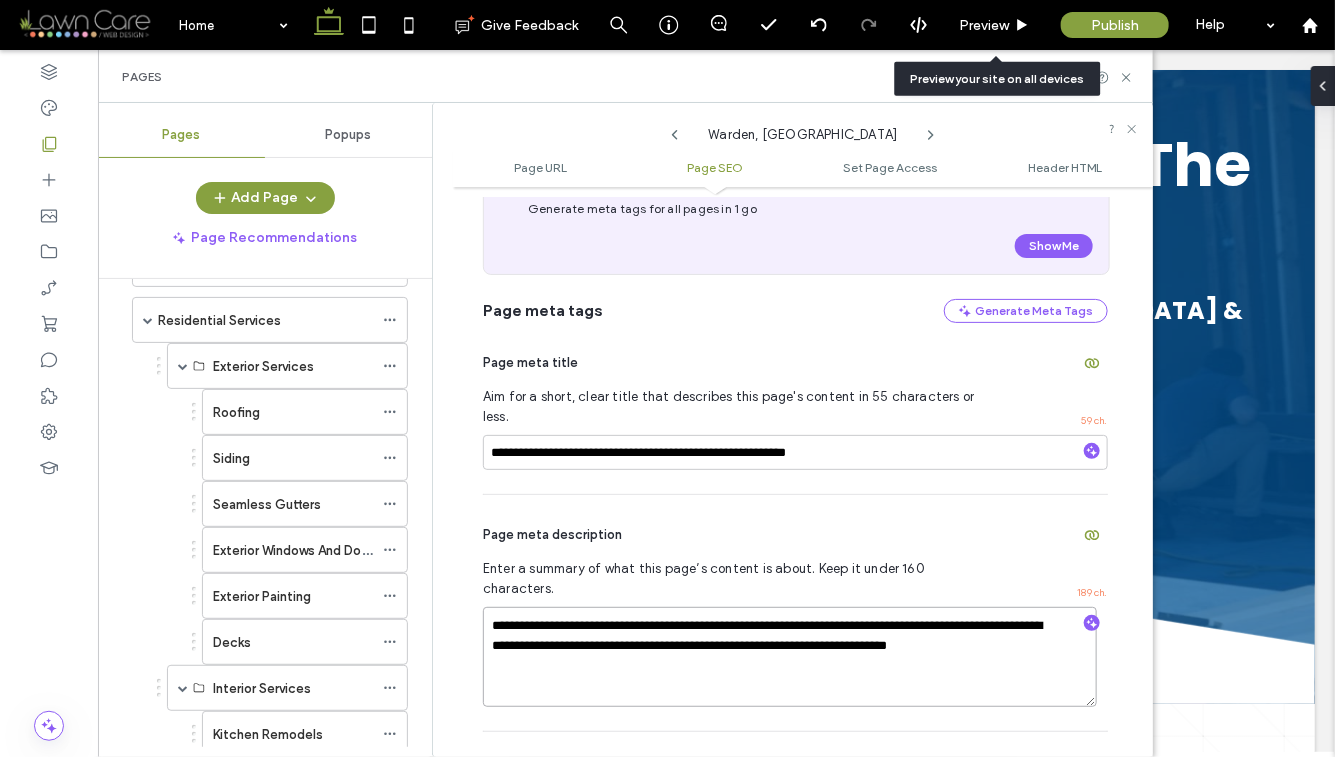 click on "**********" at bounding box center (790, 657) 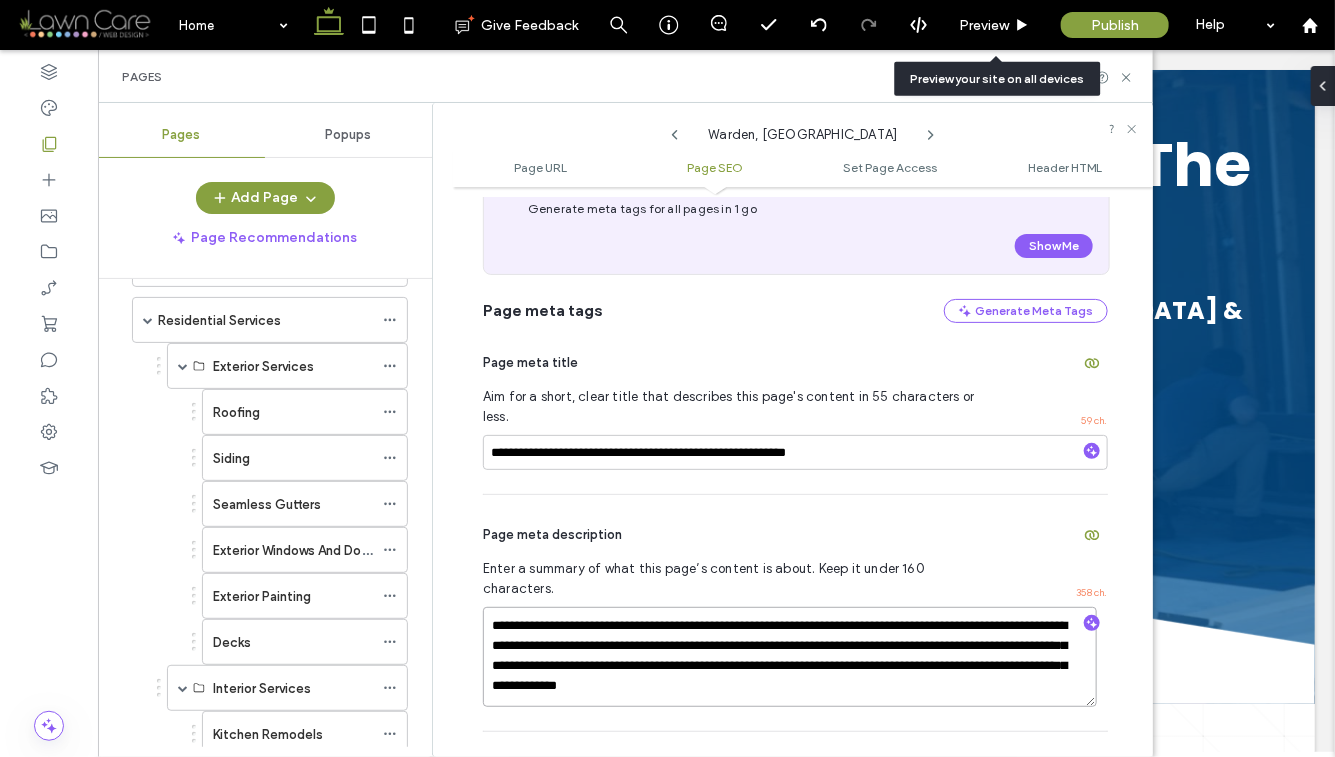 drag, startPoint x: 787, startPoint y: 658, endPoint x: 848, endPoint y: 659, distance: 61.008198 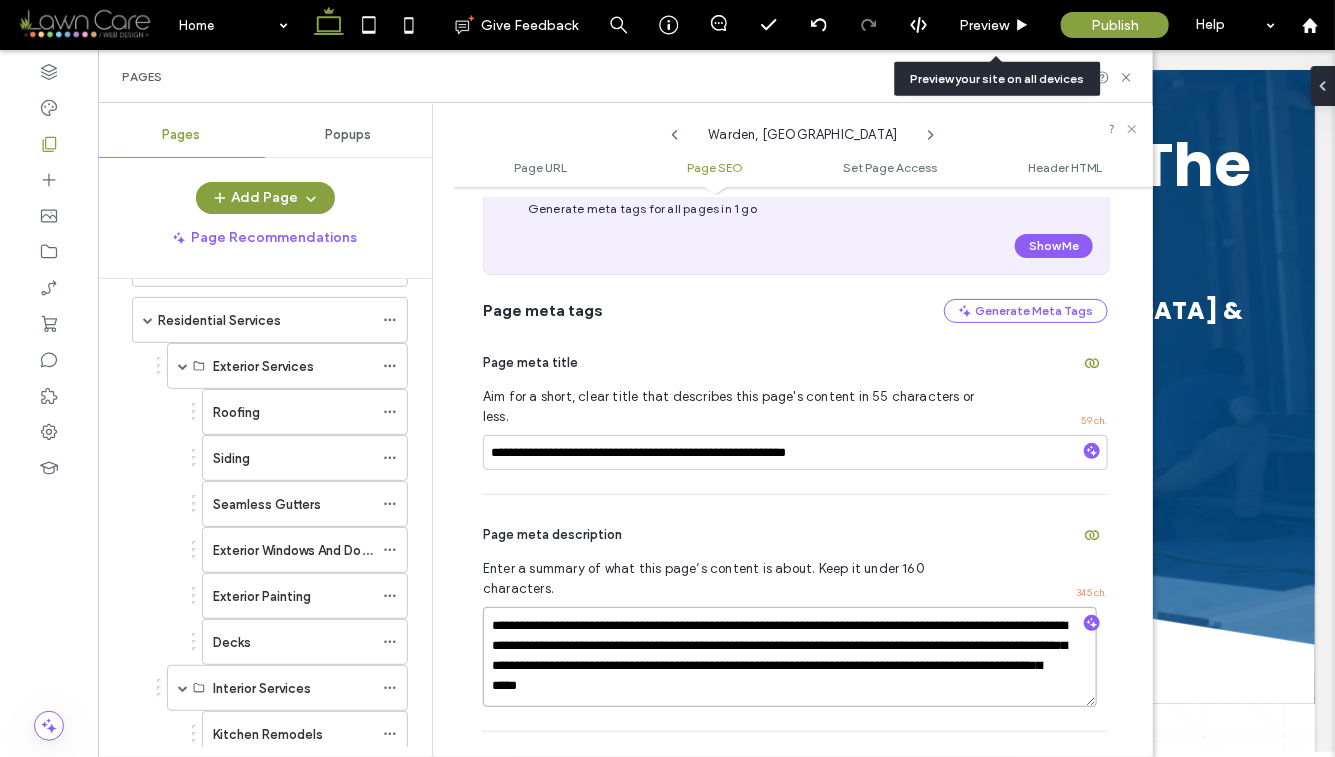 click on "**********" at bounding box center (790, 657) 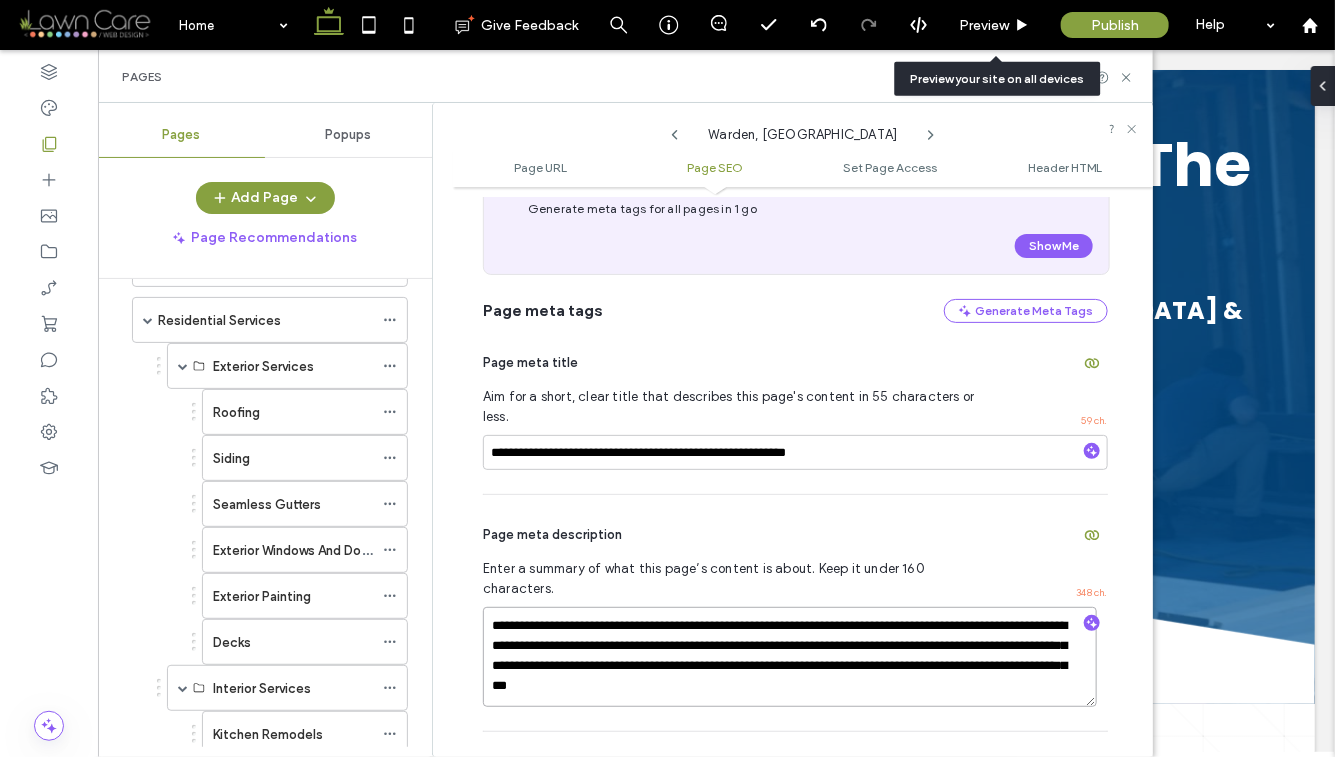 click on "**********" at bounding box center [790, 657] 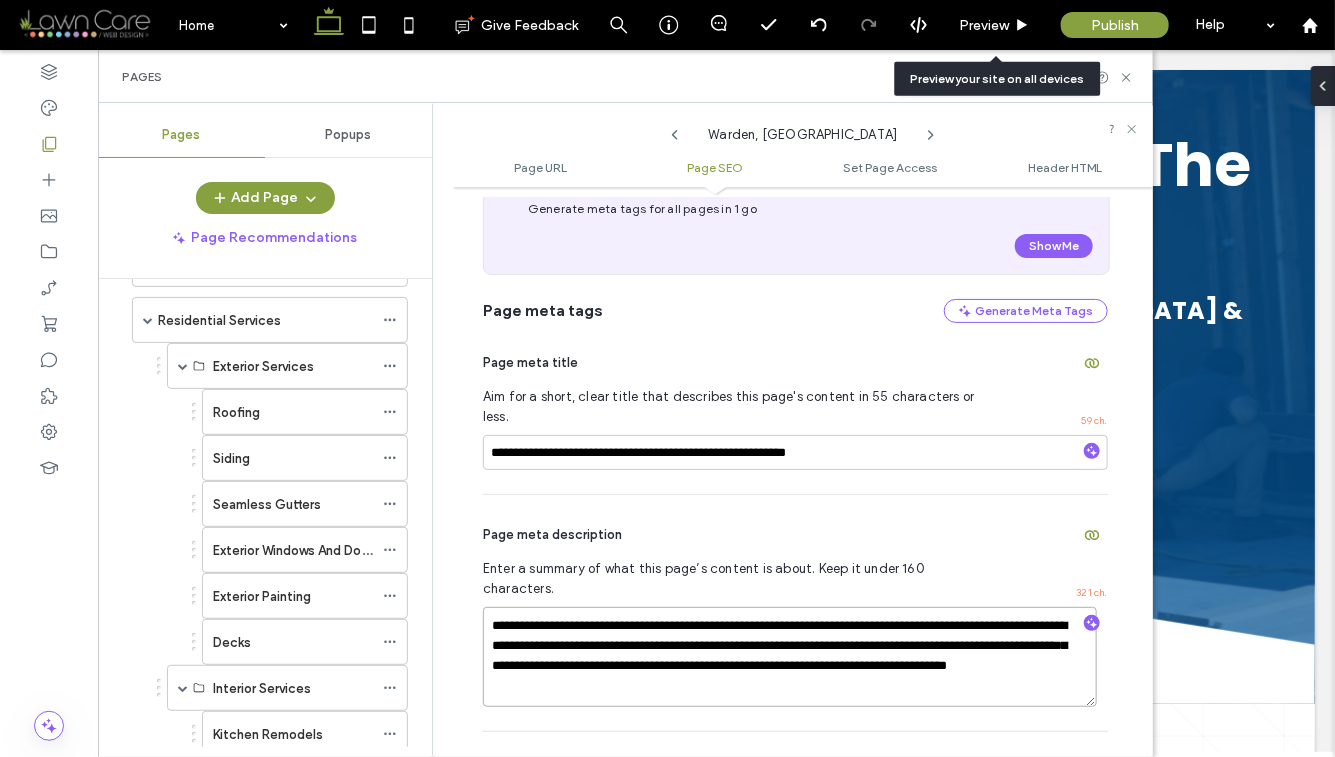 click on "**********" at bounding box center (790, 657) 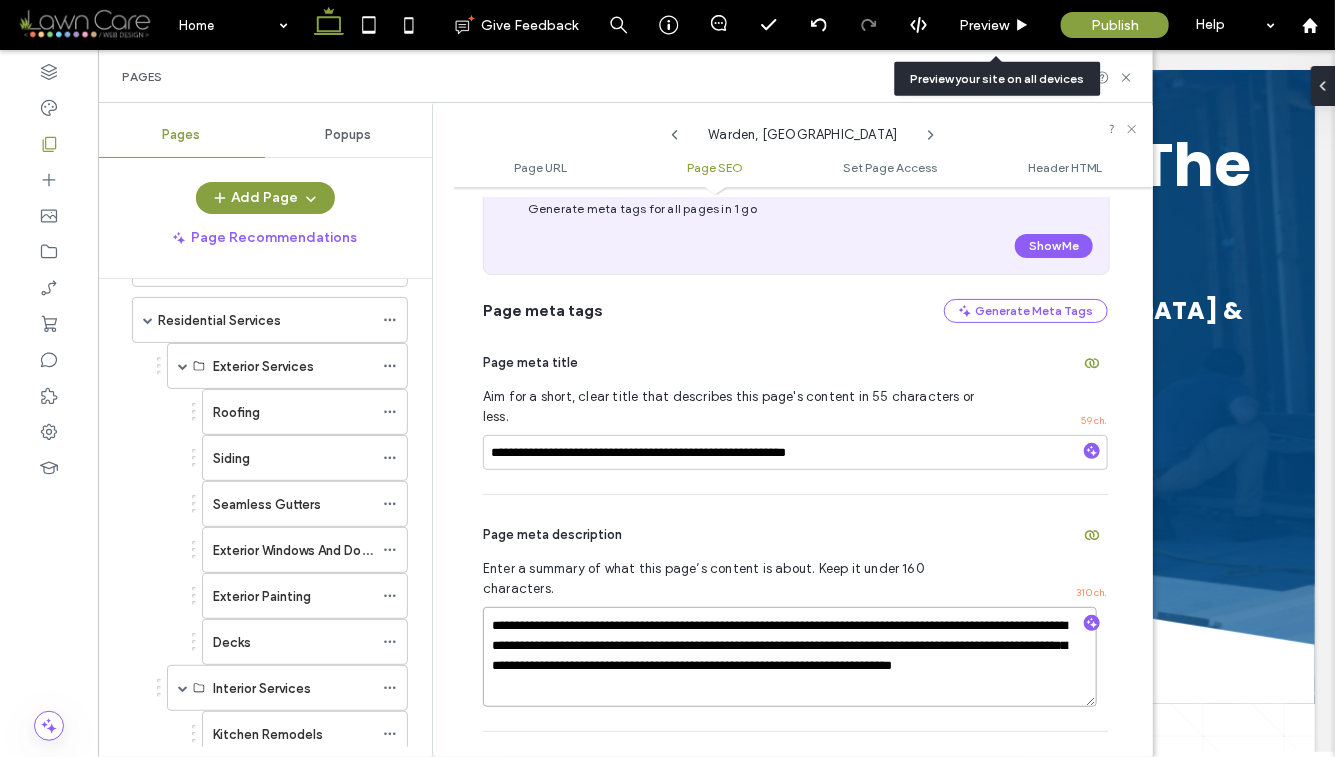 click on "**********" at bounding box center [790, 657] 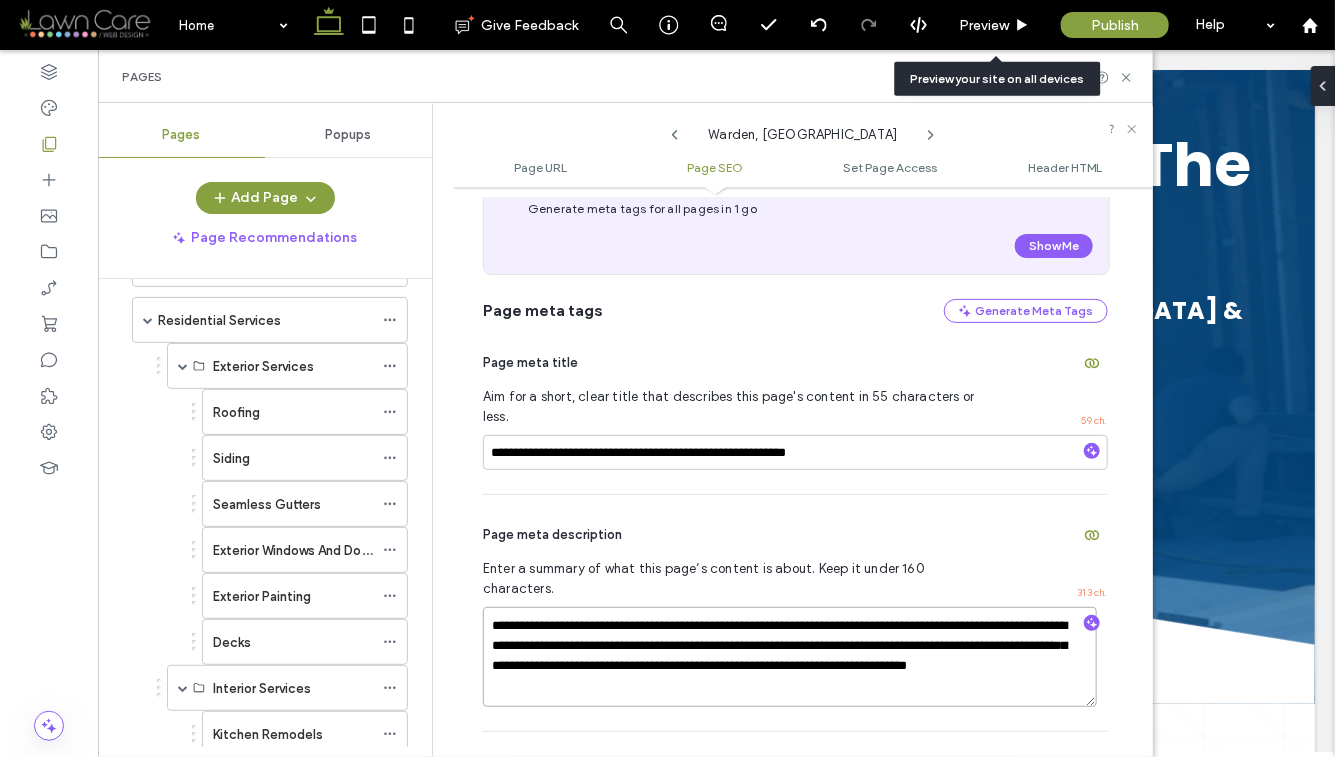 type on "**********" 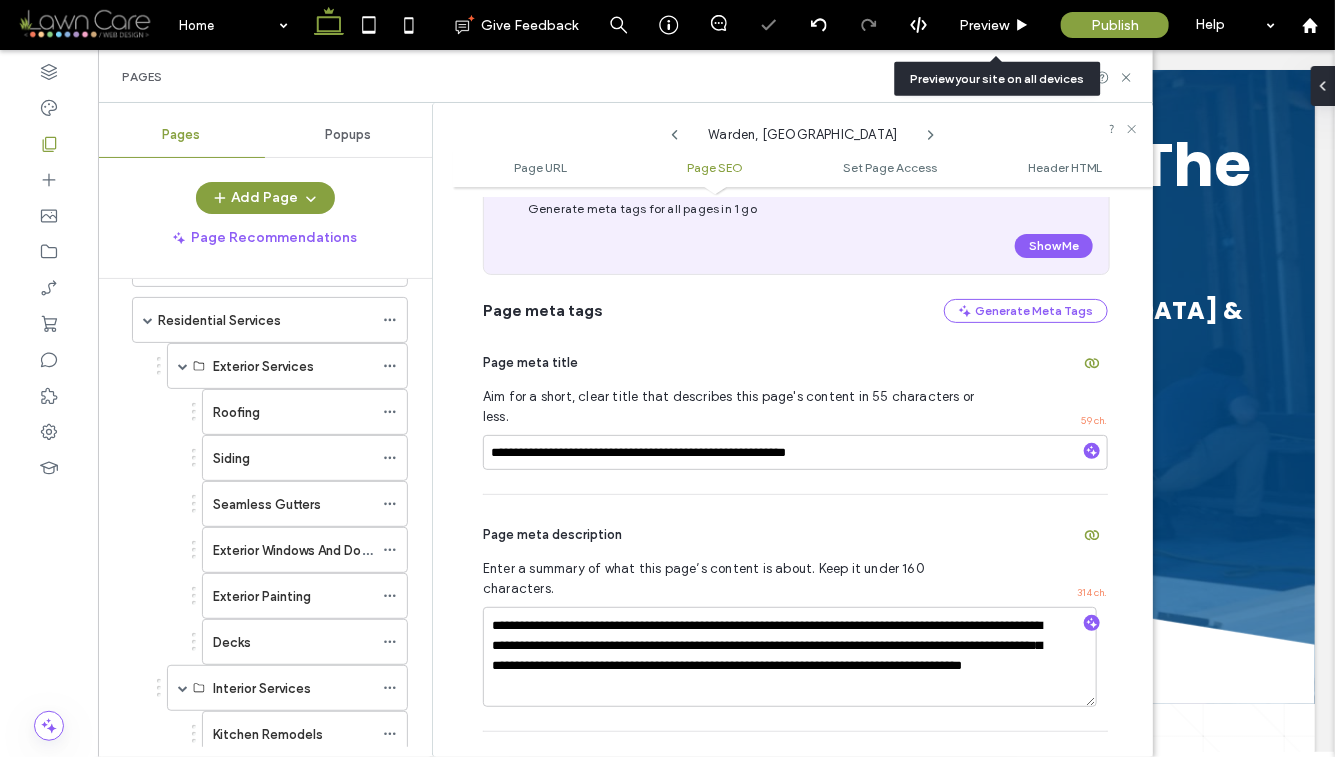 click 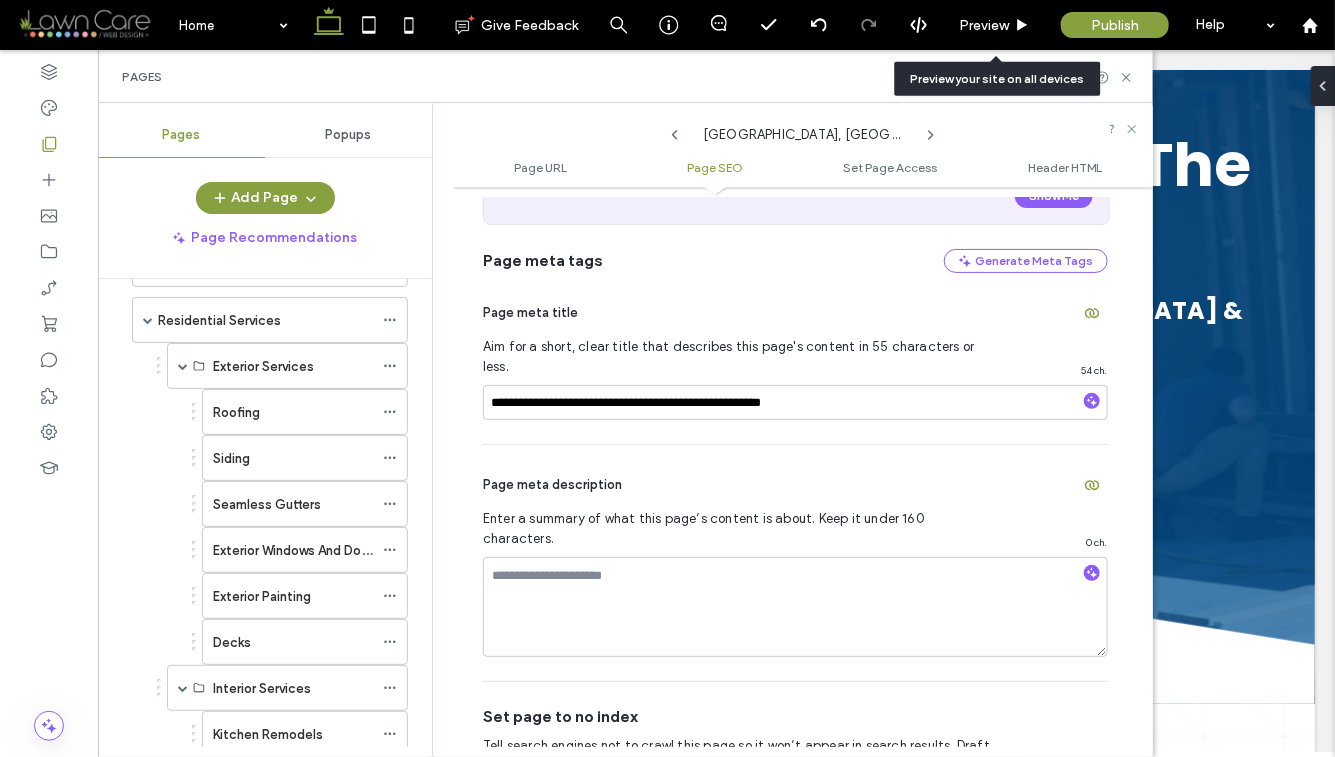 scroll, scrollTop: 466, scrollLeft: 0, axis: vertical 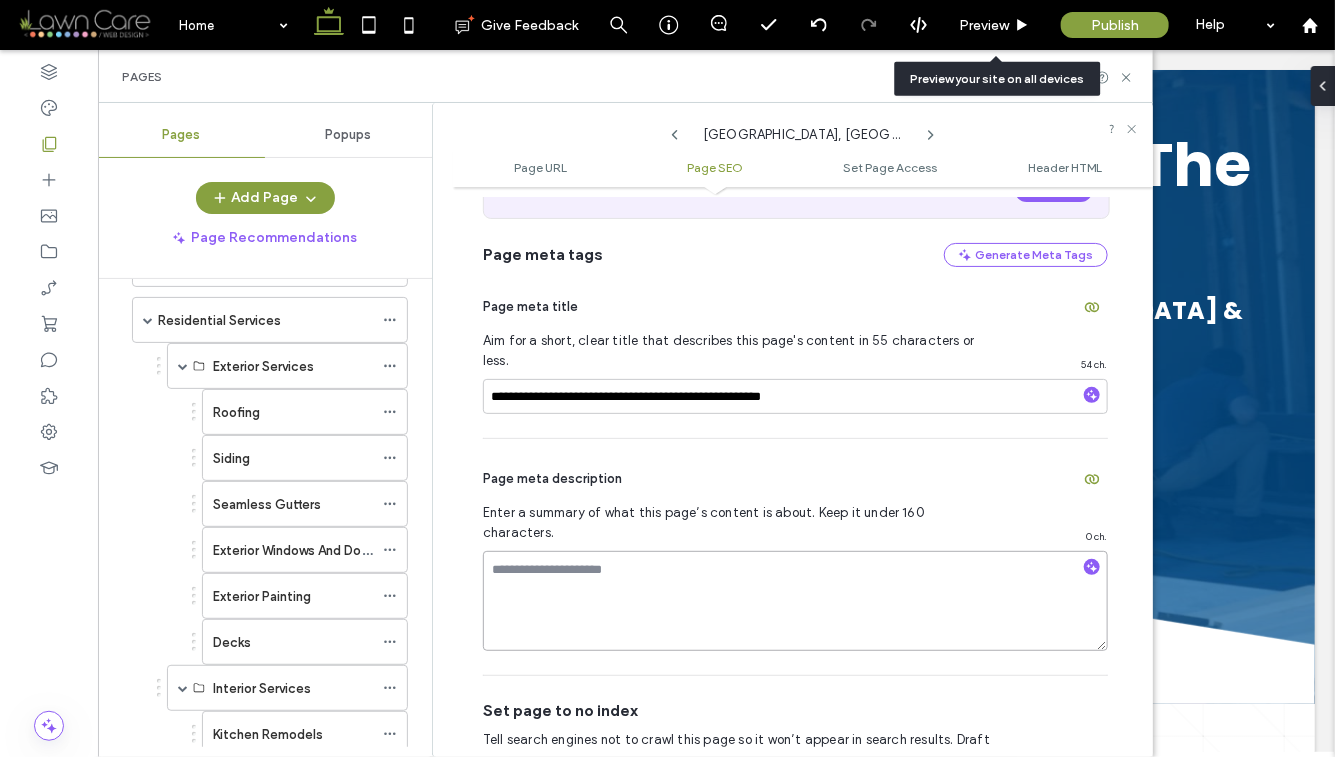 click at bounding box center [795, 601] 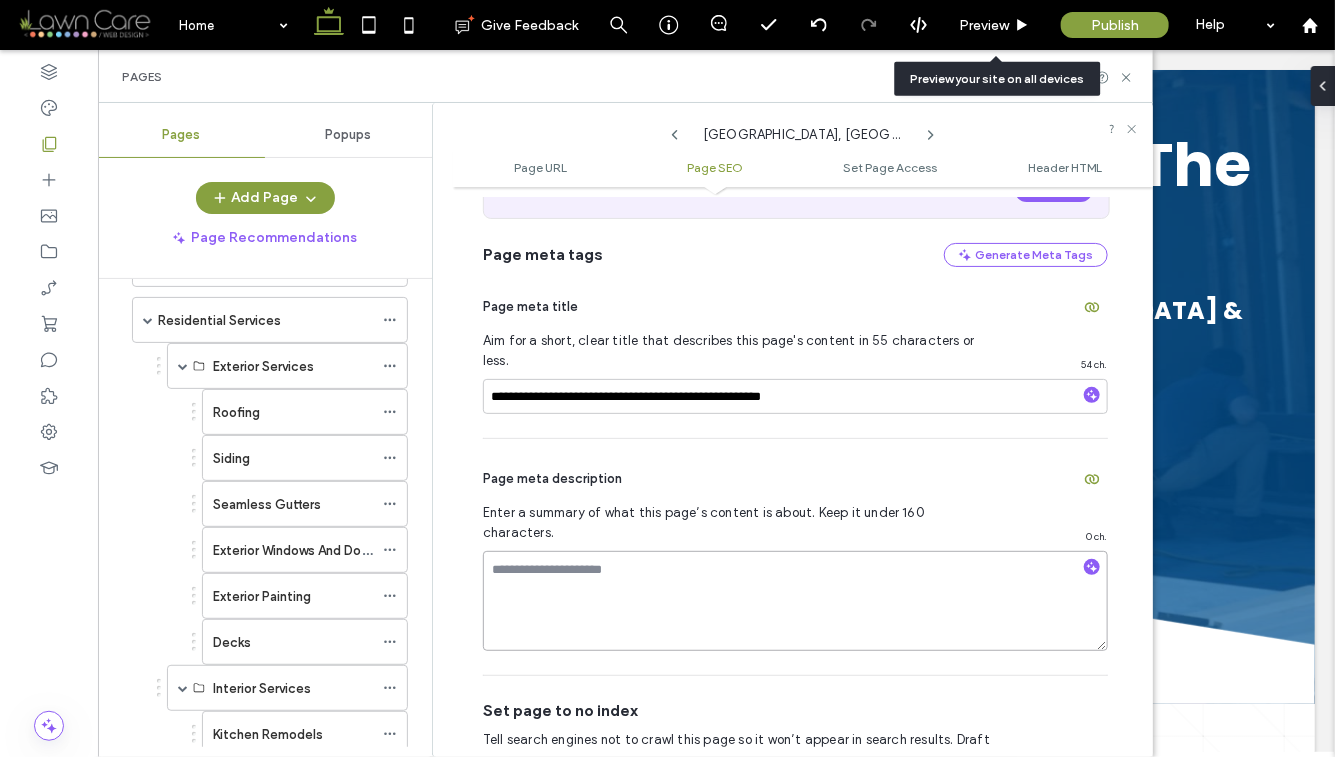 paste on "**********" 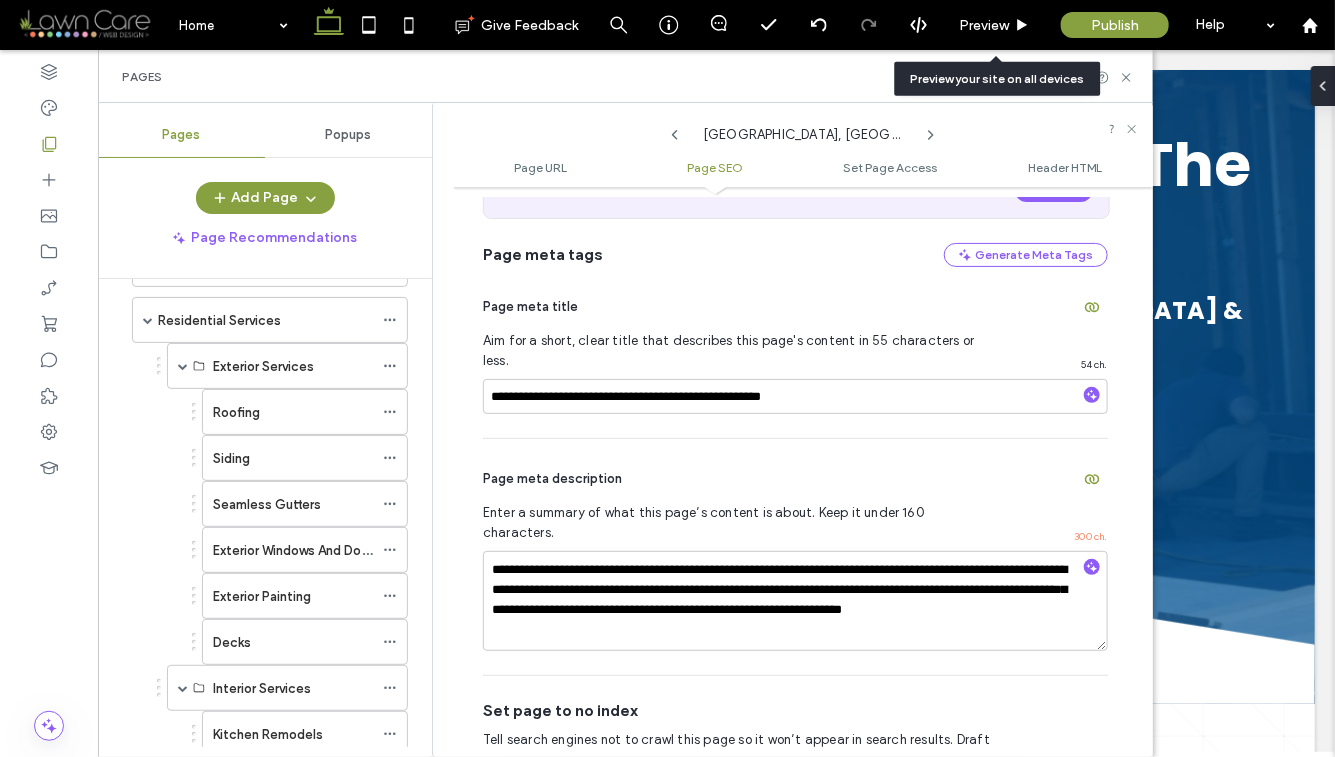 click 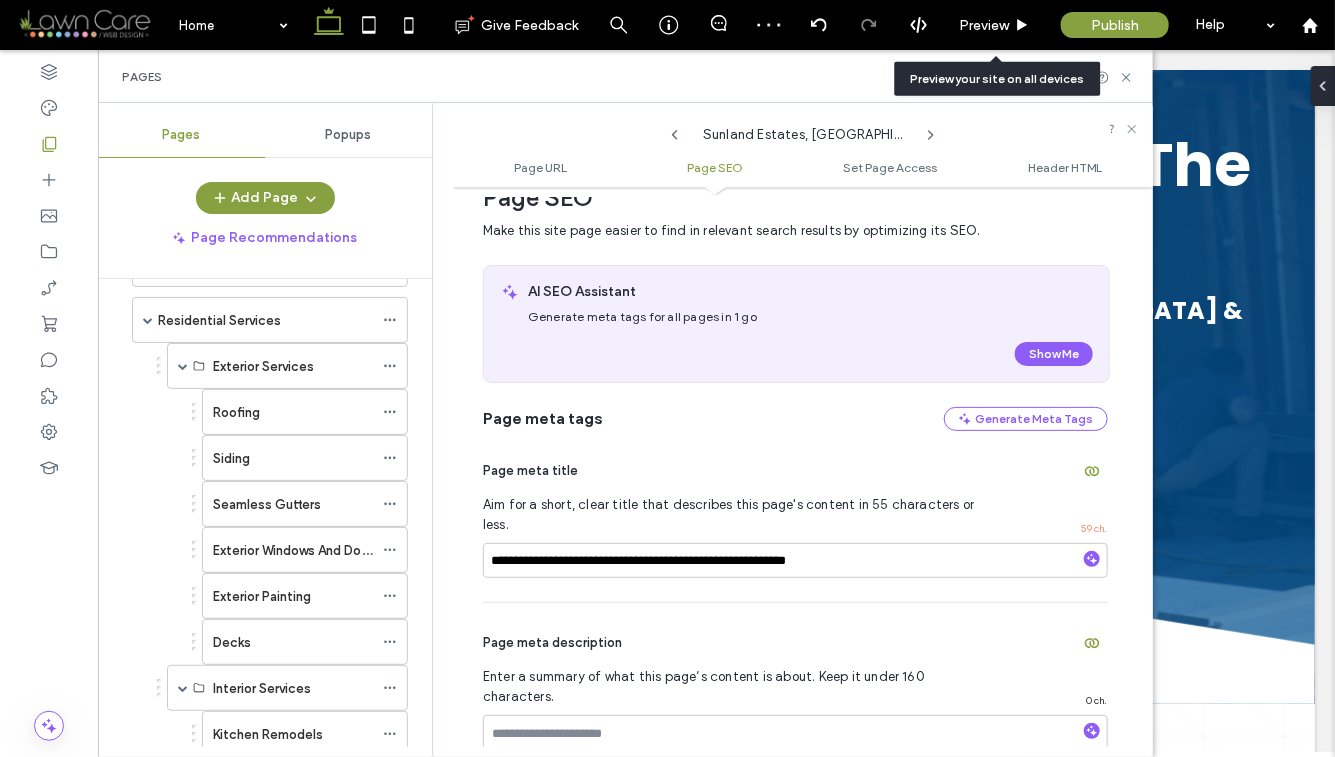 scroll, scrollTop: 330, scrollLeft: 0, axis: vertical 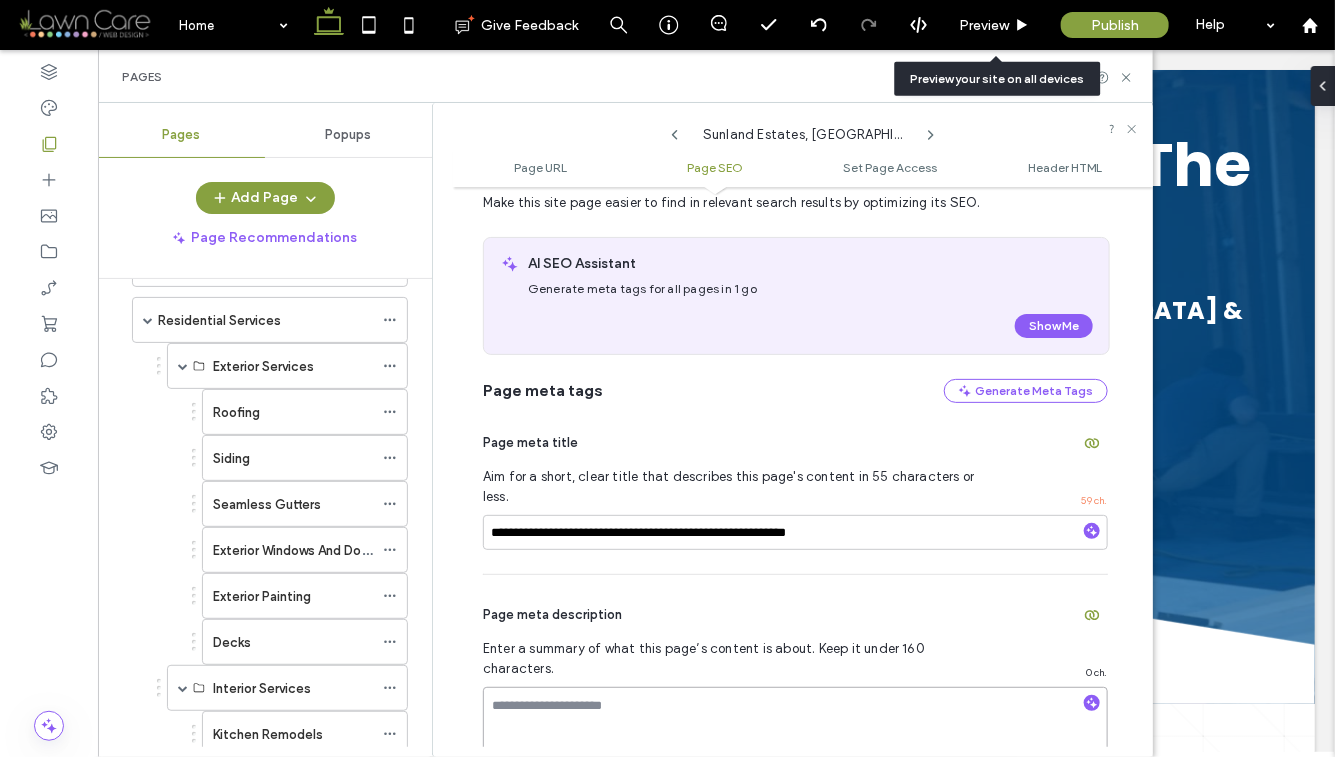 click at bounding box center [795, 737] 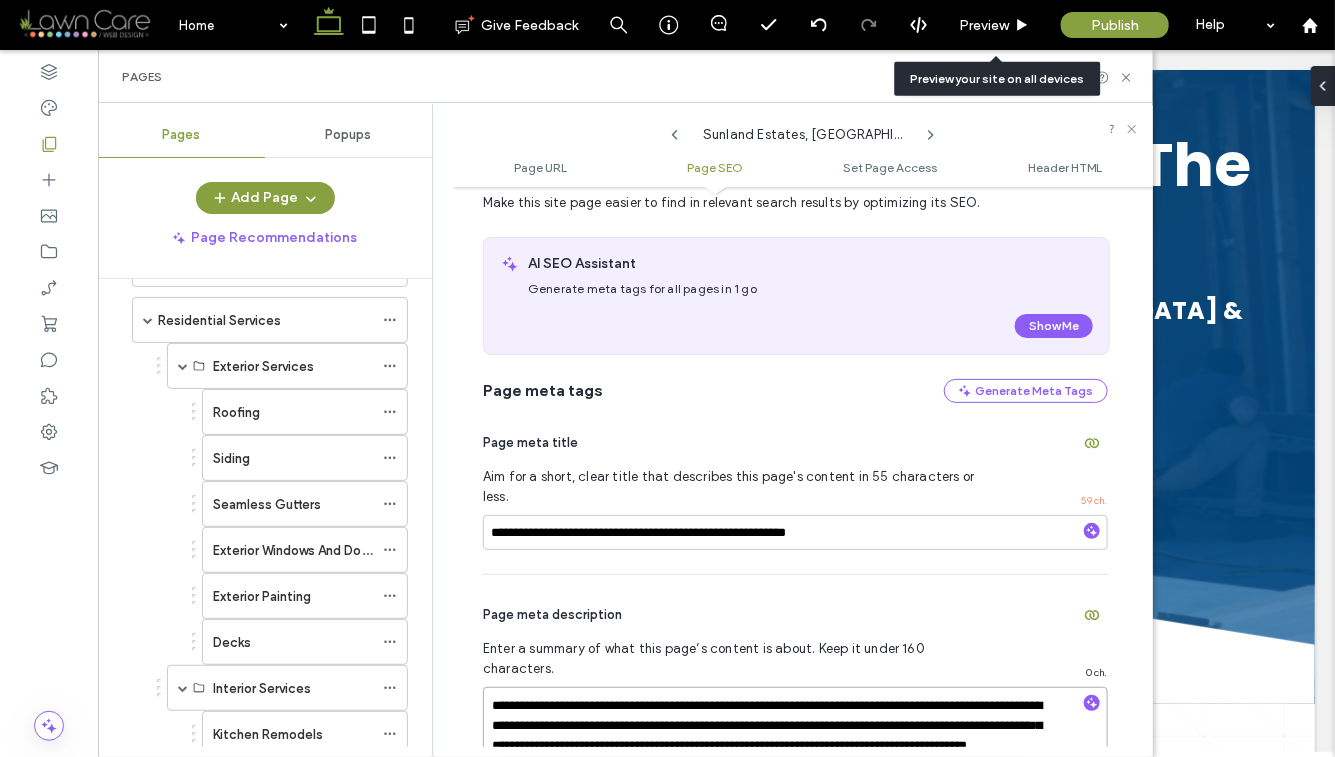 scroll, scrollTop: 28, scrollLeft: 0, axis: vertical 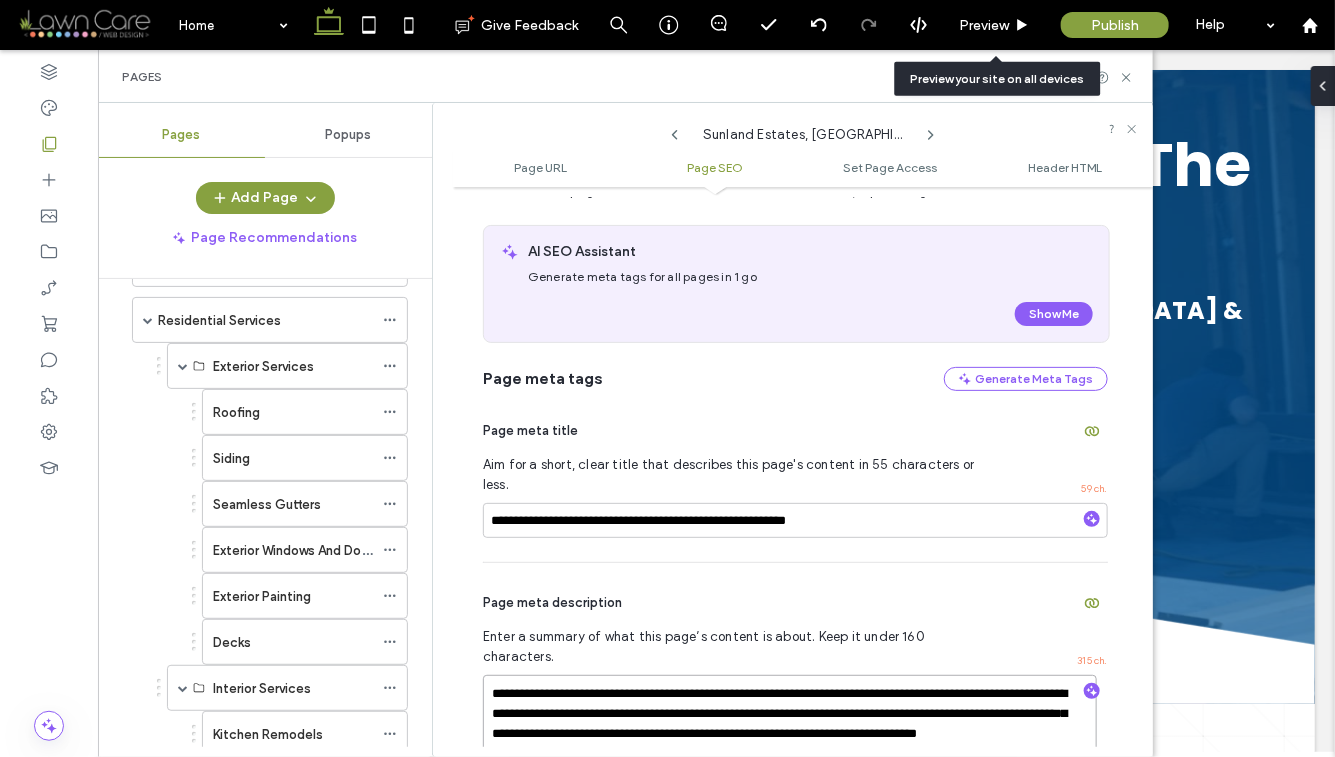 click on "**********" at bounding box center [790, 725] 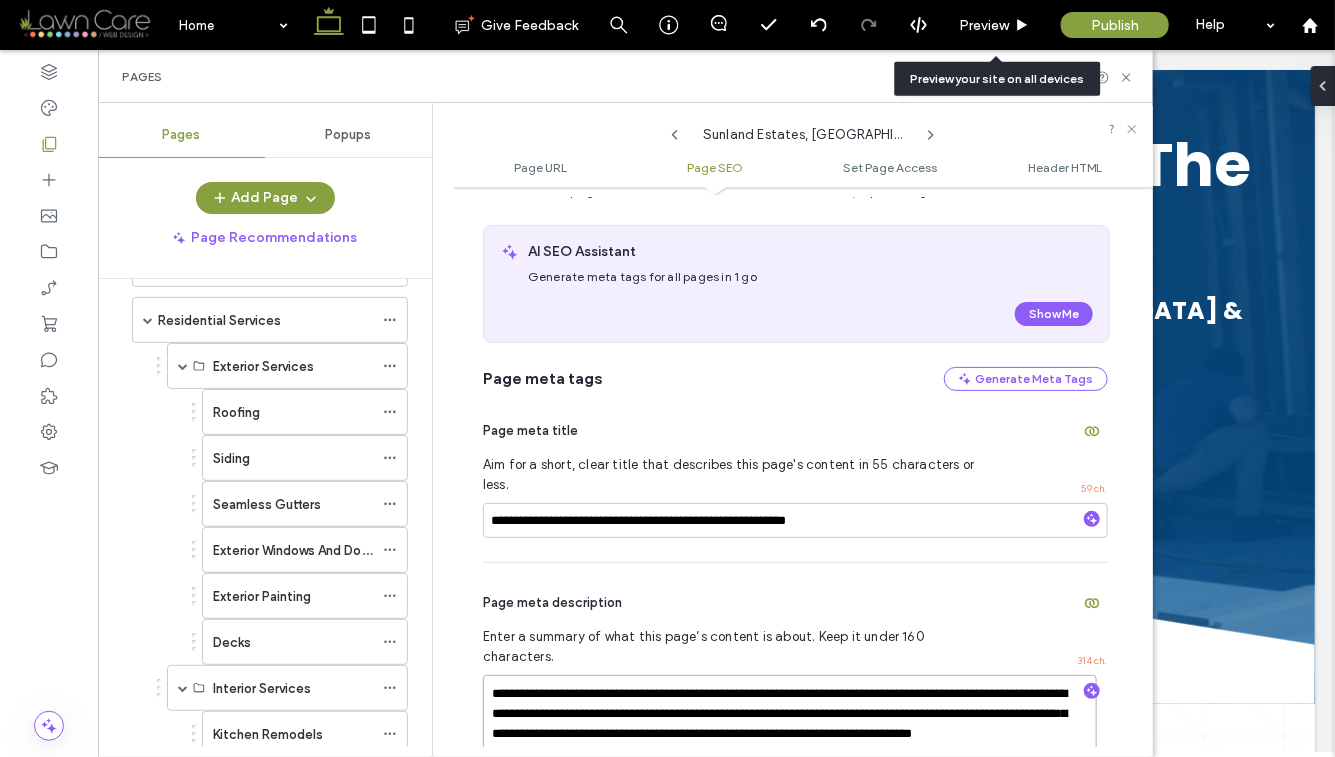 scroll, scrollTop: 3, scrollLeft: 0, axis: vertical 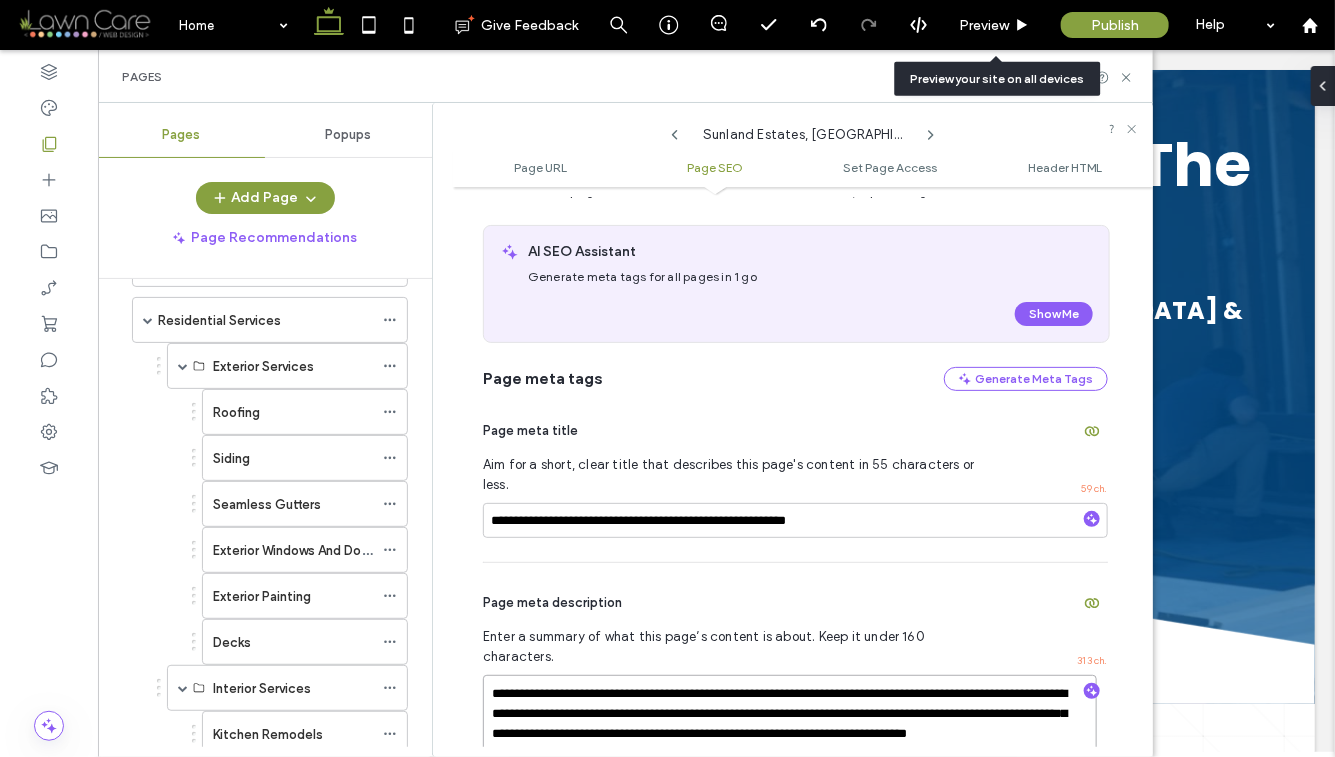type on "**********" 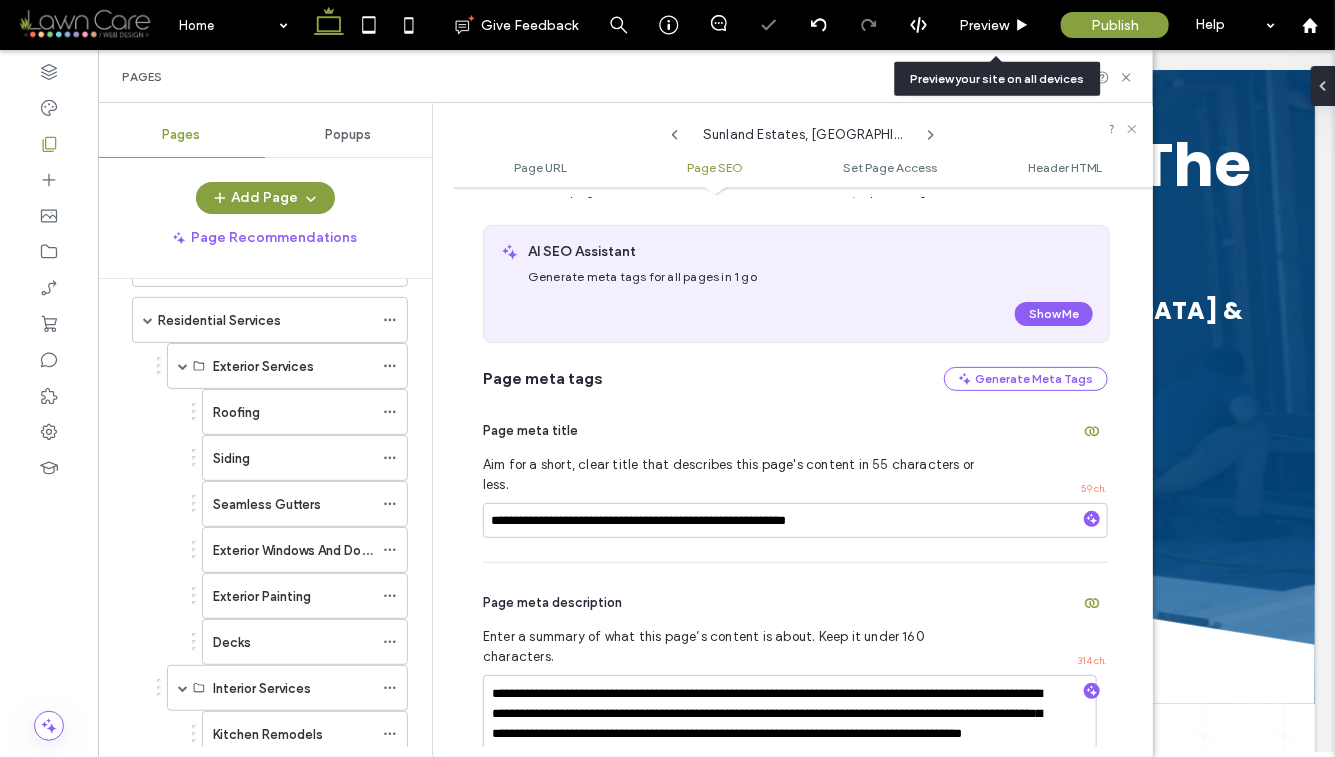 click 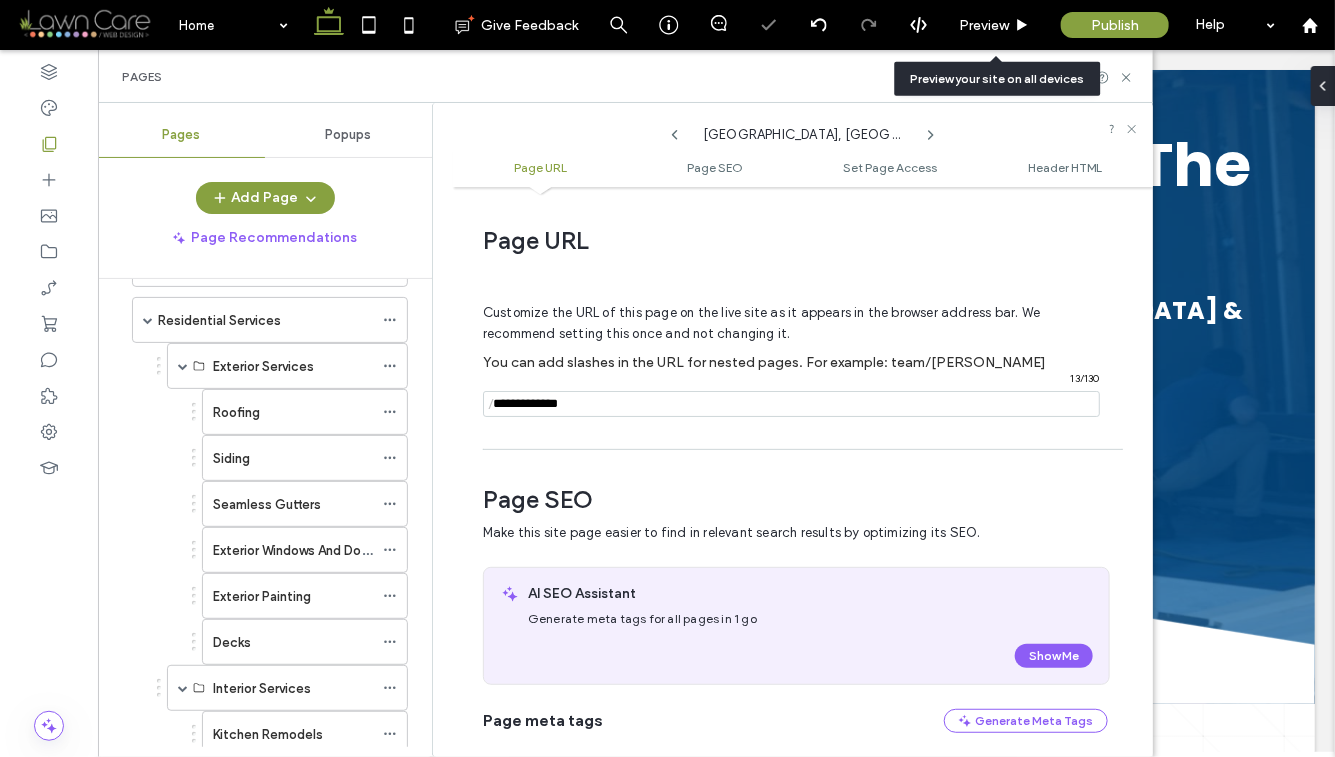scroll, scrollTop: 282, scrollLeft: 0, axis: vertical 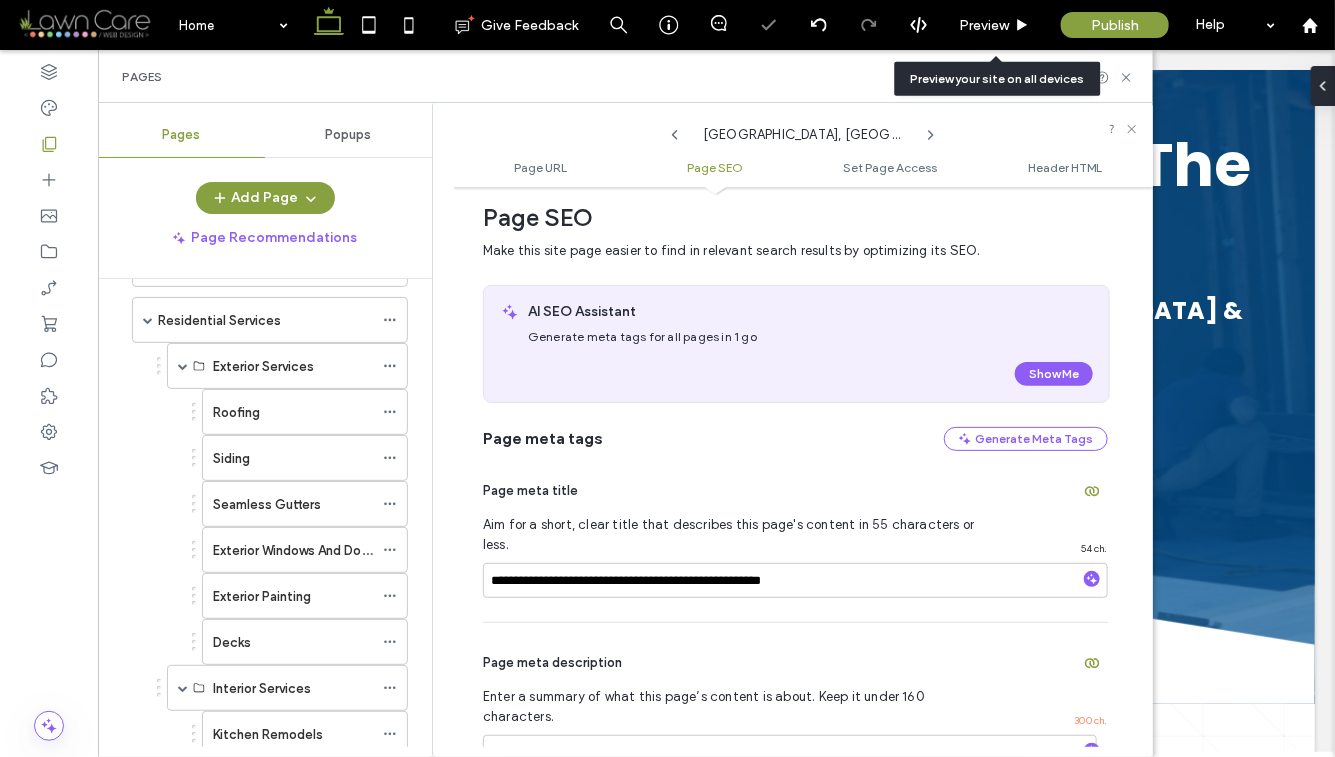 click 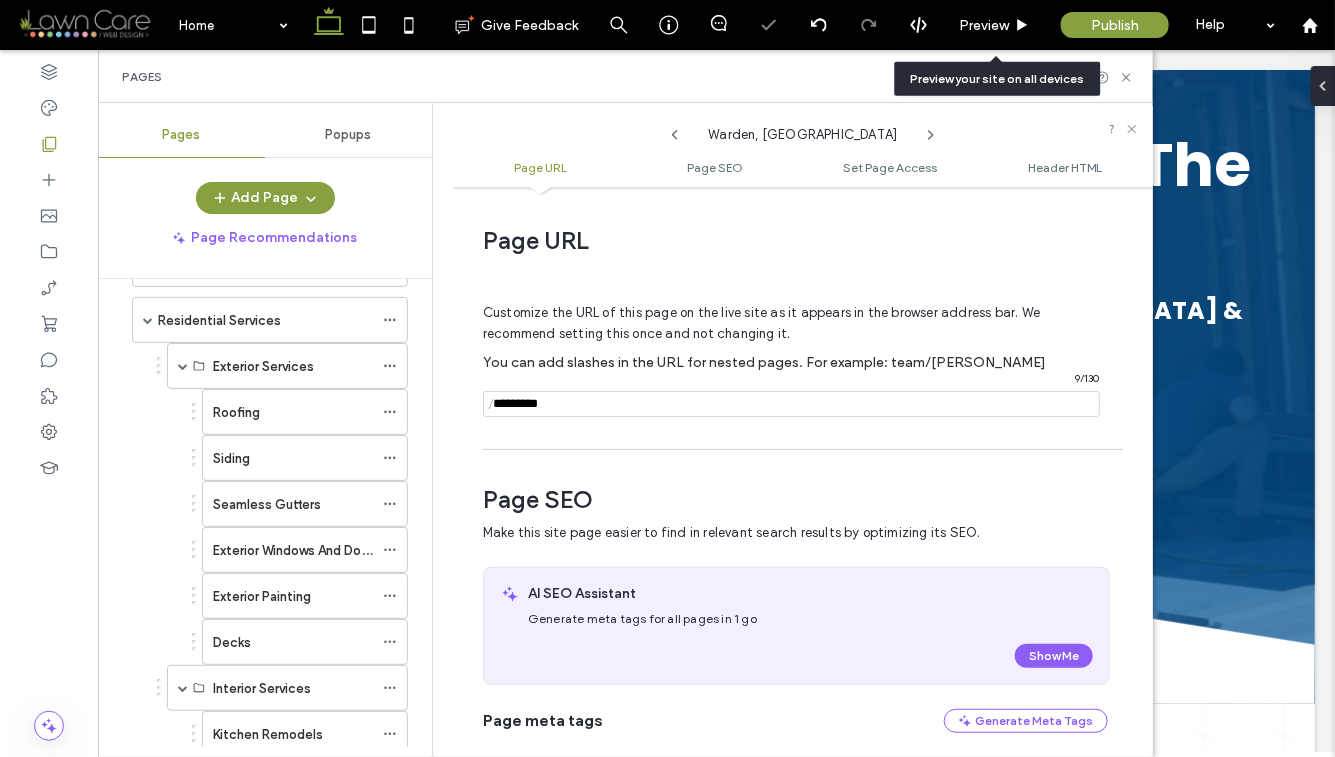 scroll, scrollTop: 282, scrollLeft: 0, axis: vertical 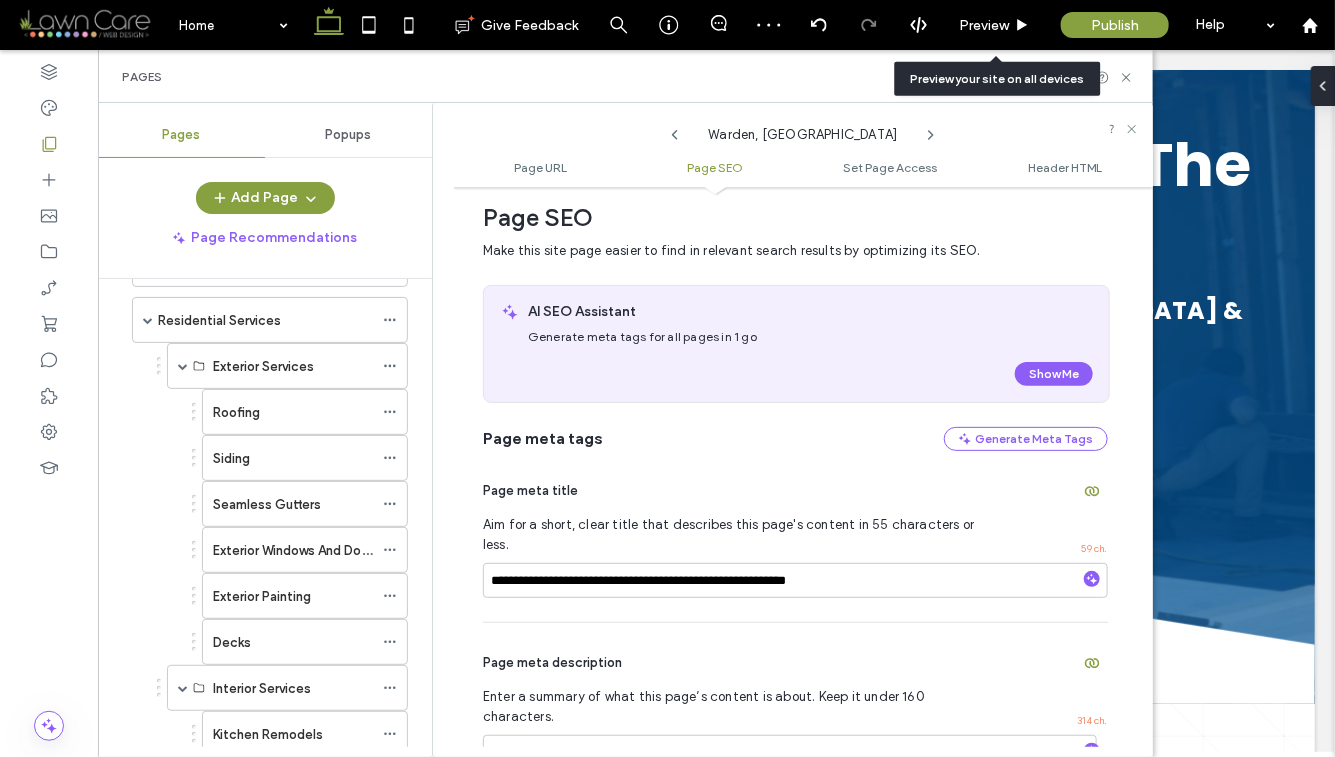 click 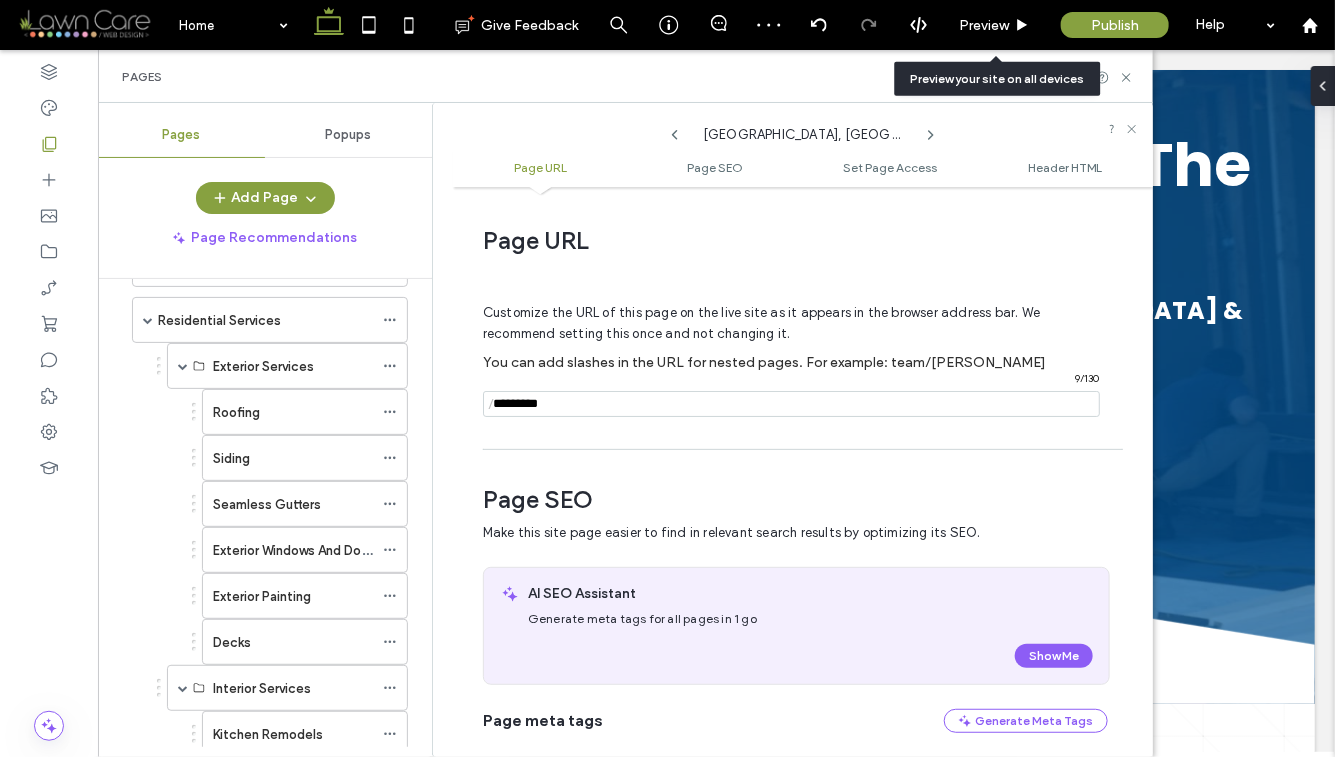 scroll, scrollTop: 282, scrollLeft: 0, axis: vertical 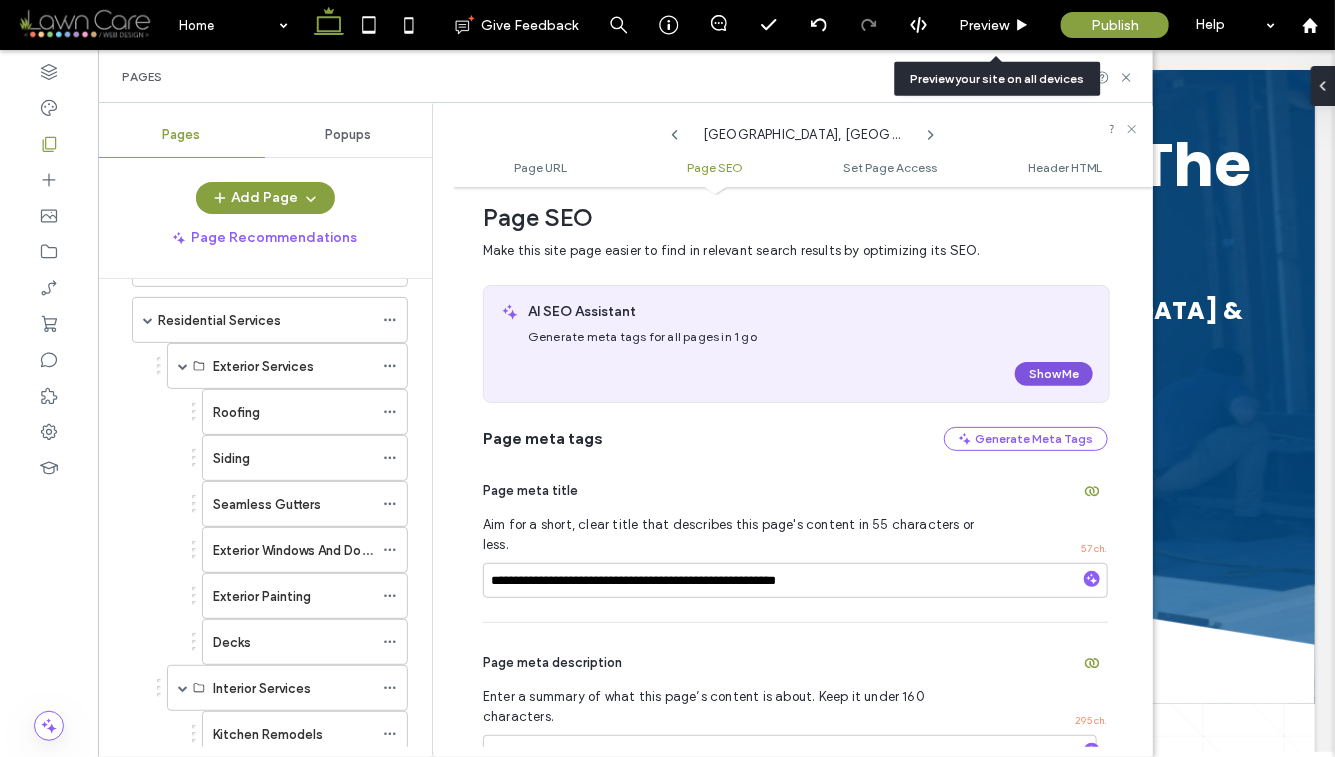 click on "Show Me" at bounding box center (1054, 374) 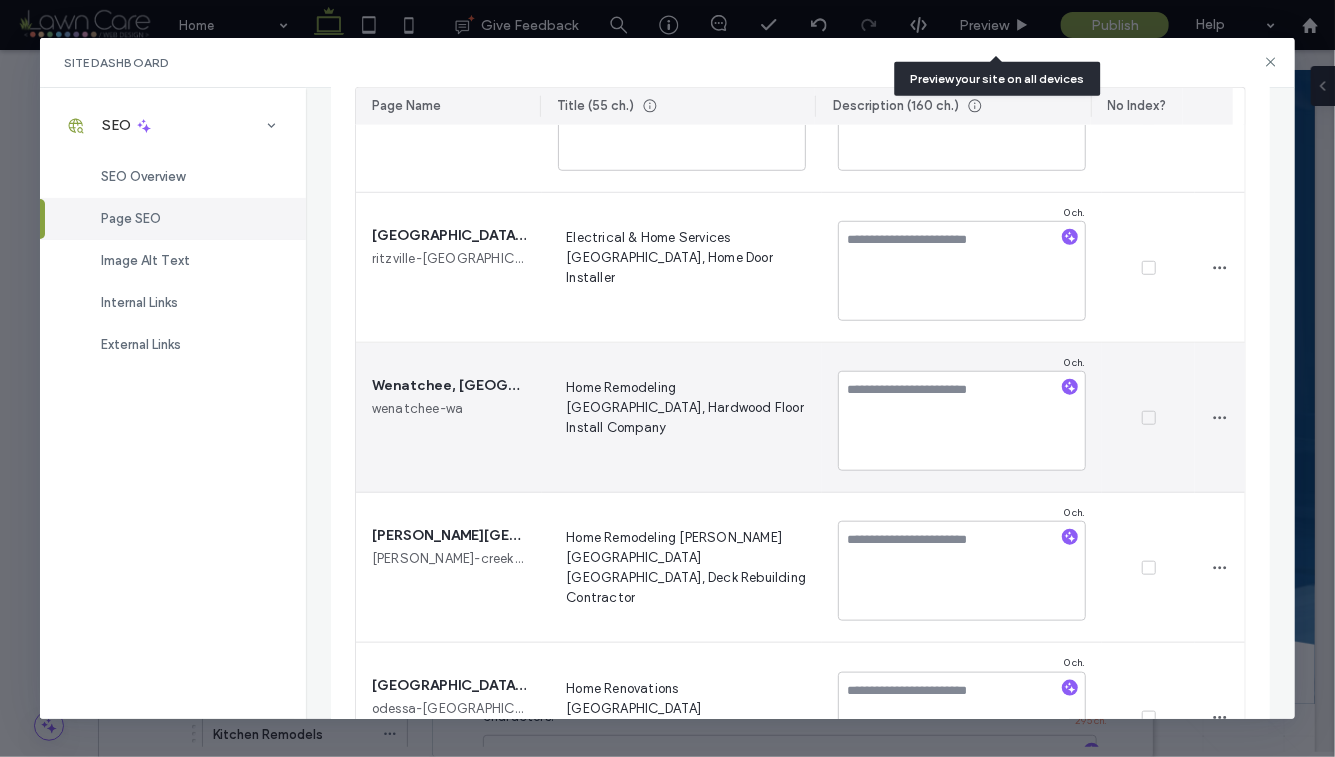 scroll, scrollTop: 531, scrollLeft: 0, axis: vertical 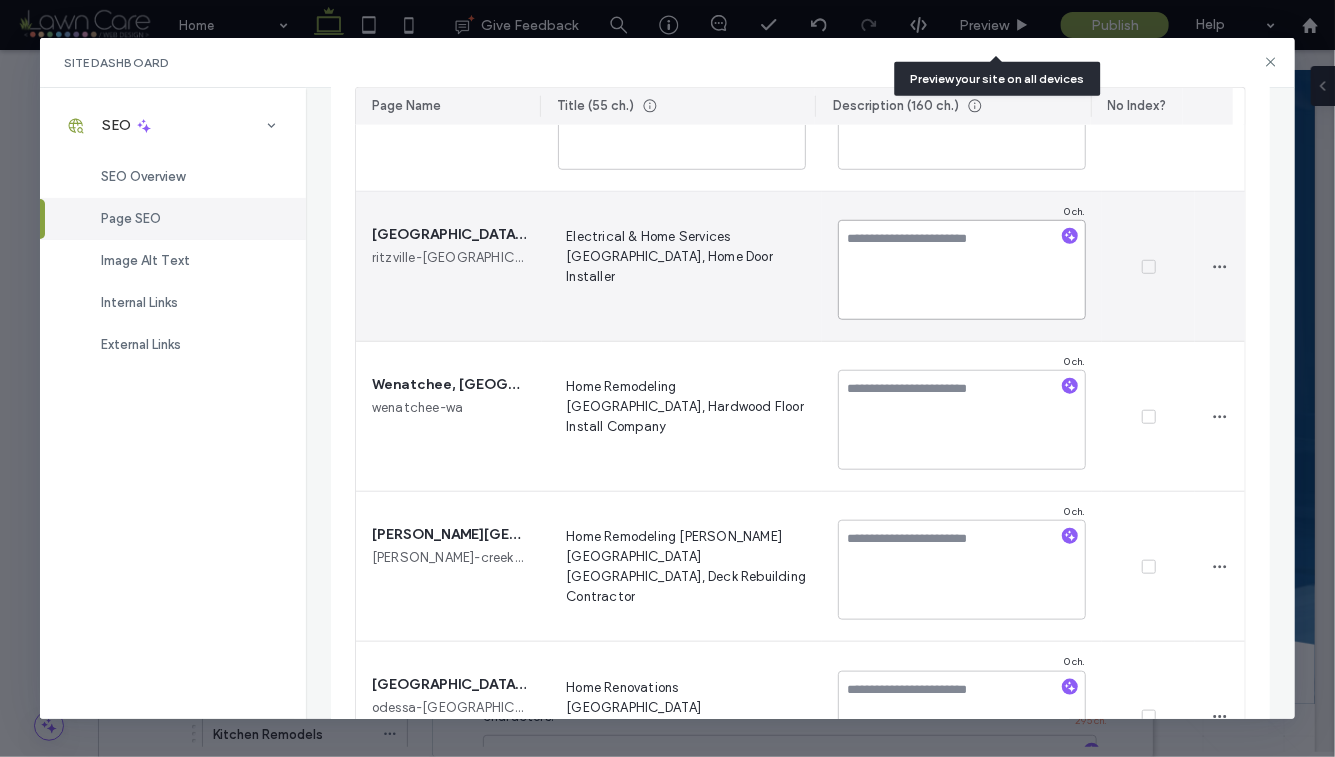 click at bounding box center (962, 270) 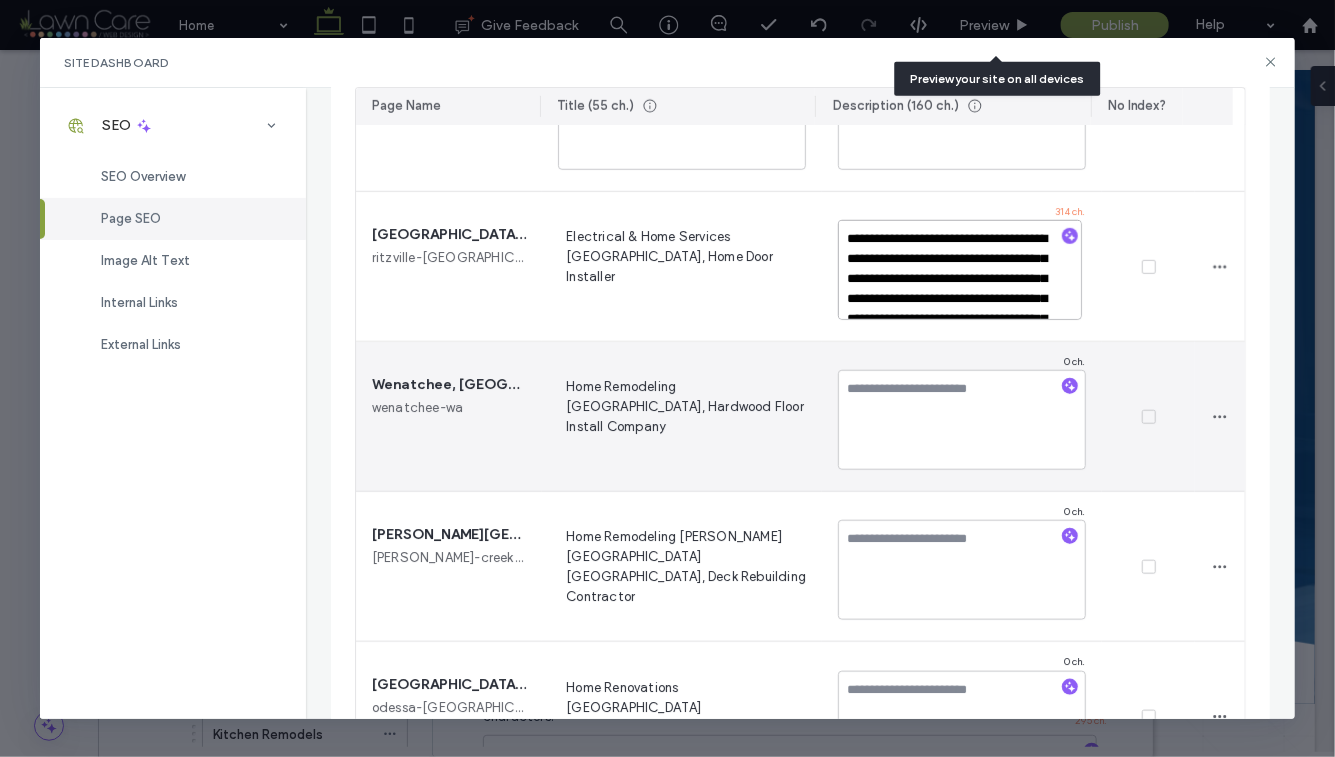 scroll, scrollTop: 149, scrollLeft: 0, axis: vertical 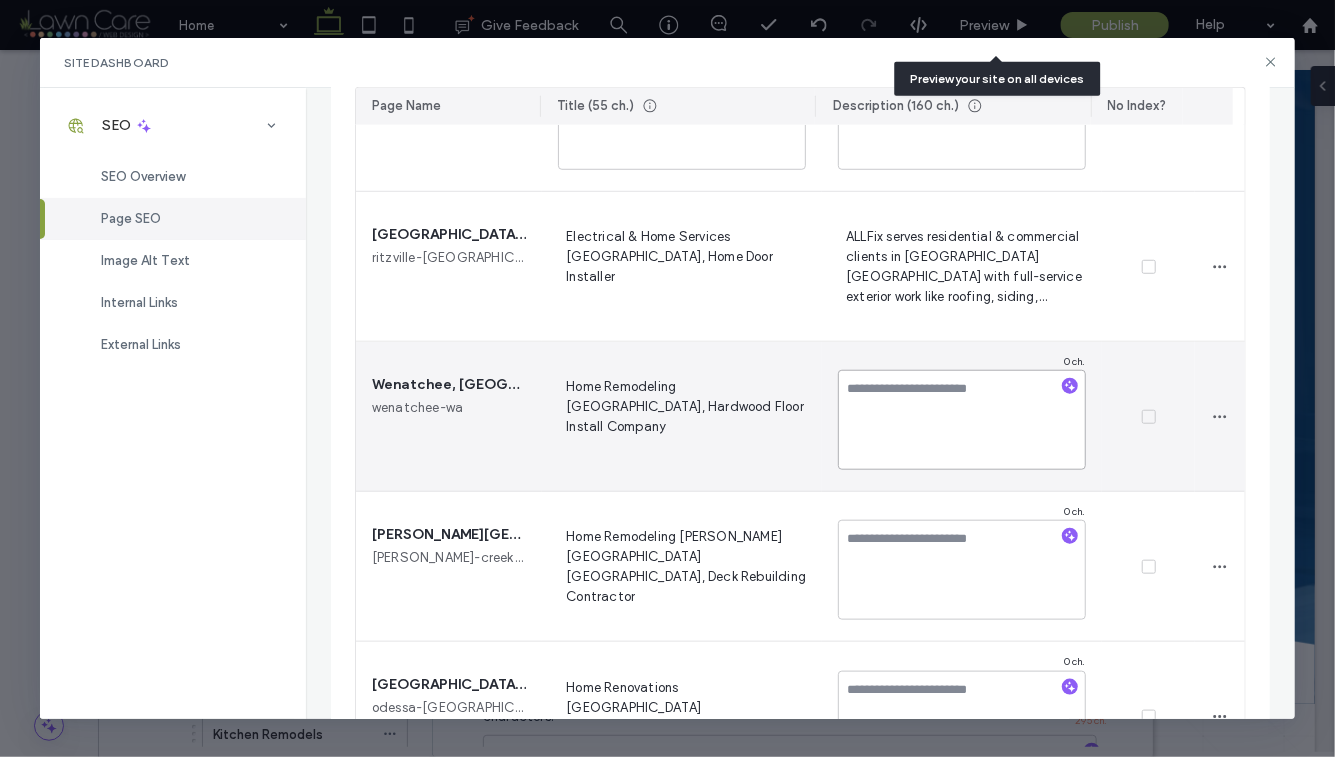 click at bounding box center [962, 420] 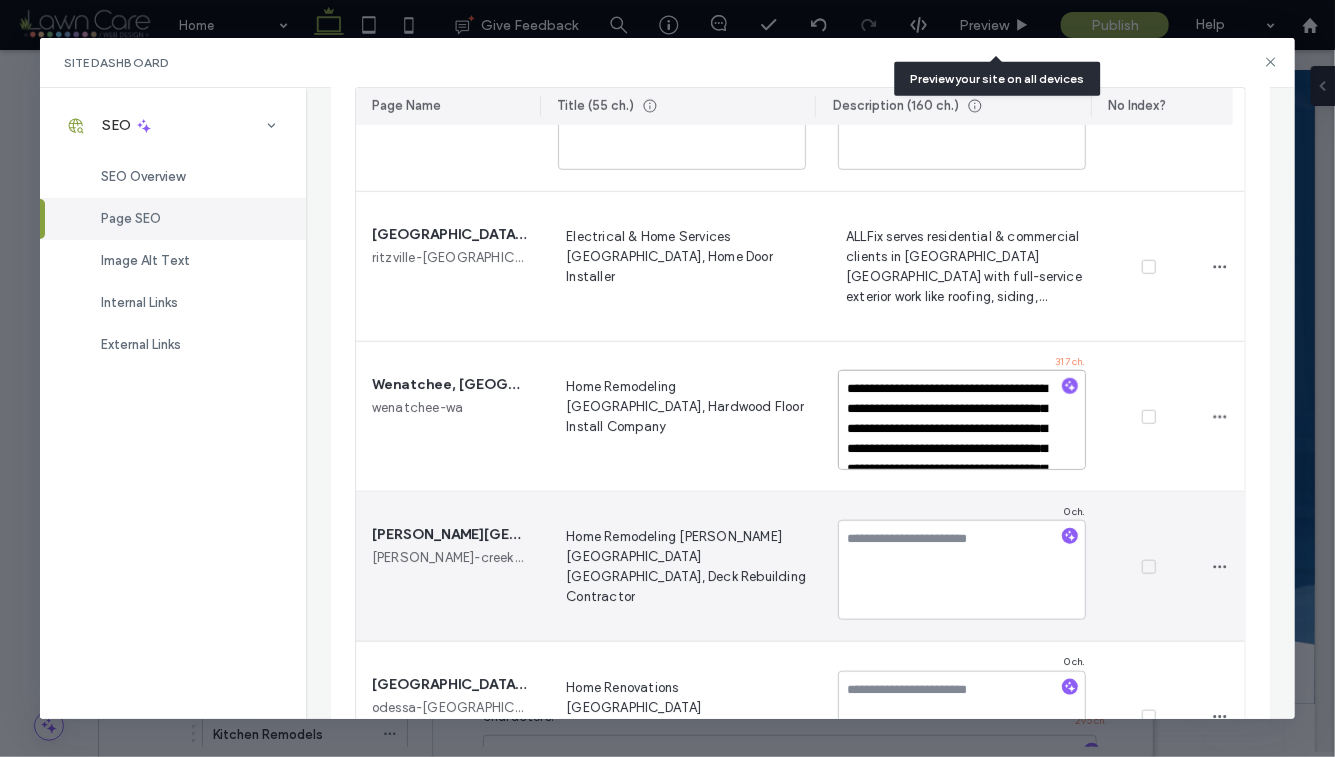 scroll, scrollTop: 149, scrollLeft: 0, axis: vertical 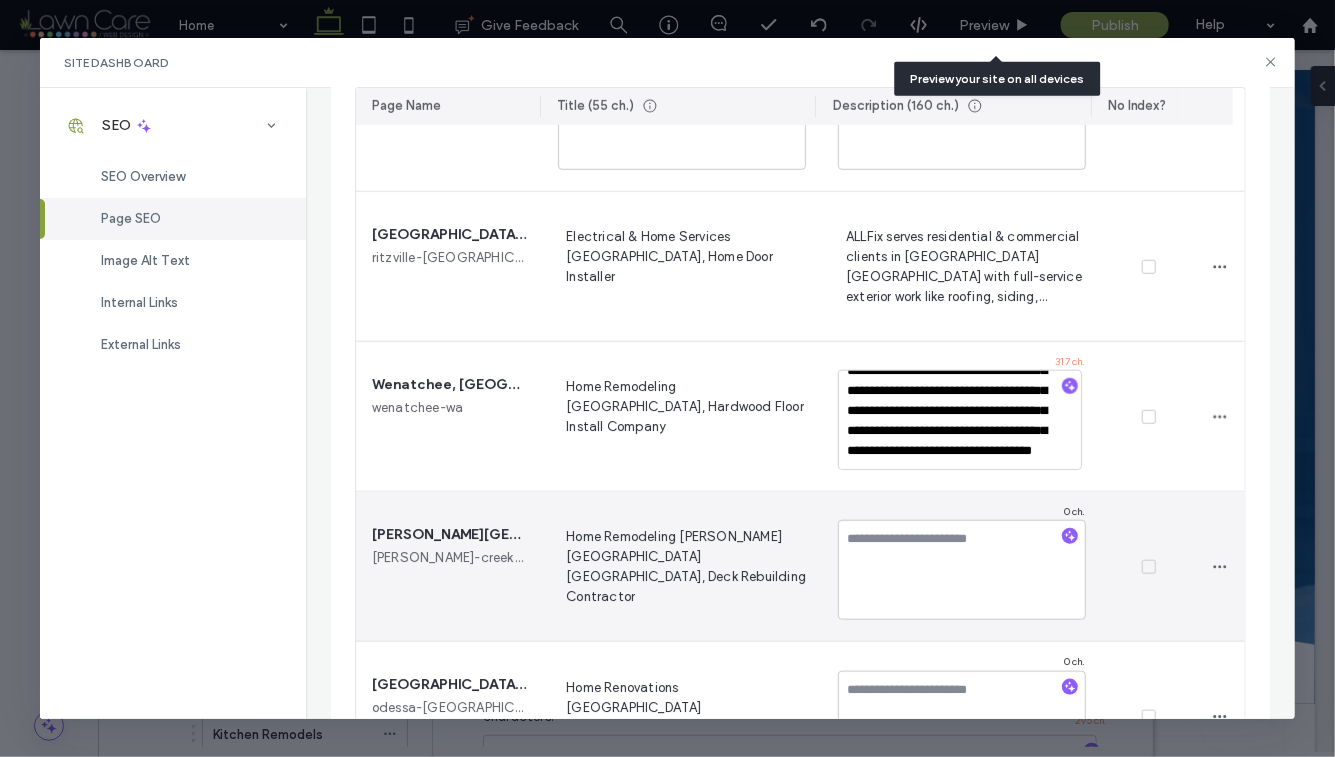click on "Home Remodeling Wilson Creek WA, Deck Rebuilding Contractor" at bounding box center [682, 566] 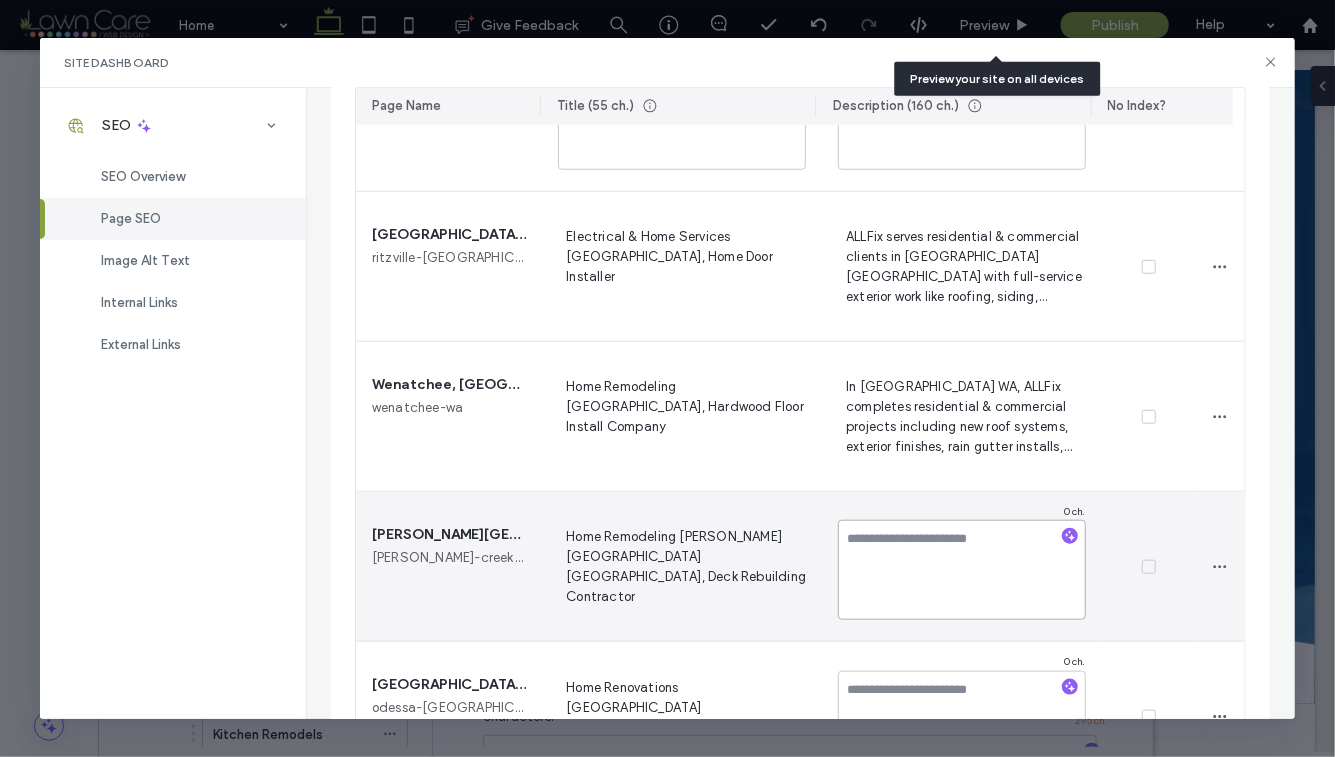 click at bounding box center (962, 570) 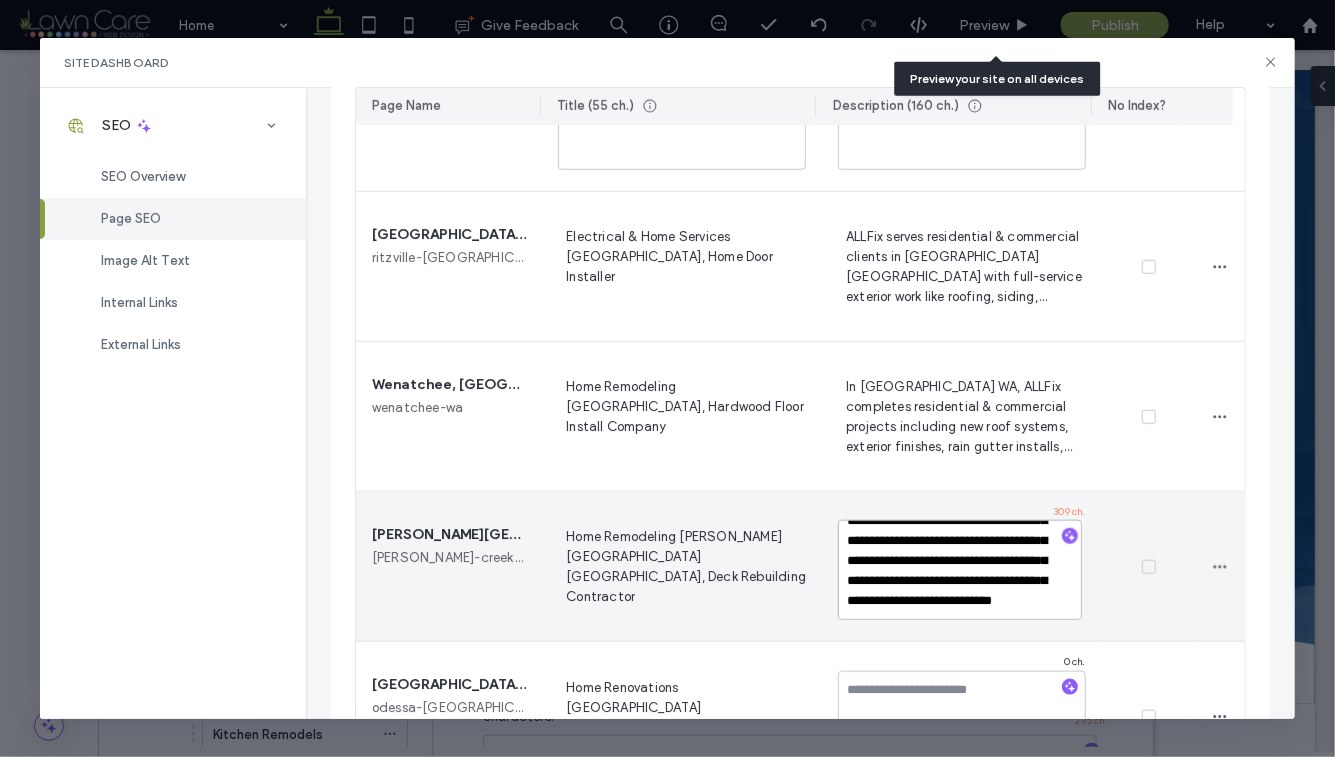 scroll, scrollTop: 138, scrollLeft: 0, axis: vertical 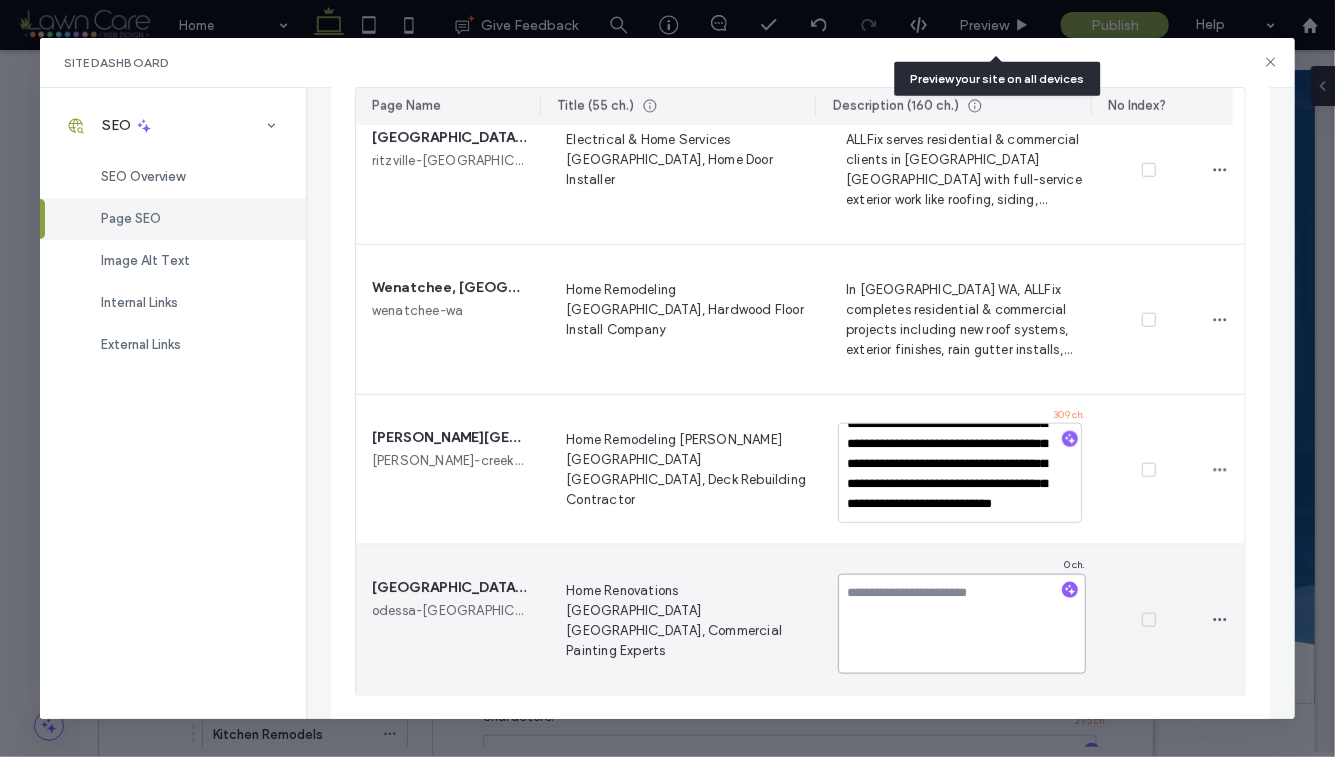 click at bounding box center [962, 624] 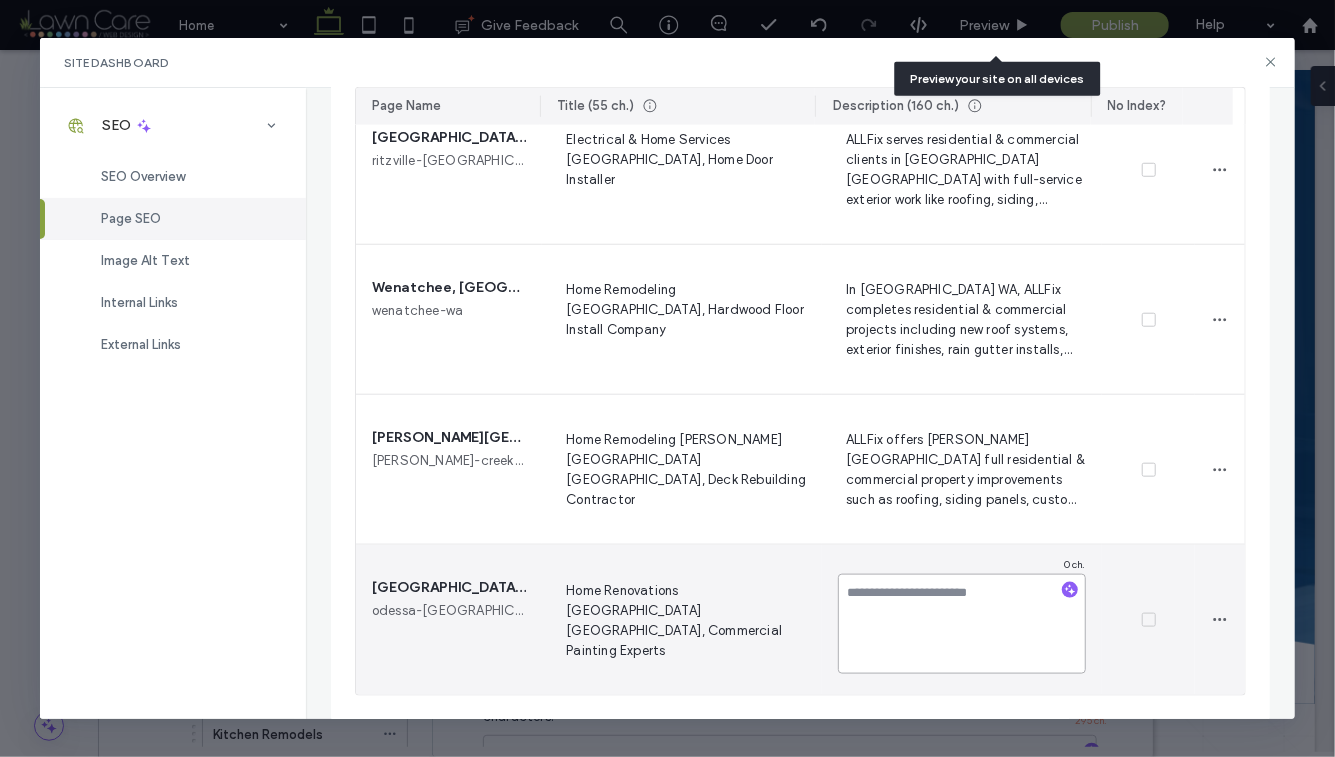 click at bounding box center (962, 624) 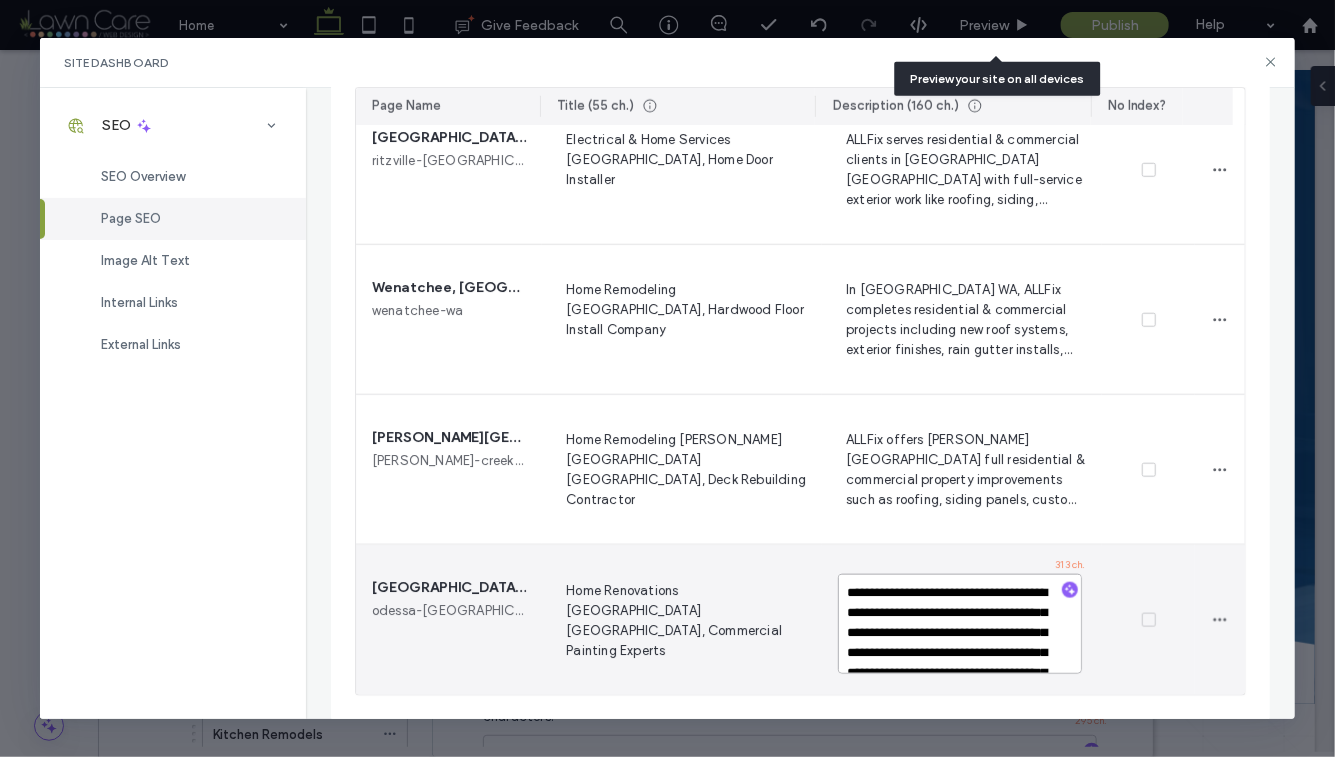 scroll, scrollTop: 168, scrollLeft: 0, axis: vertical 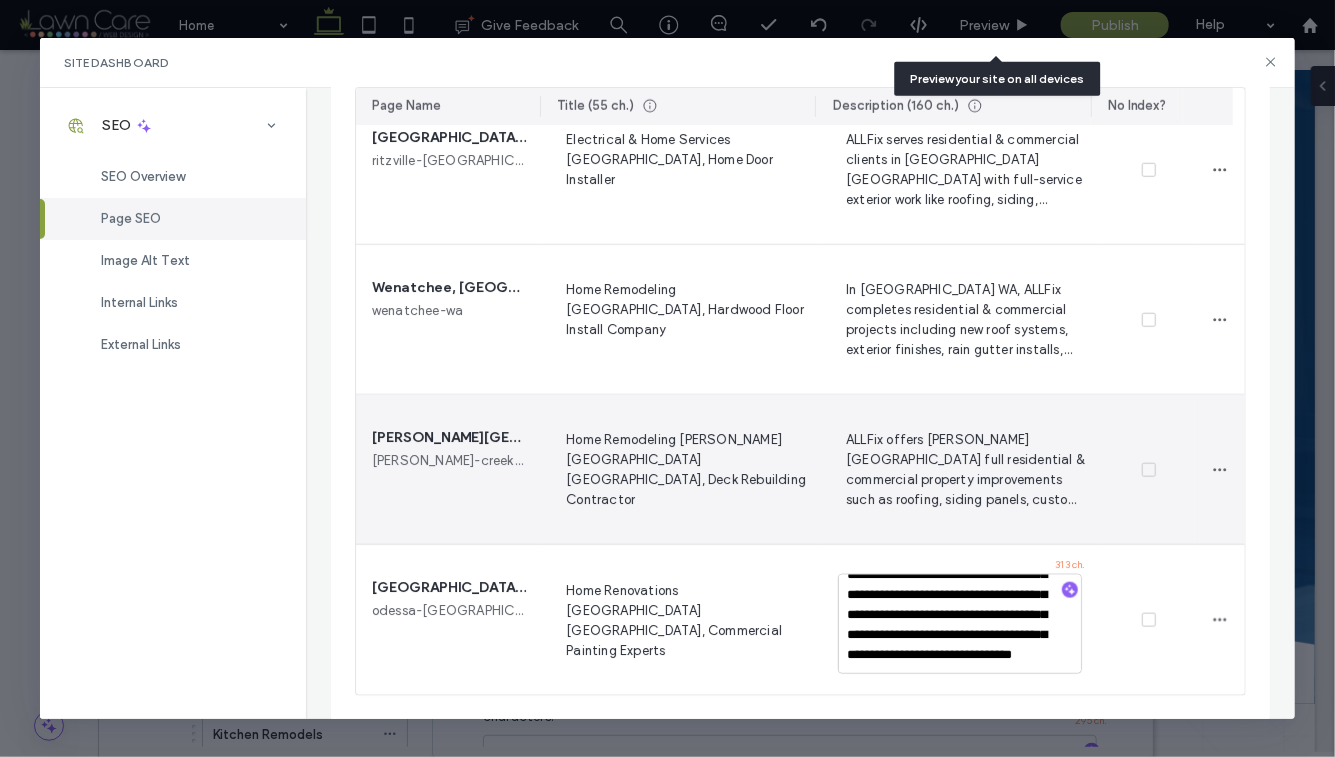 click at bounding box center (1148, 470) 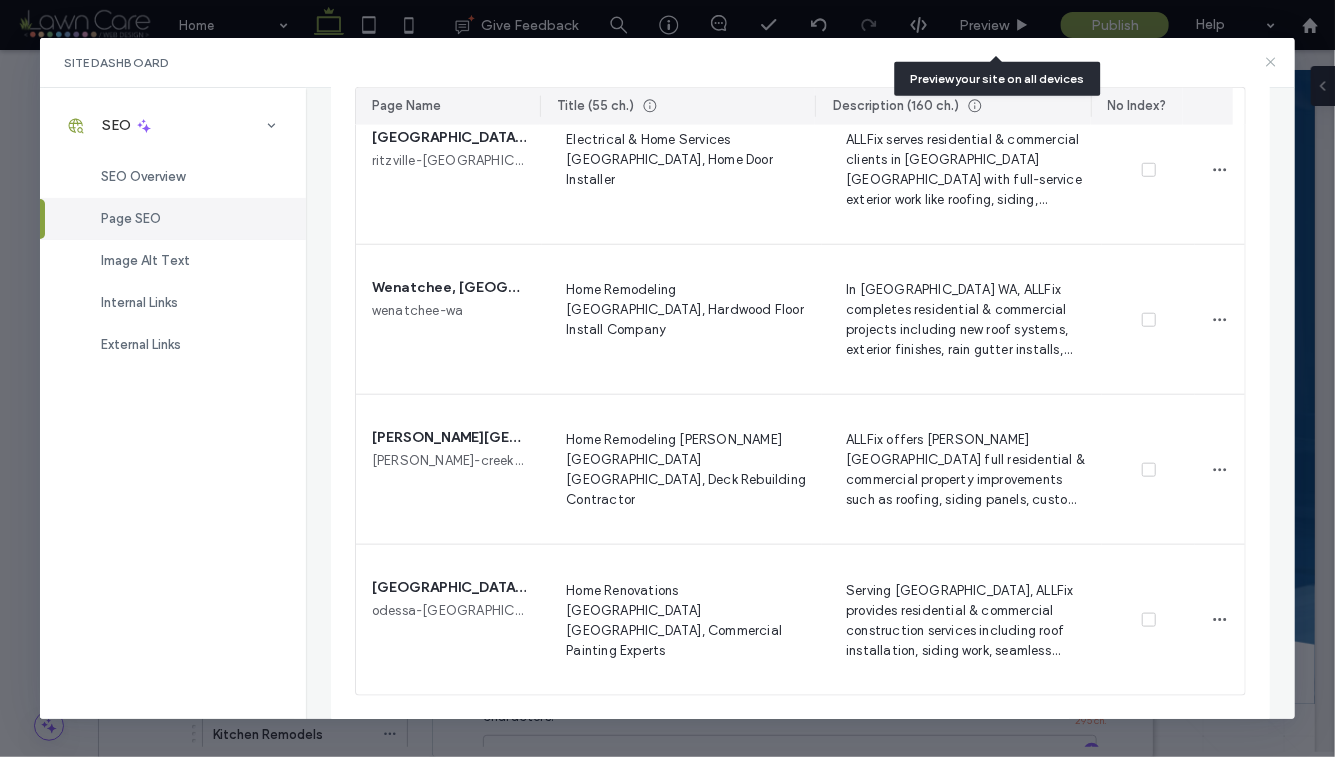 click 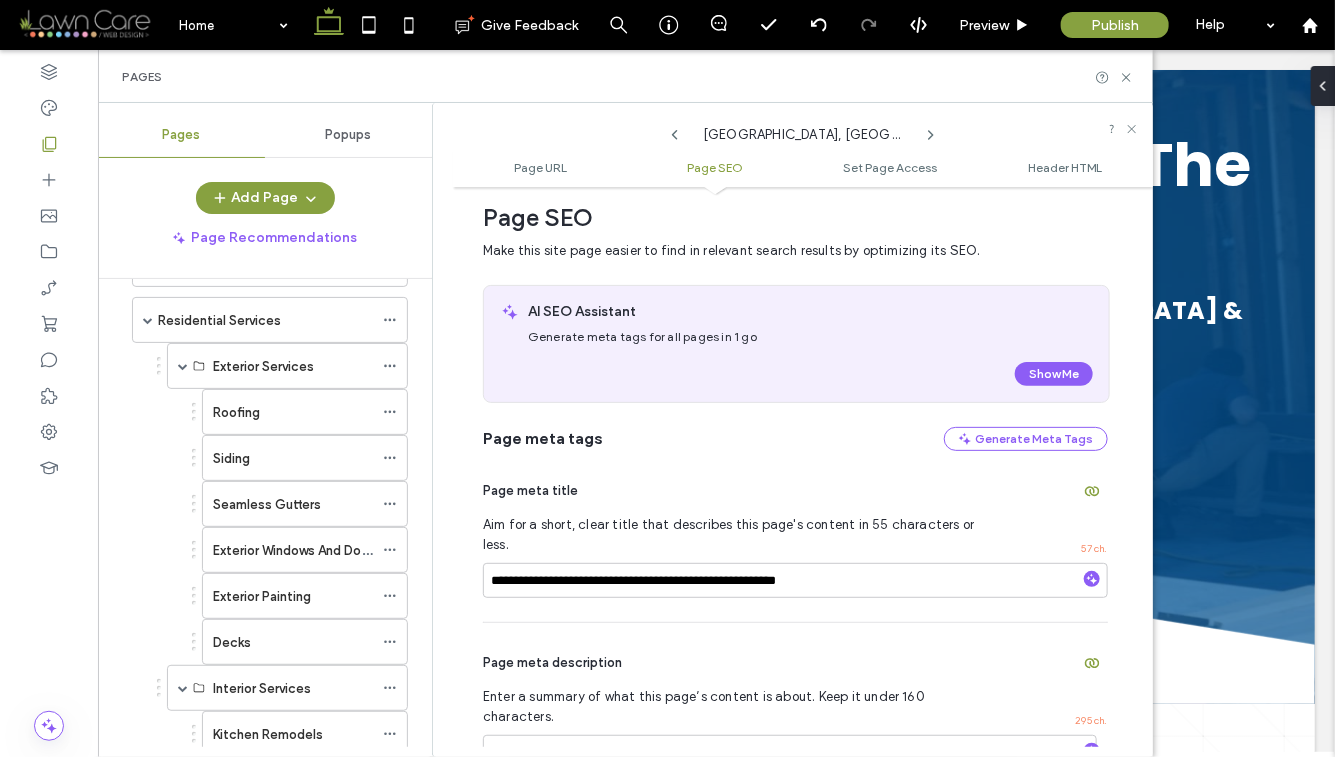 click 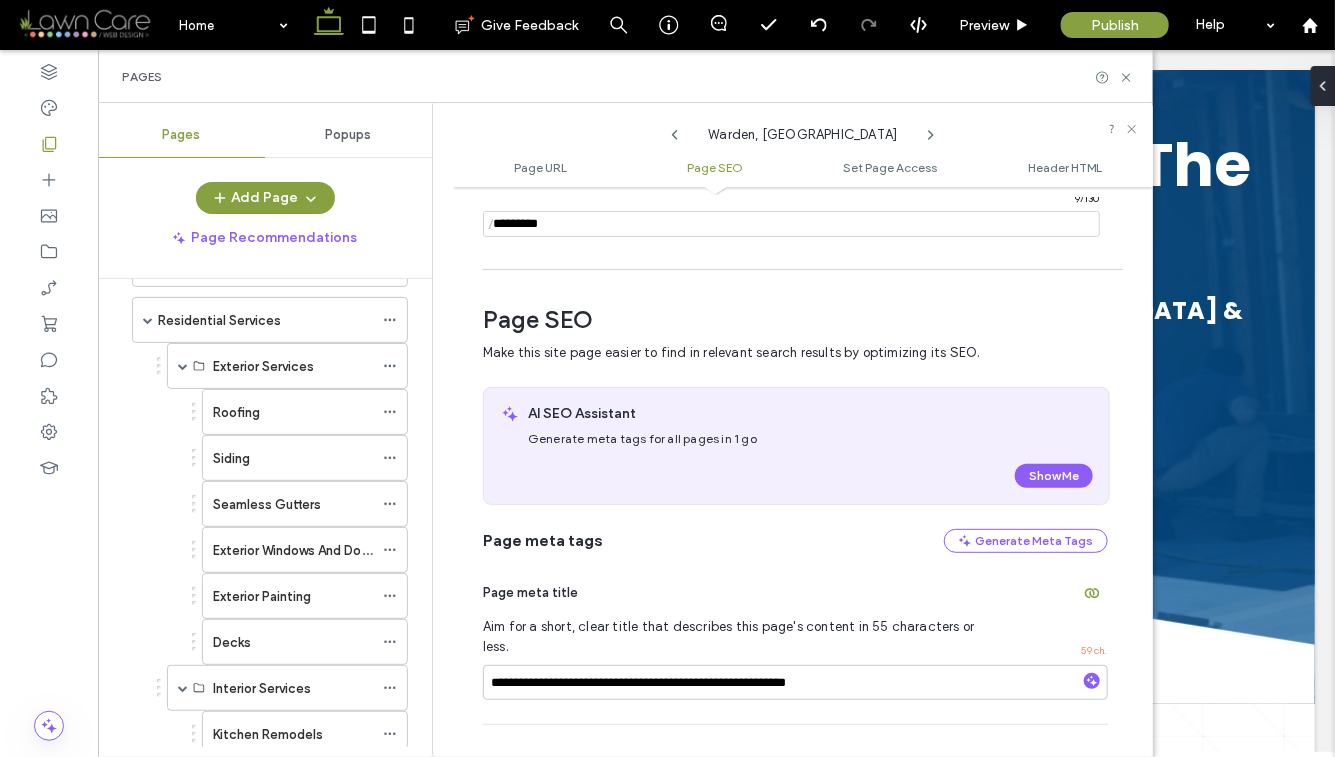 scroll, scrollTop: 282, scrollLeft: 0, axis: vertical 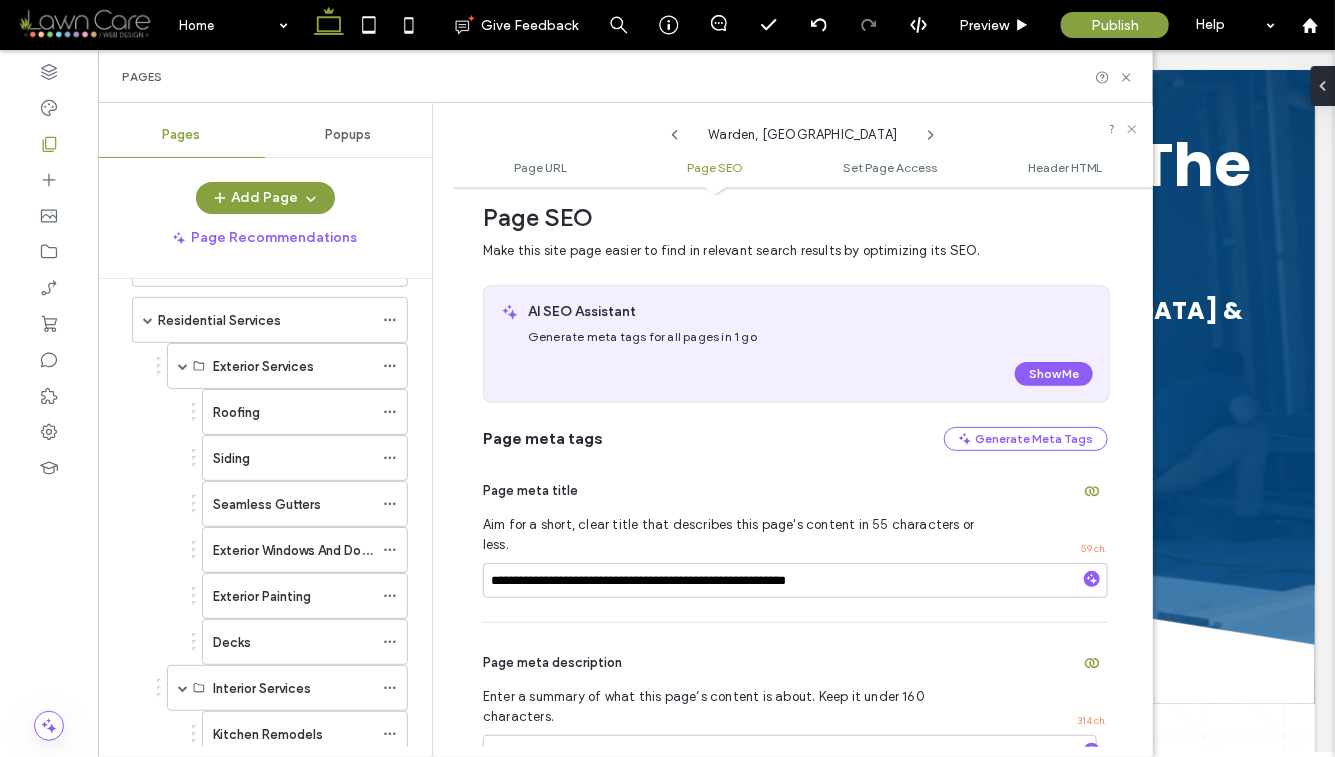 click 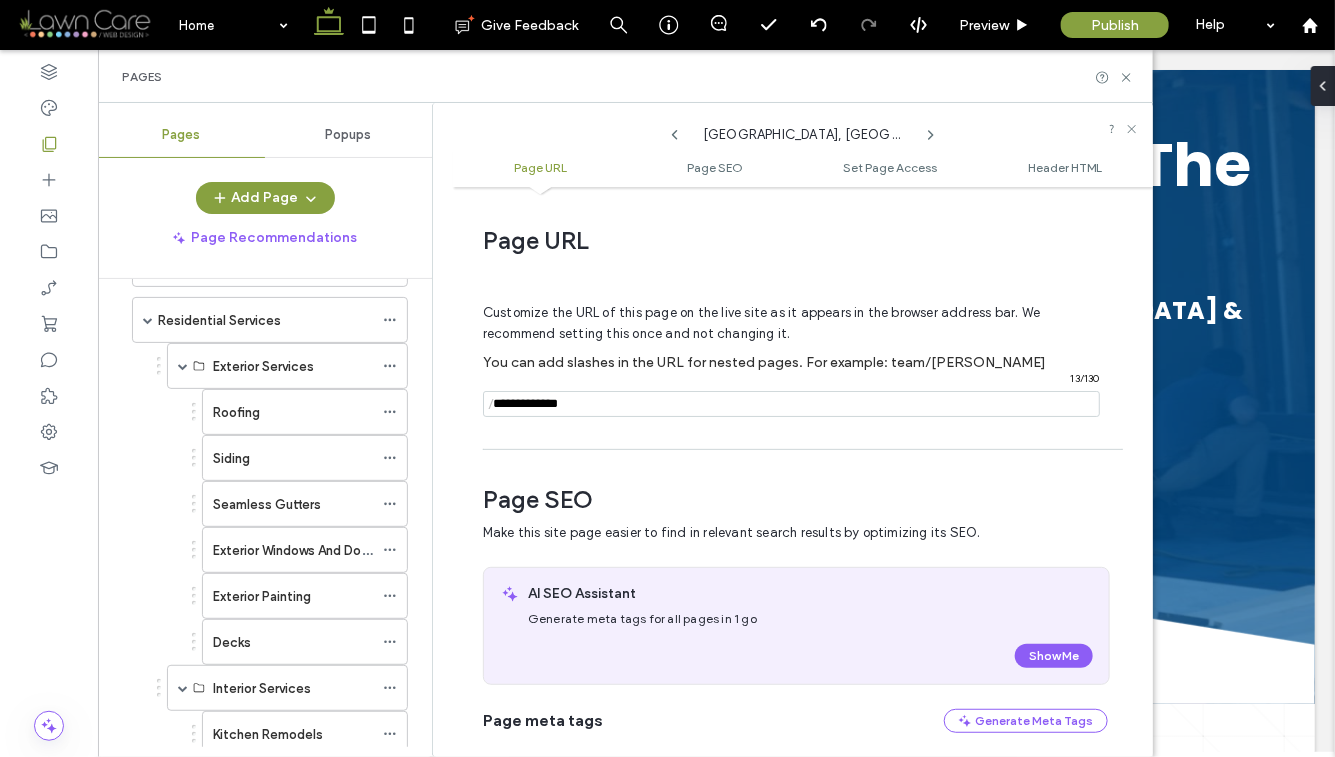 scroll, scrollTop: 282, scrollLeft: 0, axis: vertical 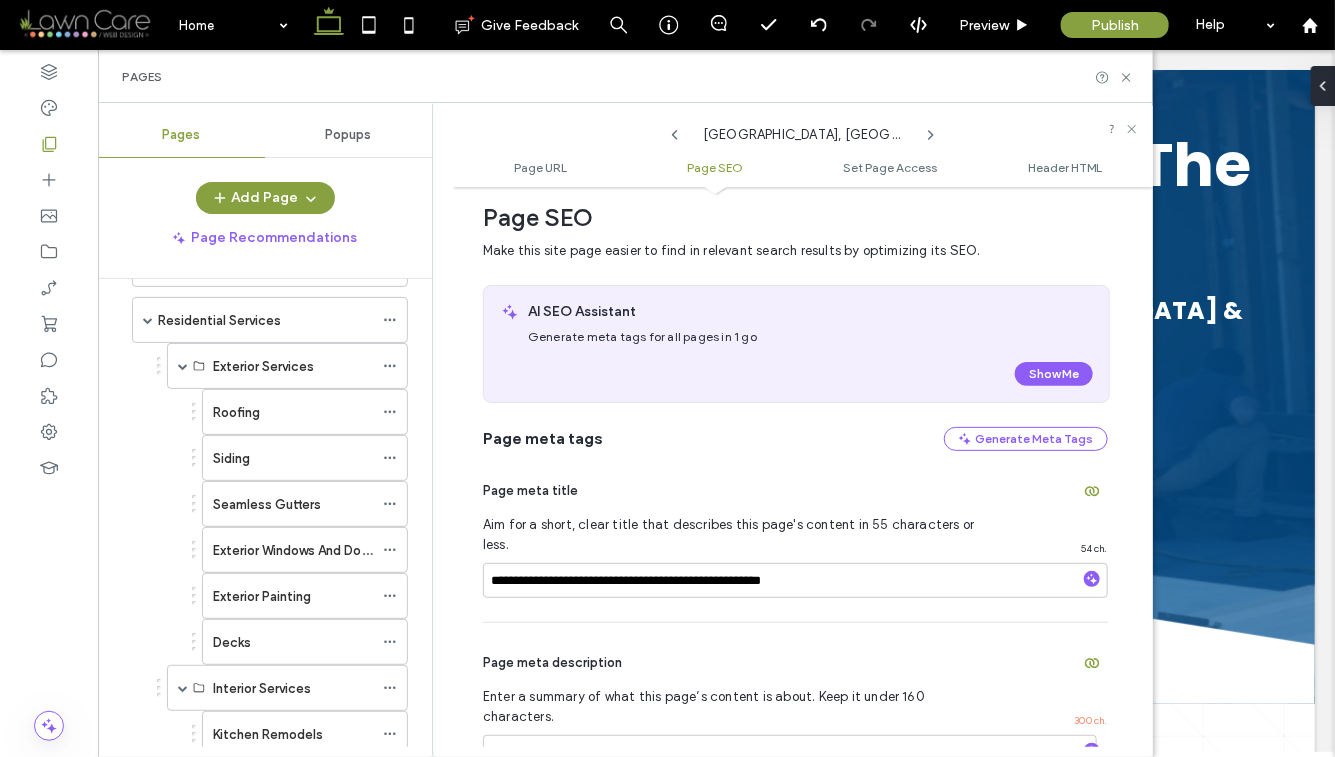 click 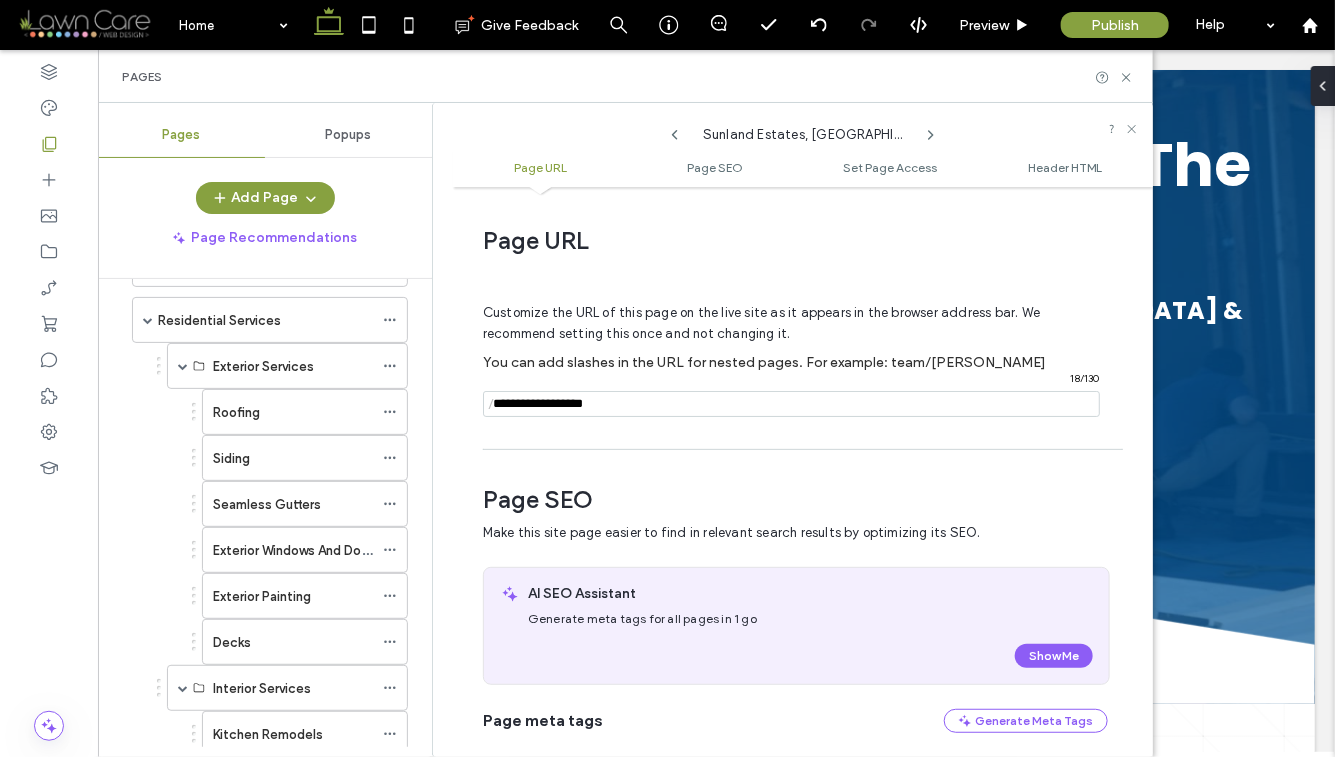scroll, scrollTop: 282, scrollLeft: 0, axis: vertical 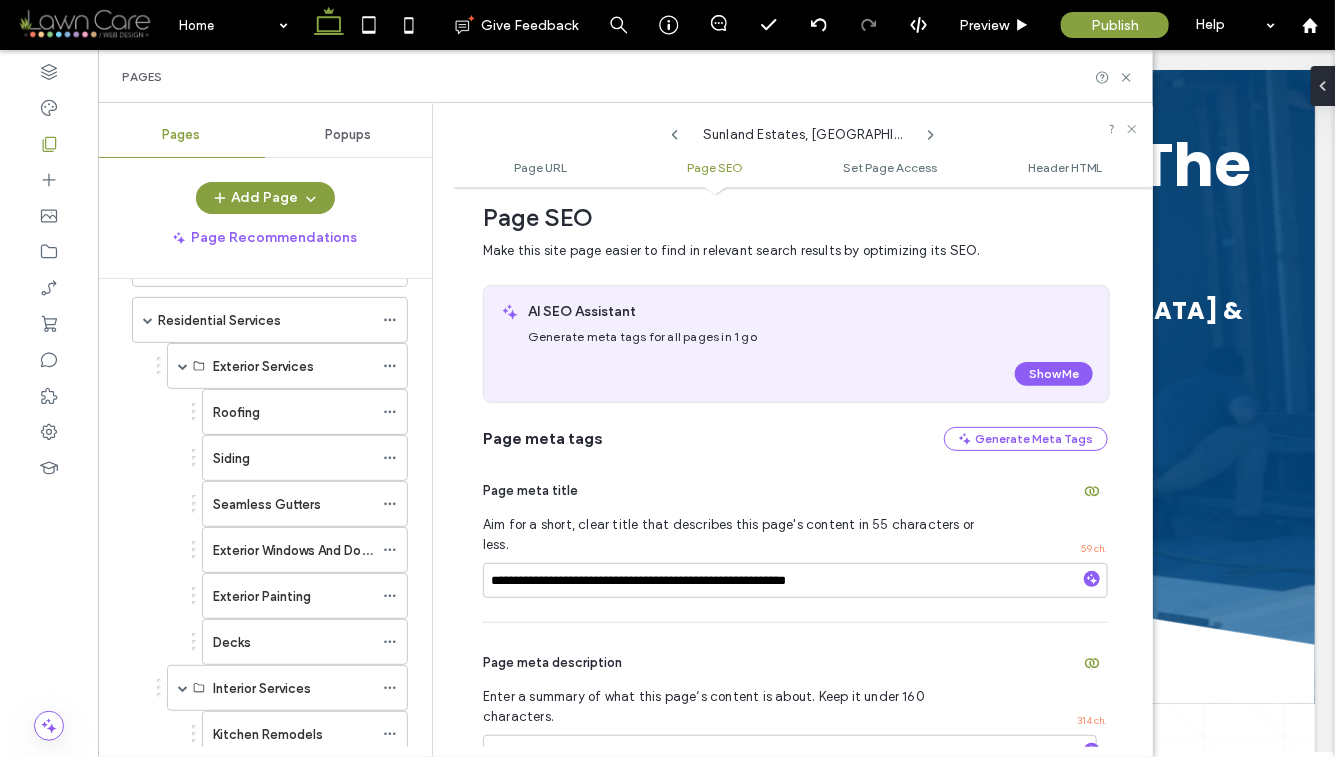 click 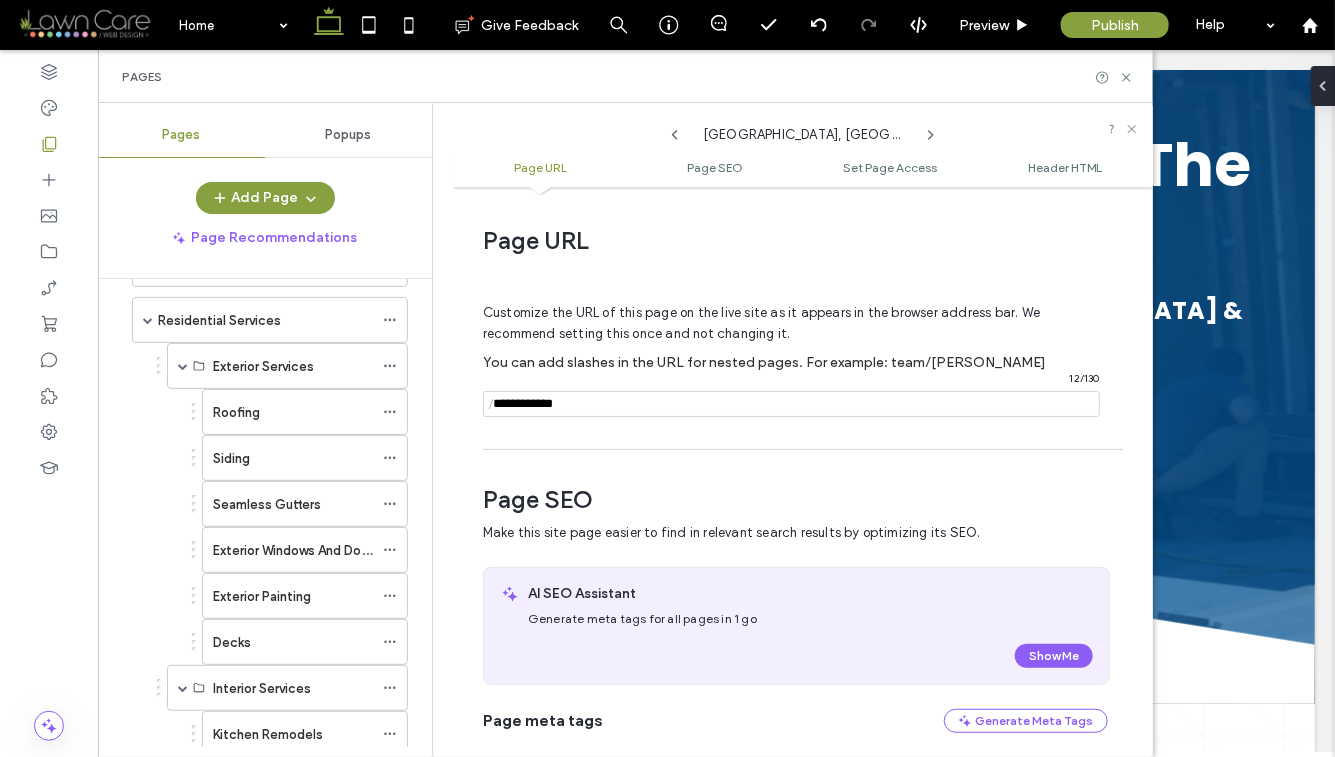 scroll, scrollTop: 282, scrollLeft: 0, axis: vertical 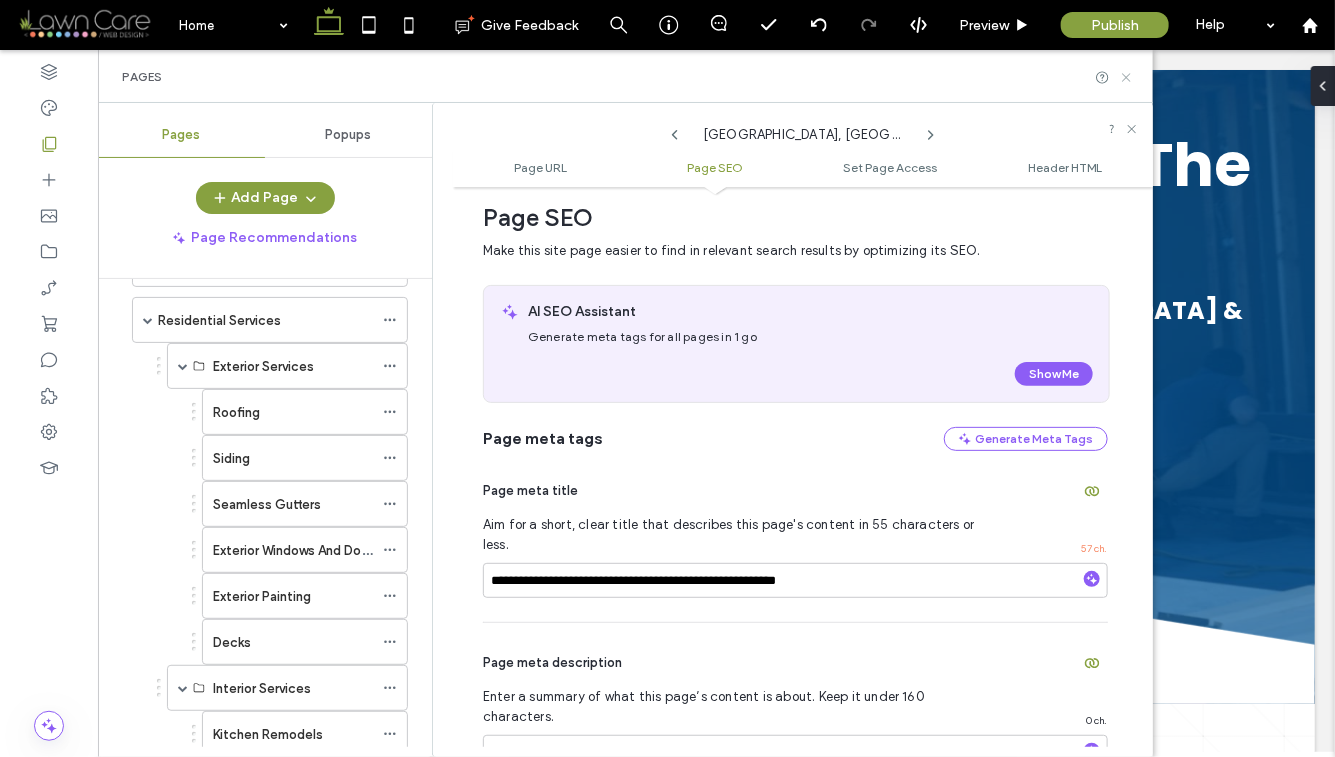 drag, startPoint x: 1128, startPoint y: 76, endPoint x: 1027, endPoint y: 24, distance: 113.600174 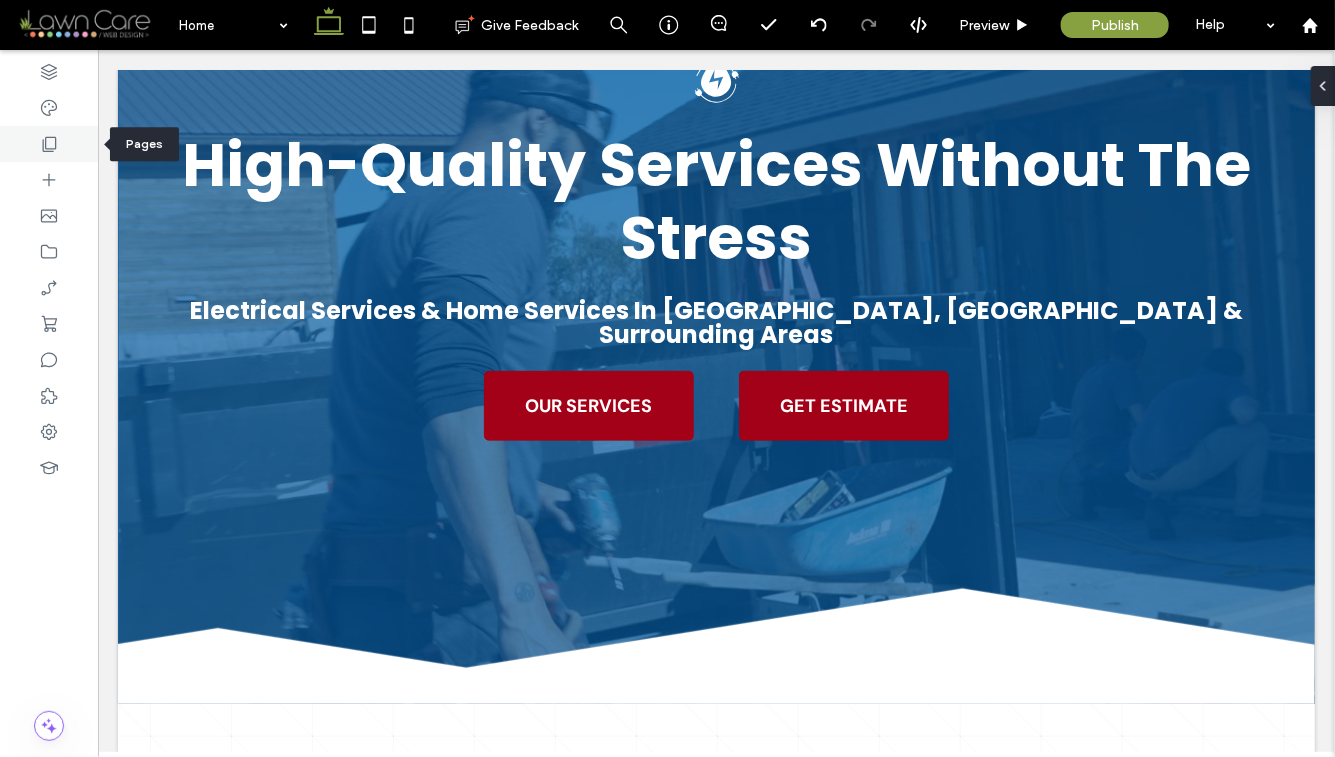 click 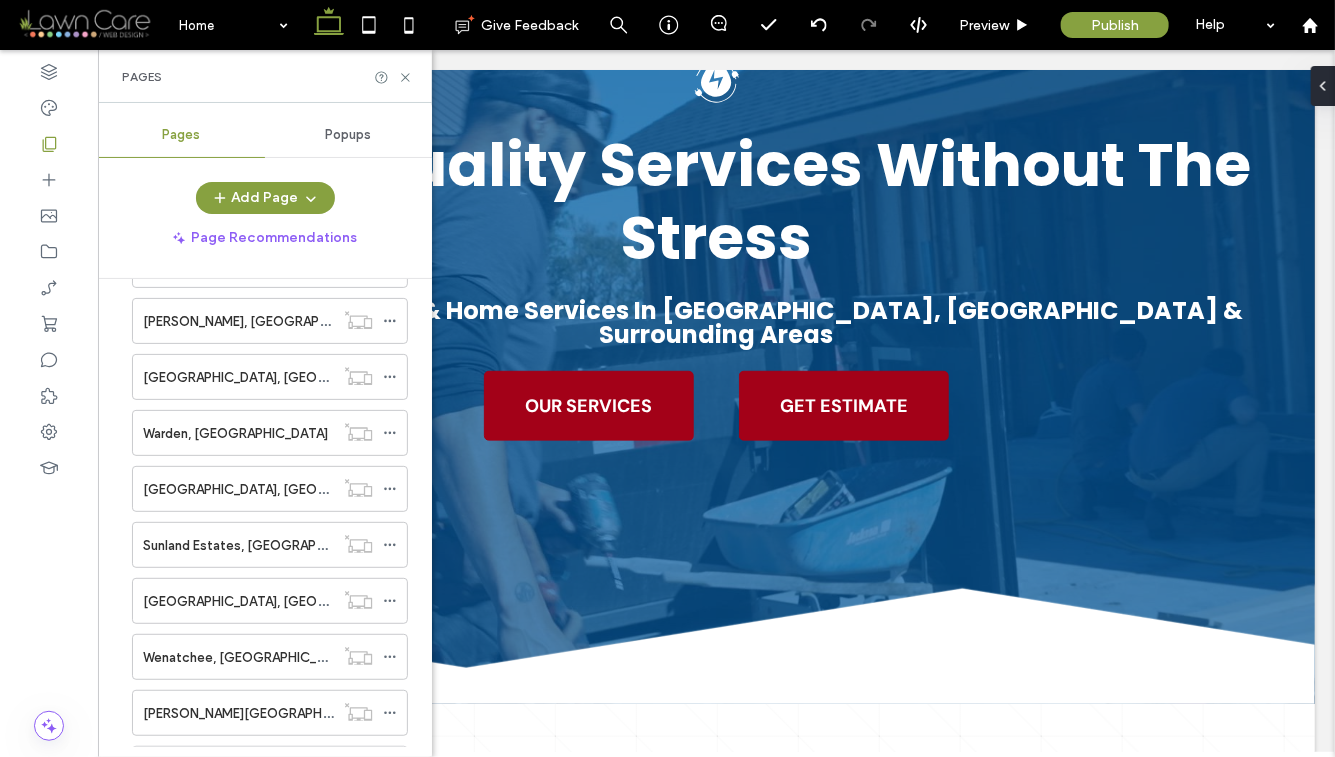 scroll, scrollTop: 1210, scrollLeft: 0, axis: vertical 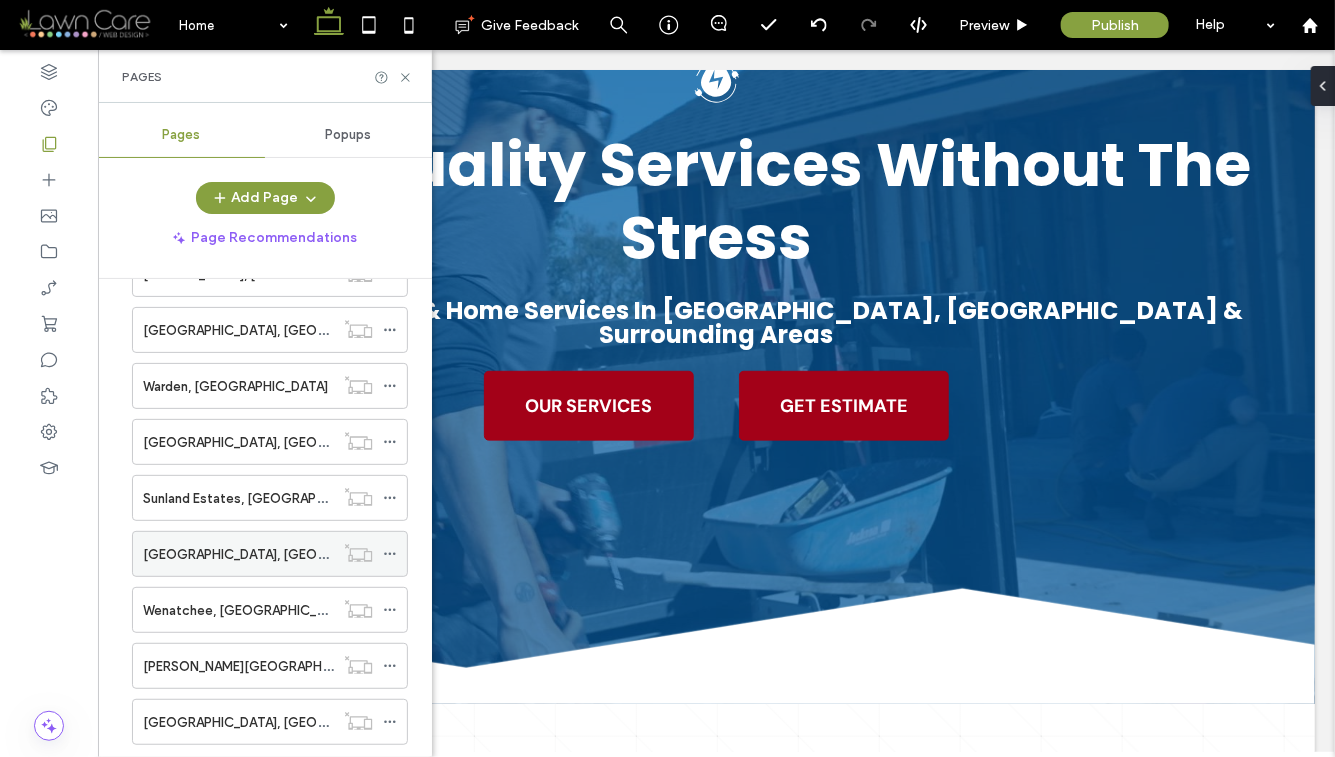 click 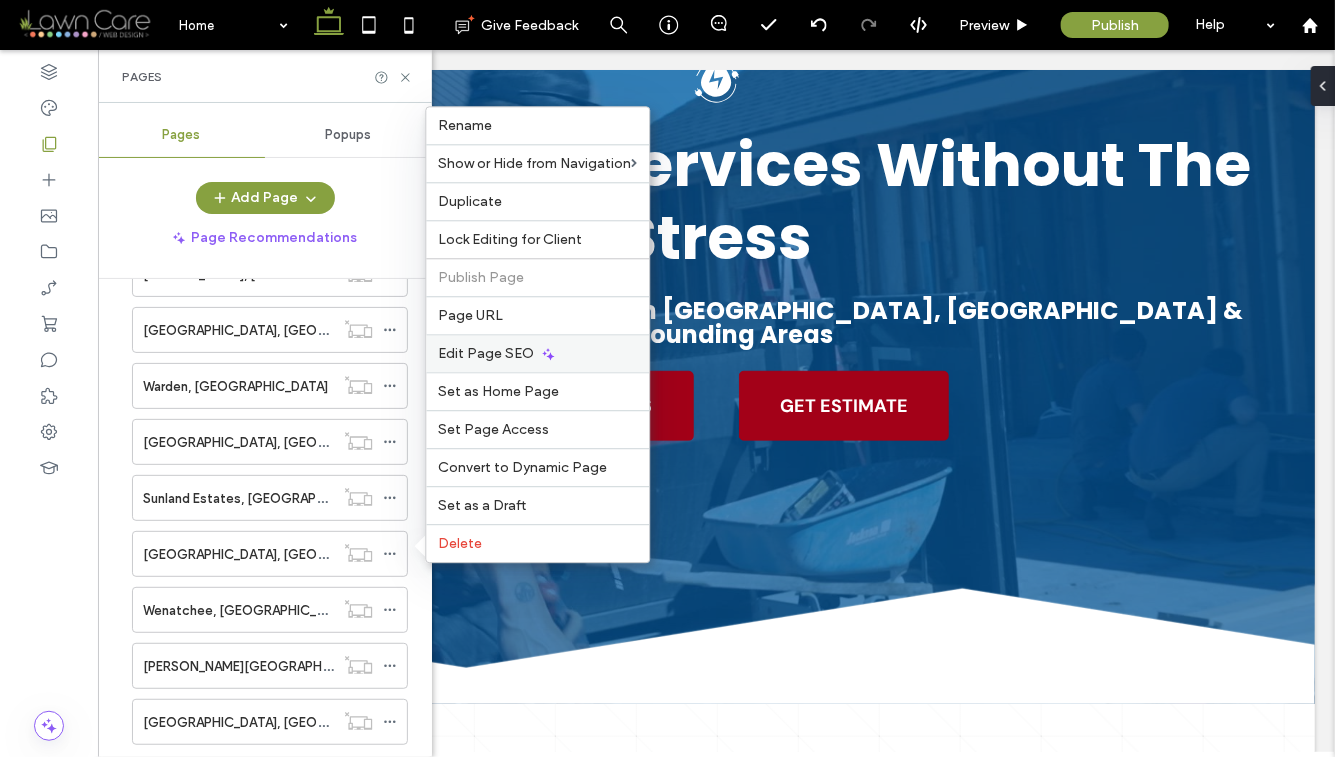 click on "Edit Page SEO" at bounding box center [486, 353] 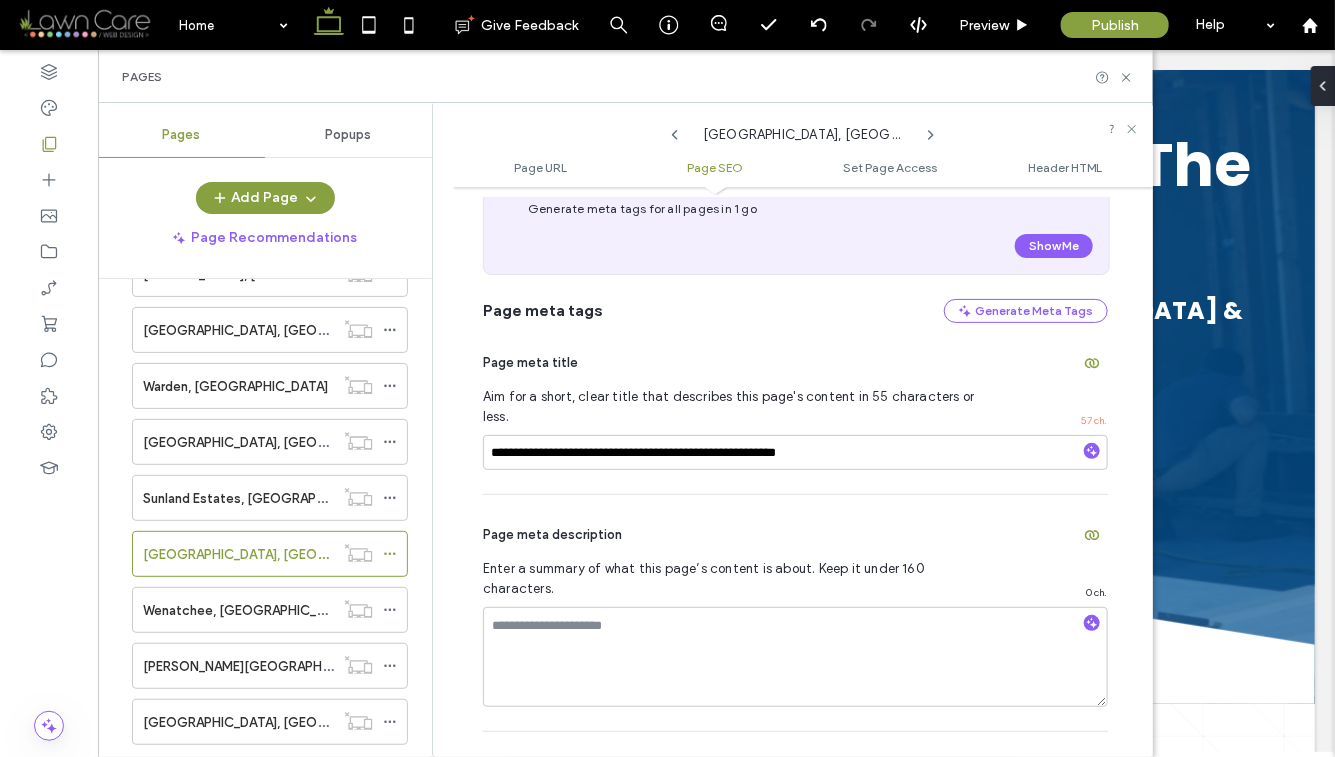 scroll, scrollTop: 430, scrollLeft: 0, axis: vertical 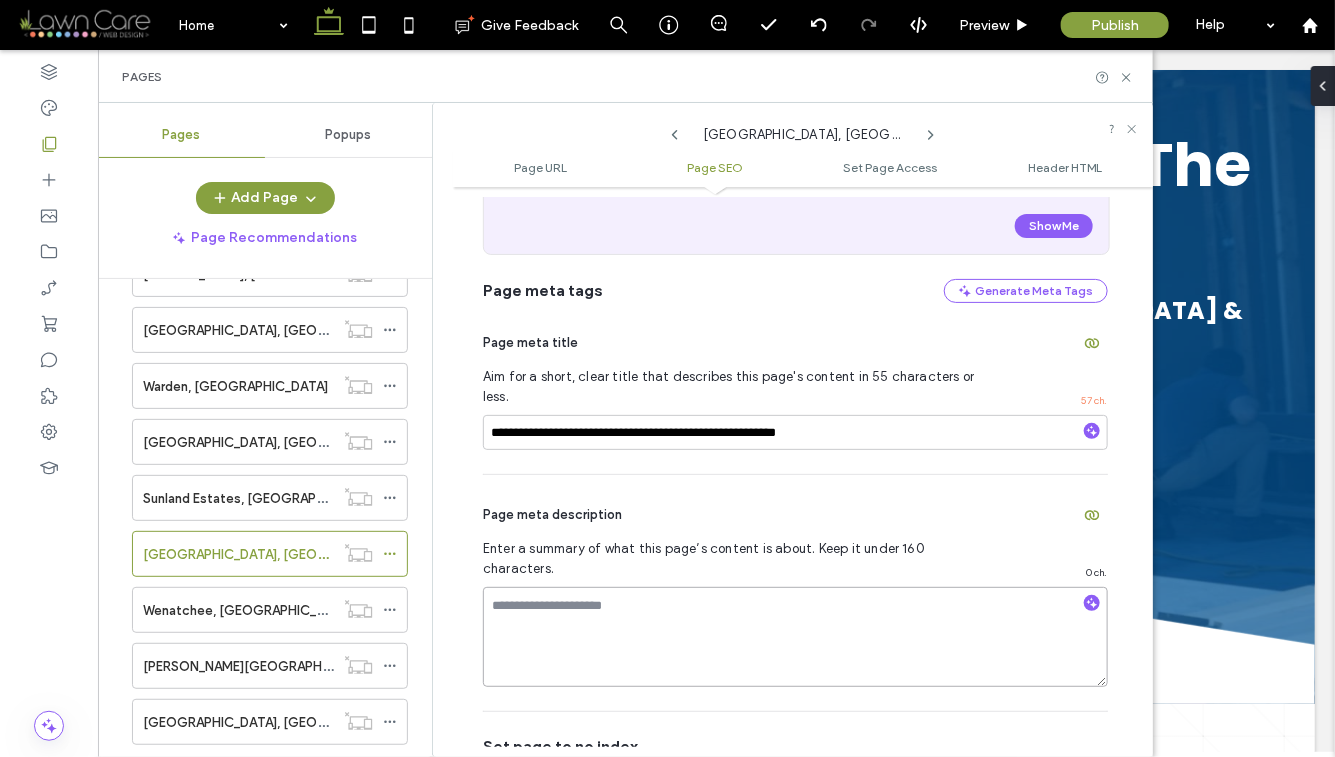 click at bounding box center (795, 637) 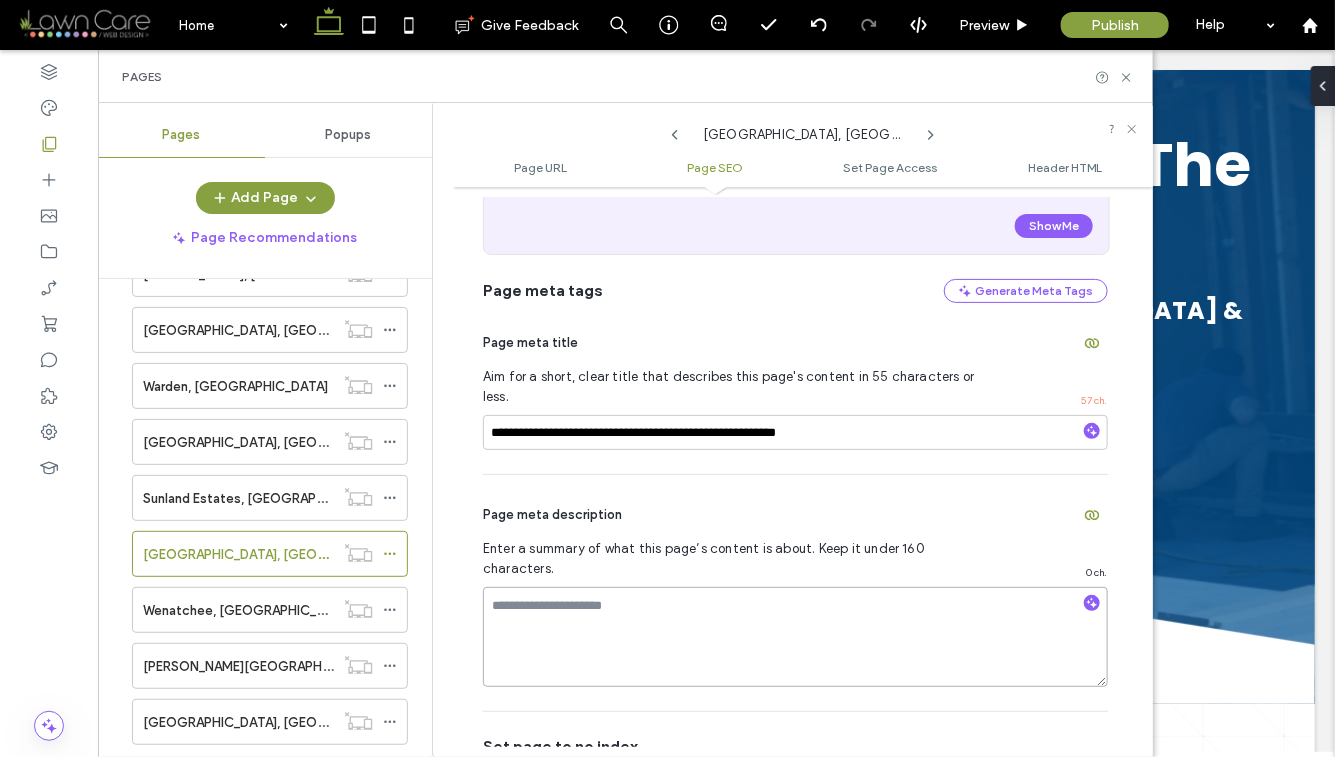 paste on "**********" 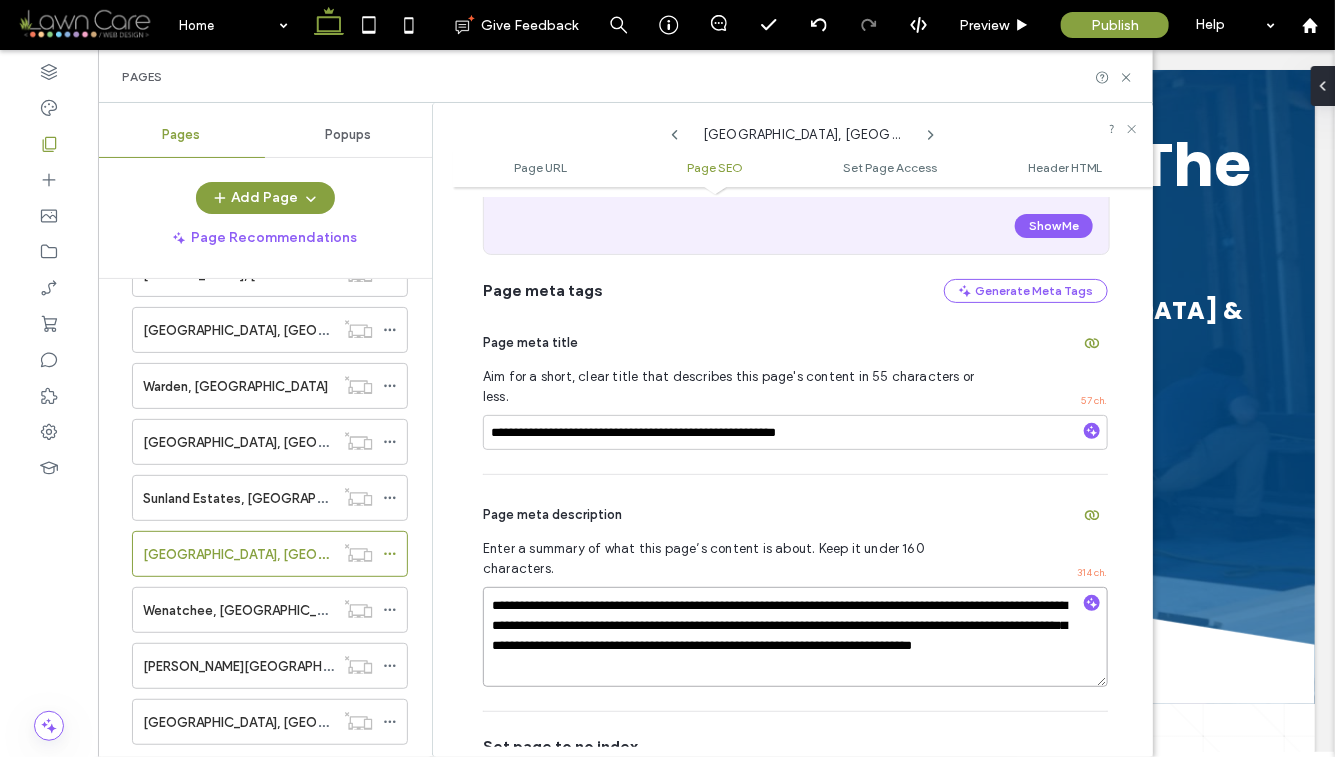 click on "**********" at bounding box center [795, 637] 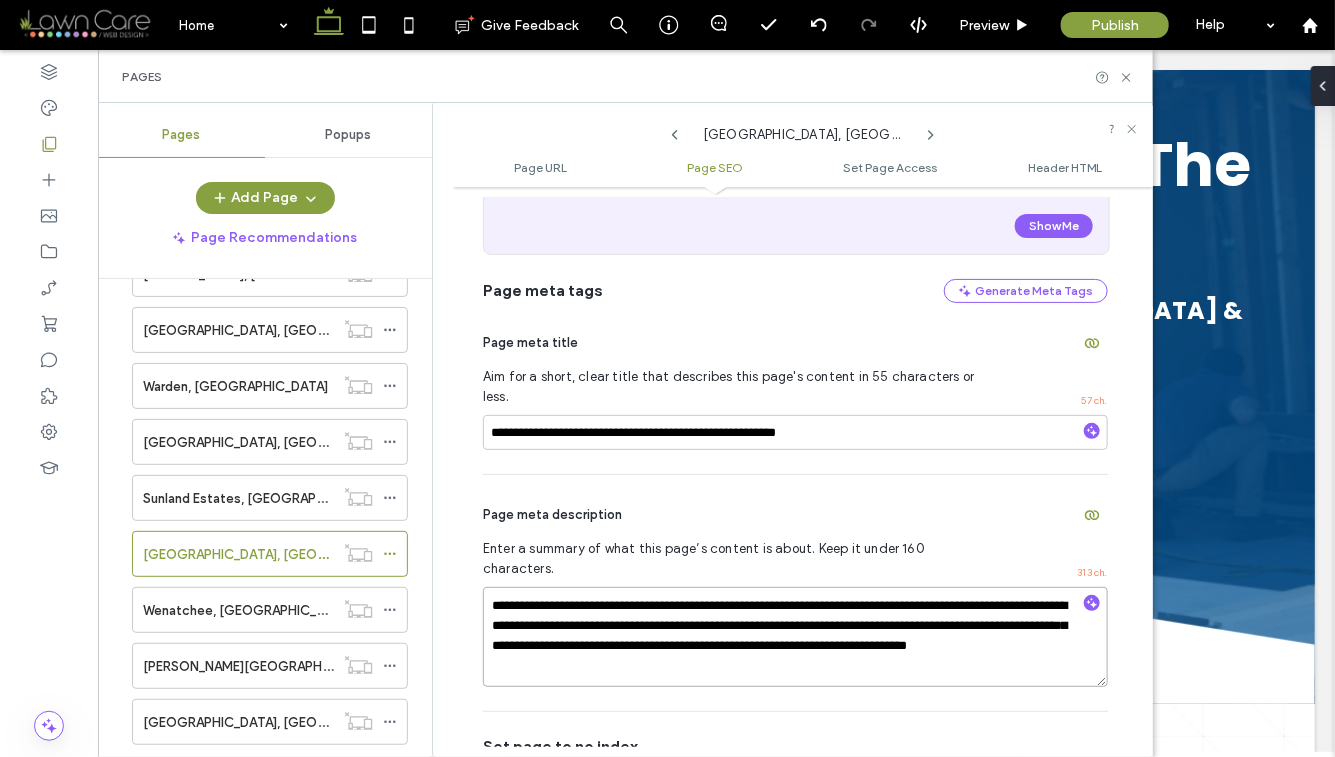 type on "**********" 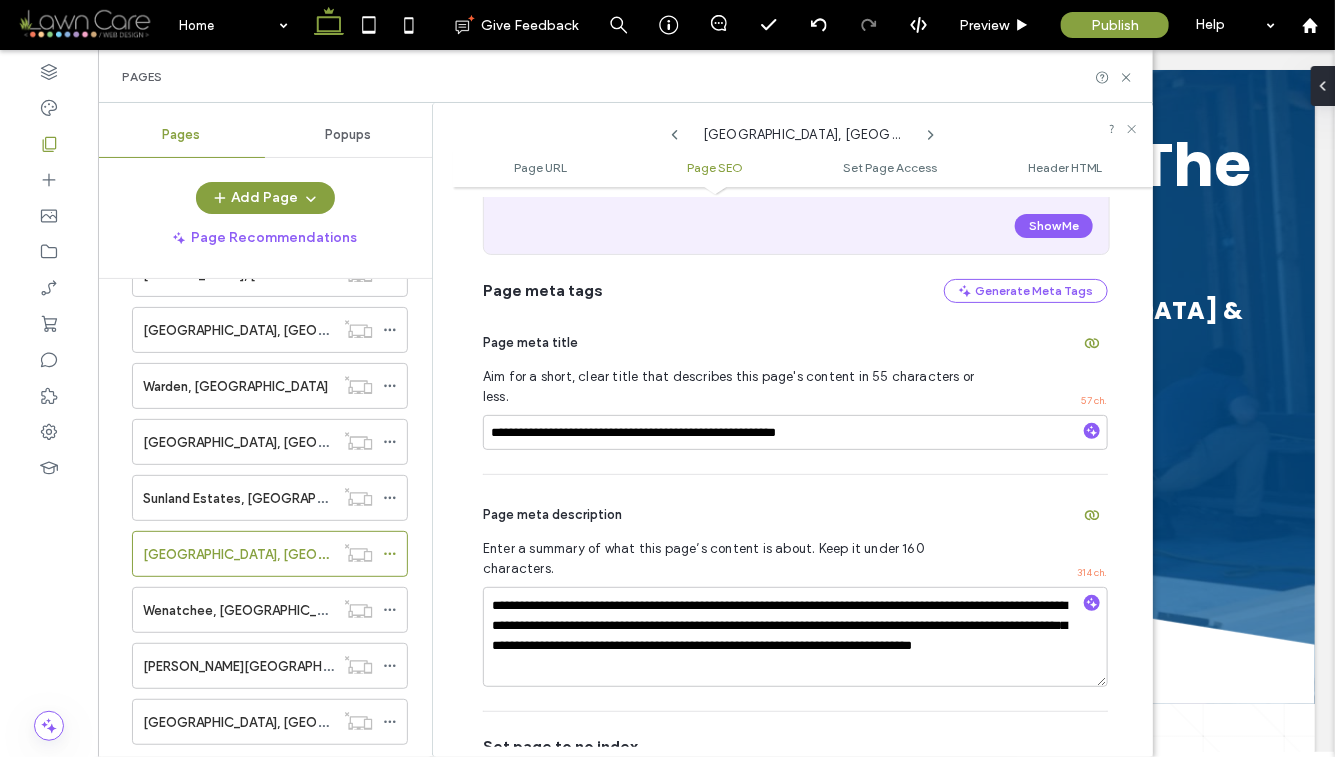 click 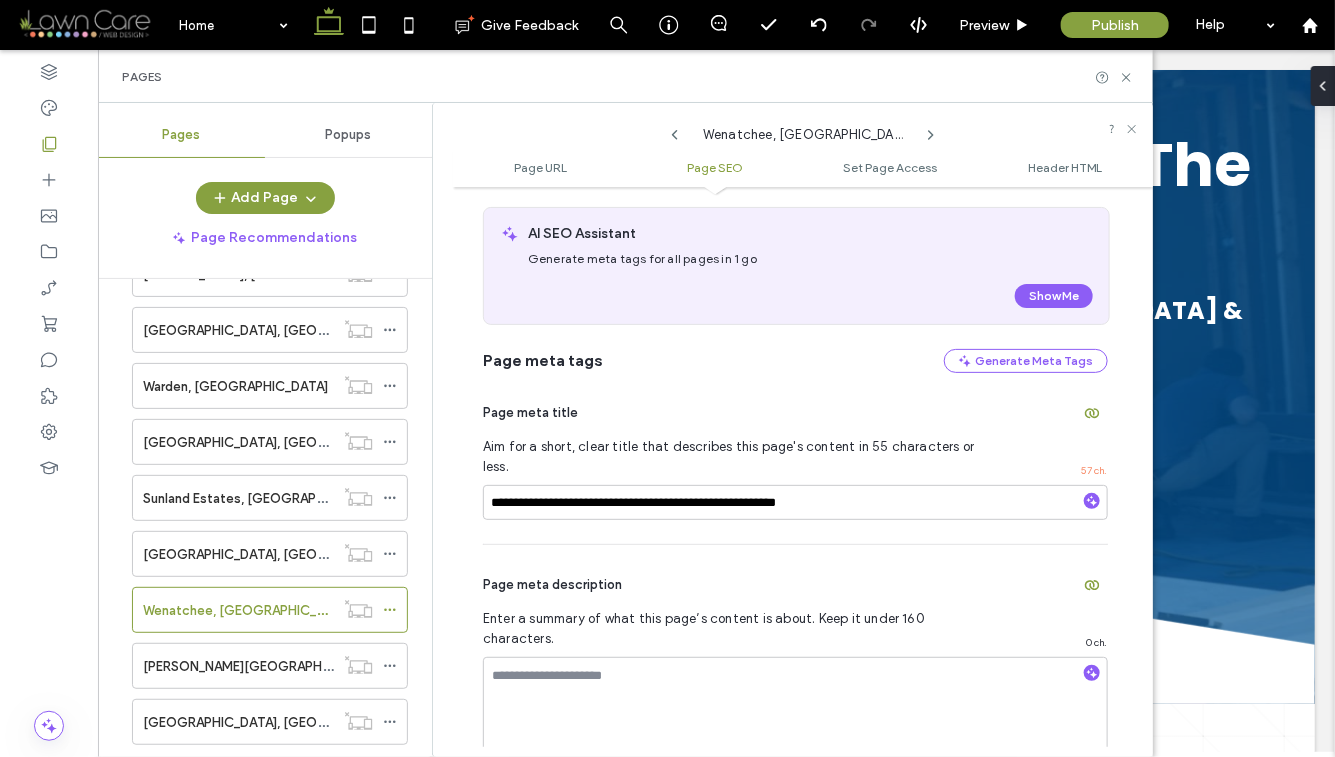 scroll, scrollTop: 389, scrollLeft: 0, axis: vertical 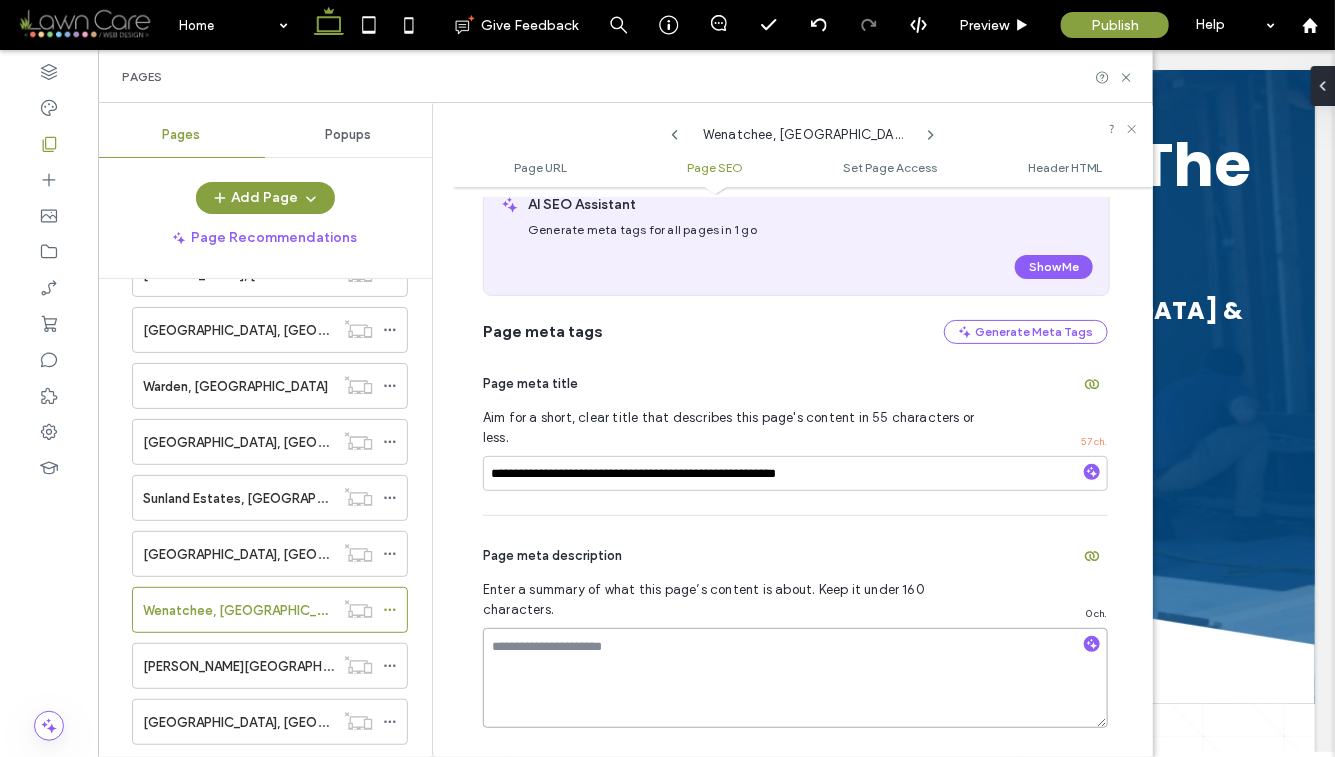 click at bounding box center (795, 678) 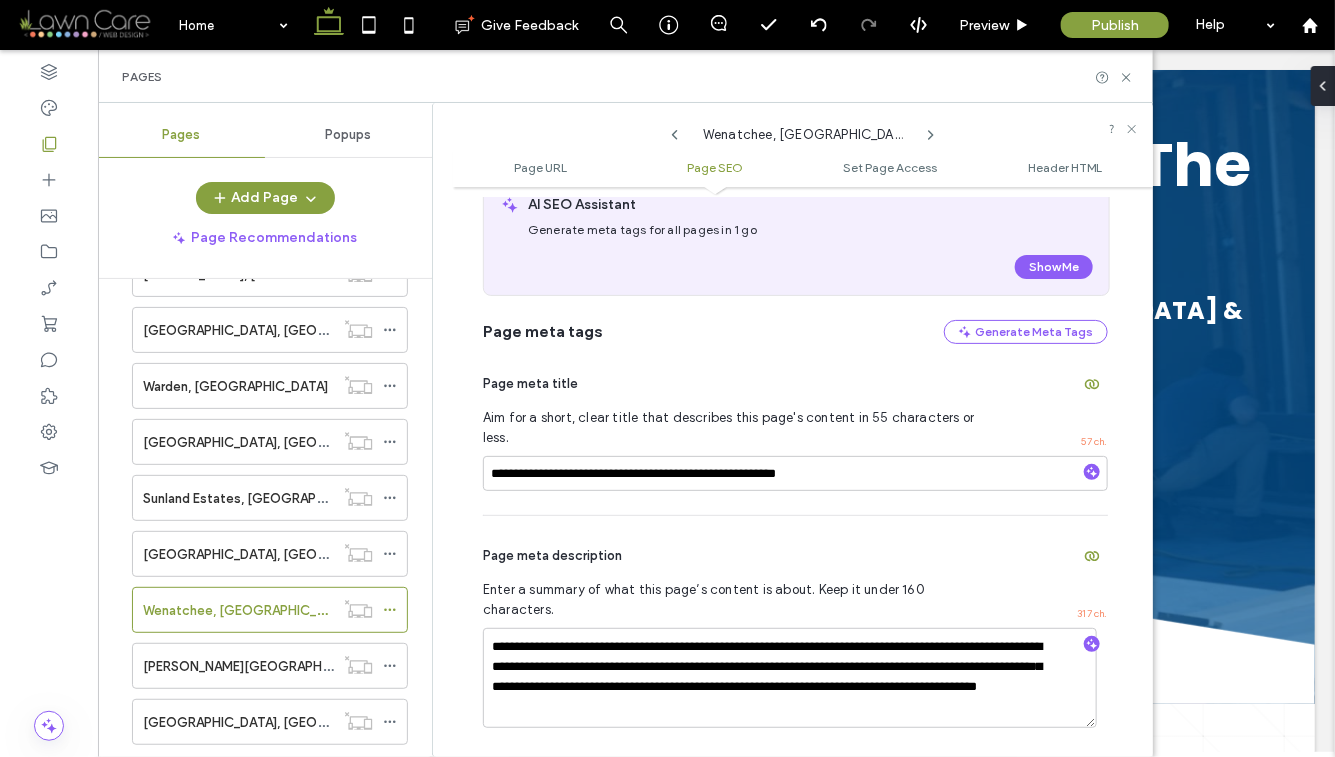 click 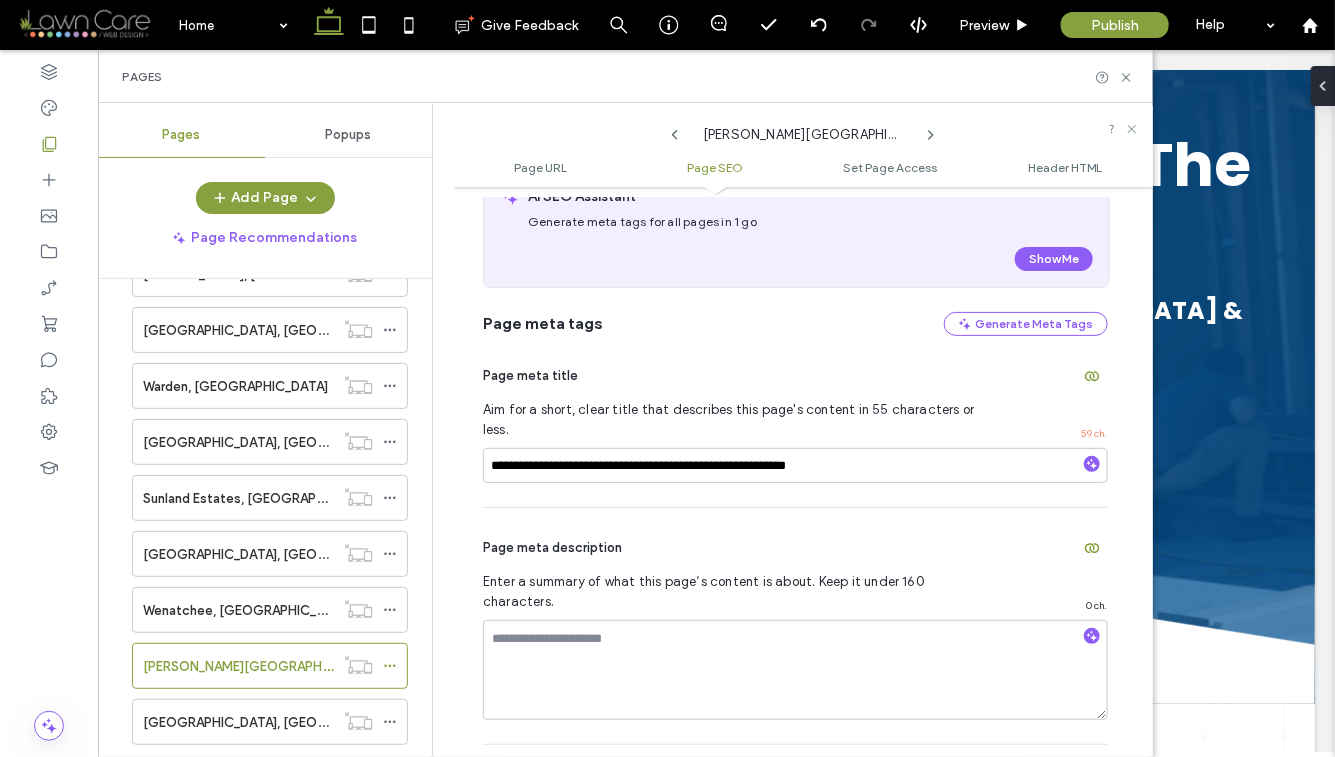 scroll, scrollTop: 427, scrollLeft: 0, axis: vertical 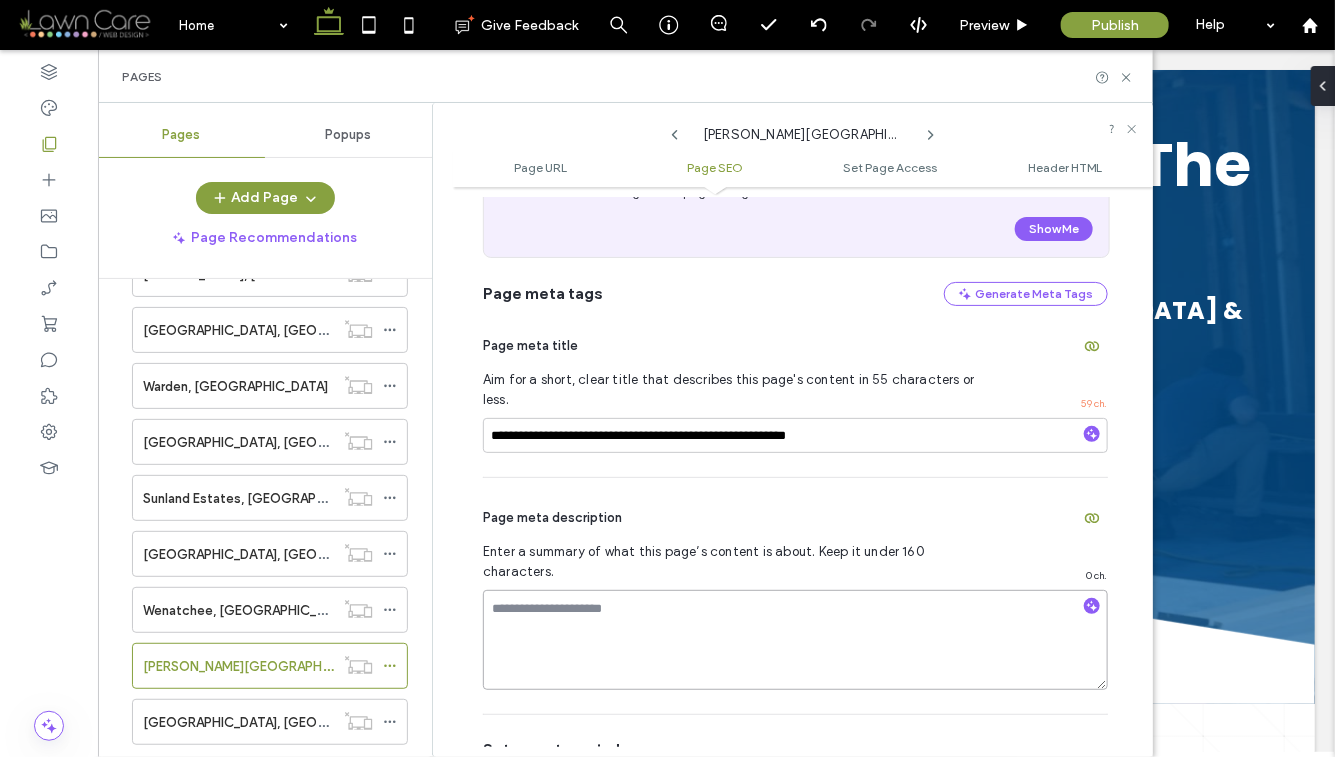 click at bounding box center (795, 640) 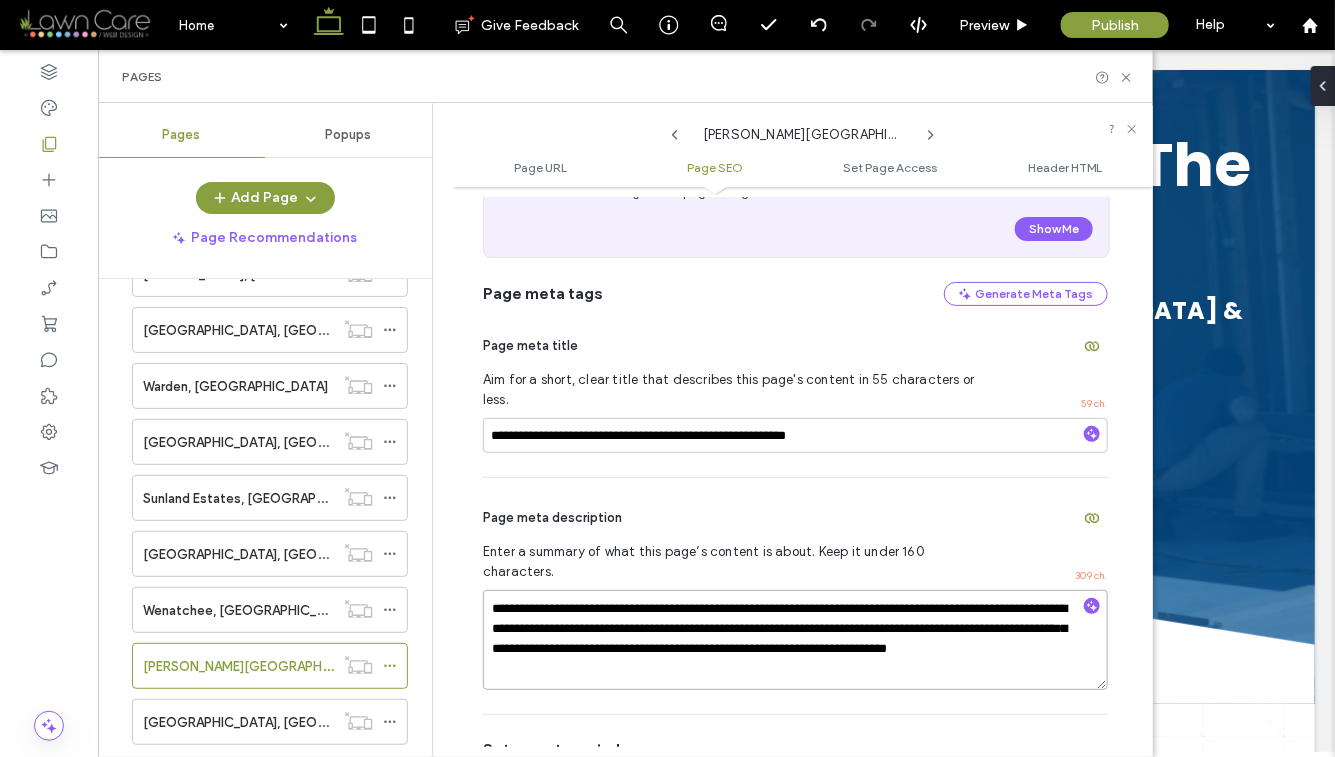 click on "**********" at bounding box center [795, 640] 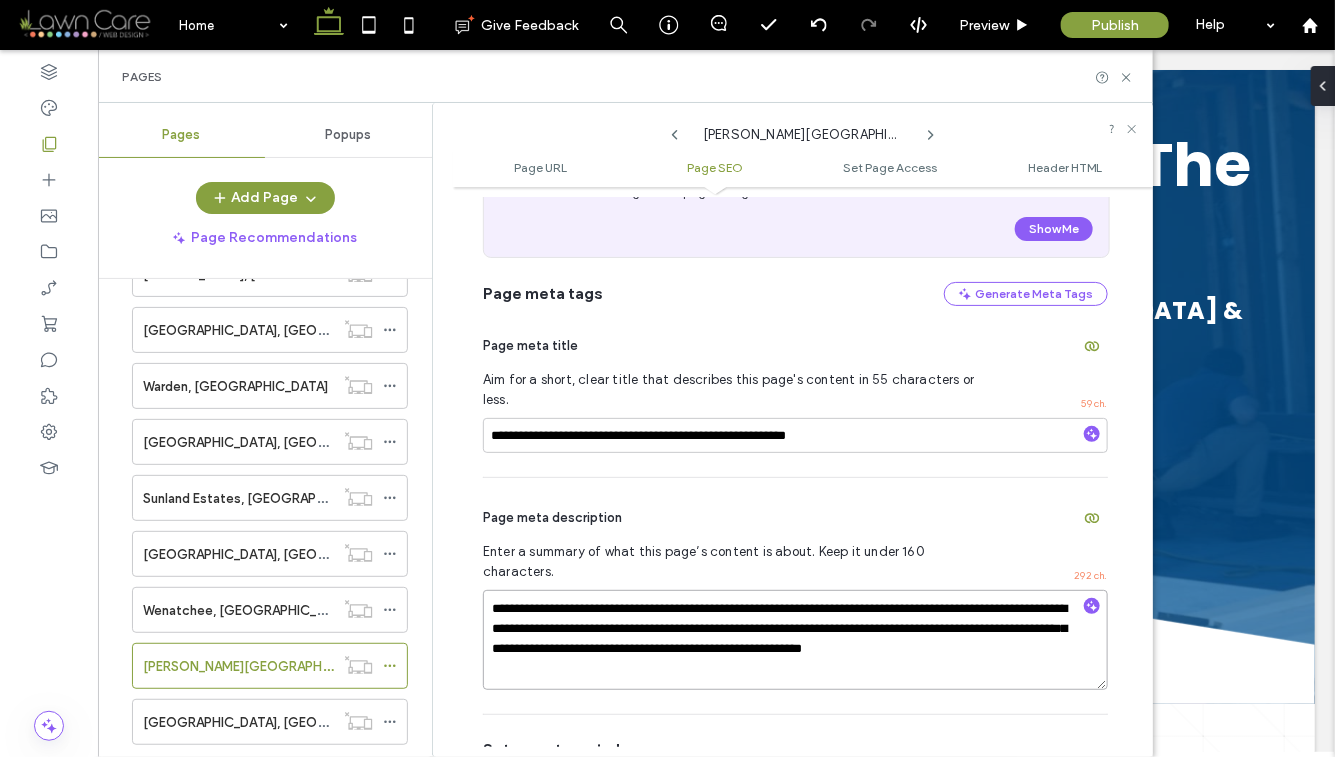 click on "**********" at bounding box center [795, 640] 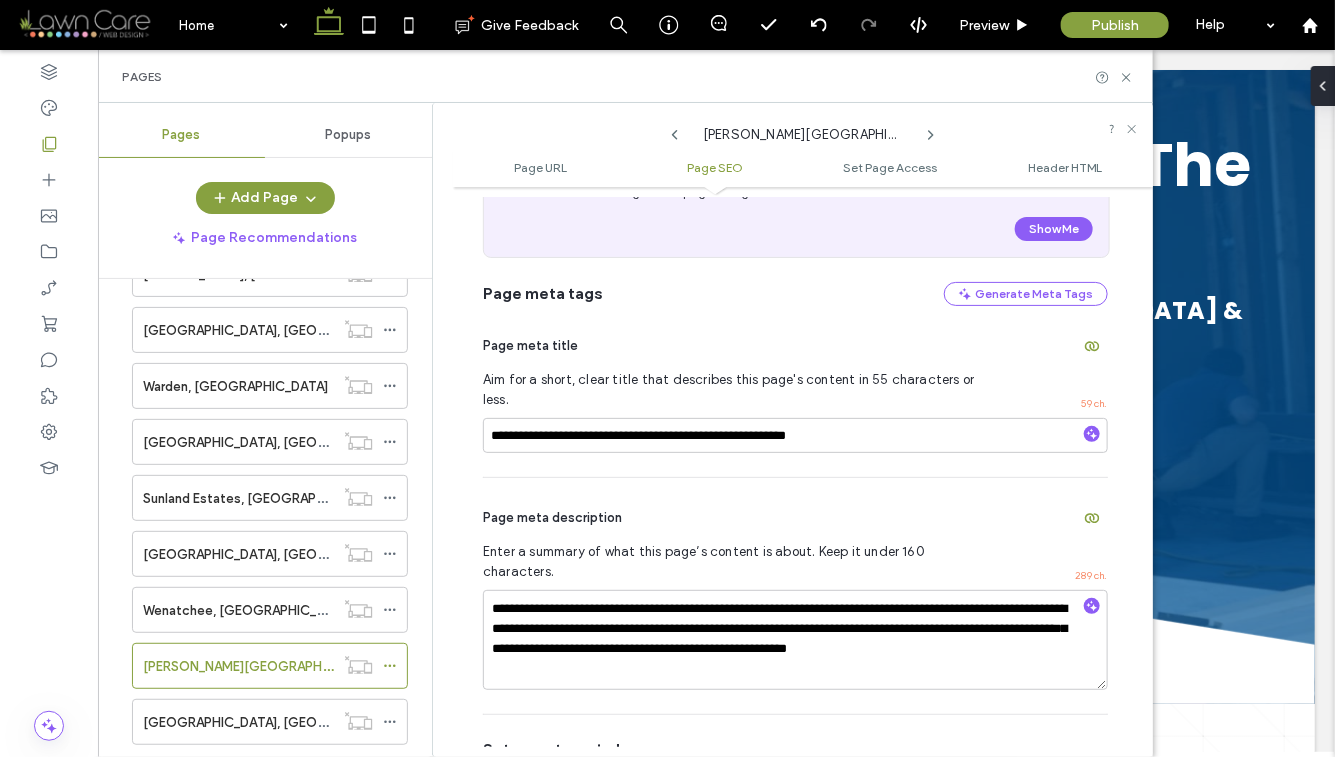 click 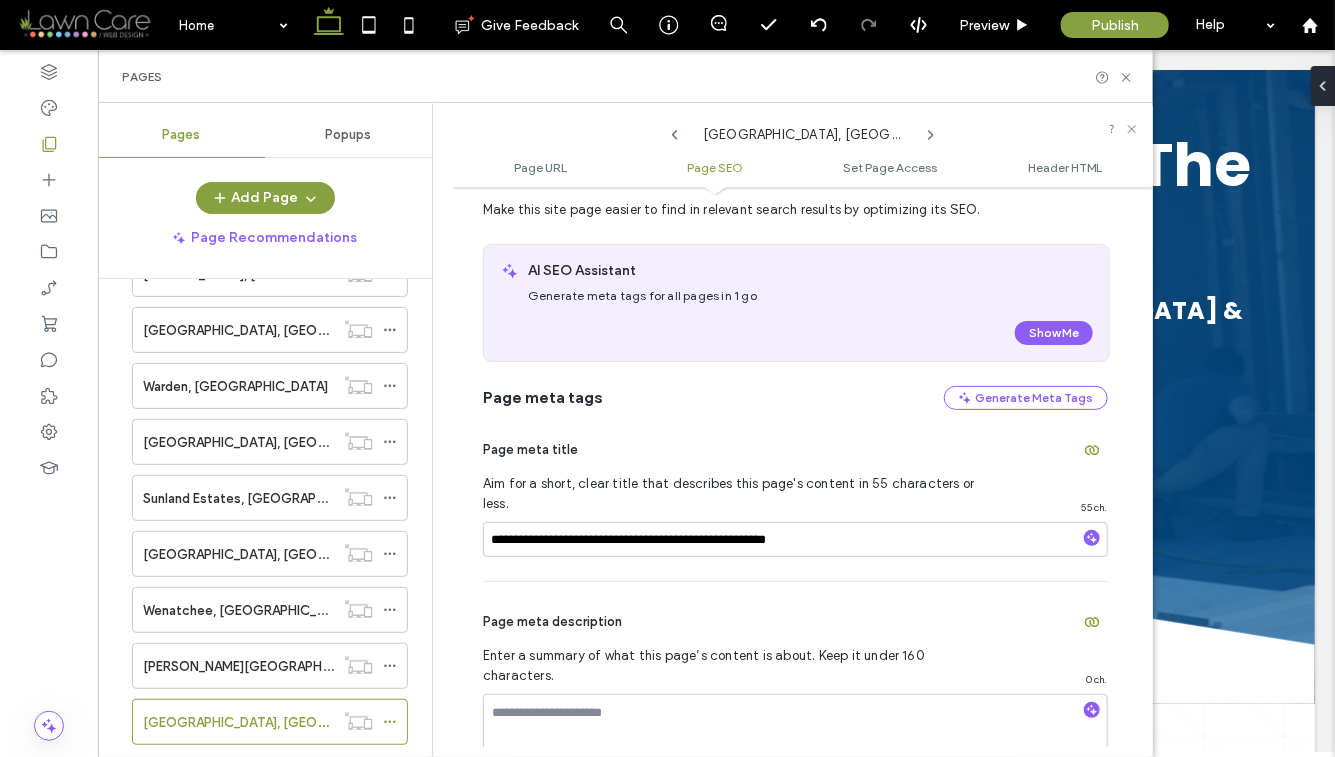 scroll, scrollTop: 360, scrollLeft: 0, axis: vertical 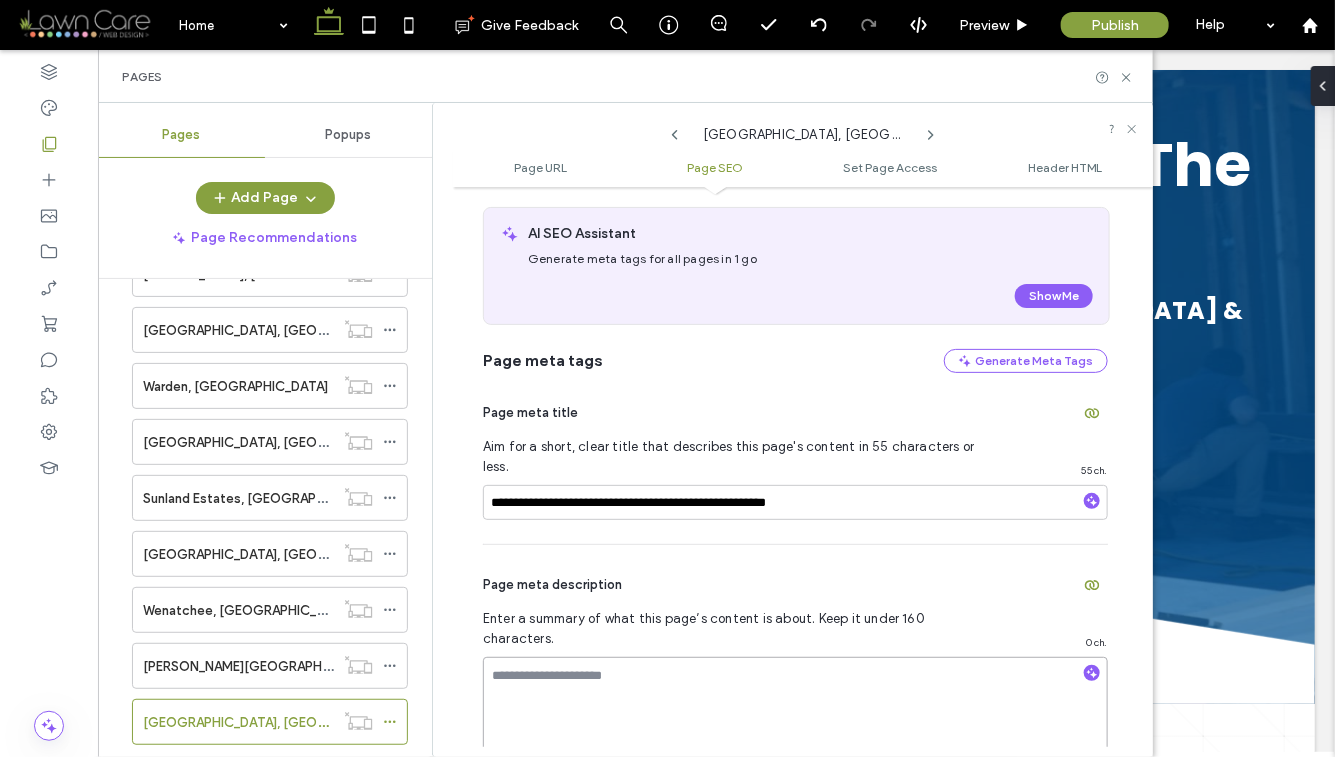 click at bounding box center [795, 707] 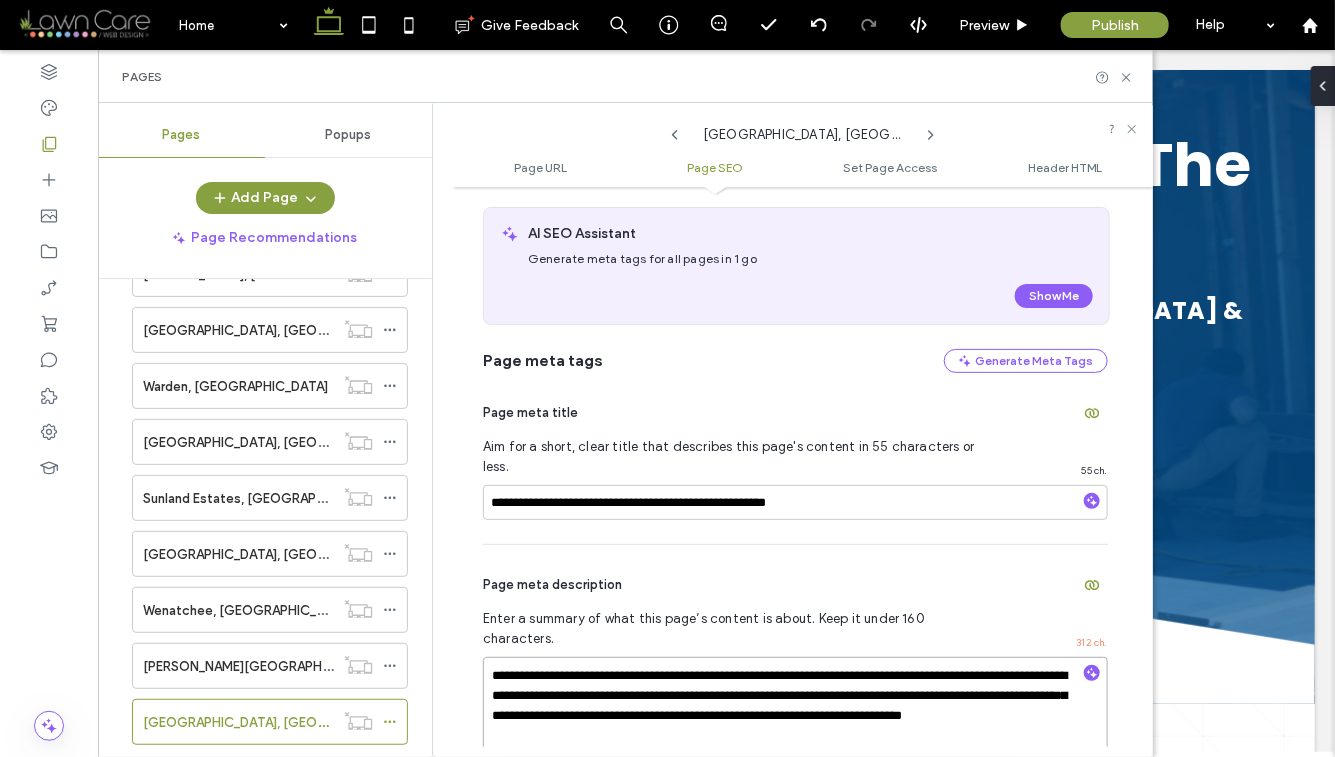 click on "**********" at bounding box center (795, 707) 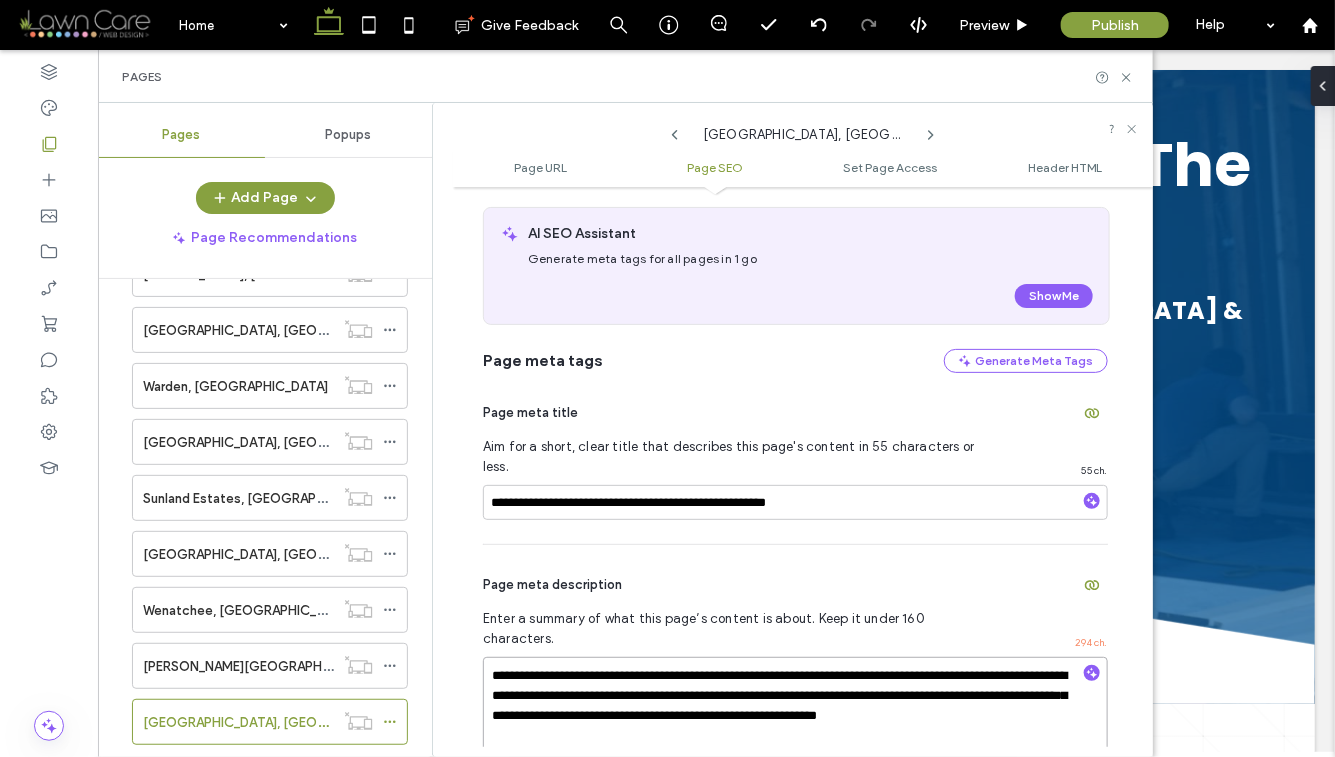 type on "**********" 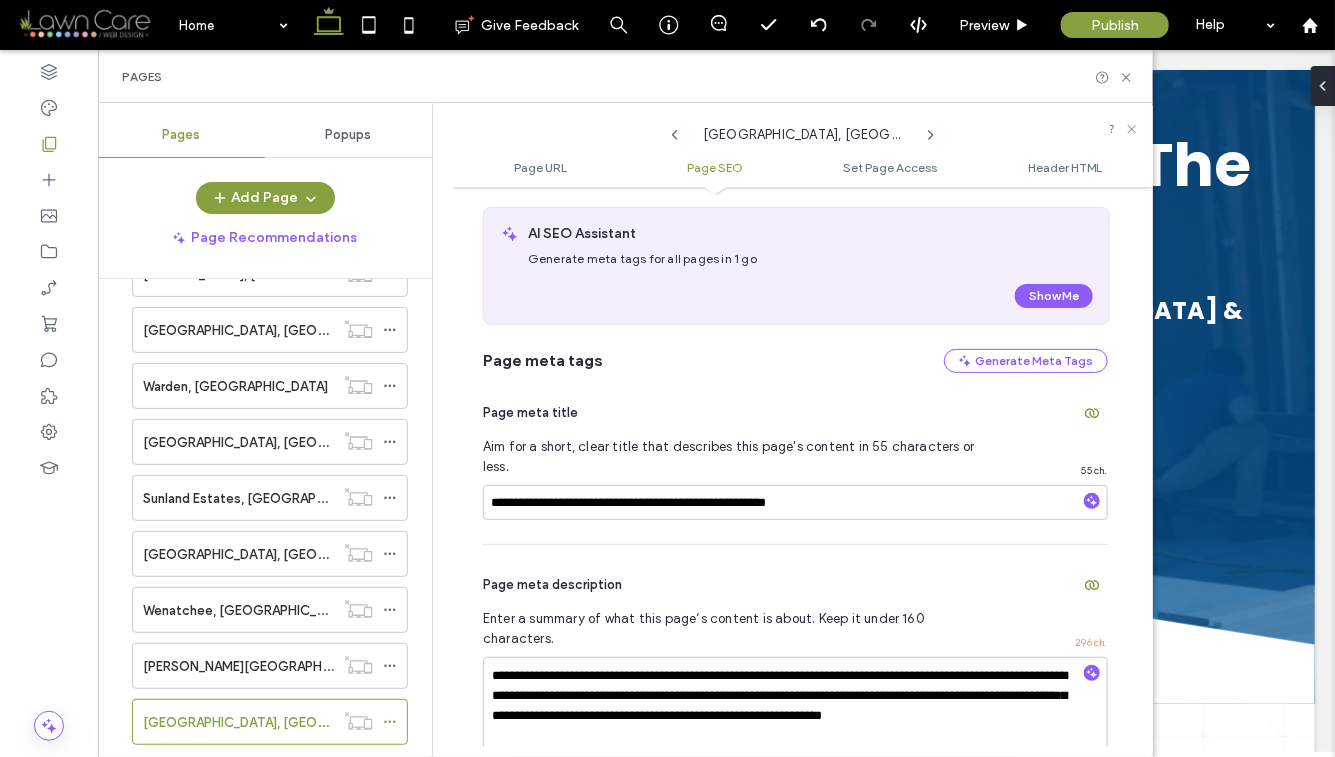 click 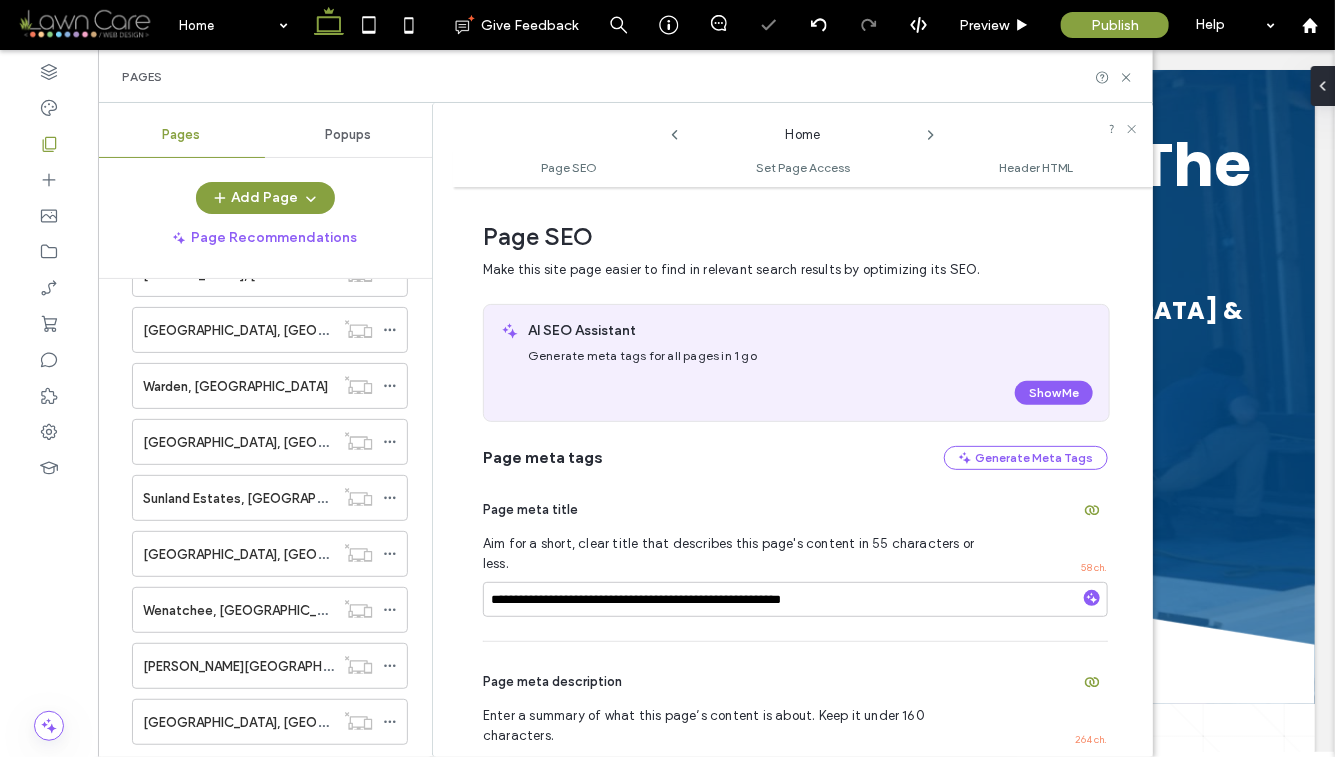 scroll, scrollTop: 10, scrollLeft: 0, axis: vertical 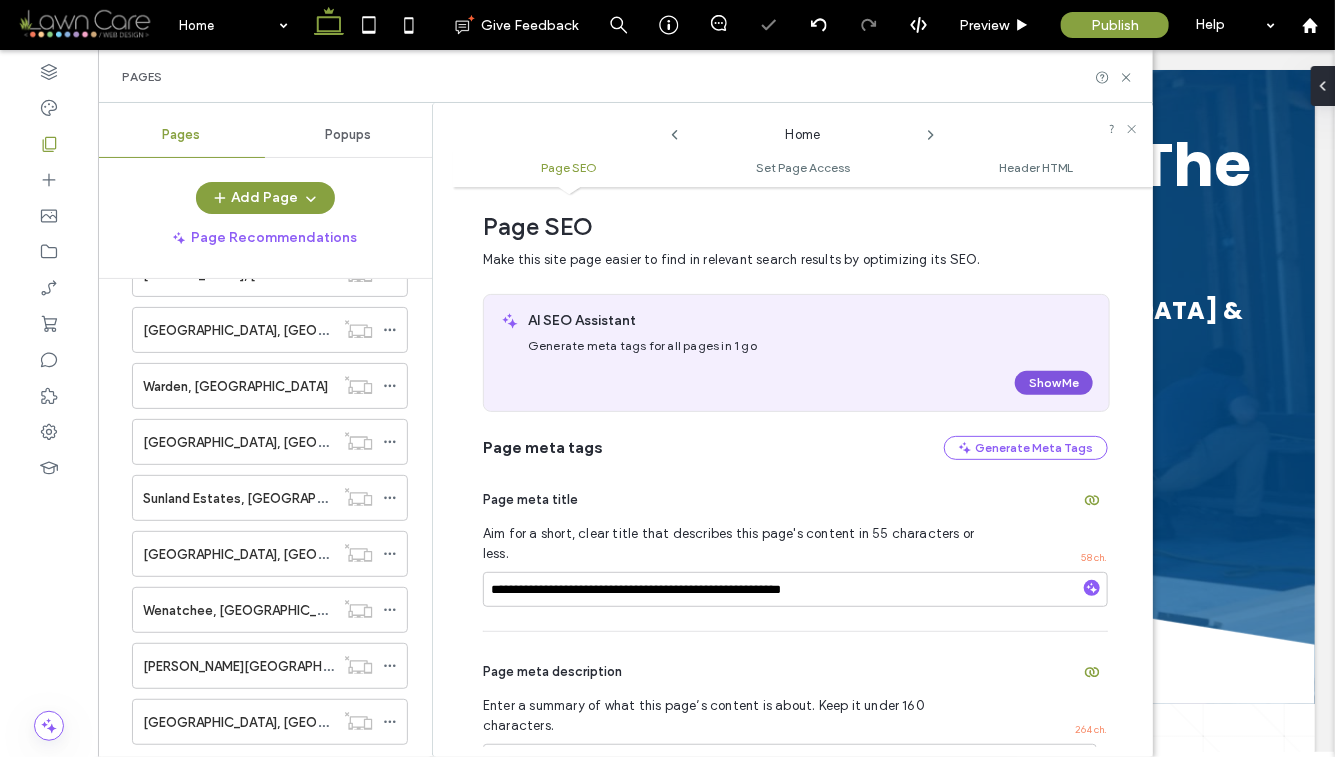 click on "Show Me" at bounding box center (1054, 383) 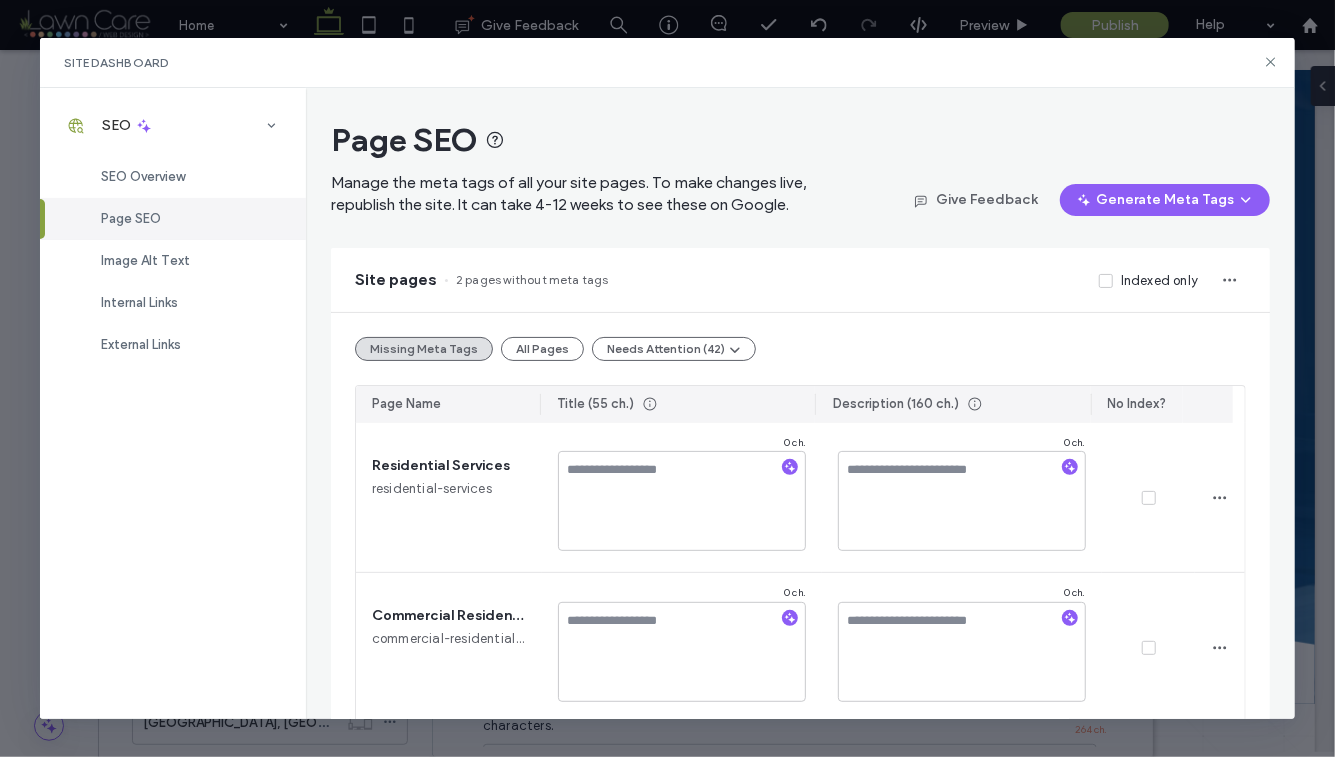 scroll, scrollTop: 28, scrollLeft: 0, axis: vertical 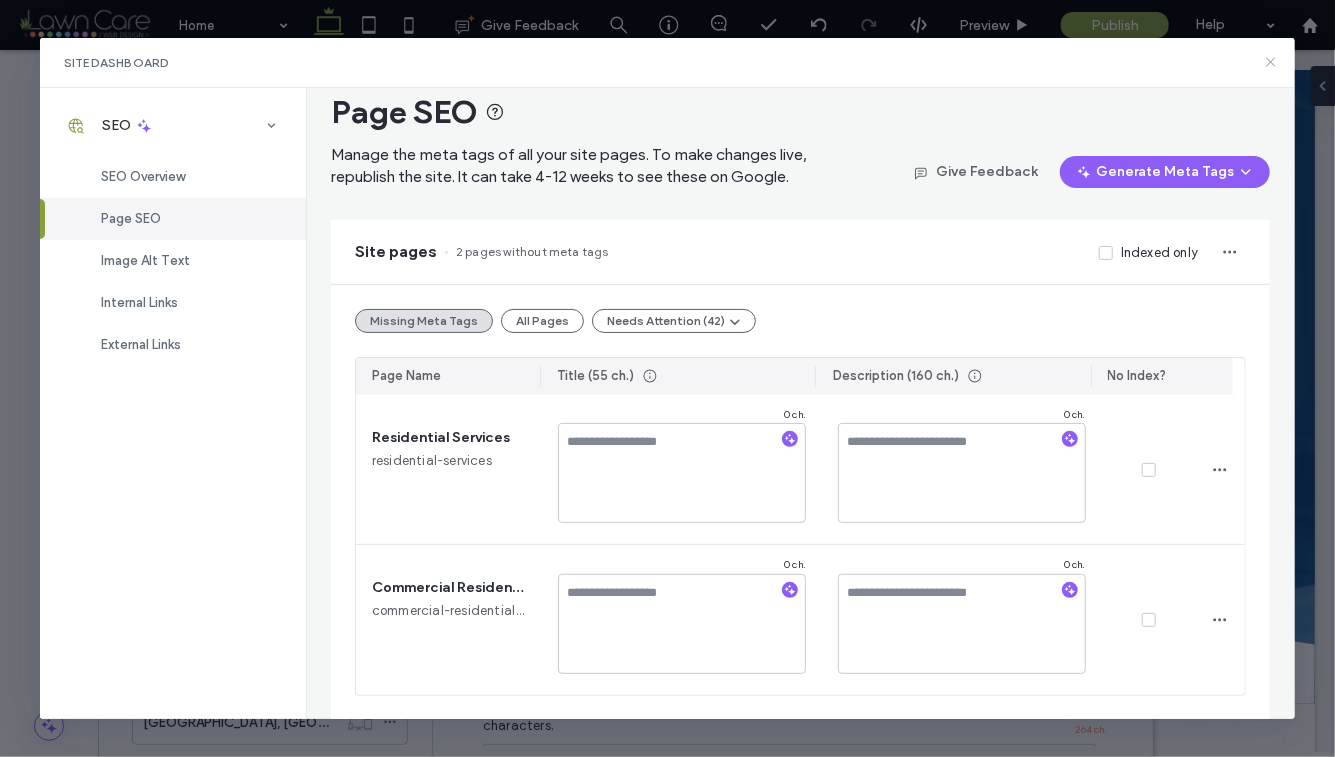 drag, startPoint x: 1175, startPoint y: 17, endPoint x: 1272, endPoint y: 67, distance: 109.128365 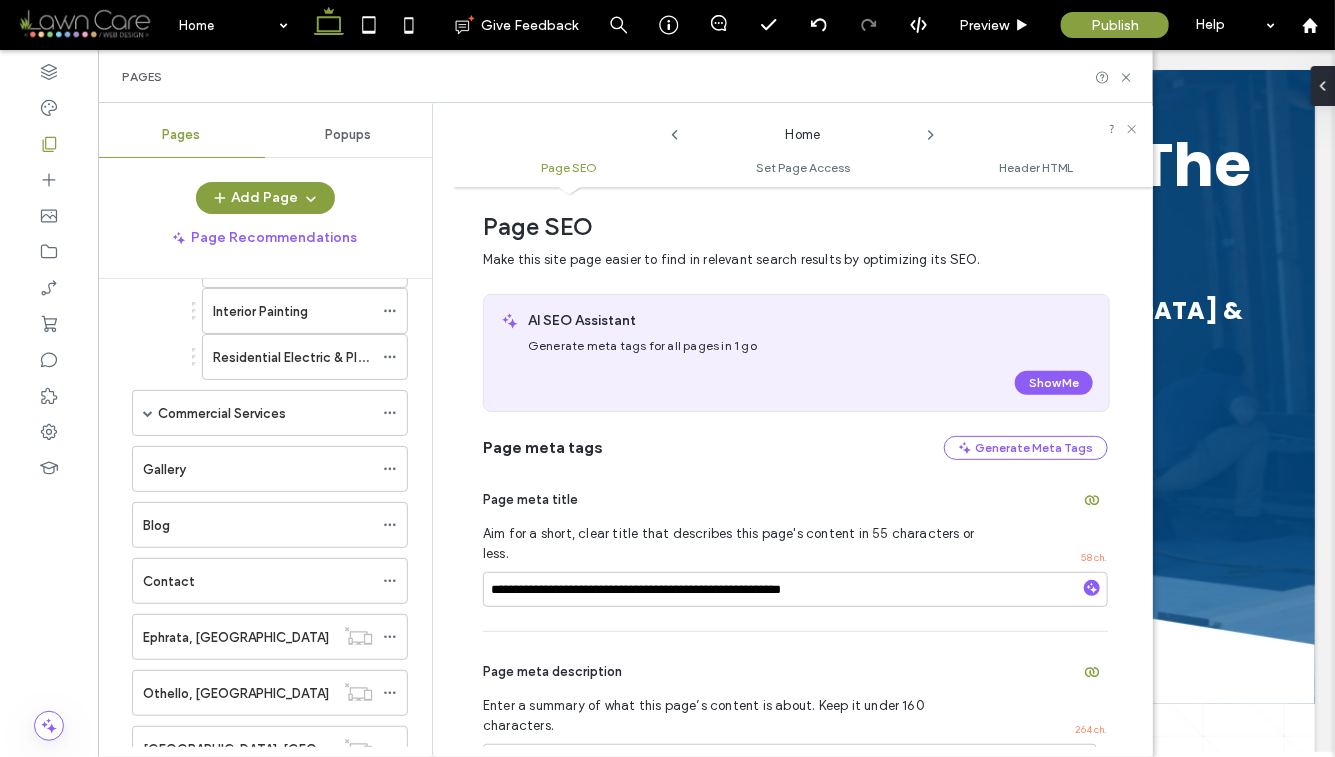 scroll, scrollTop: 650, scrollLeft: 0, axis: vertical 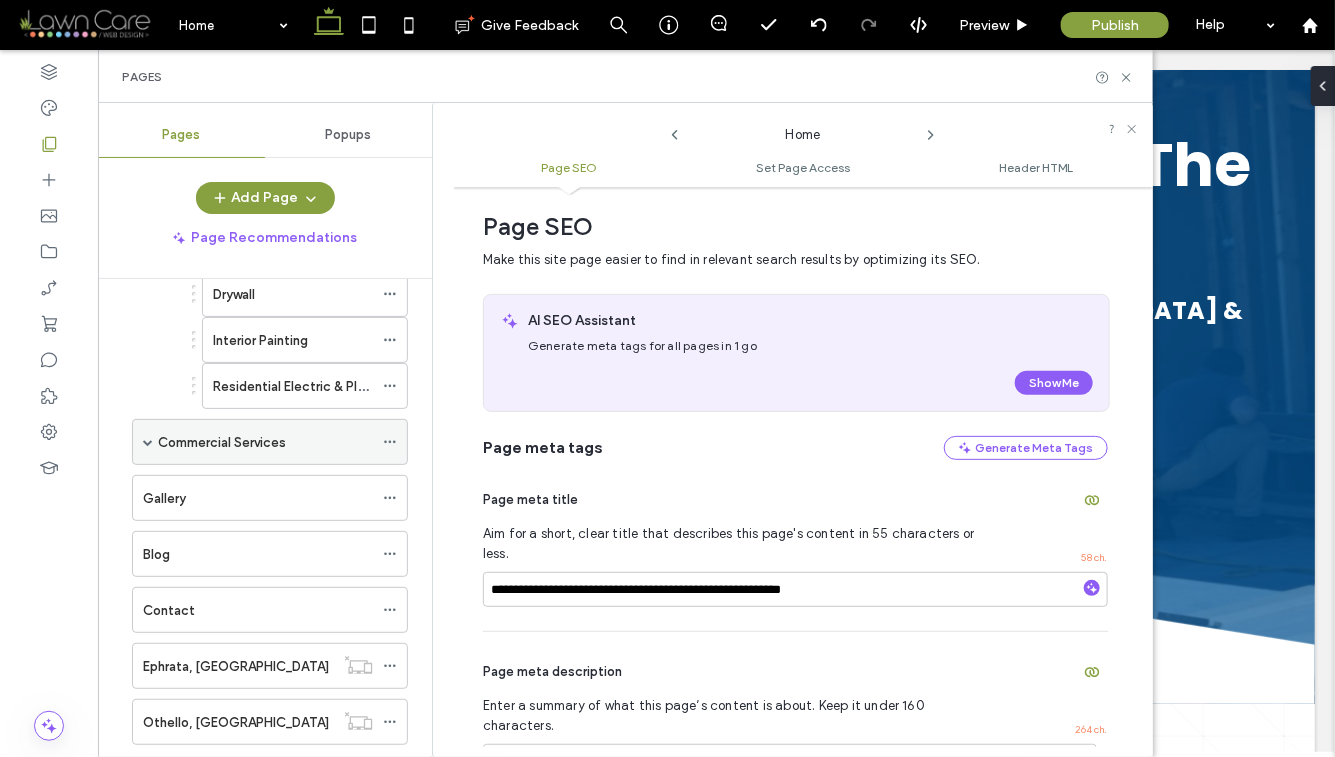 click at bounding box center (148, 442) 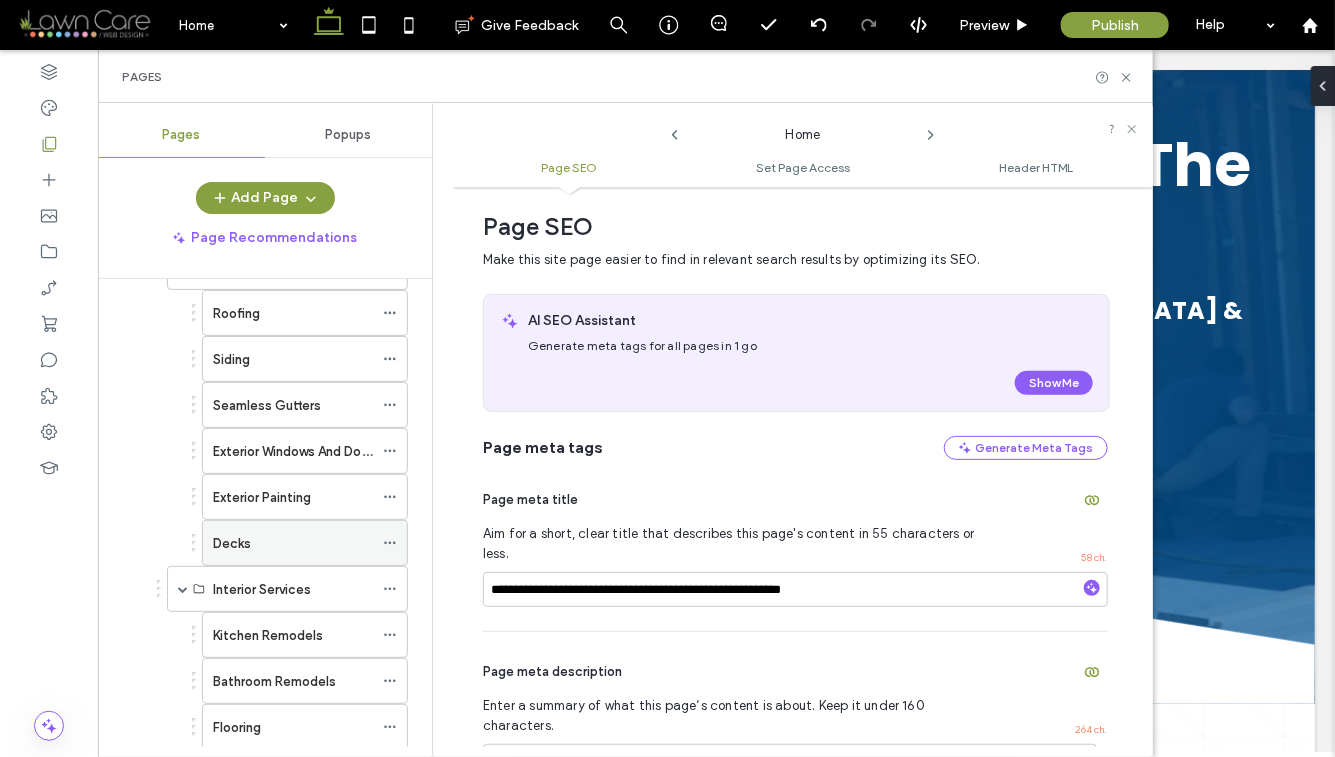 scroll, scrollTop: 79, scrollLeft: 0, axis: vertical 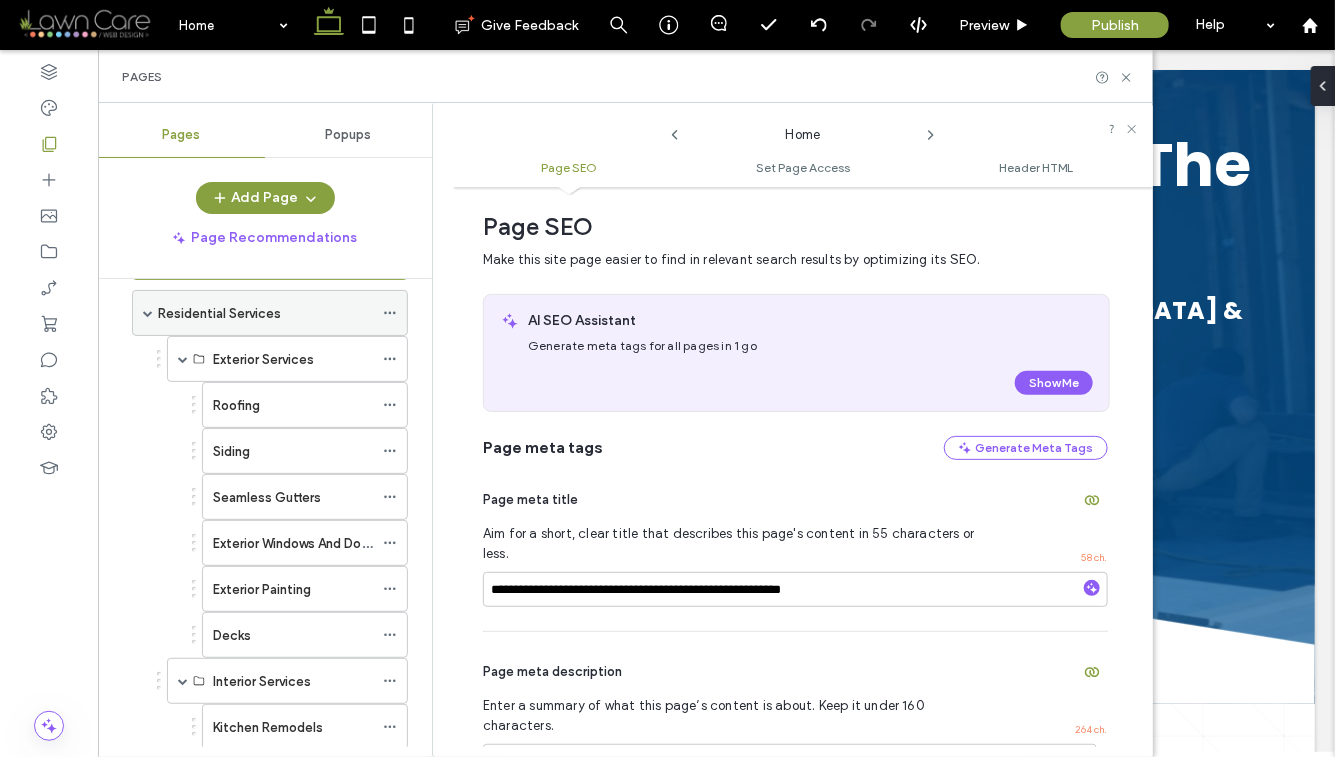 click 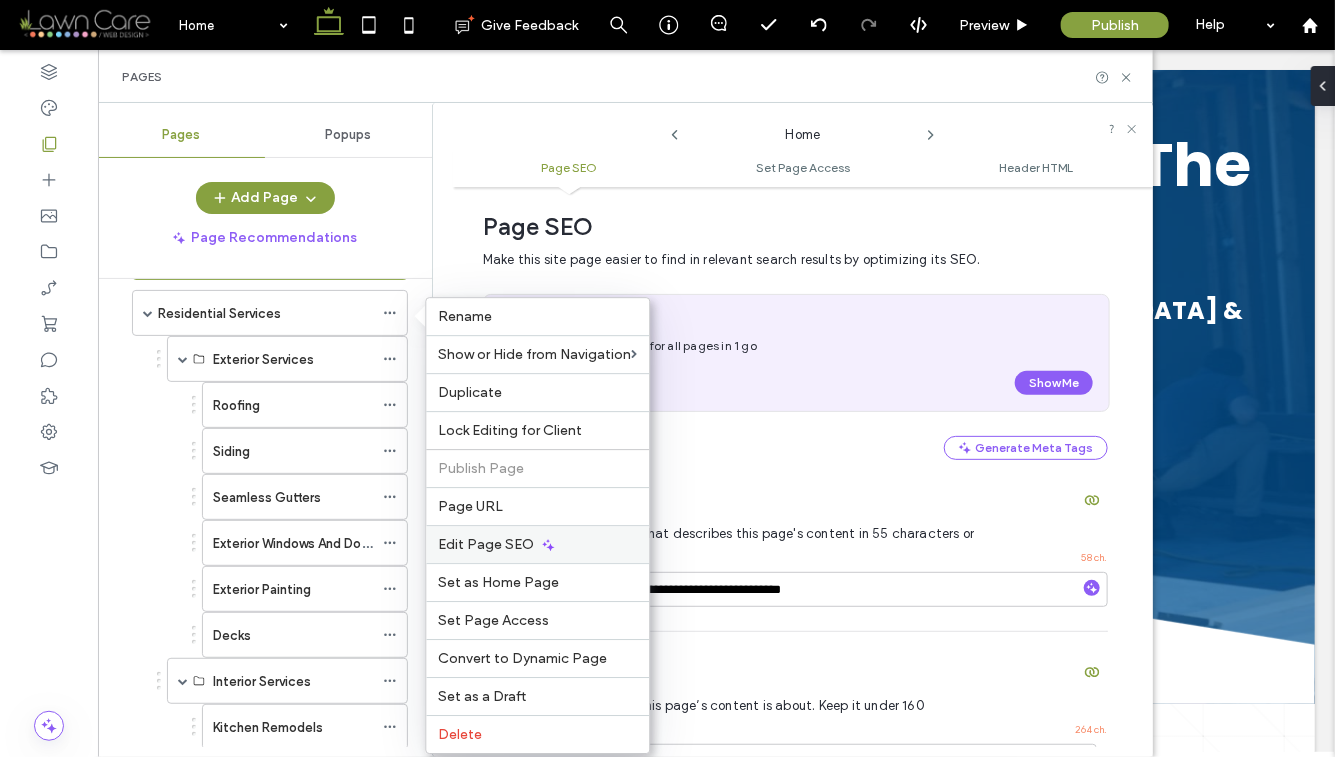 click on "Edit Page SEO" at bounding box center [486, 544] 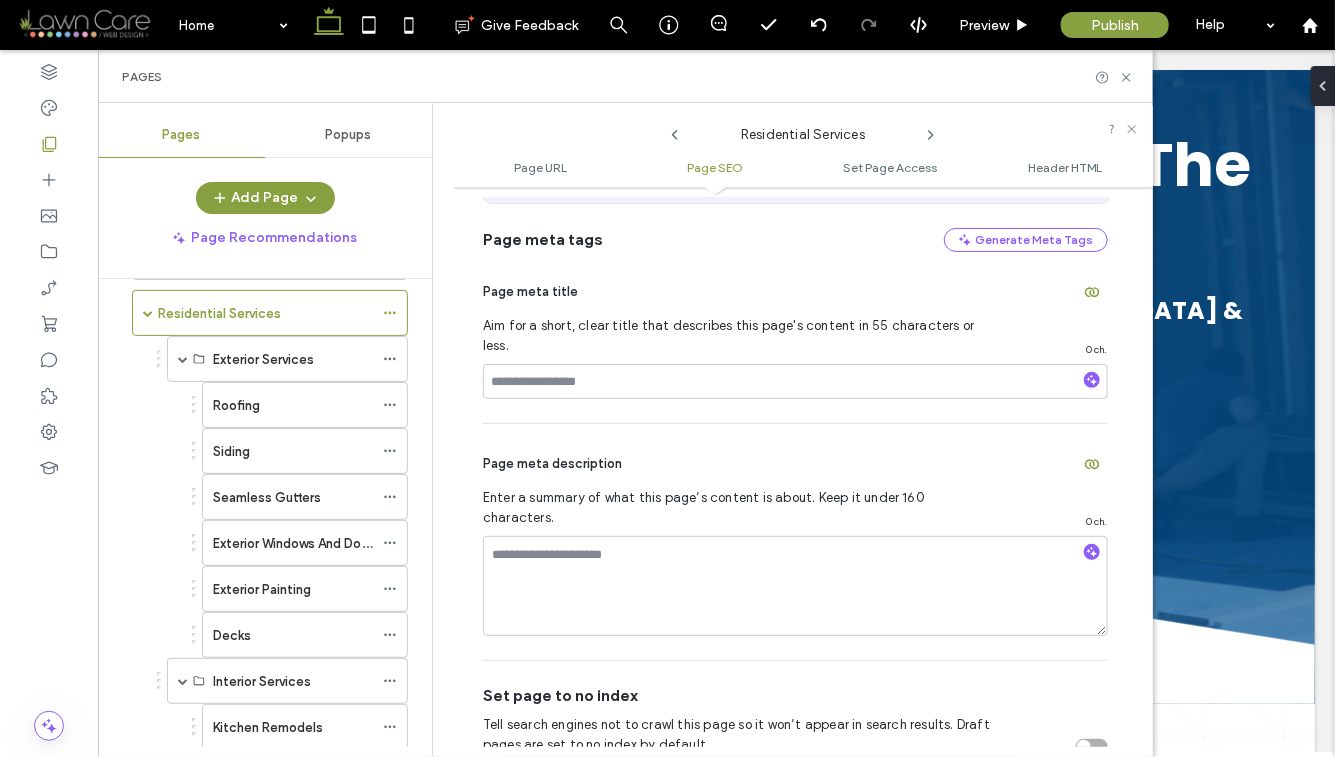 scroll, scrollTop: 494, scrollLeft: 0, axis: vertical 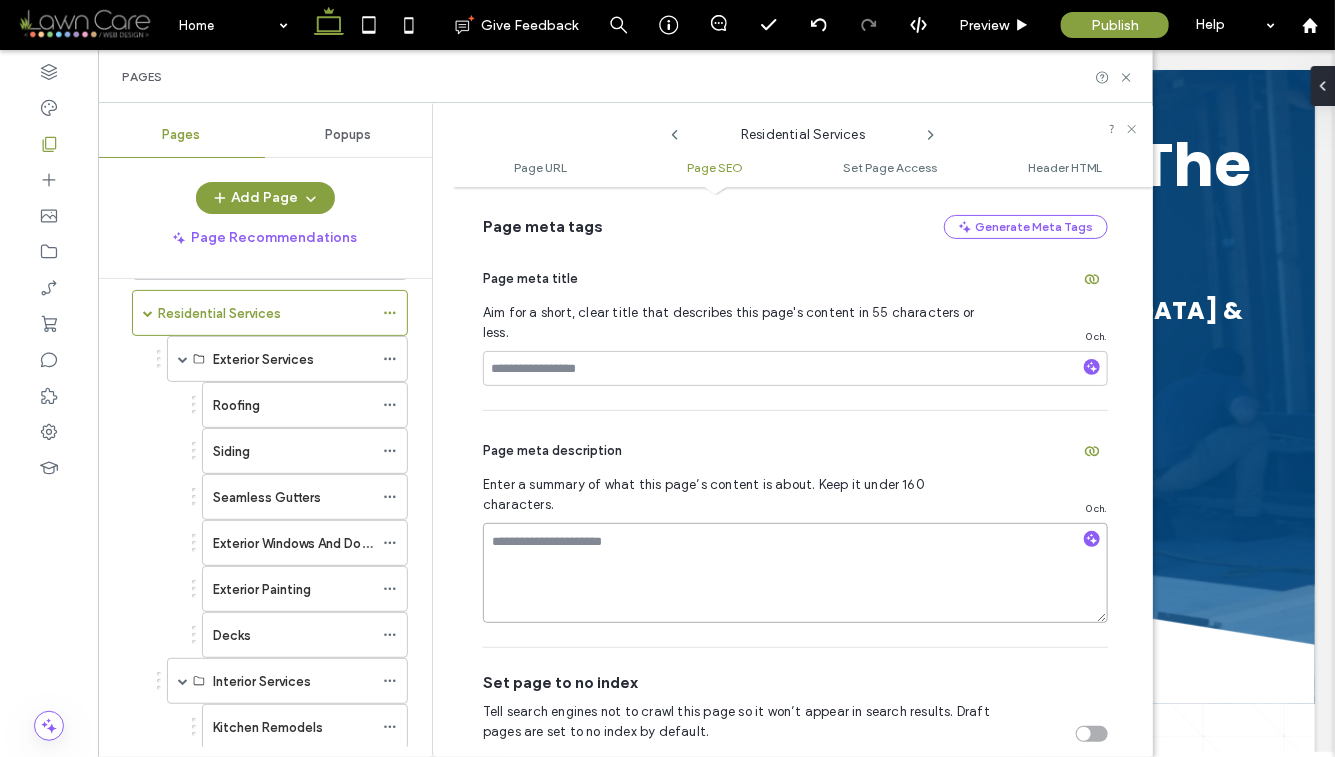 click at bounding box center [795, 573] 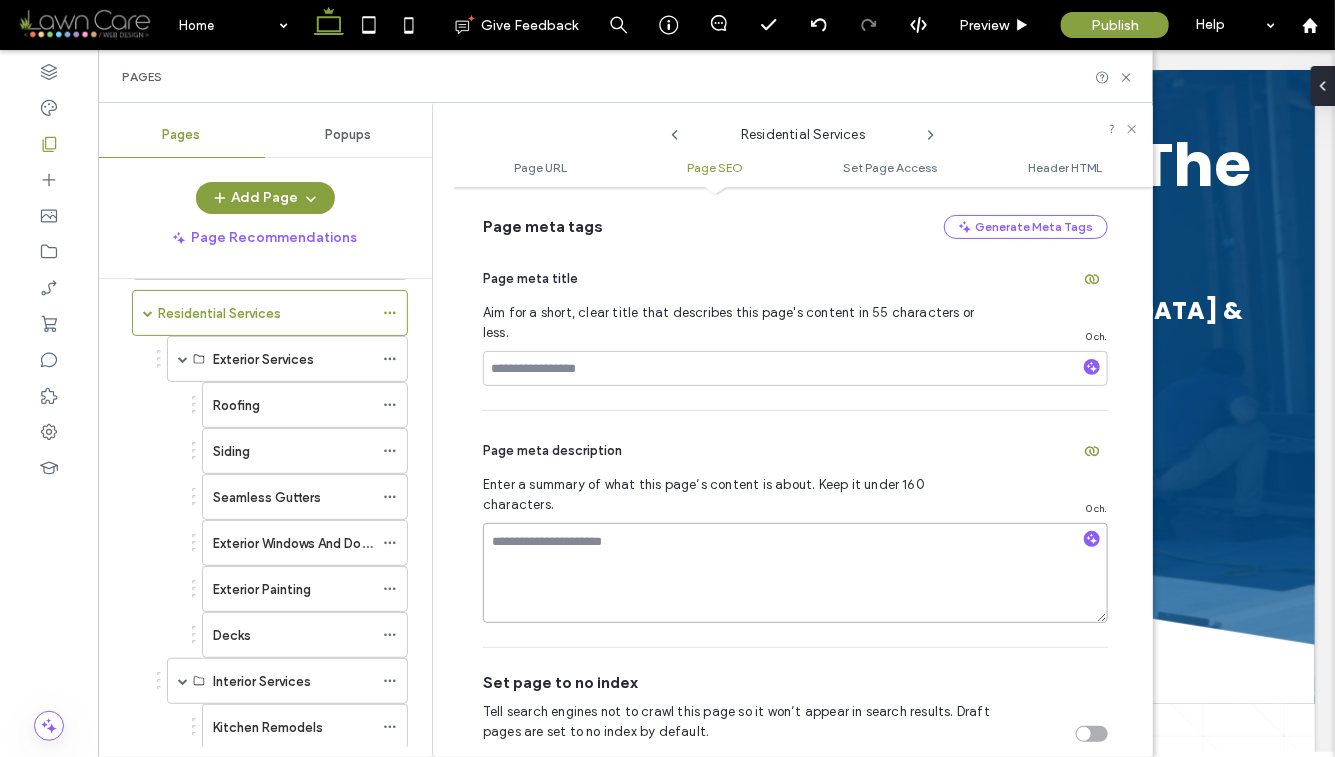 paste on "**********" 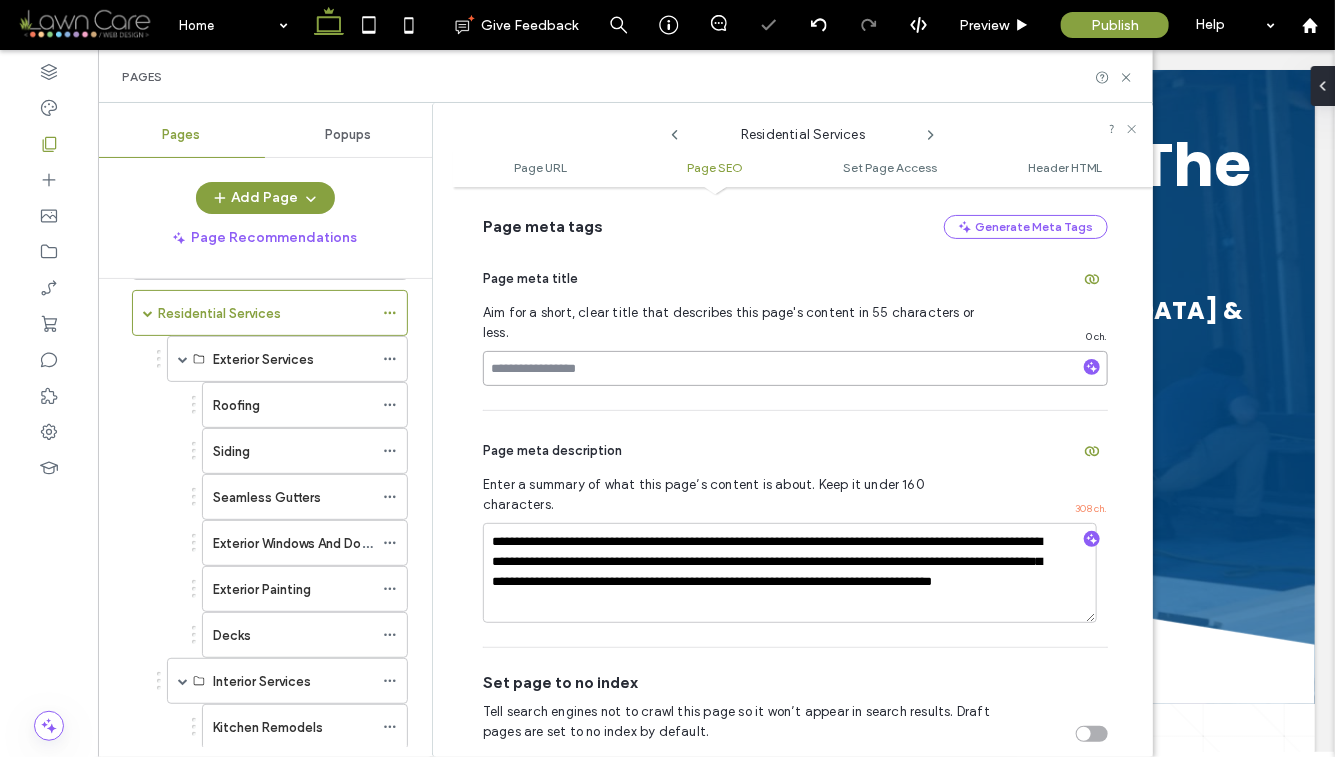 click at bounding box center (795, 368) 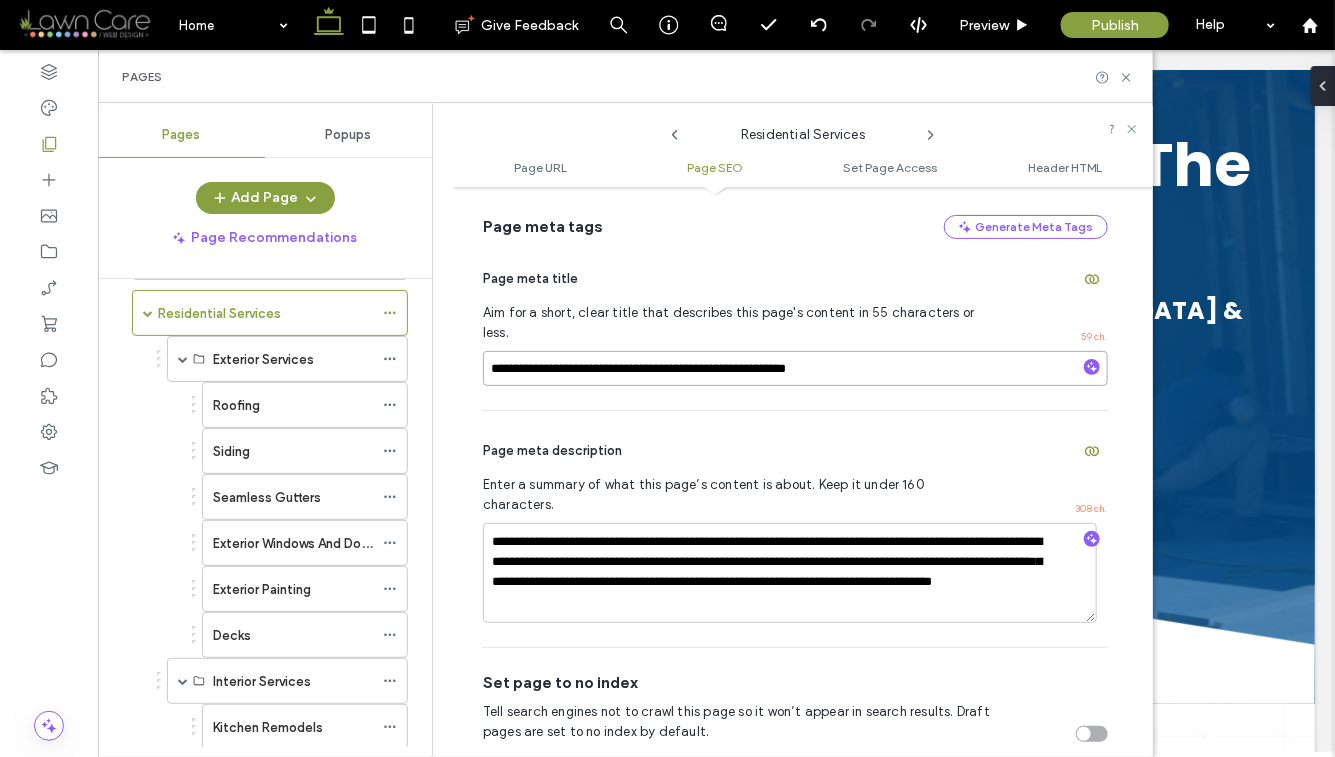type on "**********" 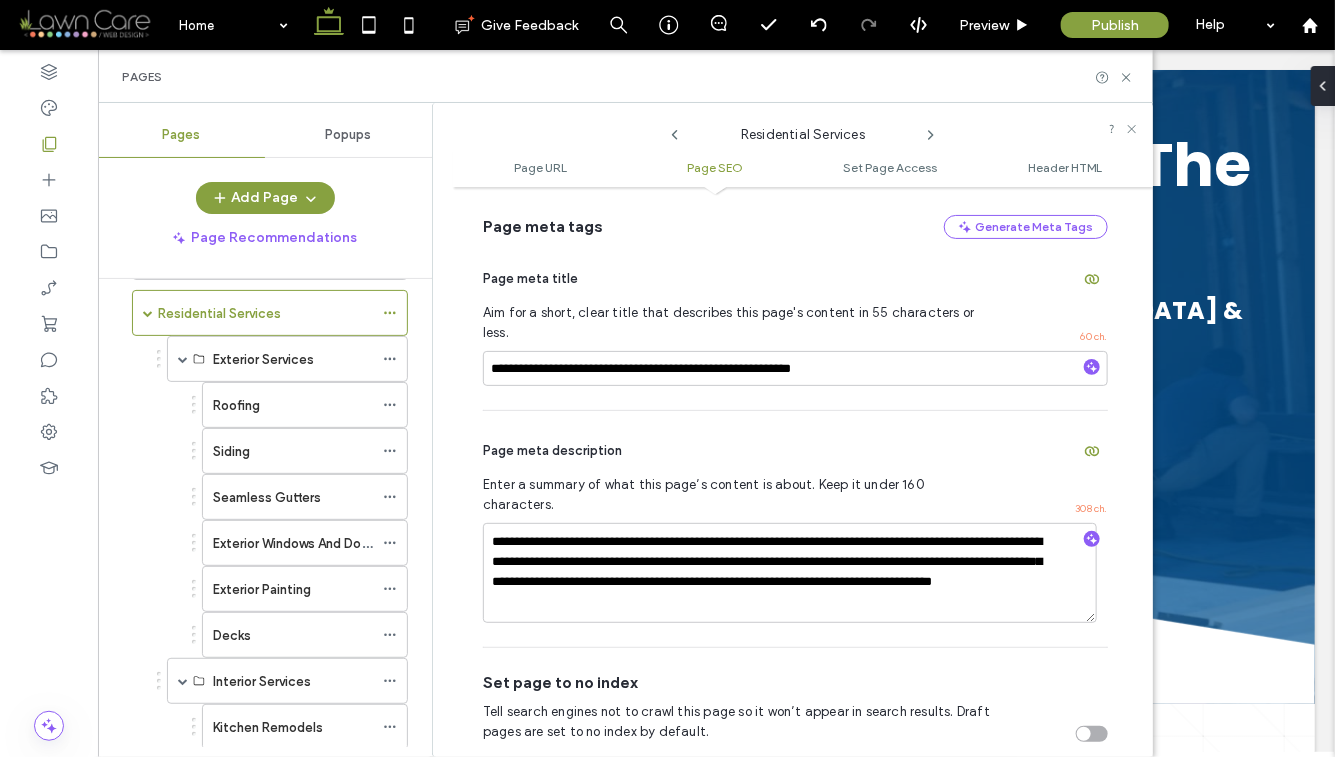 click 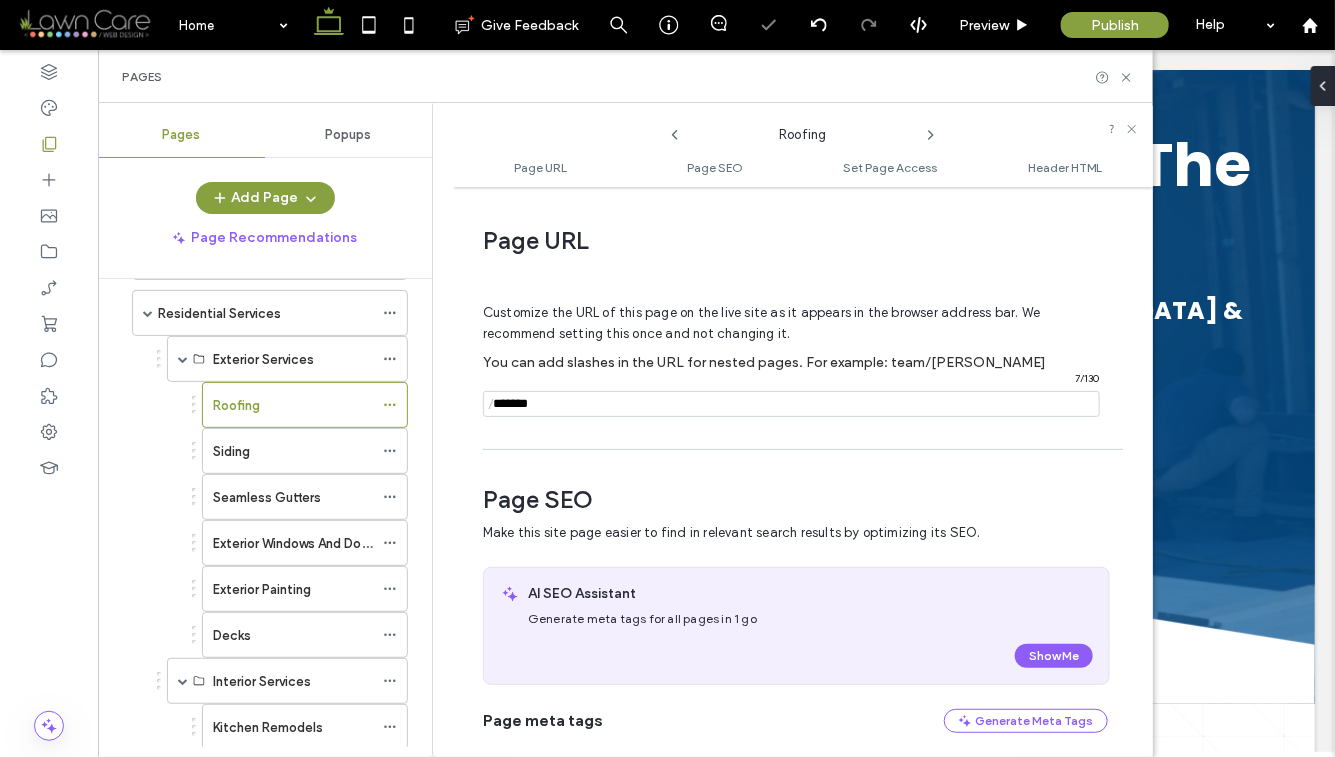 scroll, scrollTop: 282, scrollLeft: 0, axis: vertical 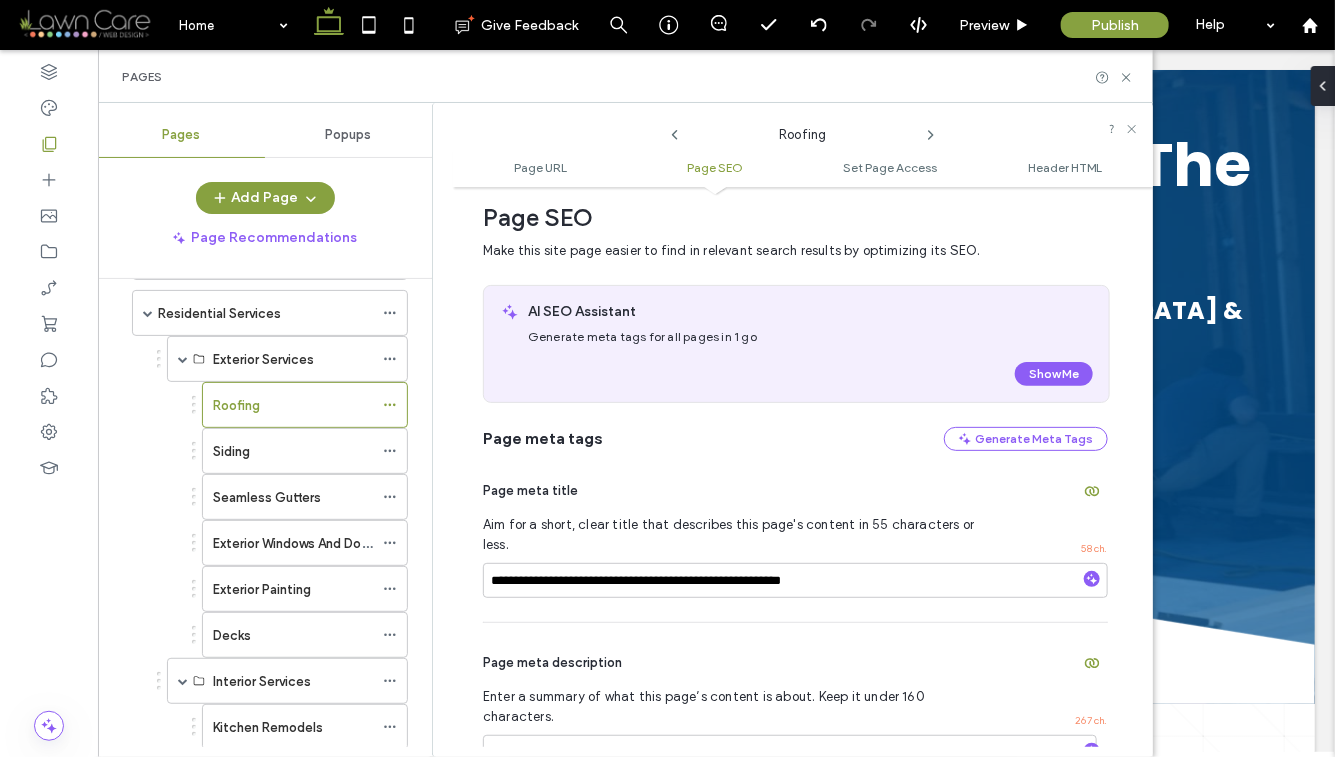 click 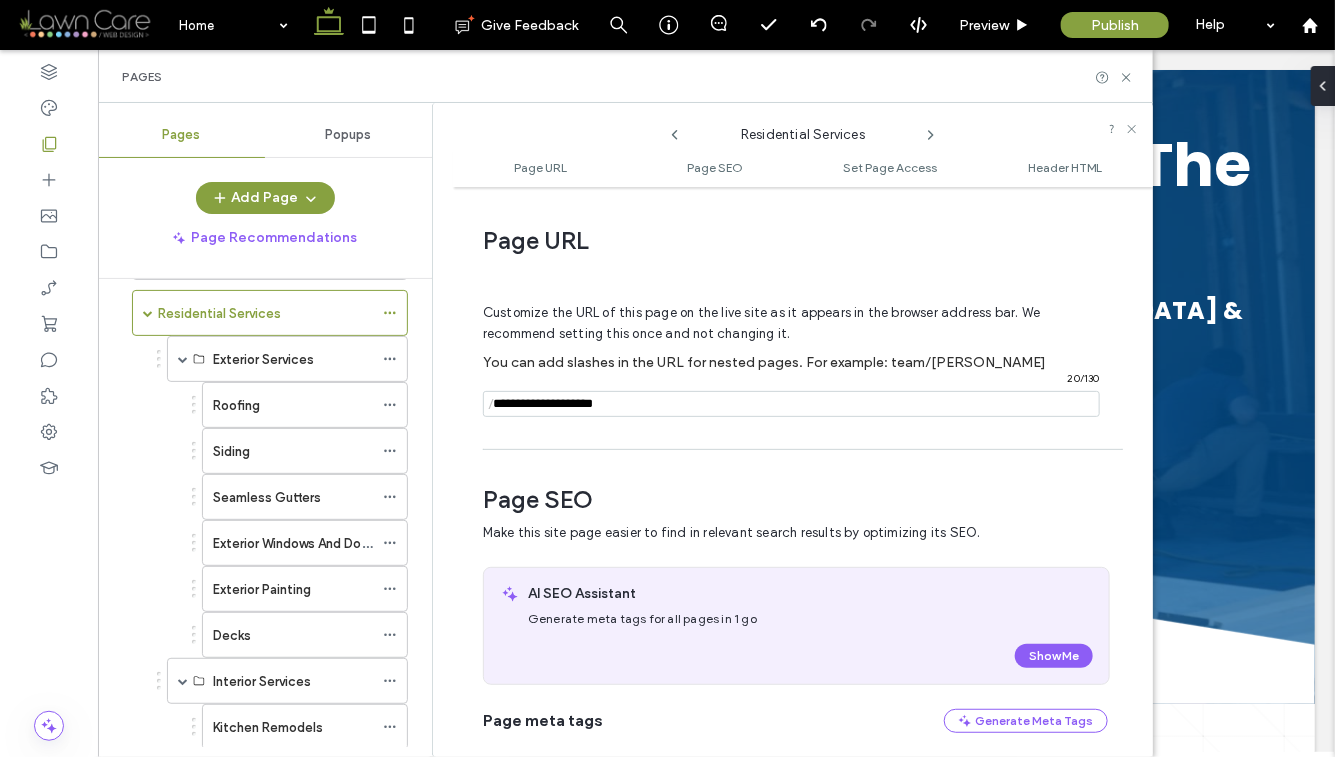 scroll, scrollTop: 282, scrollLeft: 0, axis: vertical 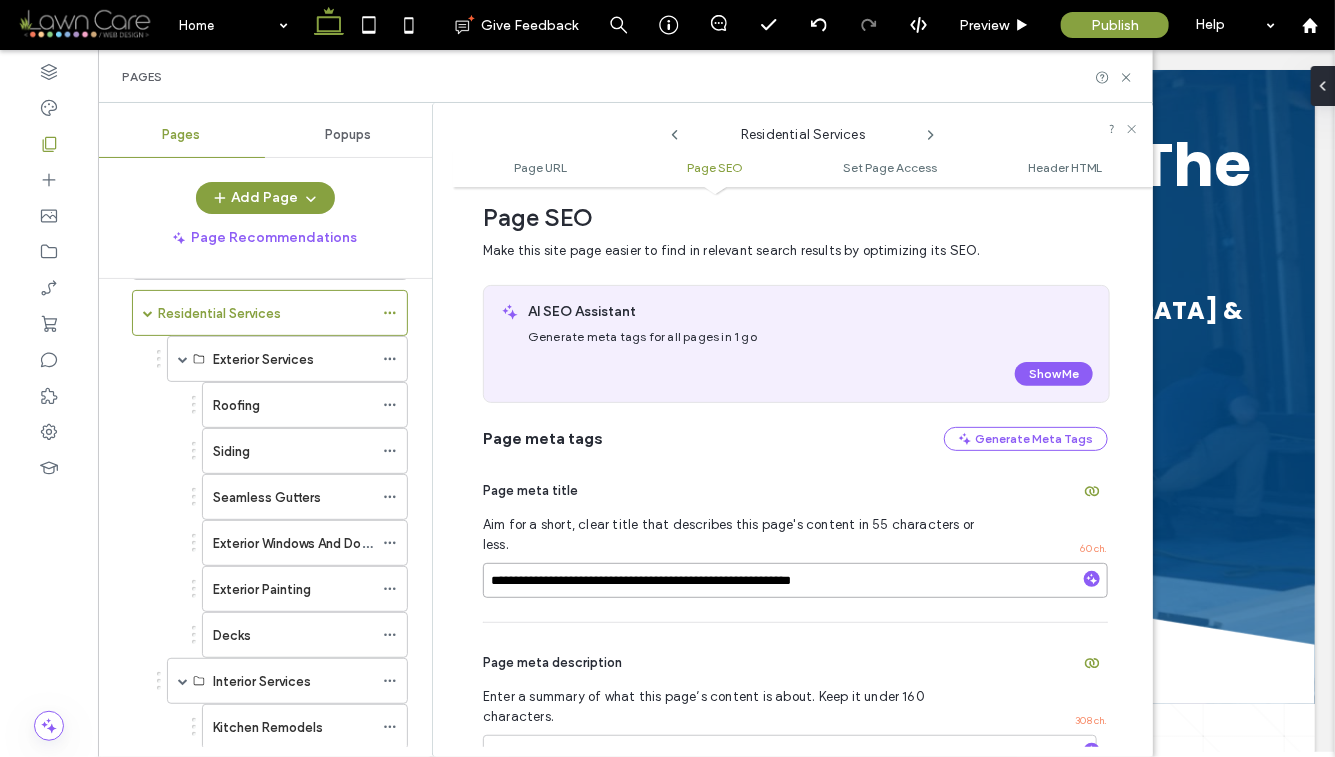 click on "**********" at bounding box center [795, 580] 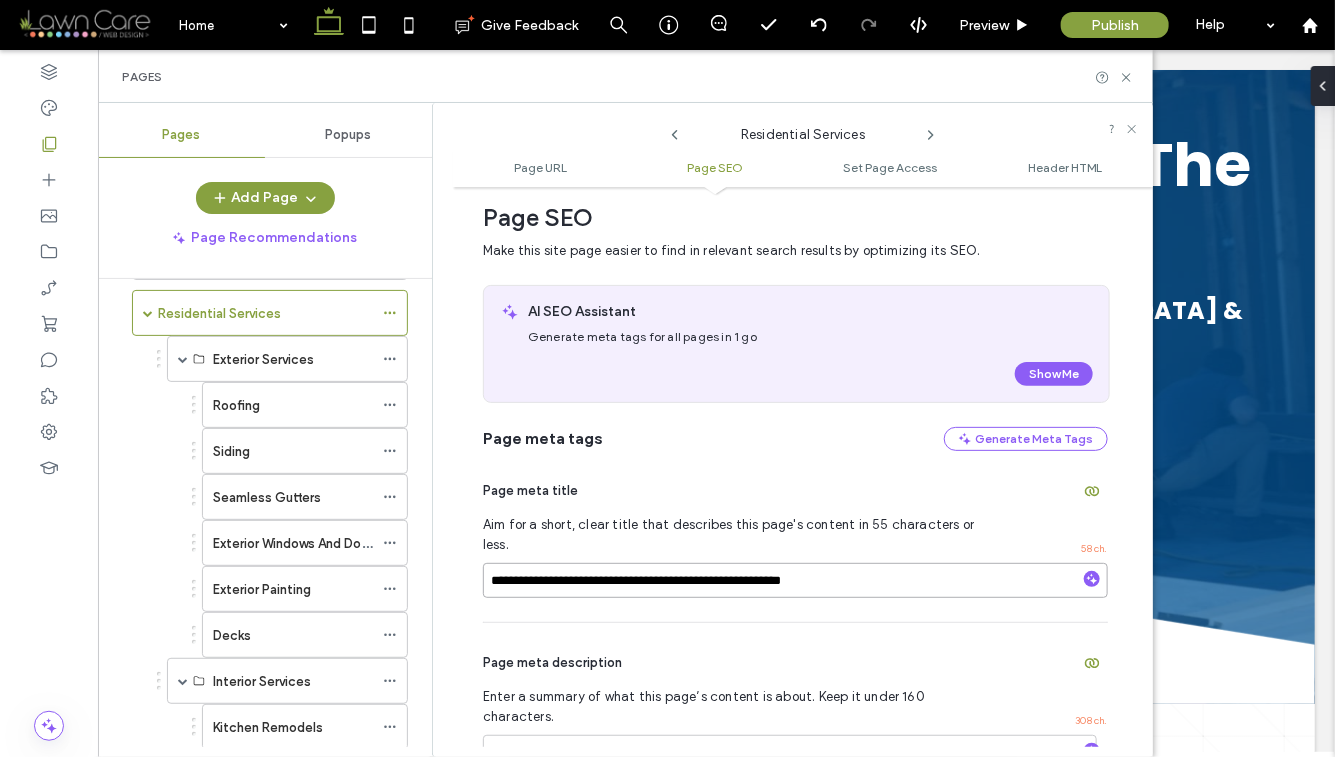 type on "**********" 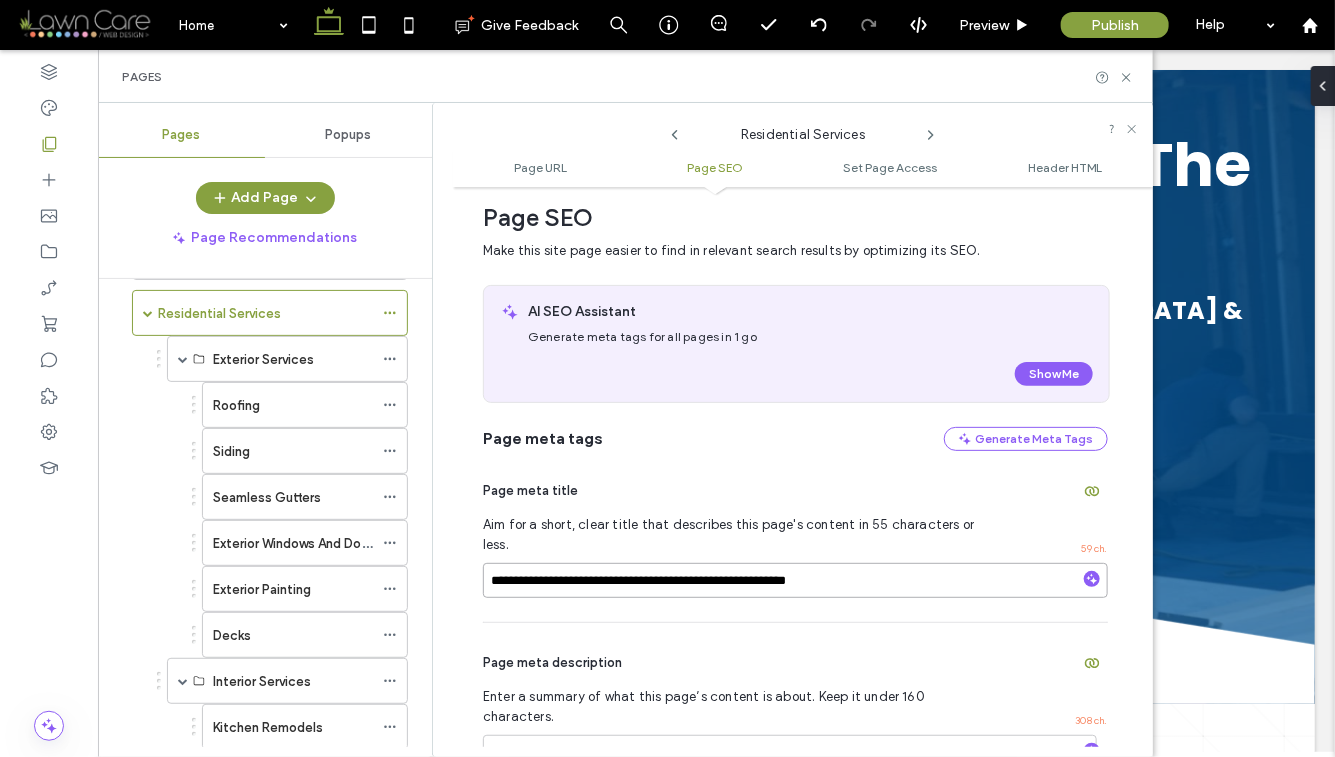 click on "**********" at bounding box center [795, 580] 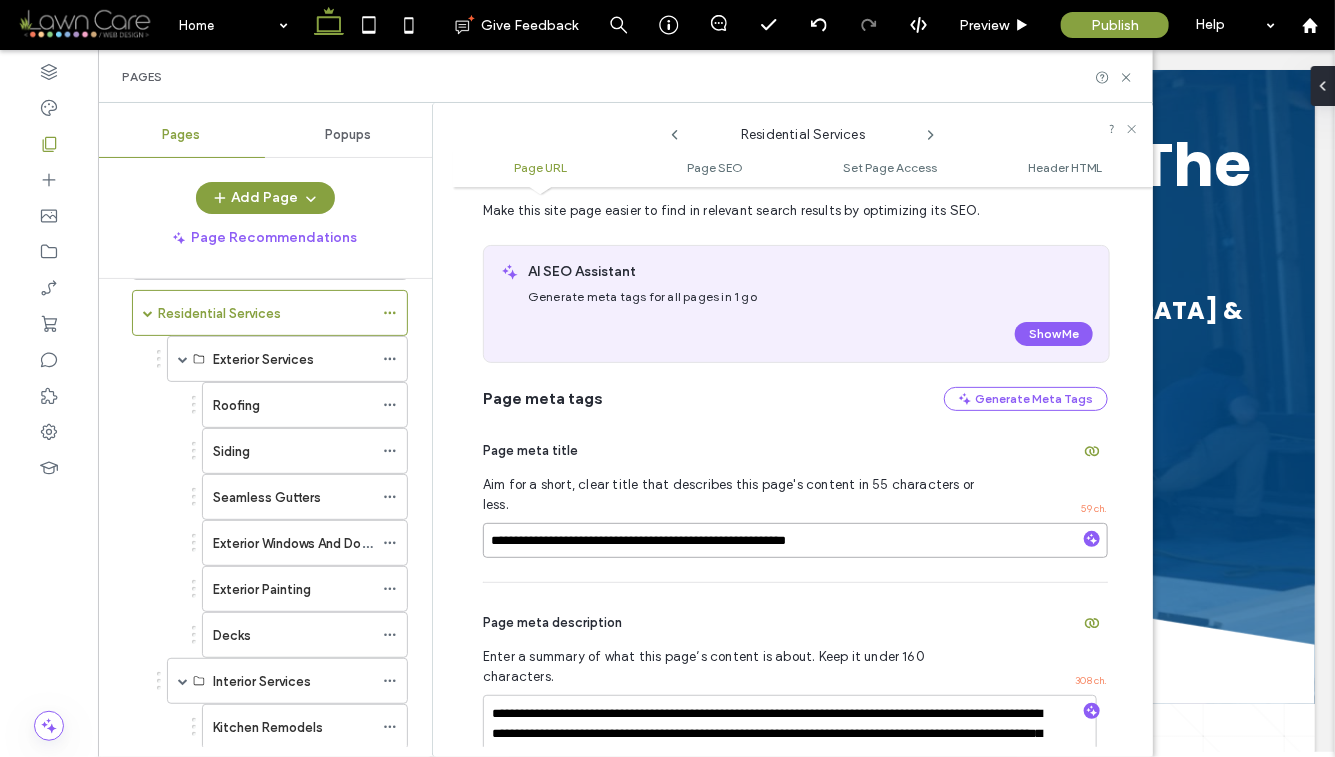 scroll, scrollTop: 60, scrollLeft: 0, axis: vertical 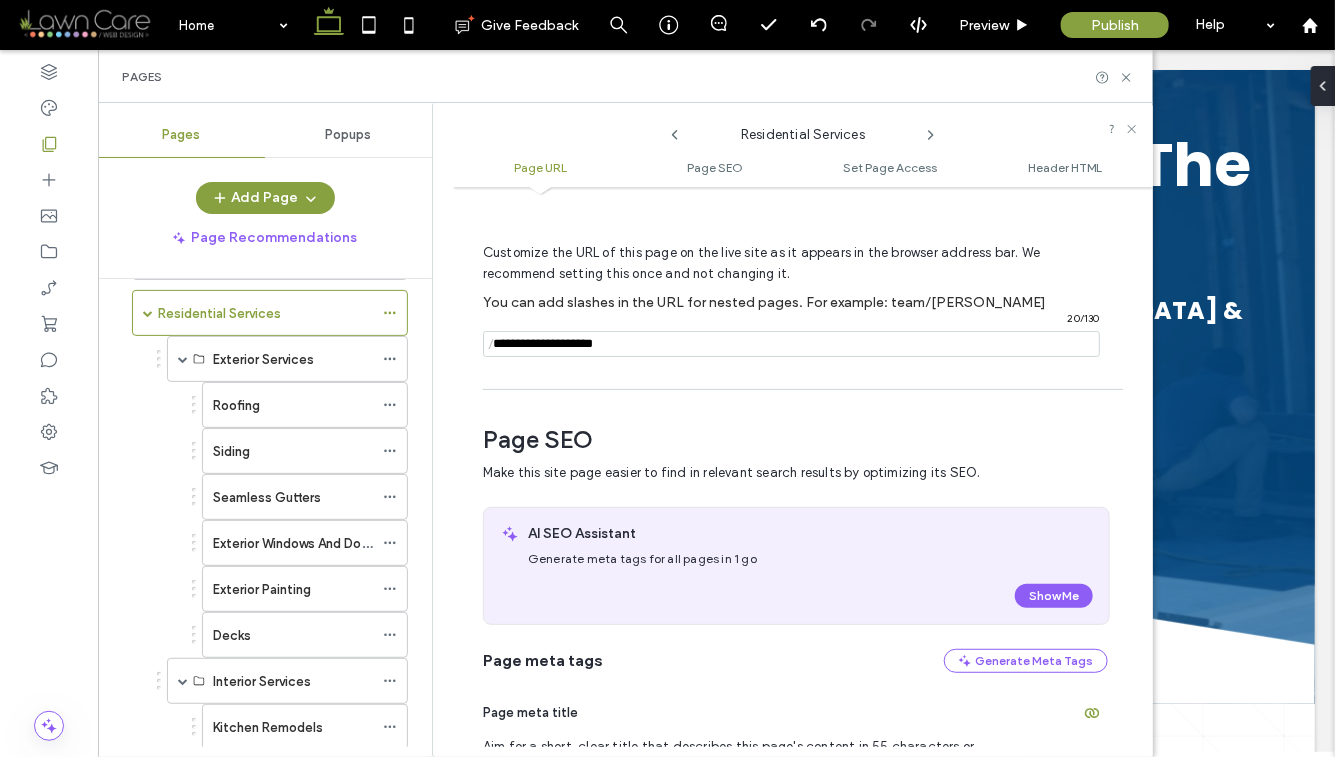 click 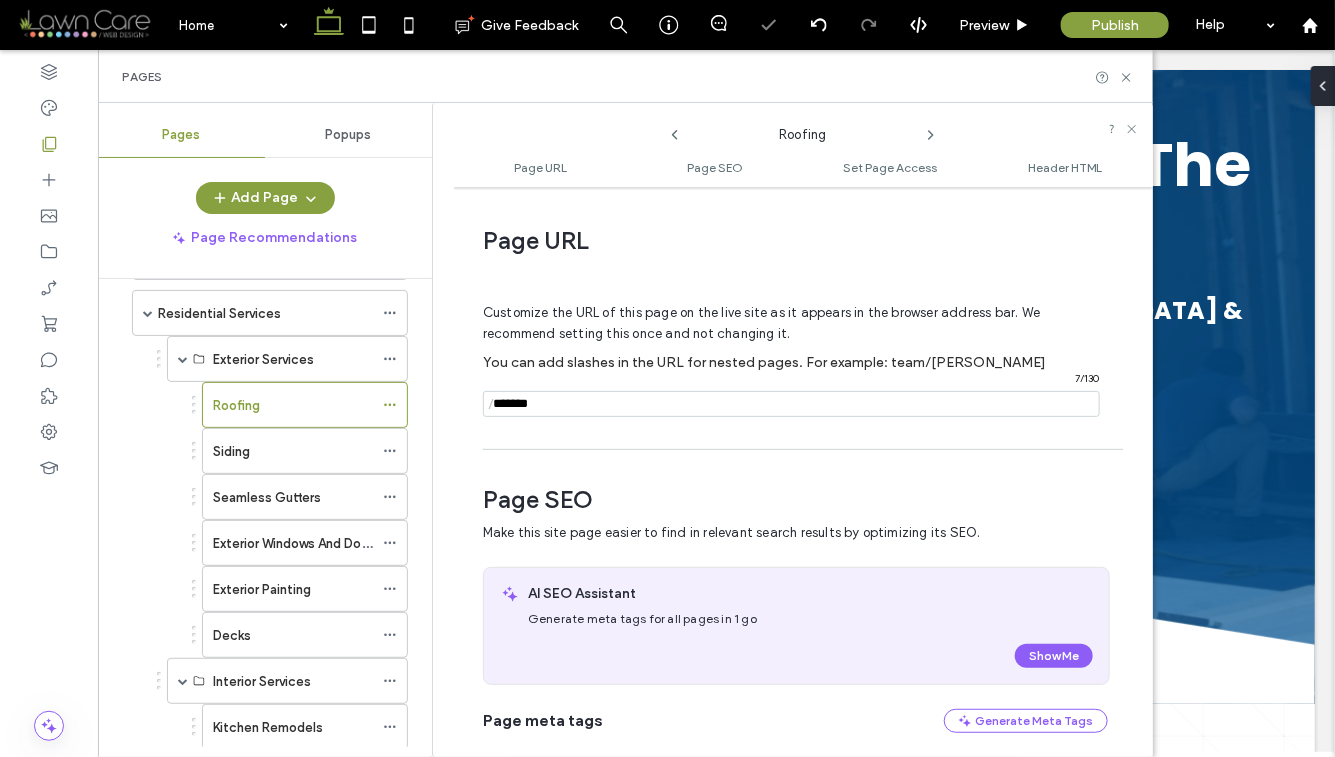 scroll, scrollTop: 282, scrollLeft: 0, axis: vertical 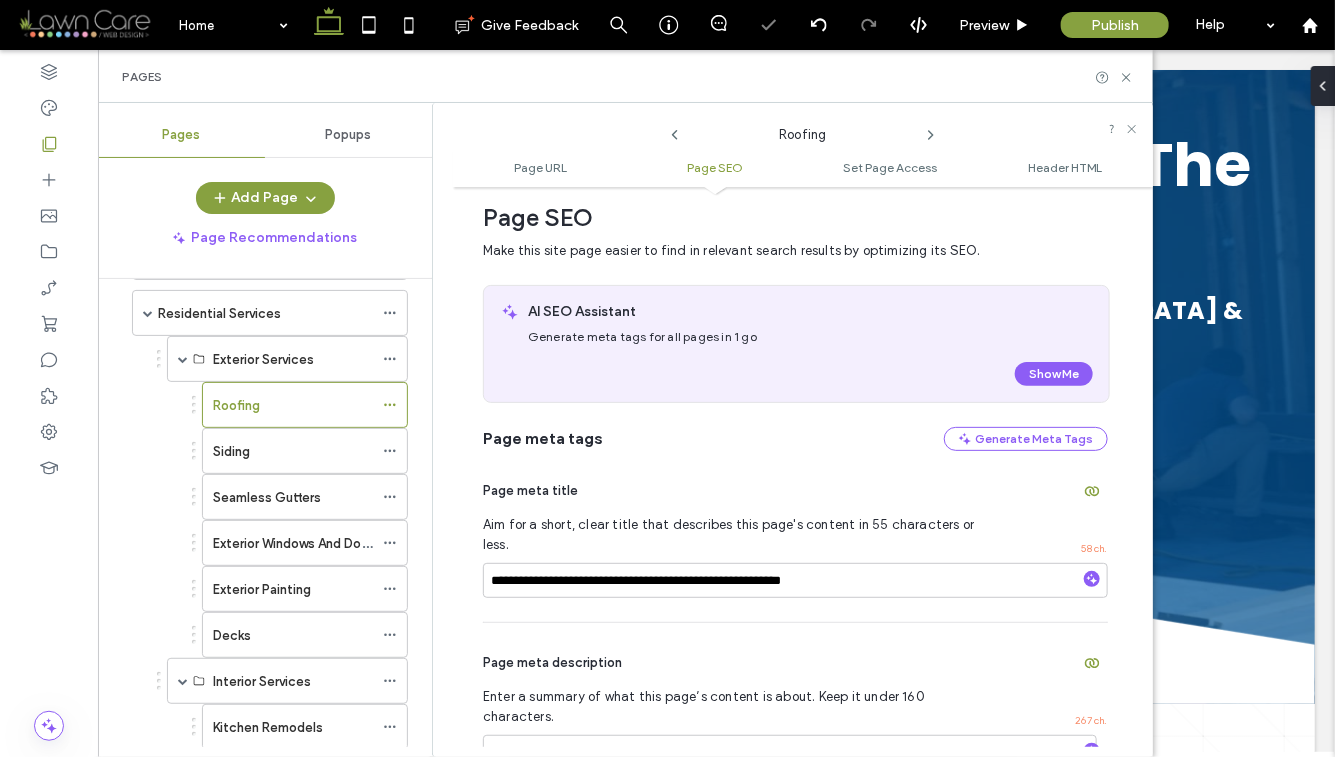 click 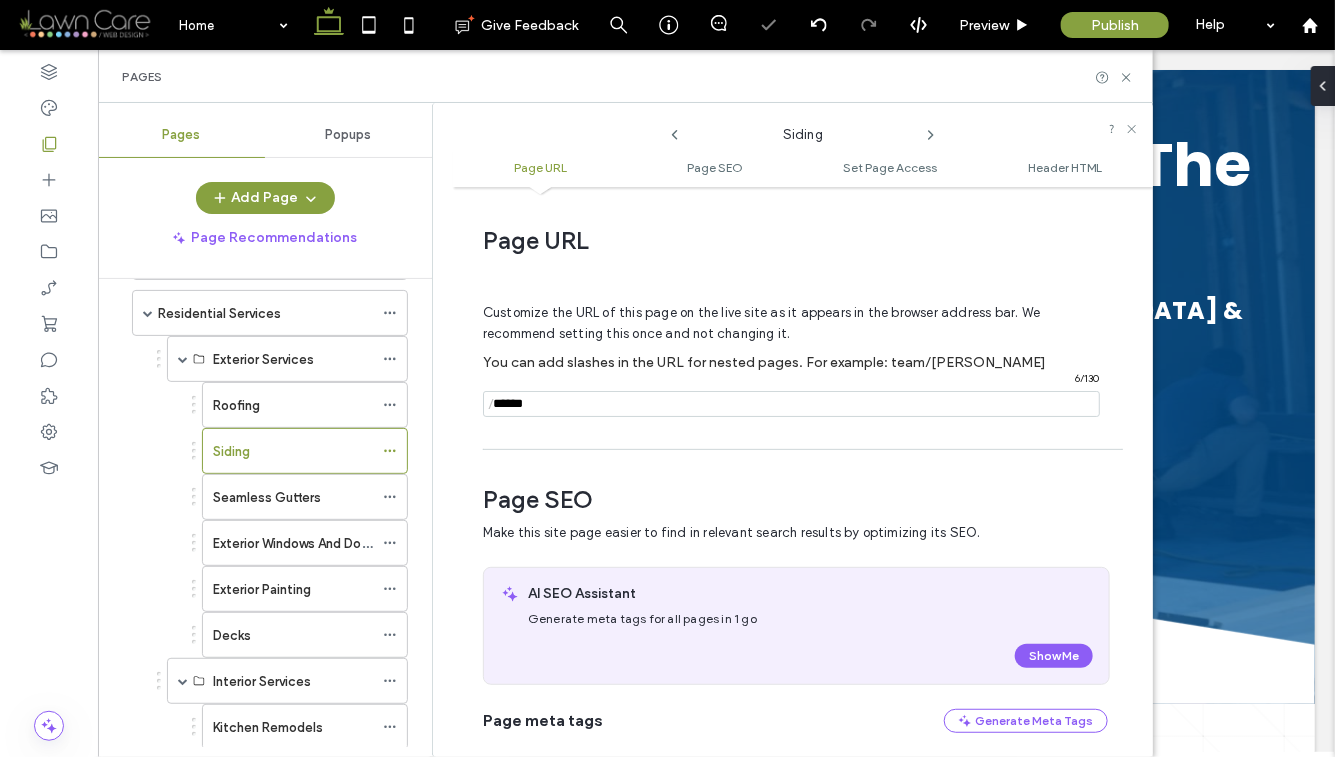 scroll, scrollTop: 282, scrollLeft: 0, axis: vertical 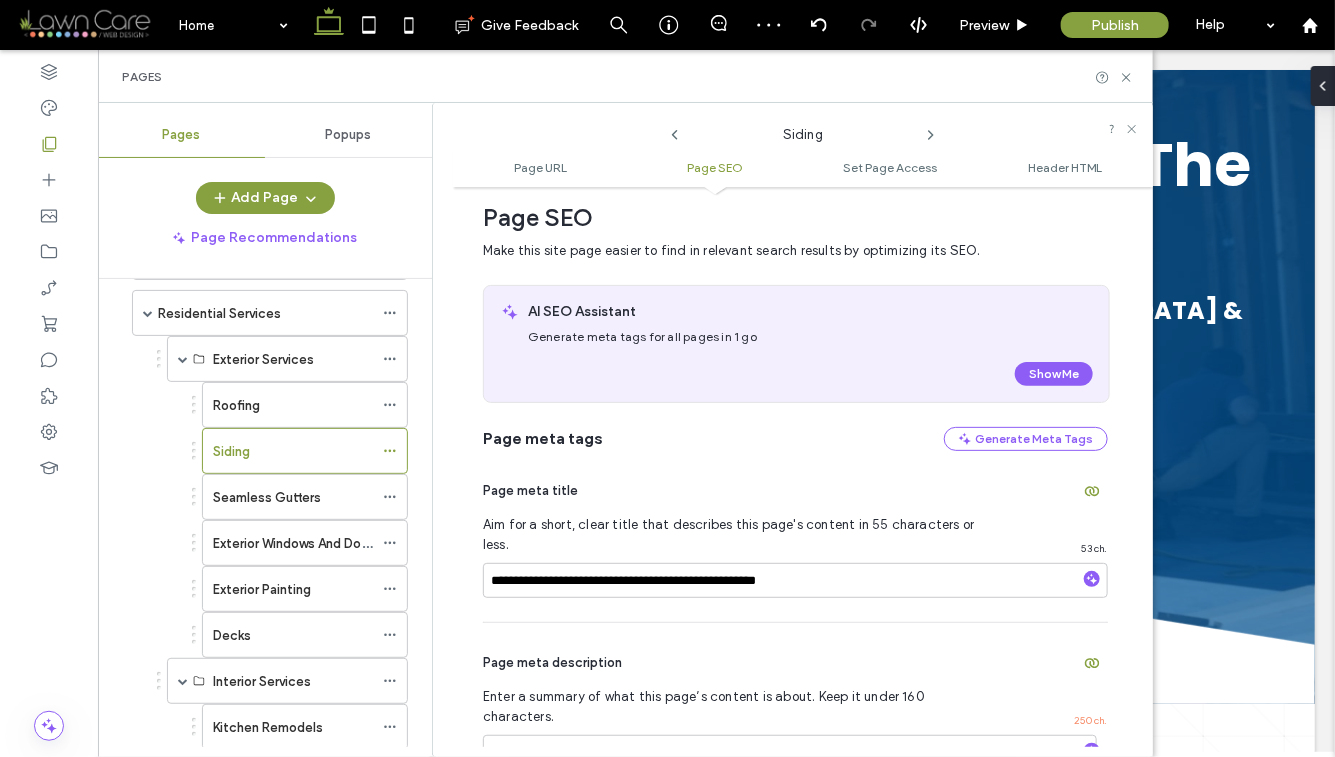click 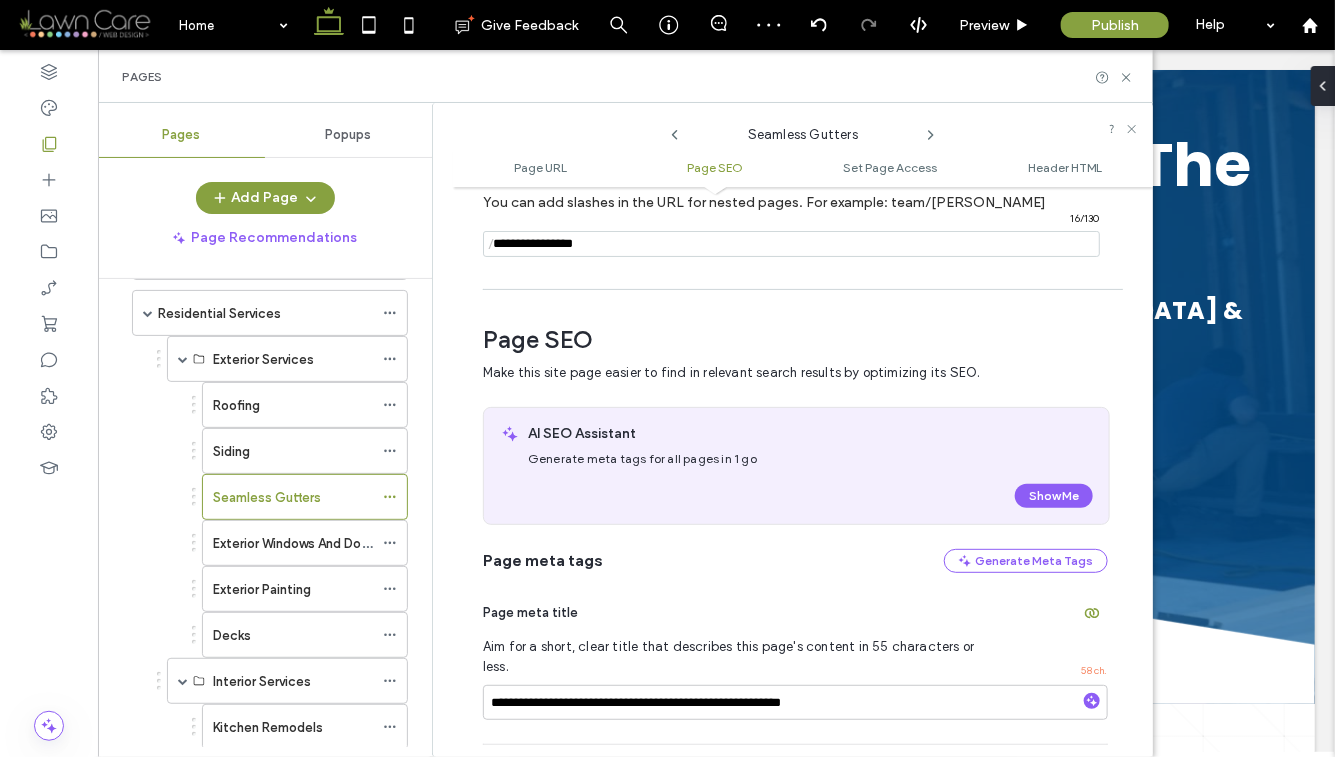 scroll, scrollTop: 282, scrollLeft: 0, axis: vertical 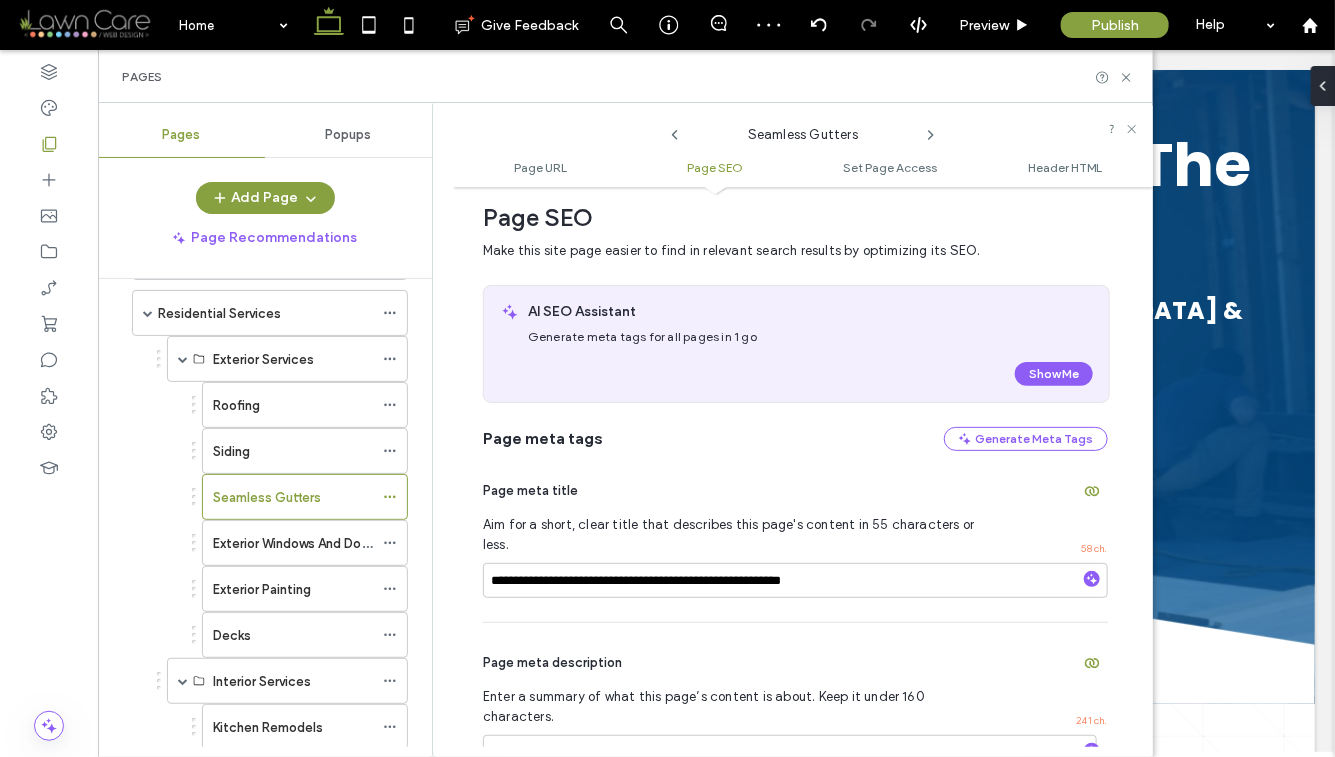 click 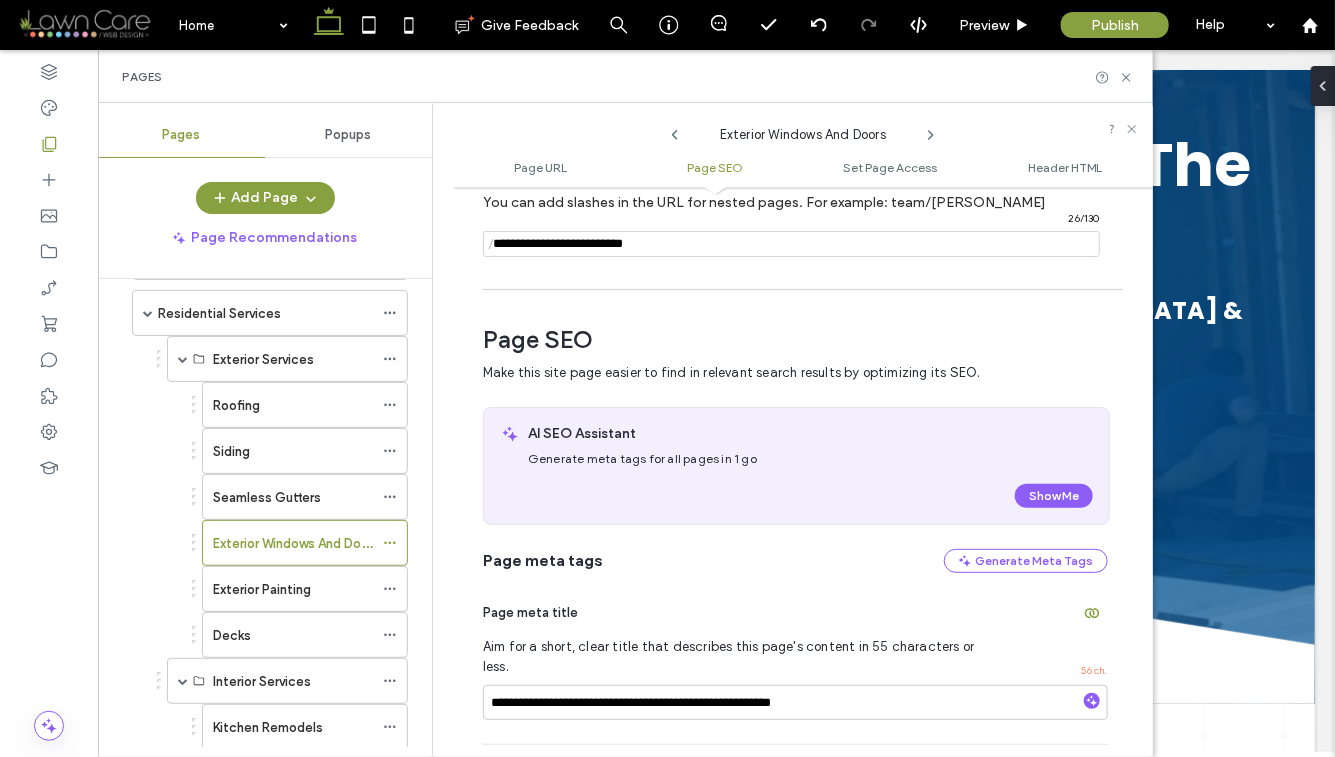 scroll, scrollTop: 282, scrollLeft: 0, axis: vertical 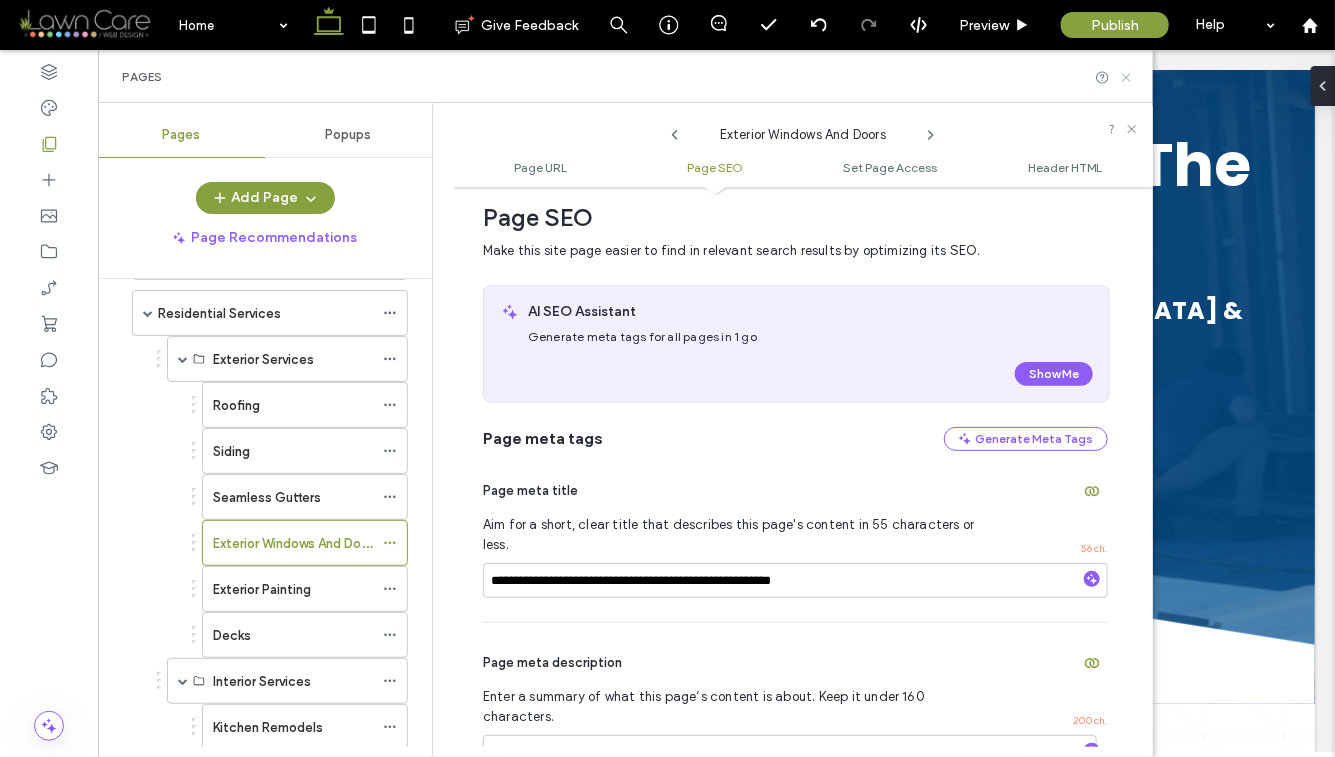 click 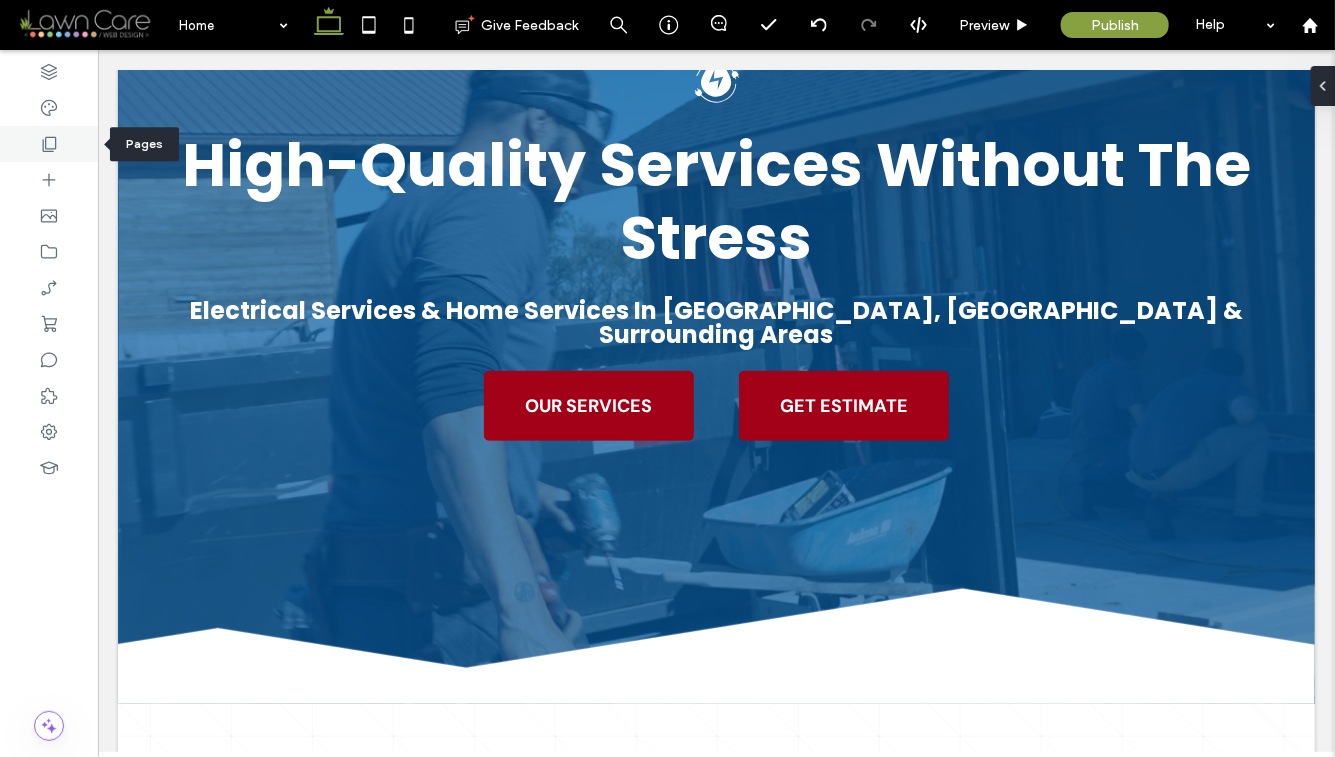 drag, startPoint x: 52, startPoint y: 140, endPoint x: 378, endPoint y: 160, distance: 326.6129 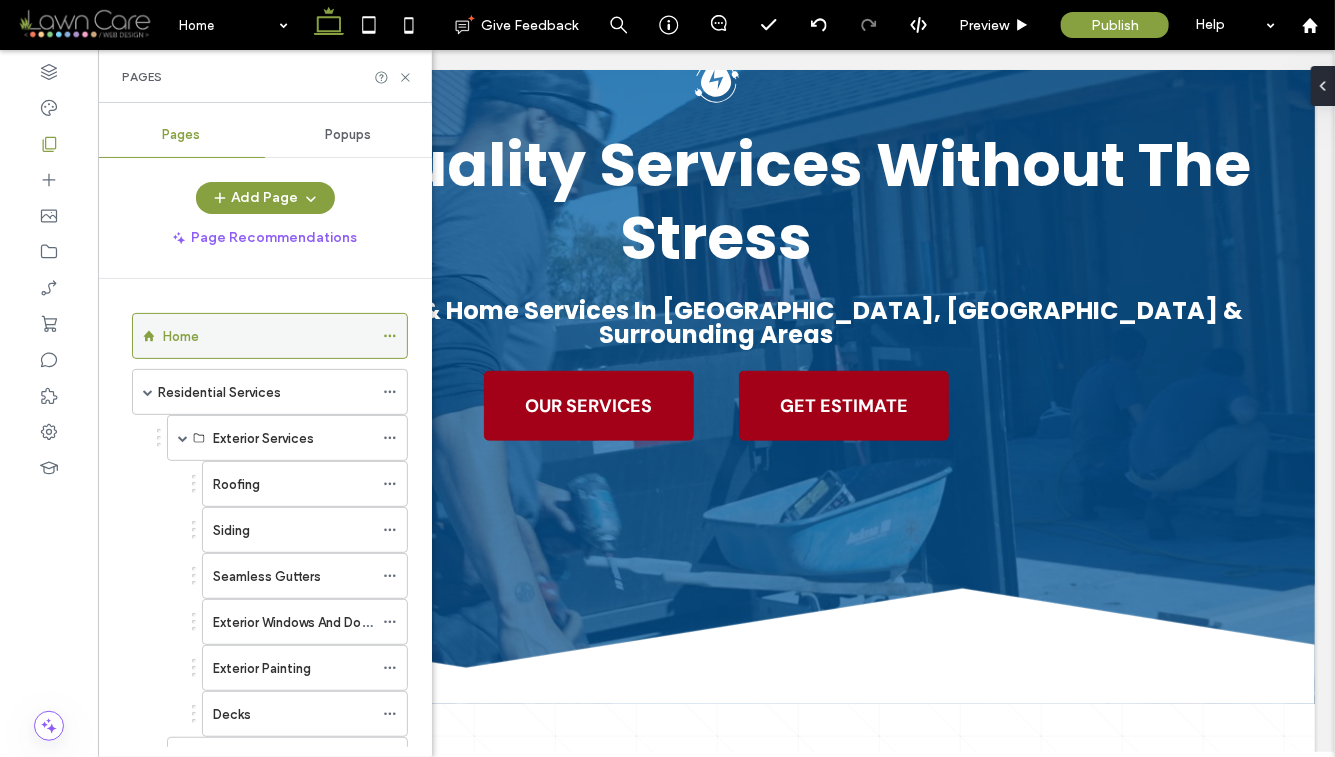 click 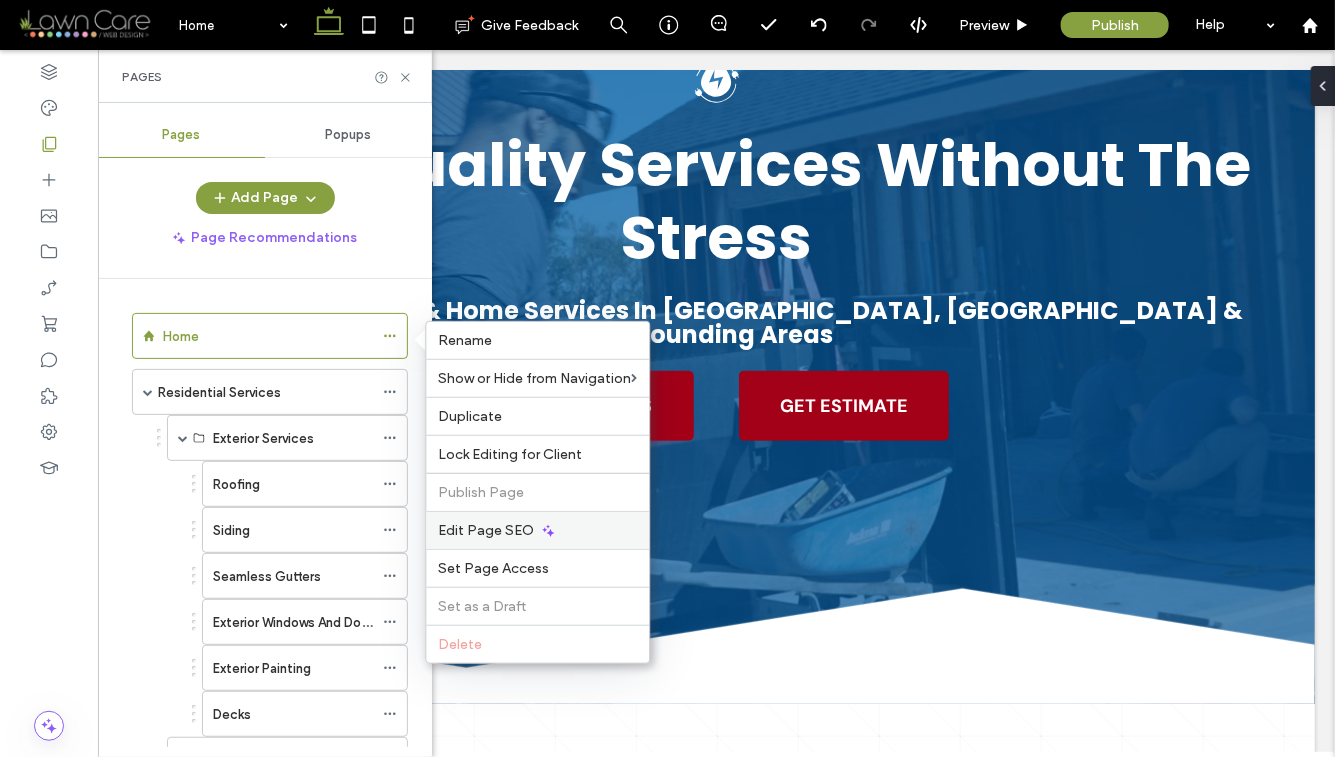 click on "Edit Page SEO" at bounding box center (486, 530) 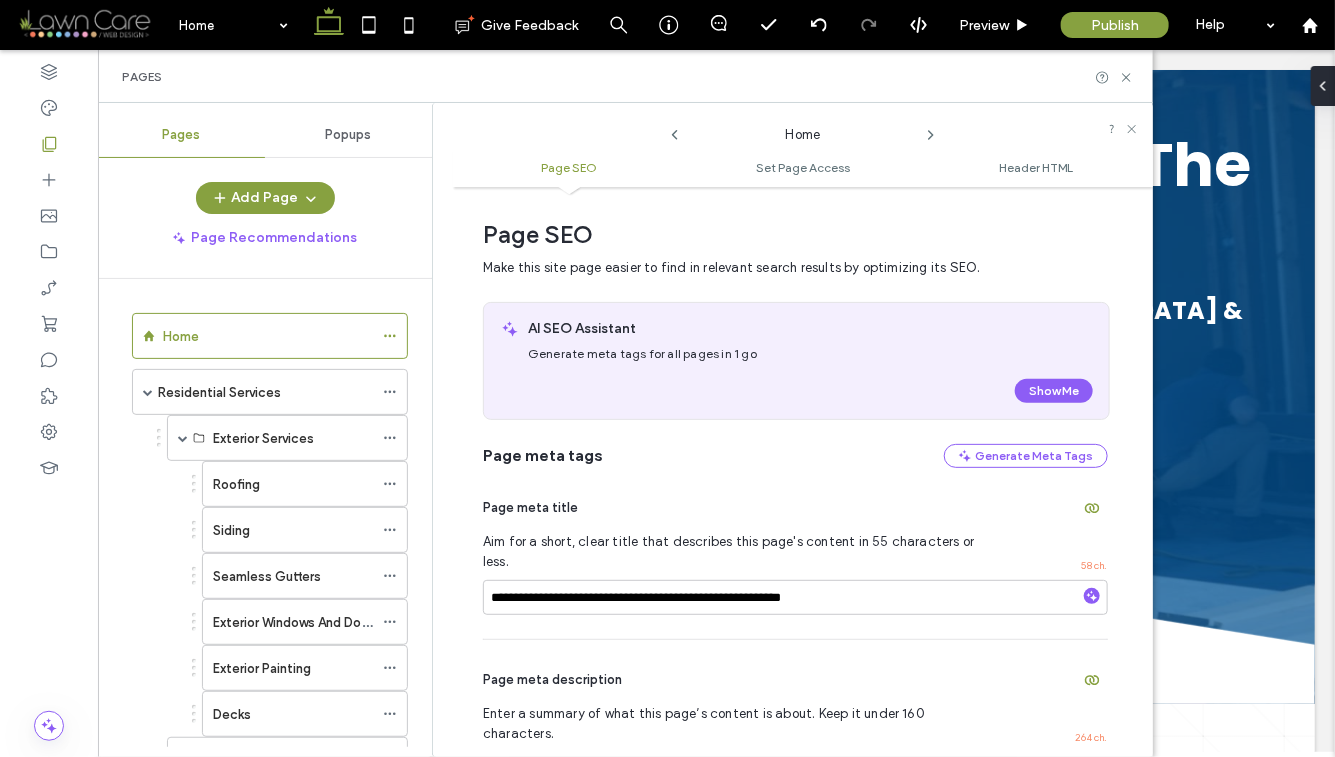 scroll, scrollTop: 0, scrollLeft: 0, axis: both 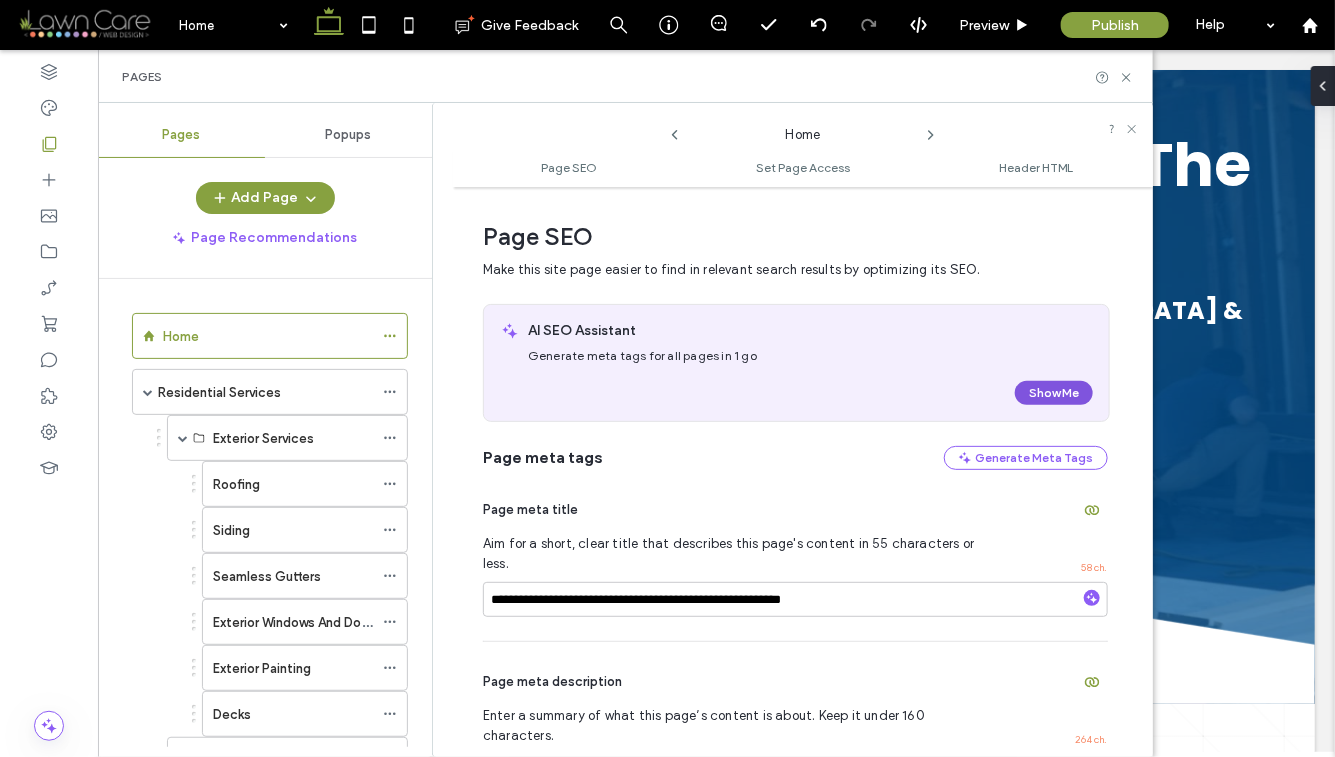 click on "Show Me" at bounding box center [1054, 393] 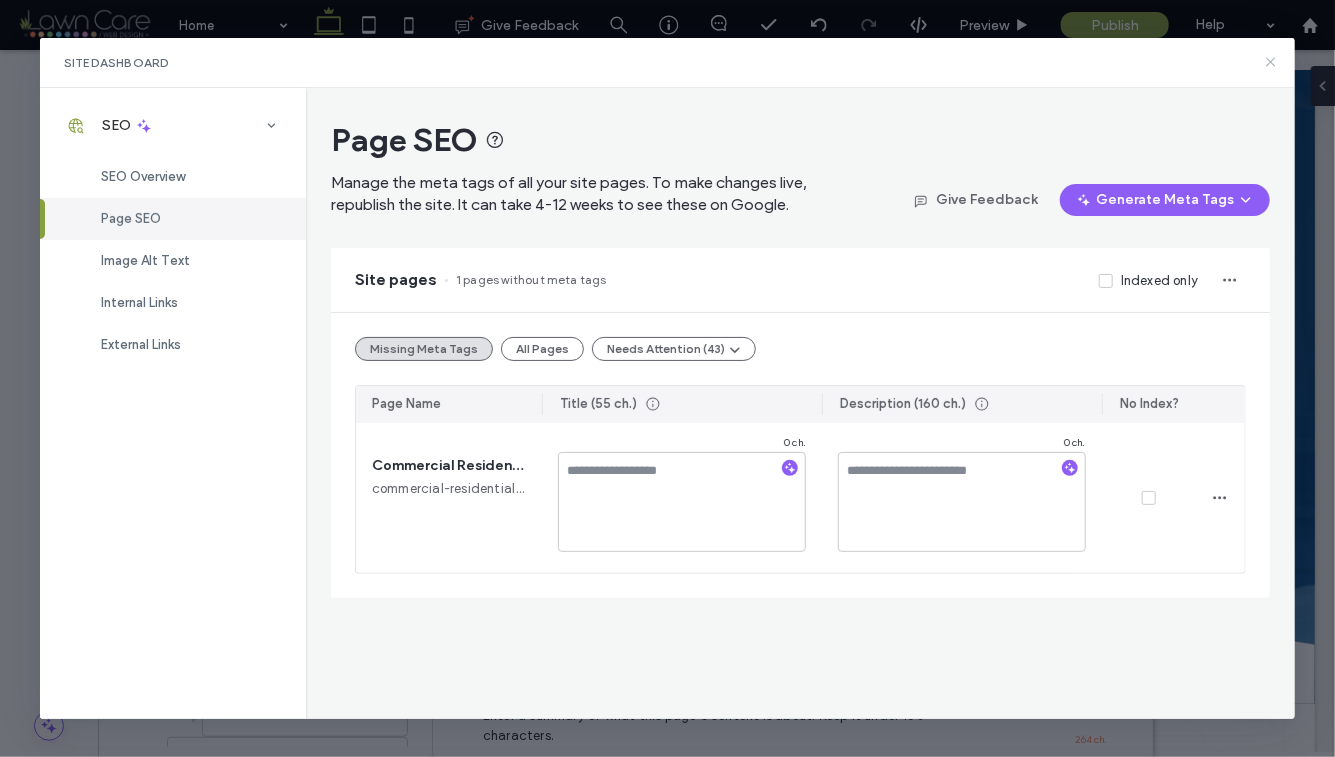 click 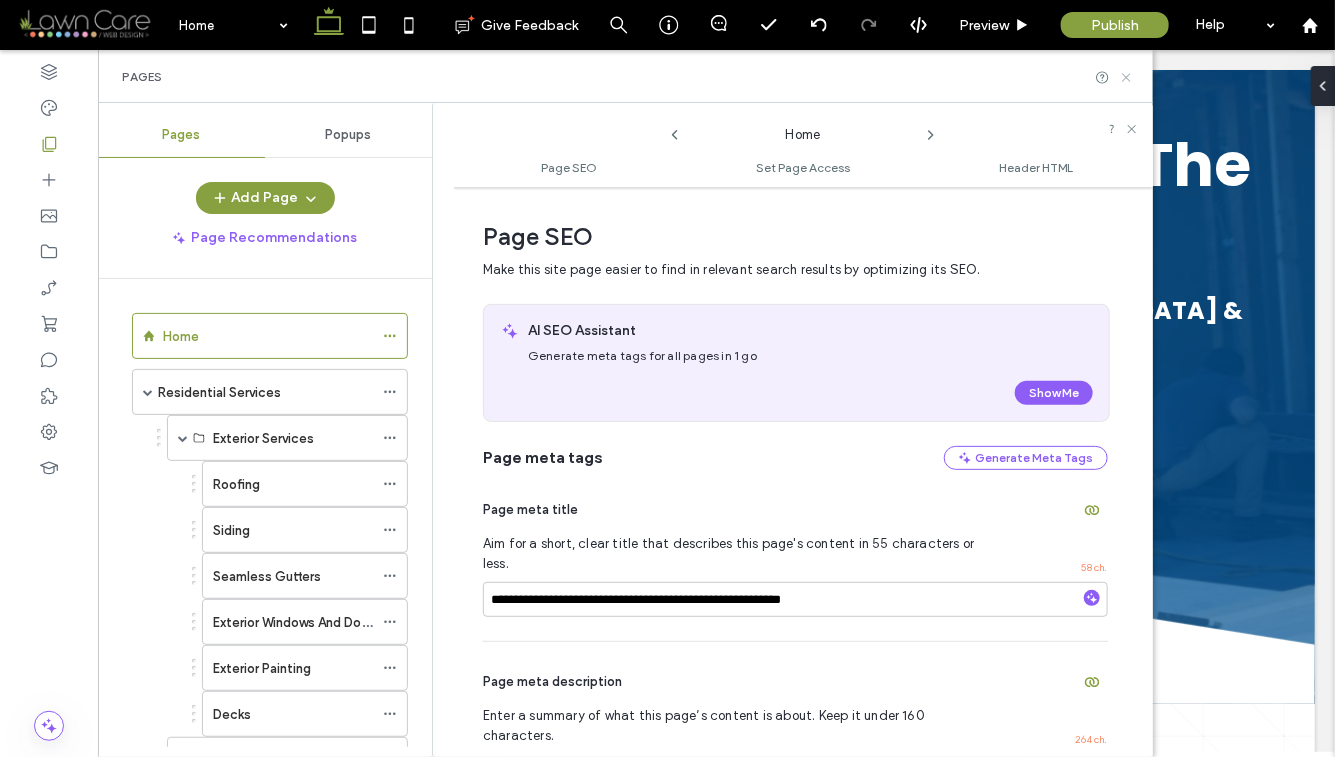 drag, startPoint x: 1024, startPoint y: 21, endPoint x: 1122, endPoint y: 72, distance: 110.47624 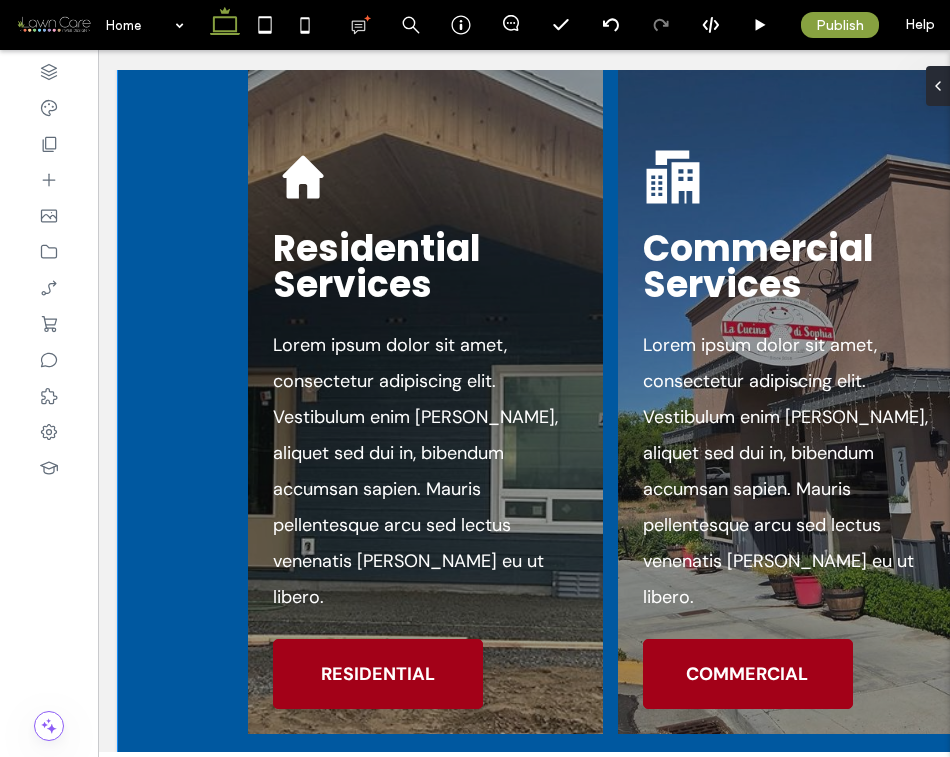 scroll, scrollTop: 3312, scrollLeft: 0, axis: vertical 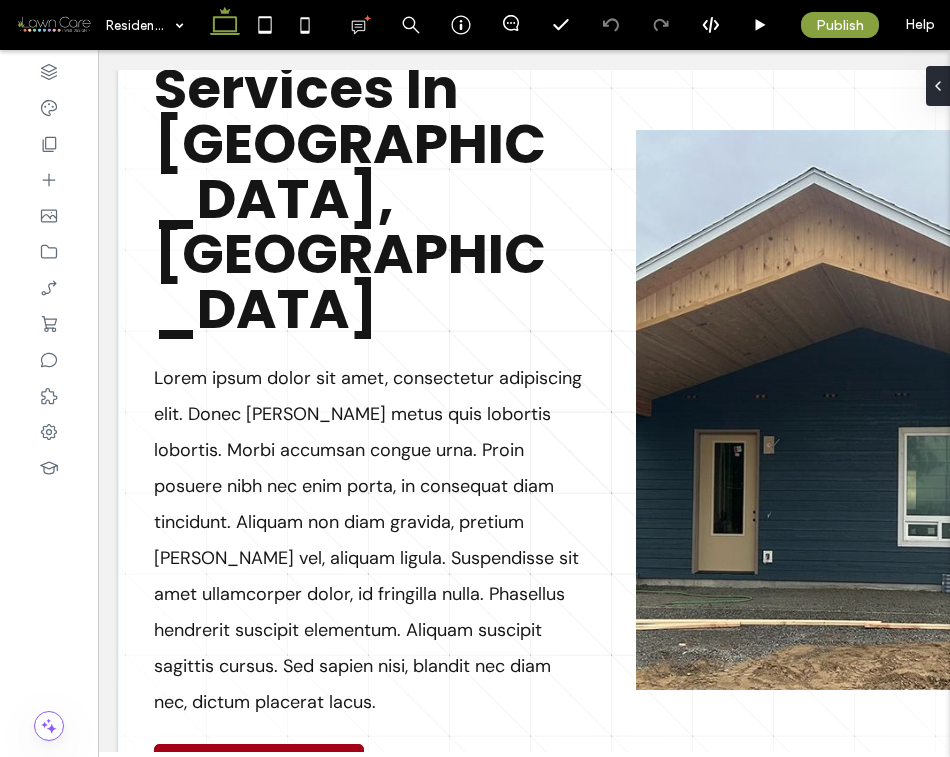 click on "Lorem ipsum dolor sit amet, consectetur adipiscing elit. Donec [PERSON_NAME] metus quis lobortis lobortis. Morbi accumsan congue urna. Proin posuere nibh nec enim porta, in consequat diam tincidunt. Aliquam non diam gravida, pretium [PERSON_NAME] vel, aliquam ligula. Suspendisse sit amet ullamcorper dolor, id fringilla nulla. Phasellus hendrerit suscipit elementum. Aliquam suscipit sagittis cursus. Sed sapien nisi, blandit nec diam nec, dictum placerat lacus." at bounding box center (368, 540) 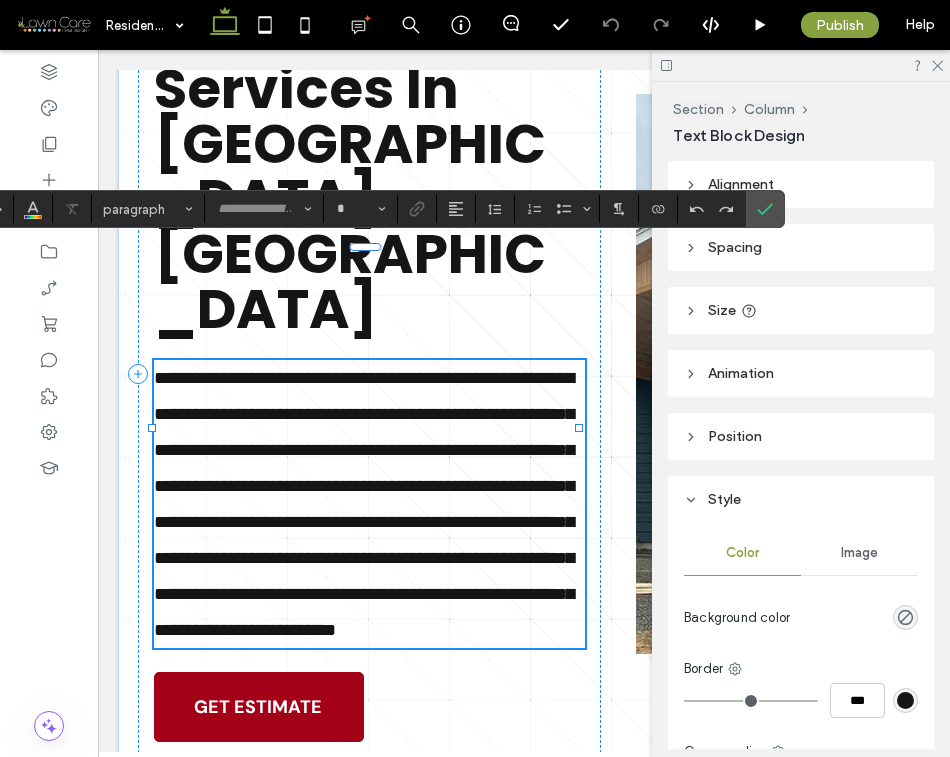 type on "*******" 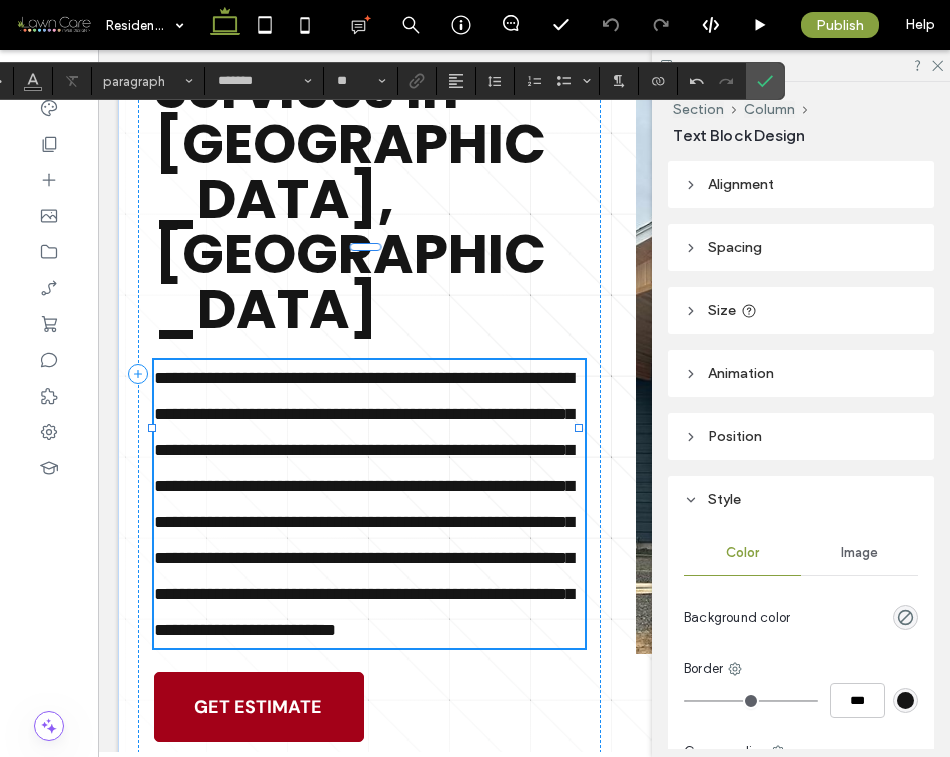 scroll, scrollTop: 0, scrollLeft: 0, axis: both 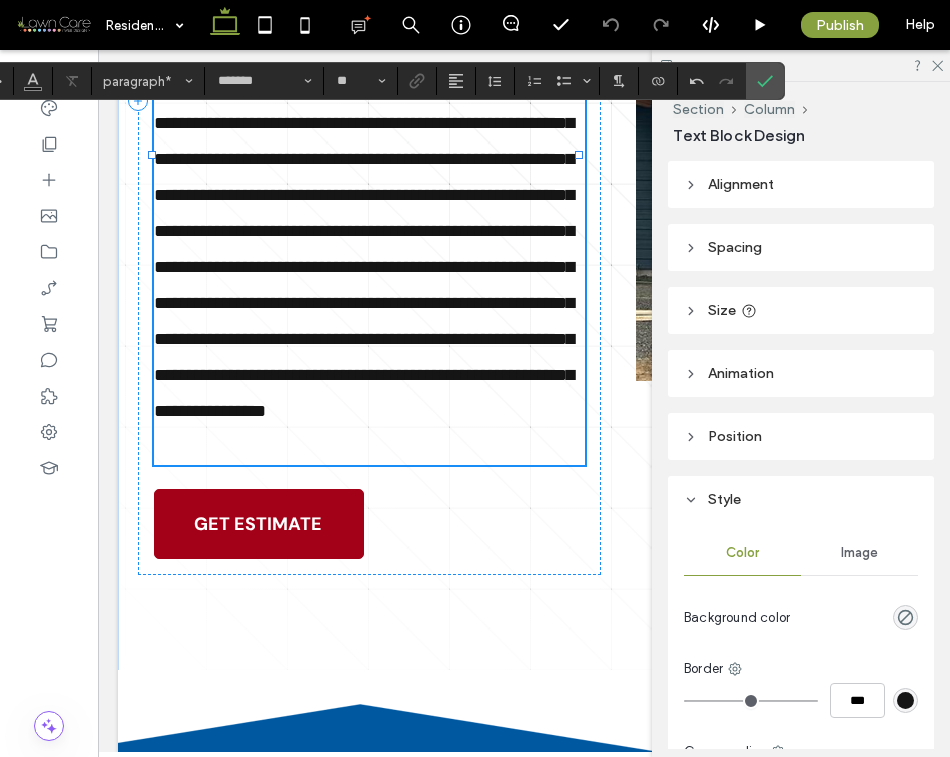 click at bounding box center [369, 447] 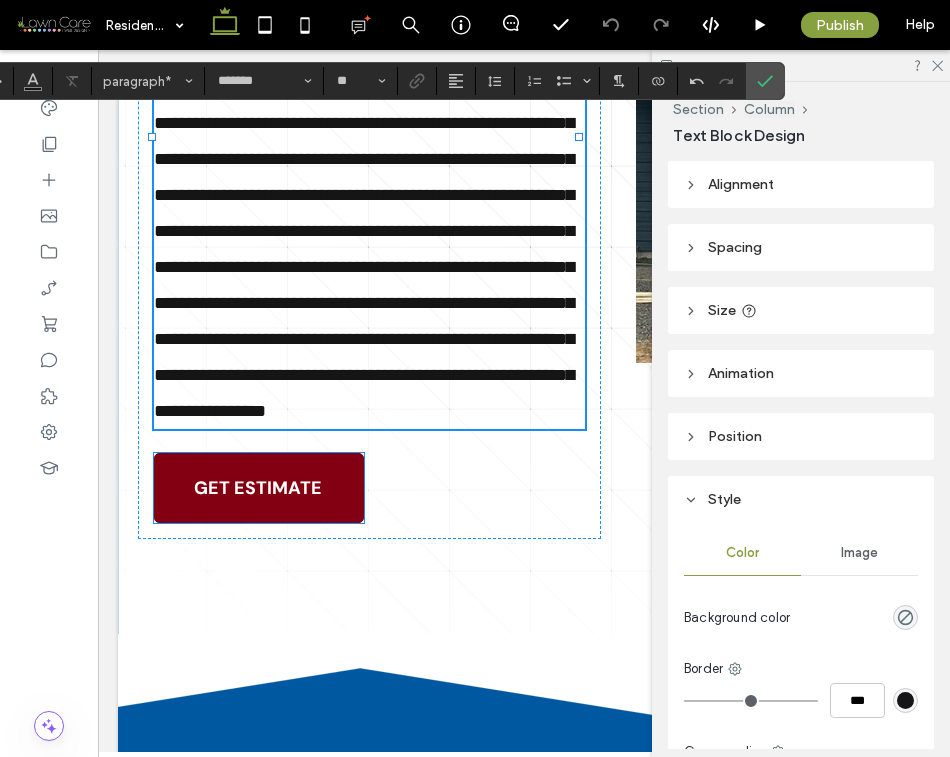 type 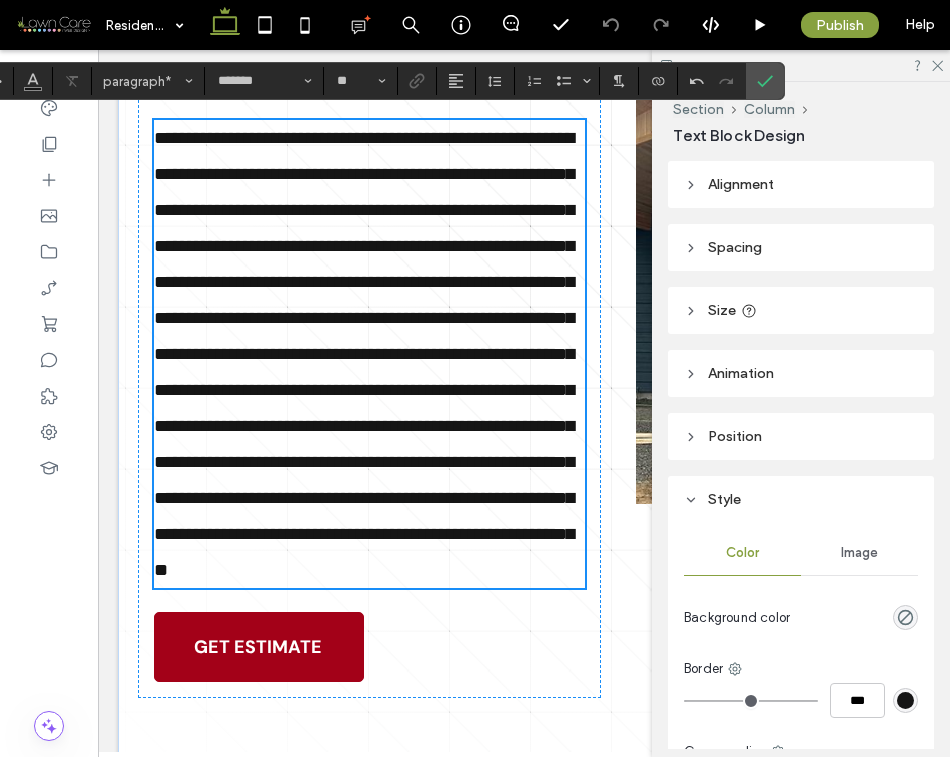 scroll, scrollTop: 923, scrollLeft: 0, axis: vertical 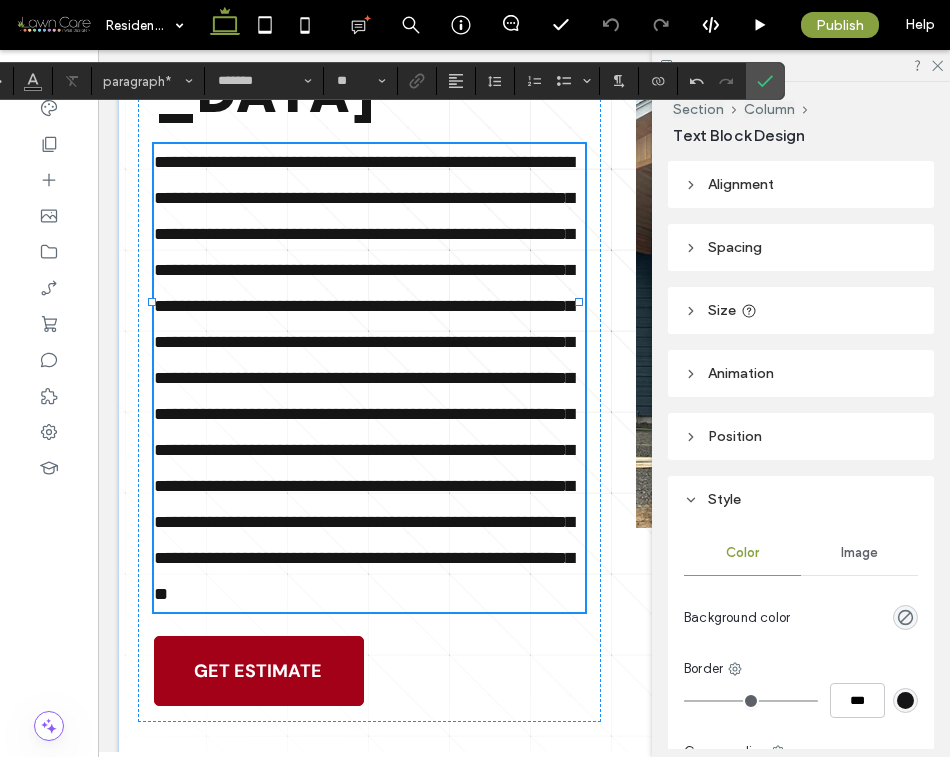 click on "**********" at bounding box center [364, 378] 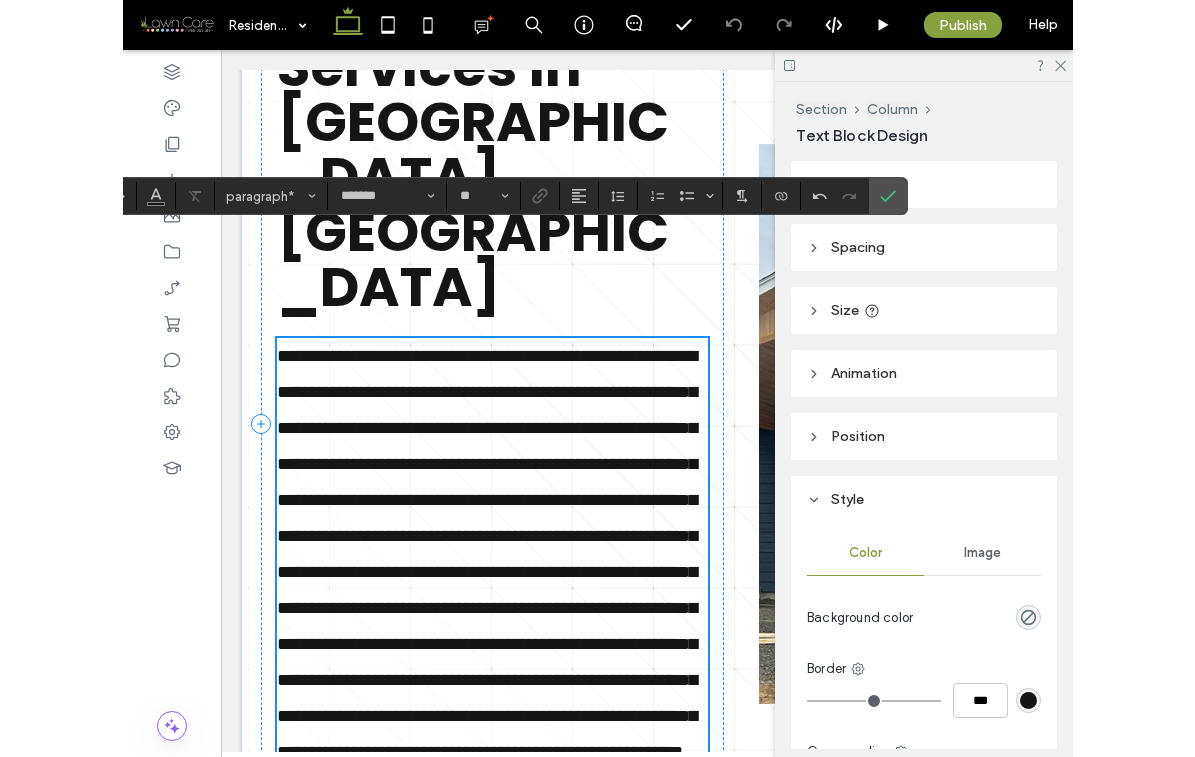 scroll, scrollTop: 720, scrollLeft: 0, axis: vertical 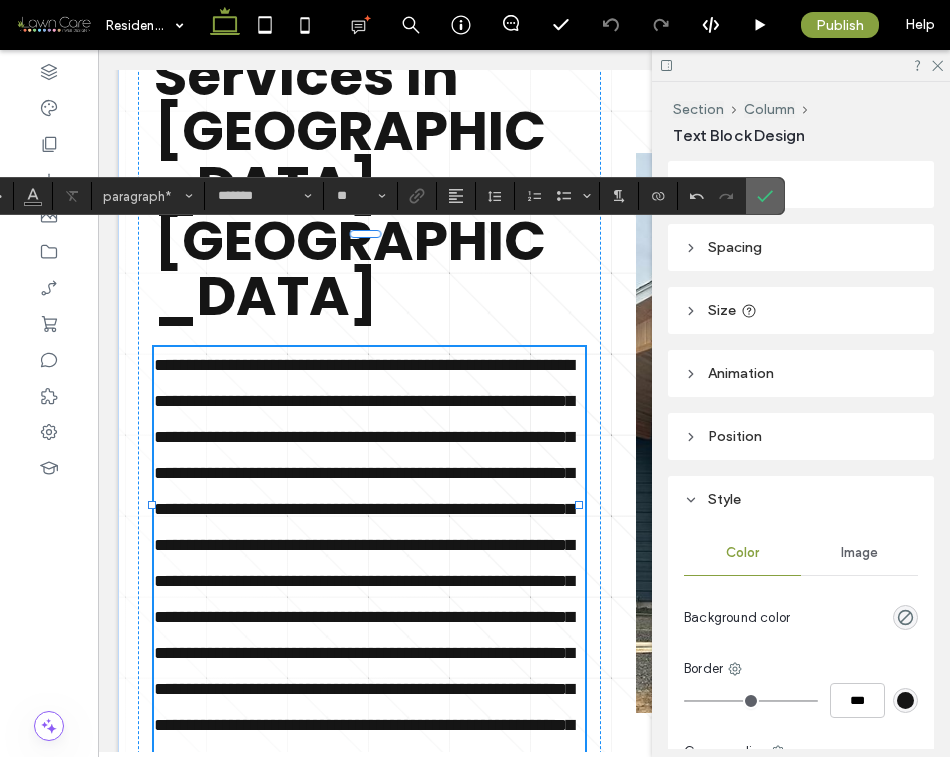 click 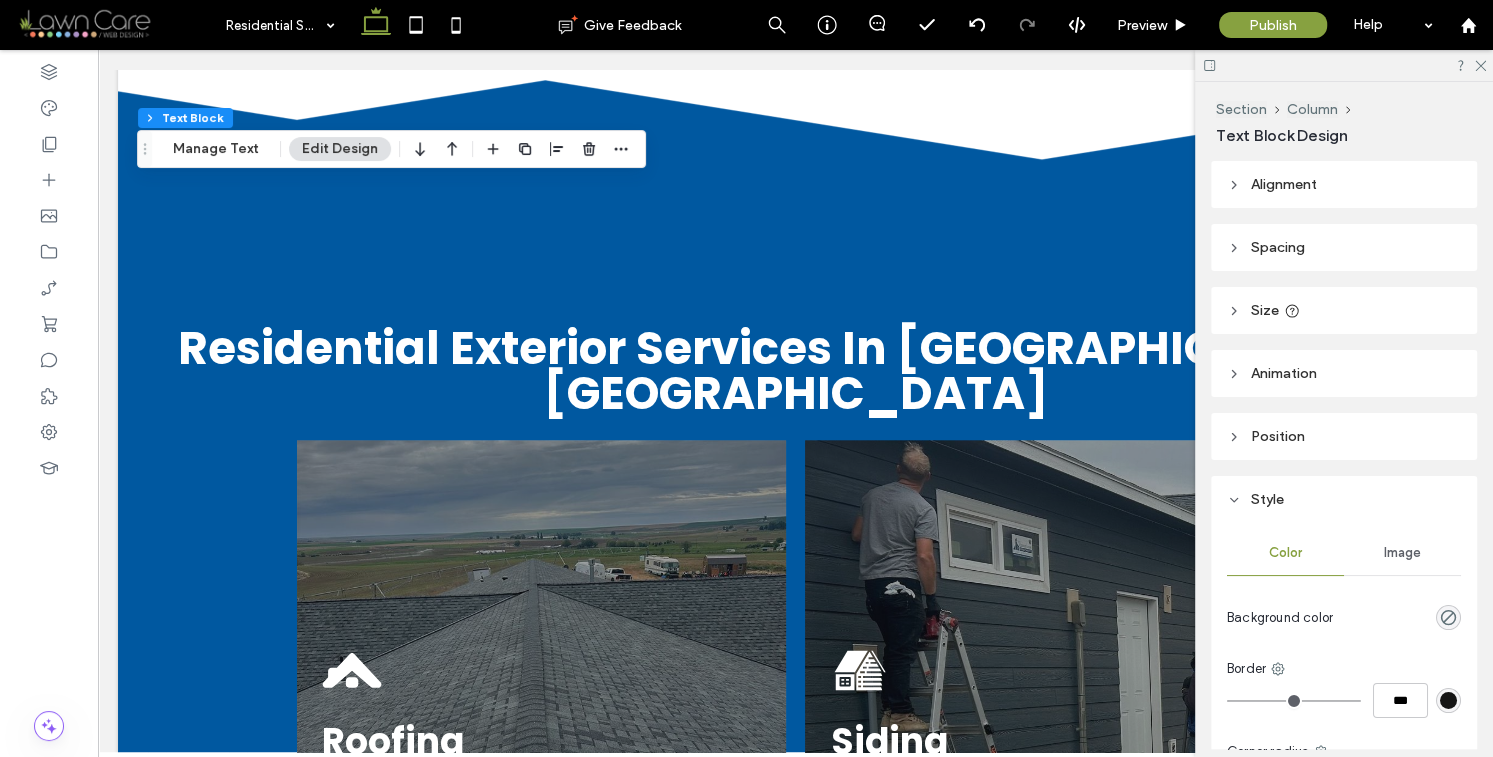 scroll, scrollTop: 368, scrollLeft: 0, axis: vertical 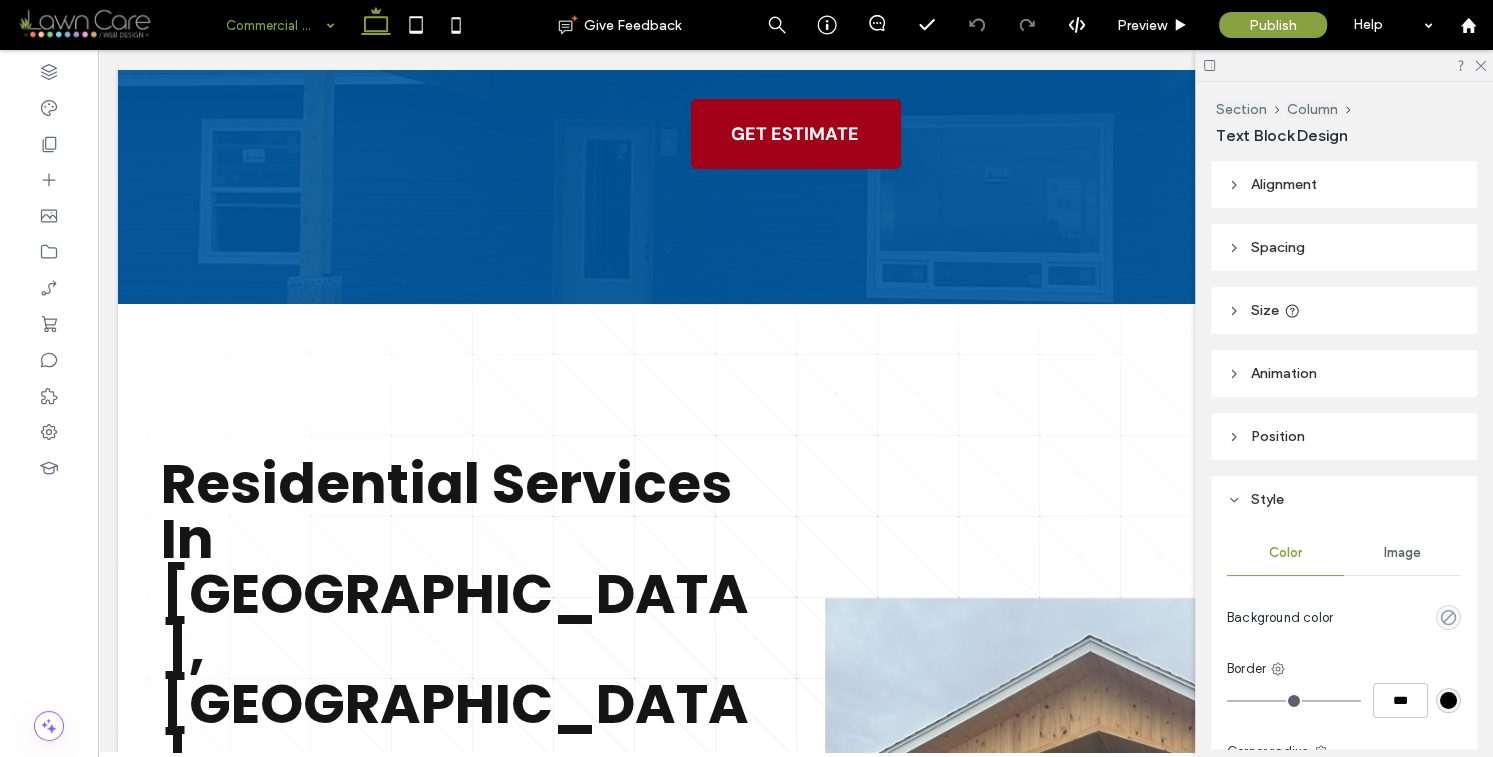 type on "*******" 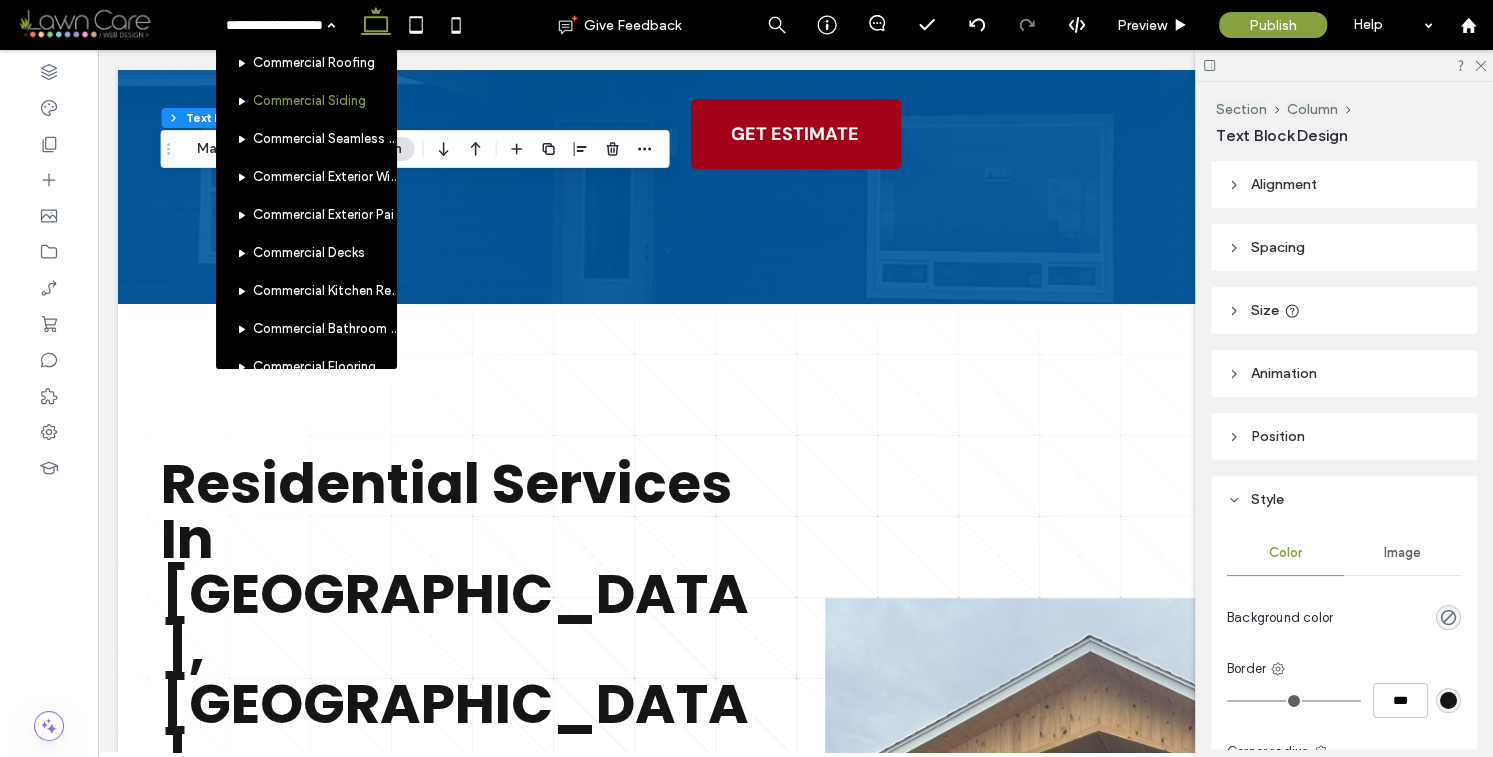 scroll, scrollTop: 581, scrollLeft: 0, axis: vertical 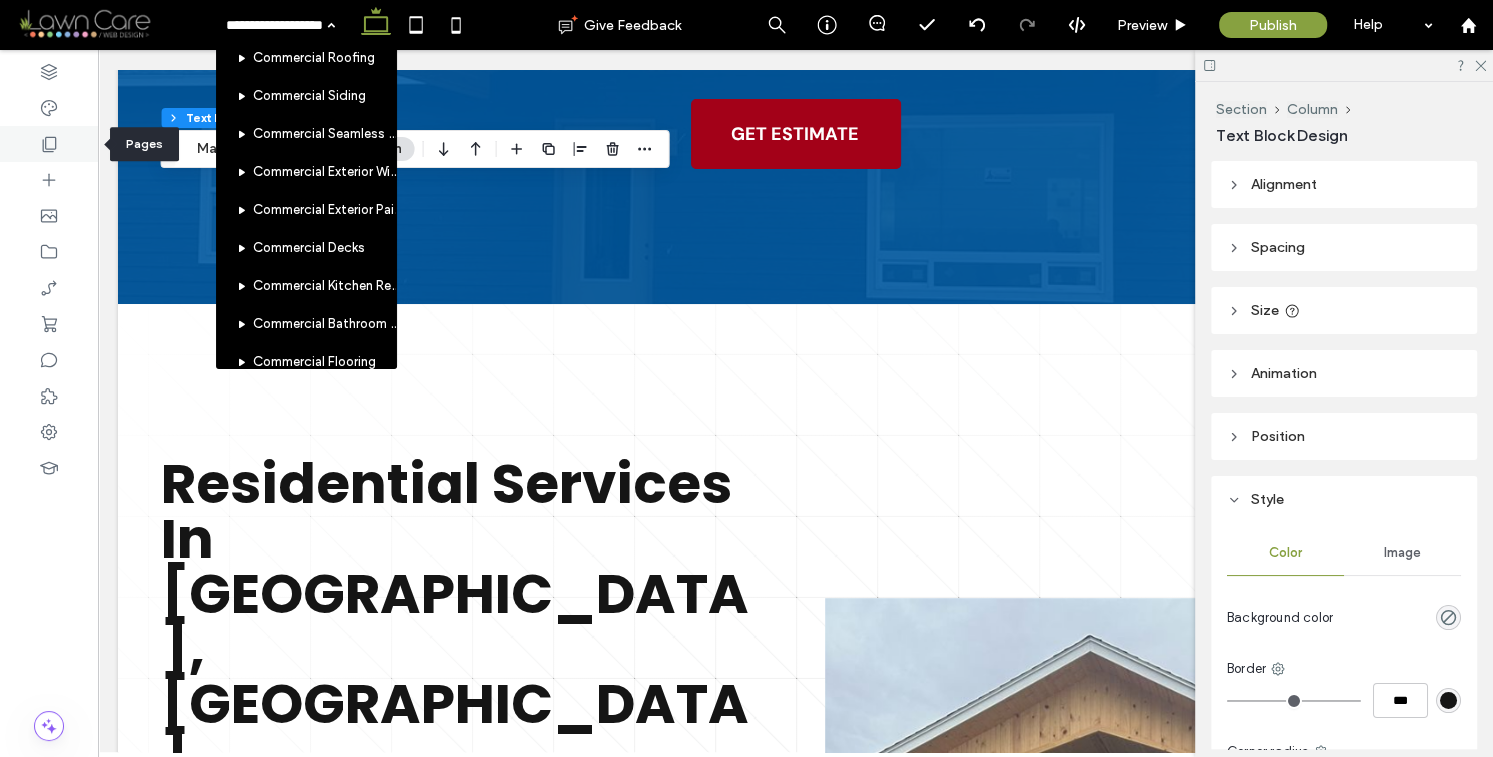 click 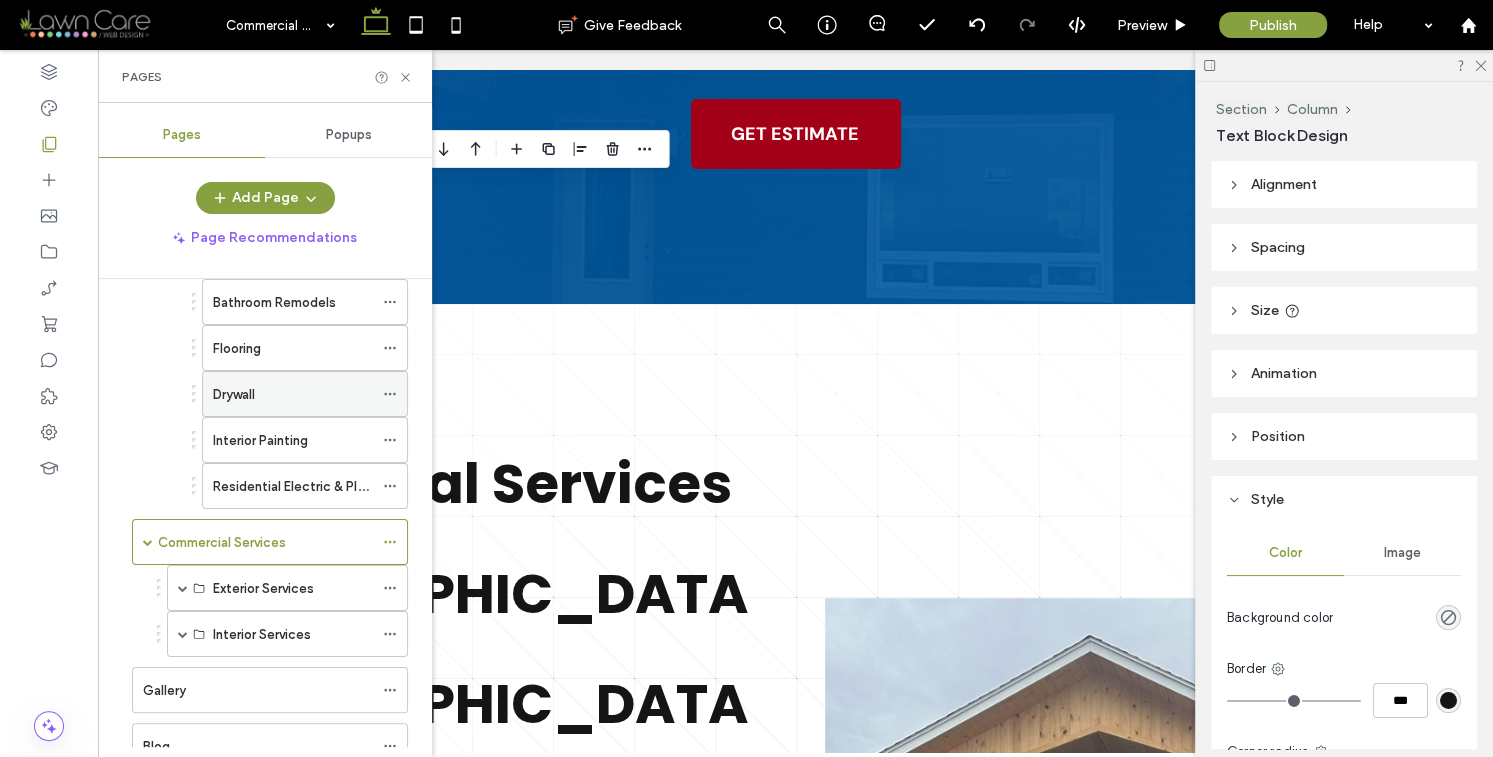 scroll, scrollTop: 580, scrollLeft: 0, axis: vertical 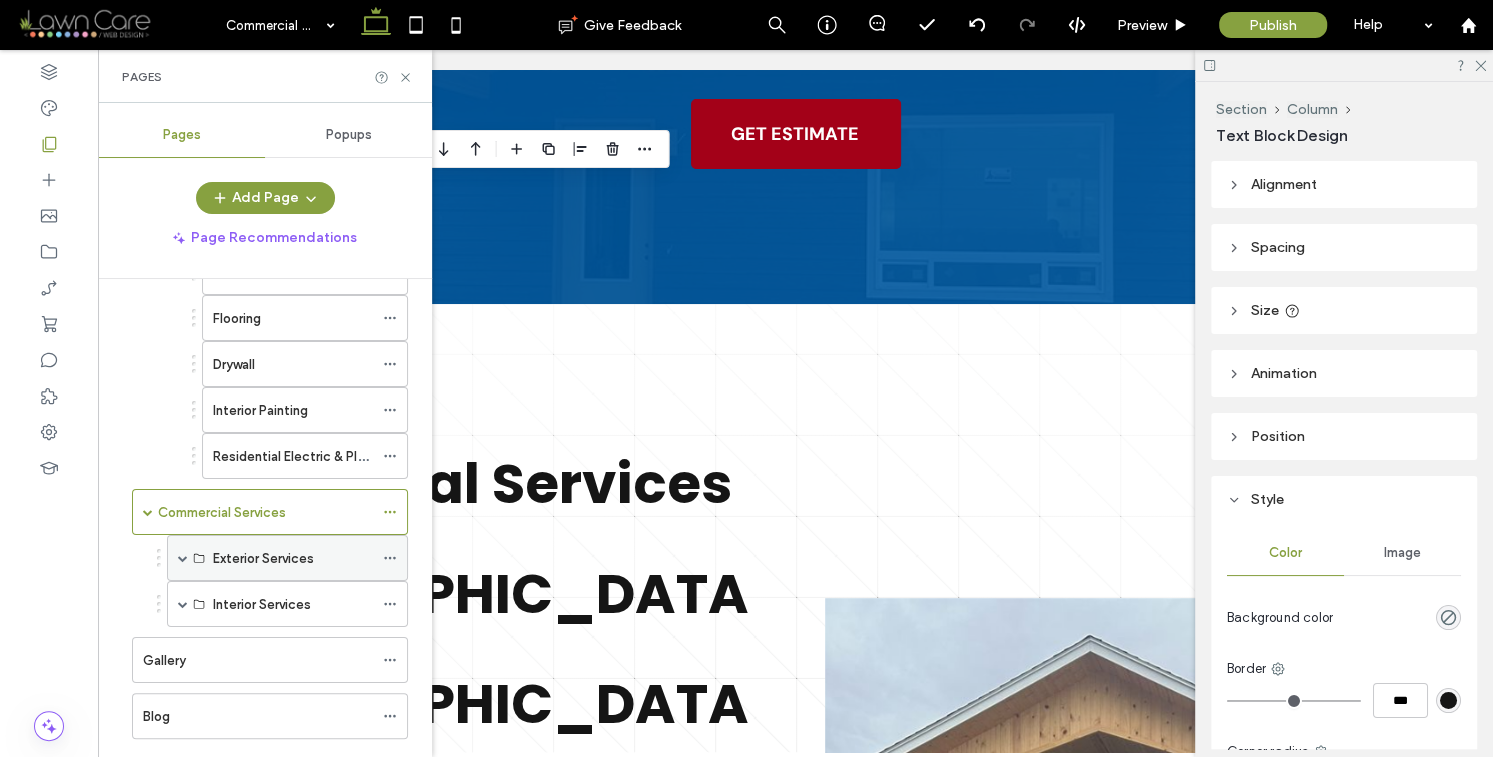 click at bounding box center [183, 558] 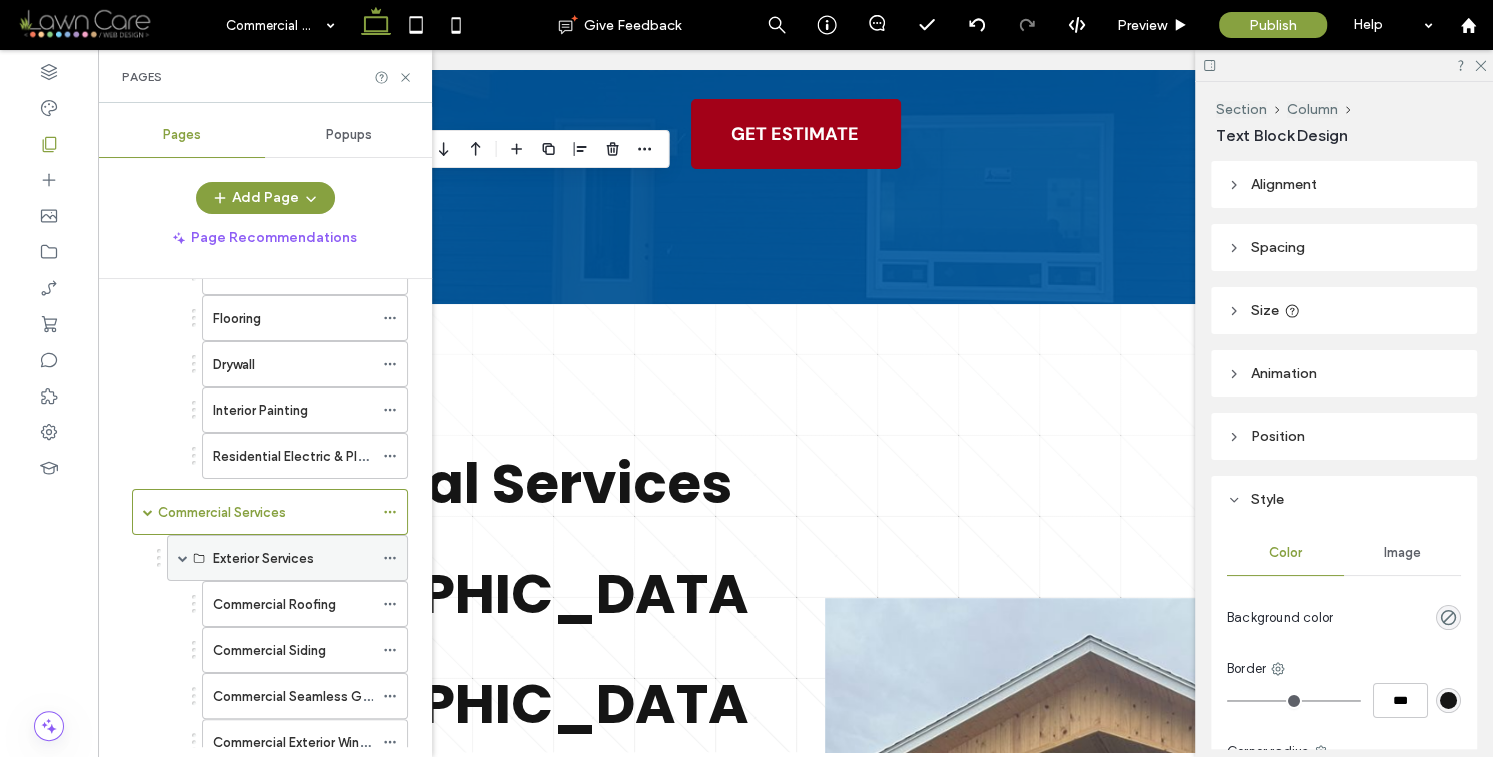 click on "Exterior Services" at bounding box center (263, 558) 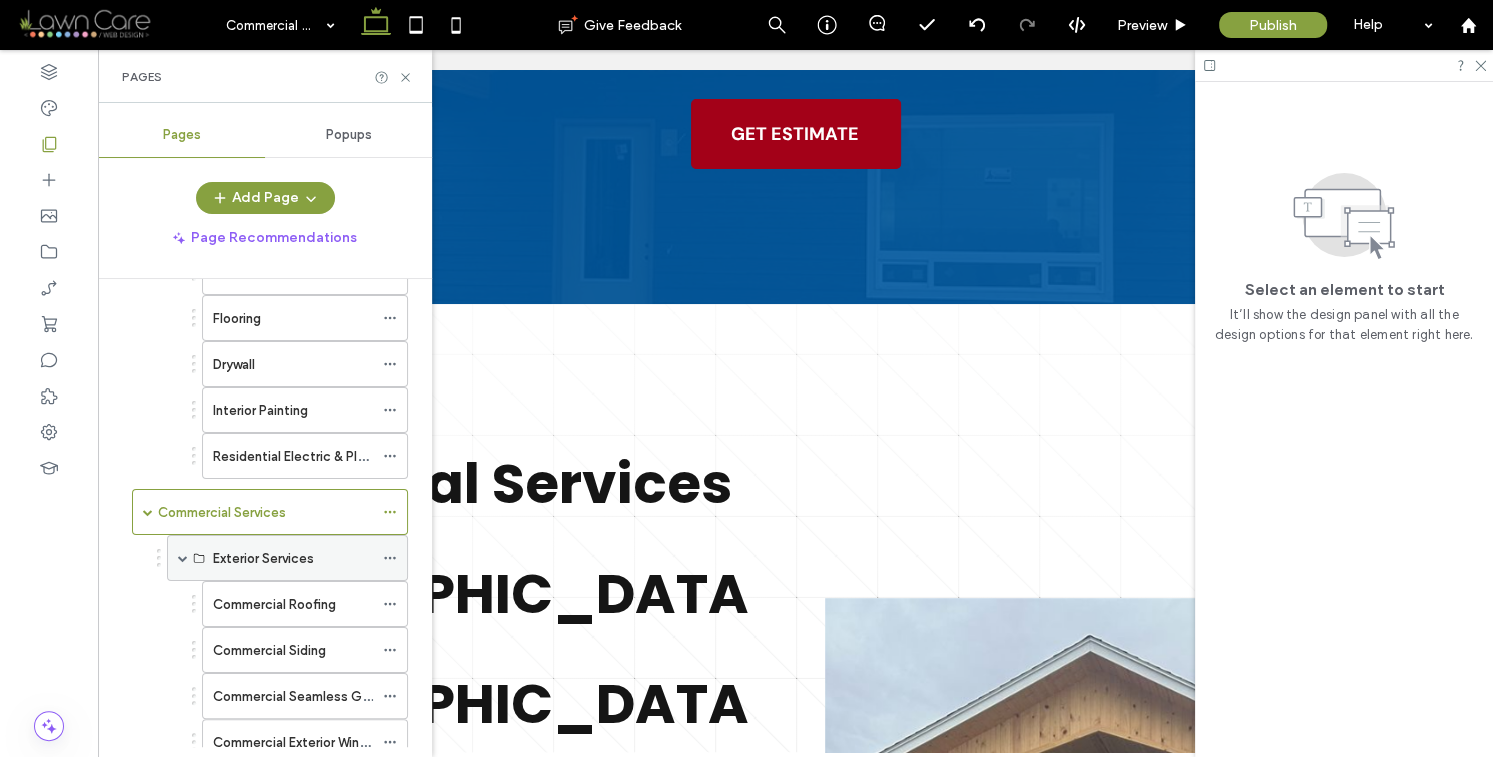 click on "Exterior Services" at bounding box center [263, 558] 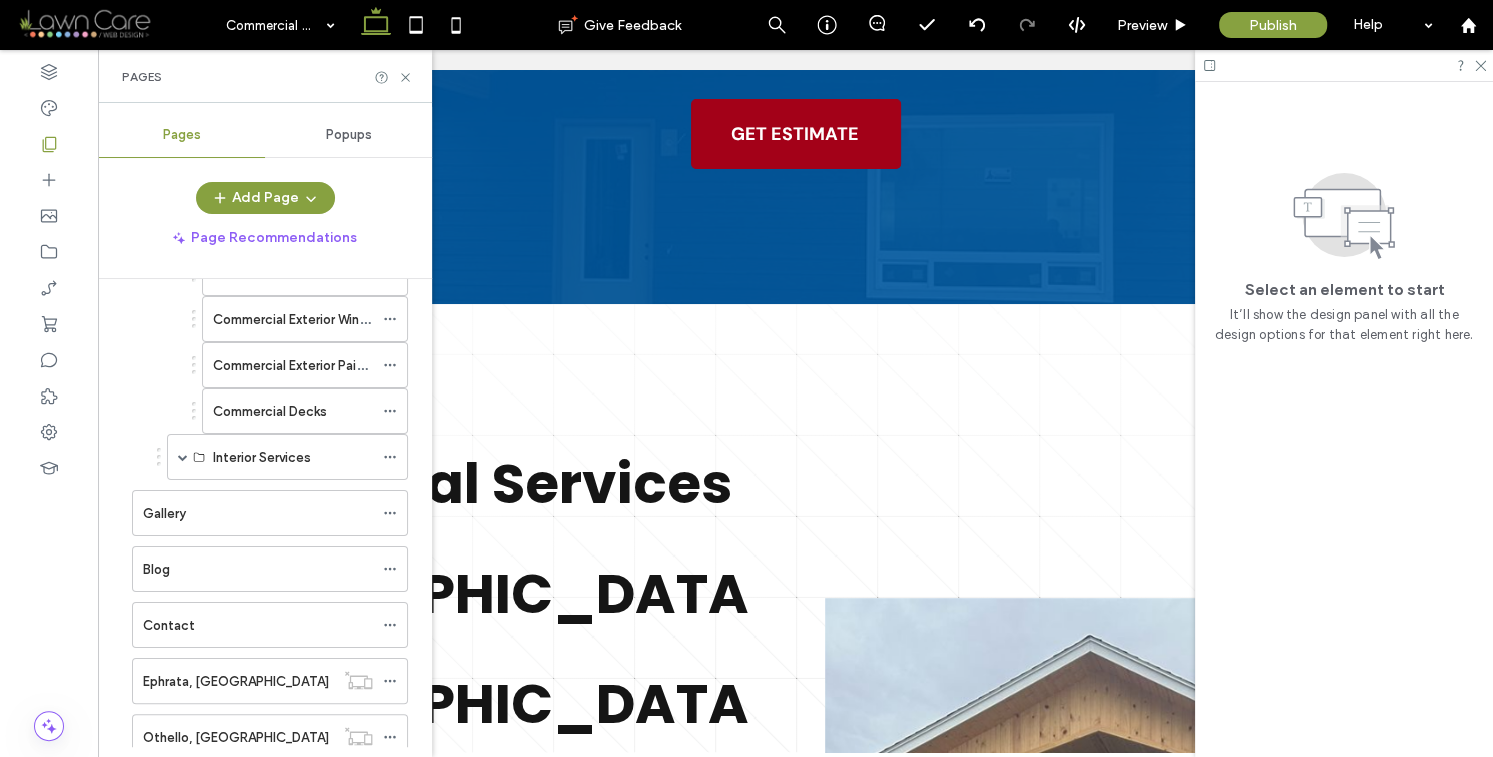 scroll, scrollTop: 1016, scrollLeft: 0, axis: vertical 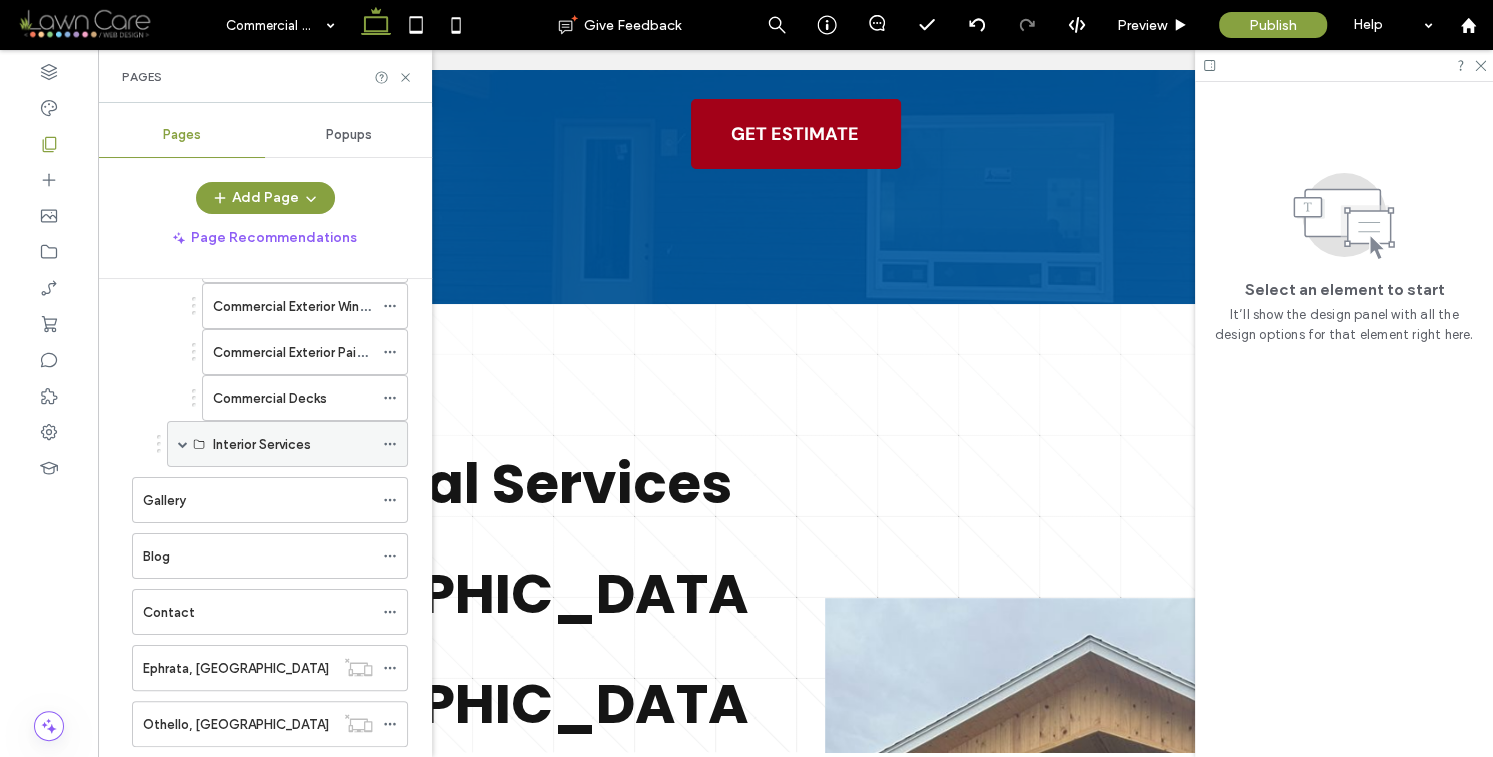 click on "Interior Services" at bounding box center (262, 444) 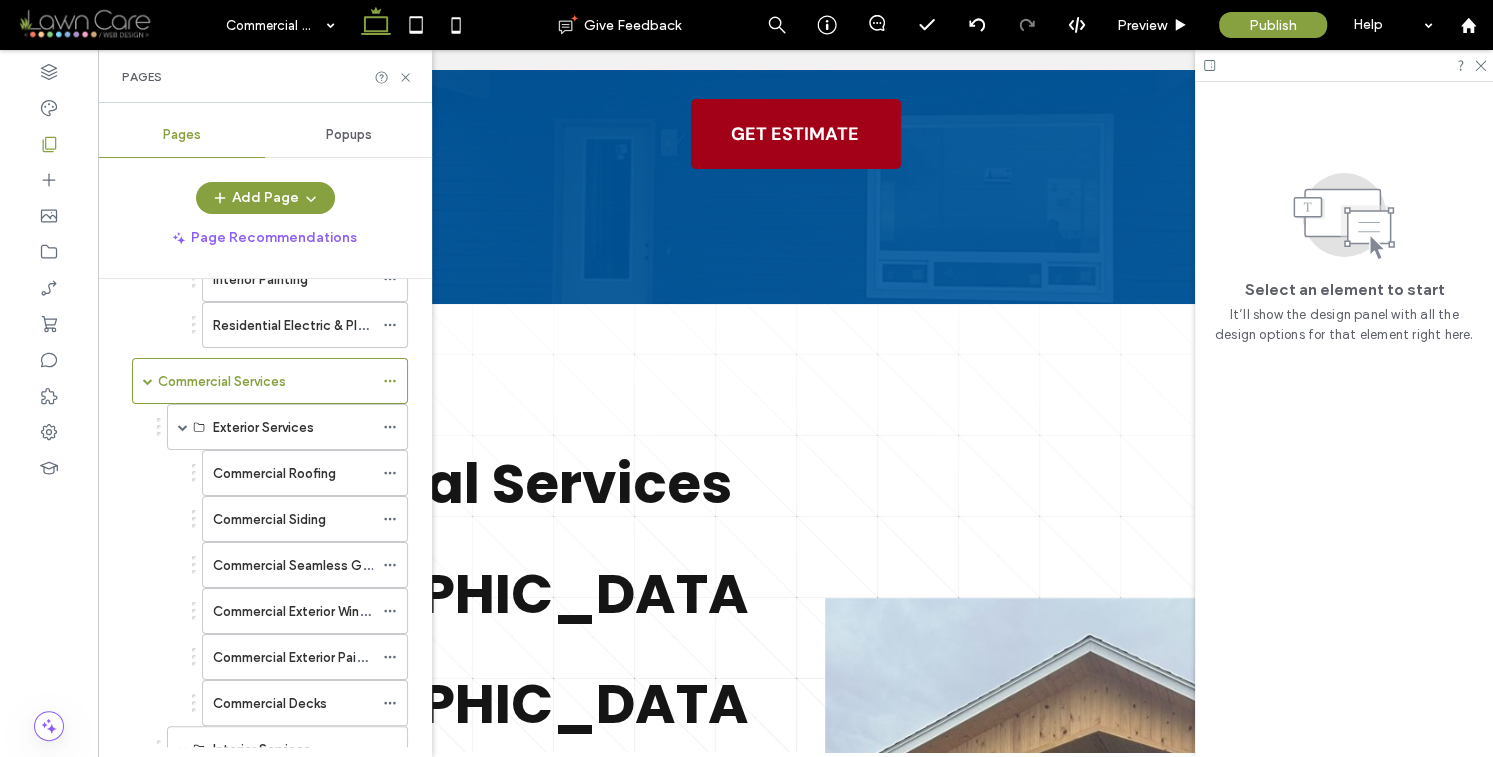 scroll, scrollTop: 678, scrollLeft: 0, axis: vertical 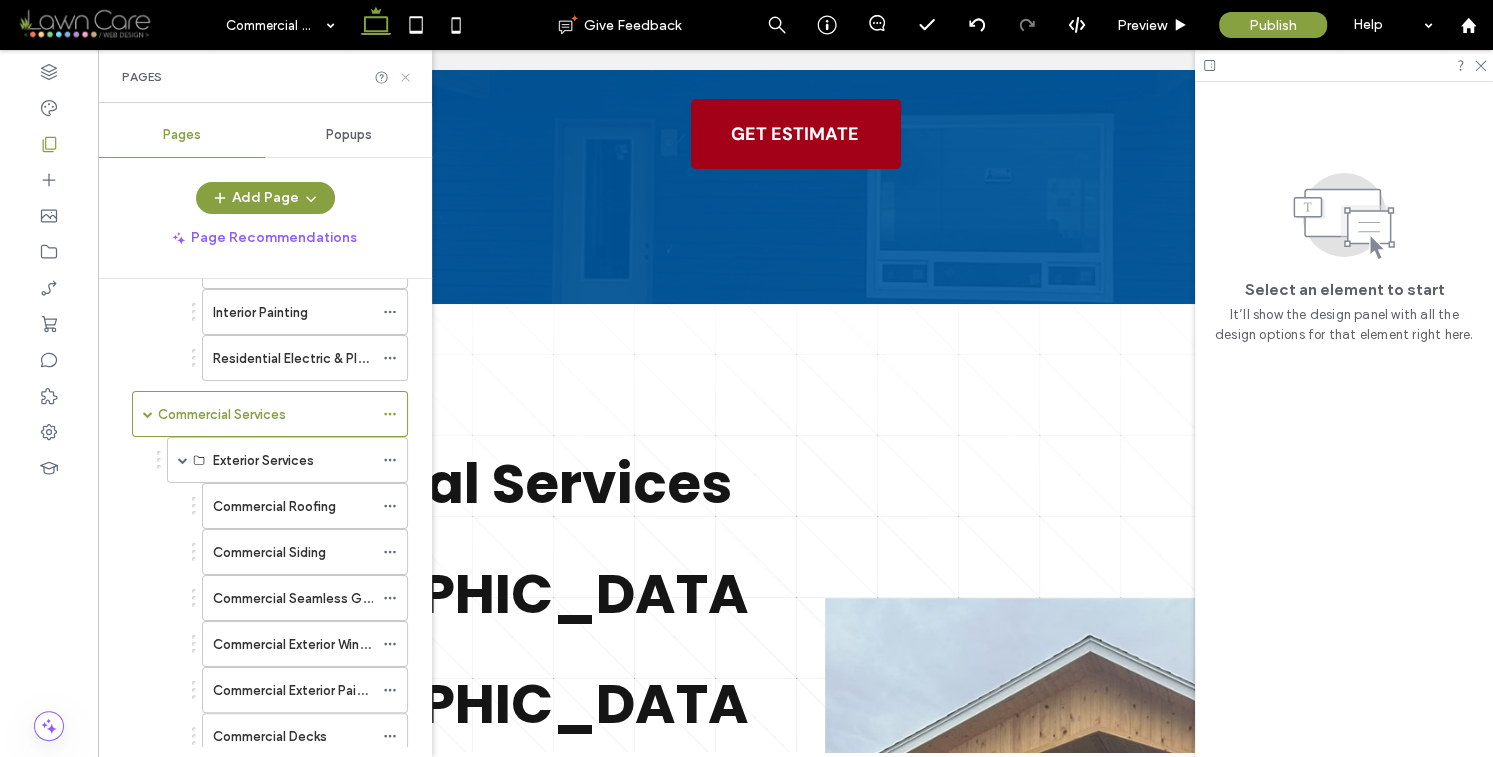 click 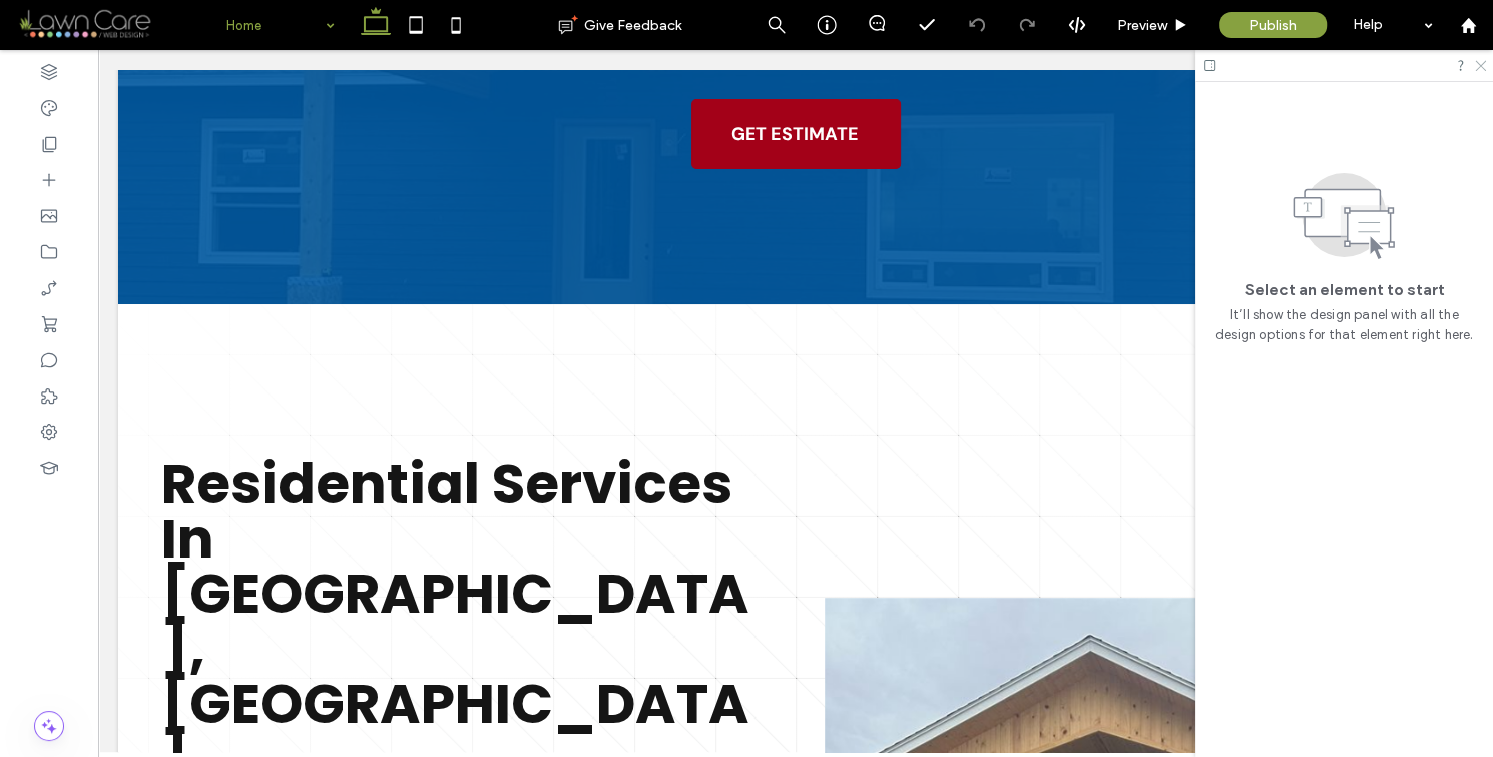 click 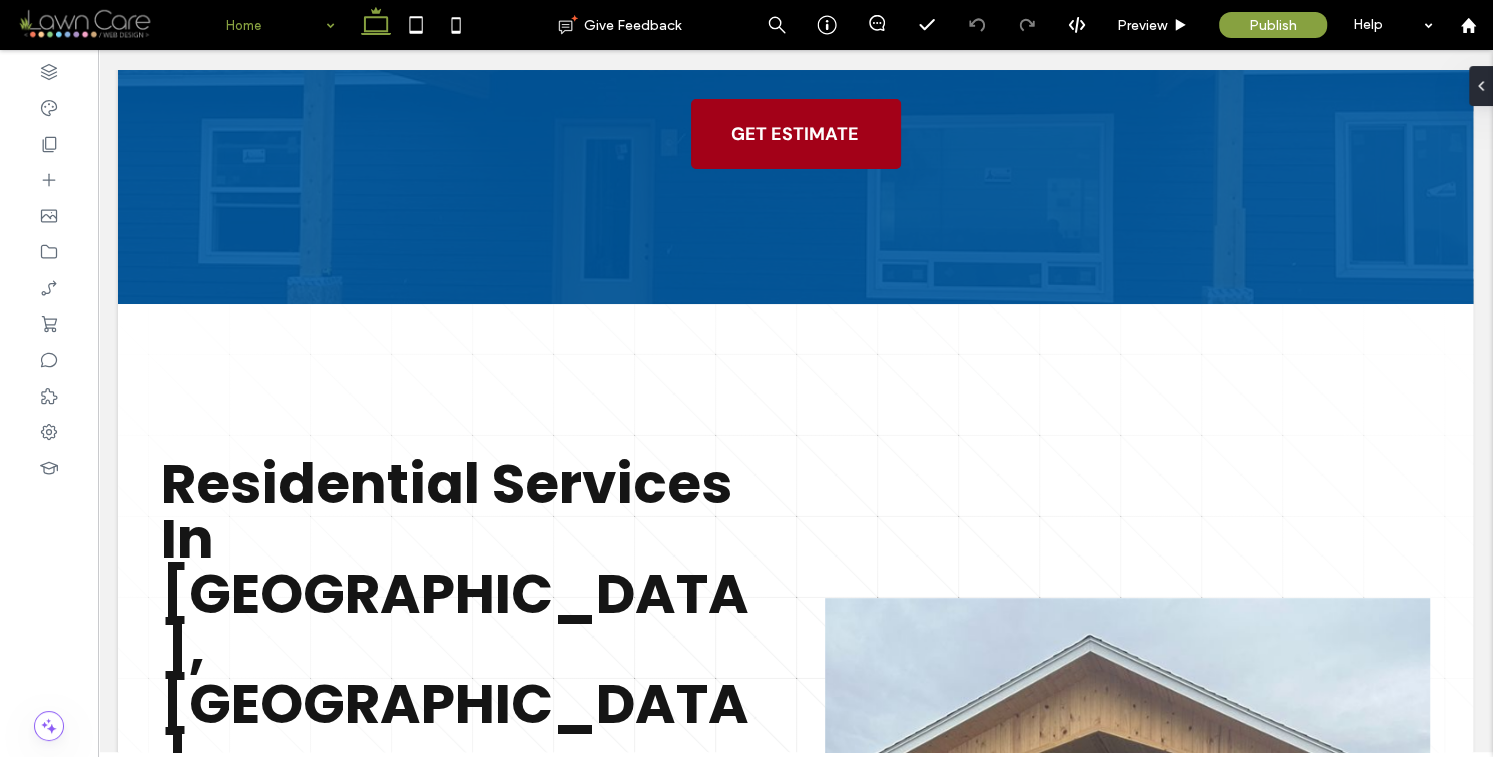 type on "*******" 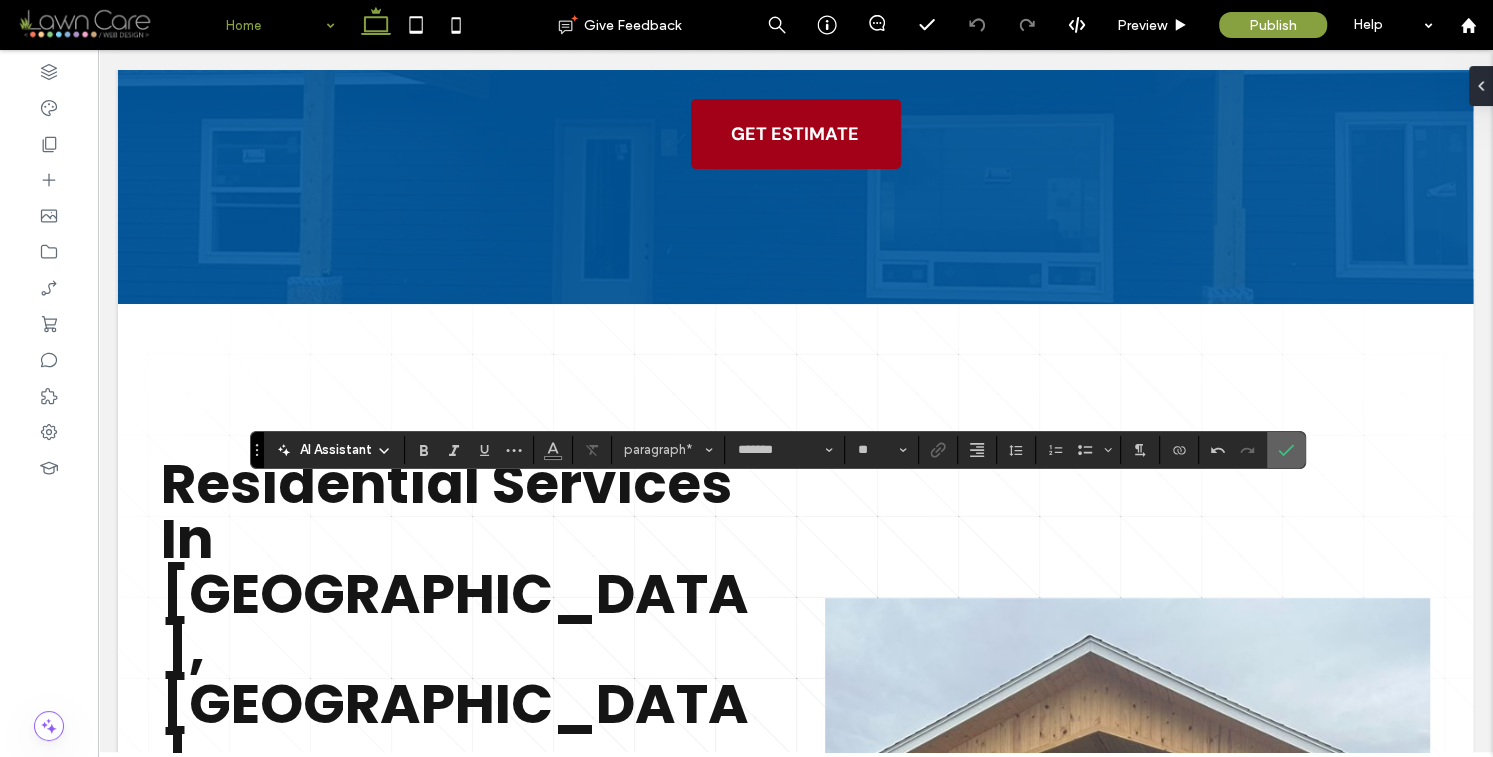 click 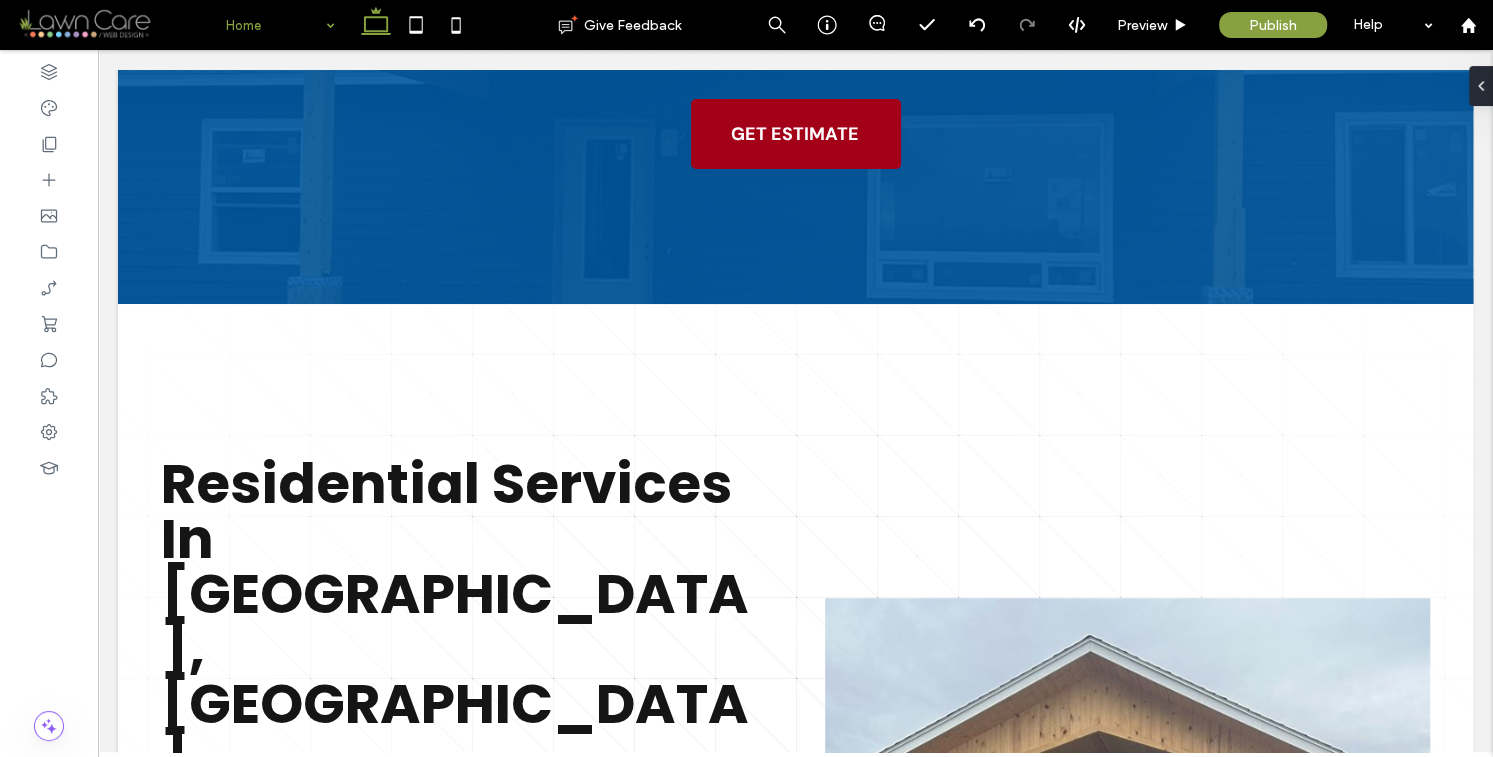 type on "*******" 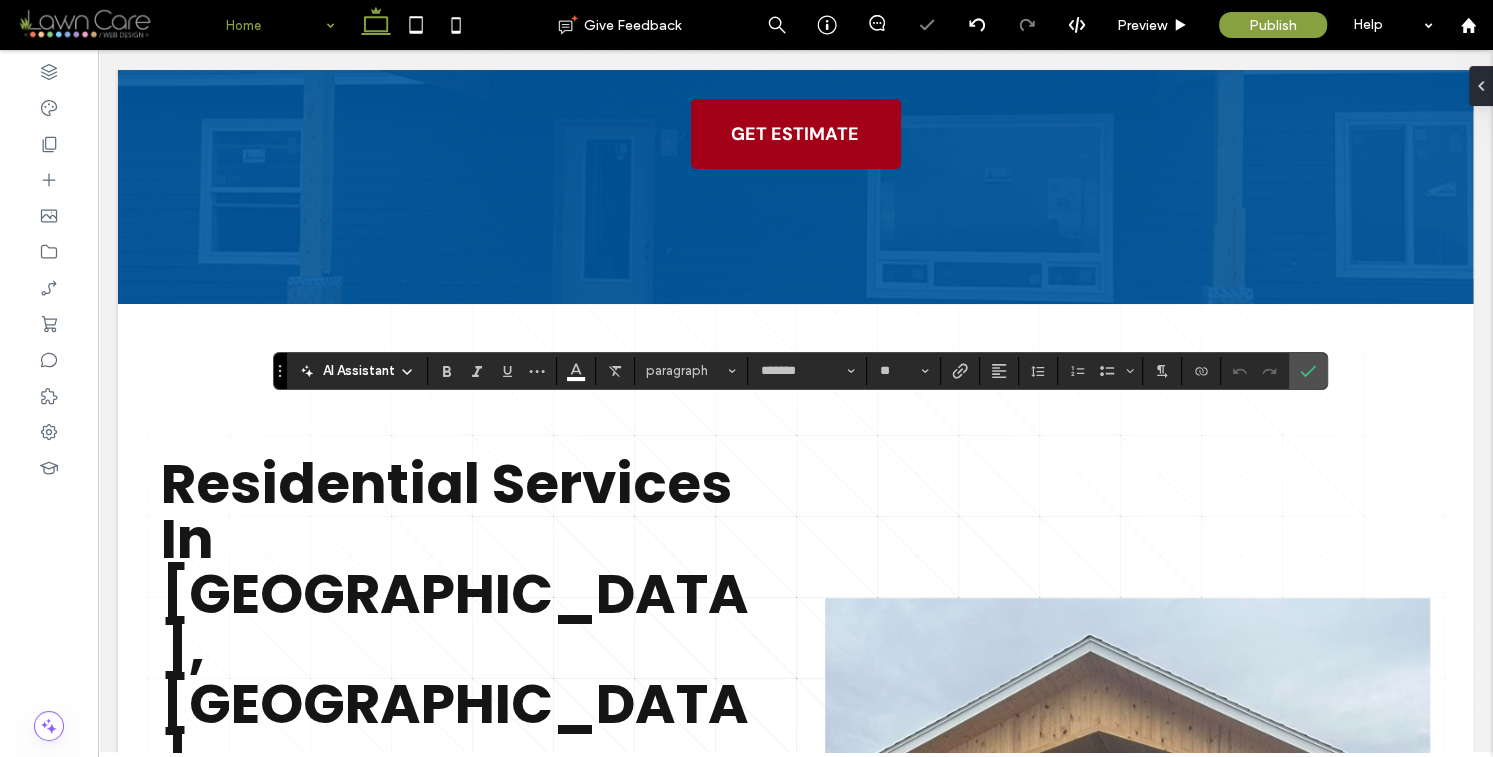 type on "*******" 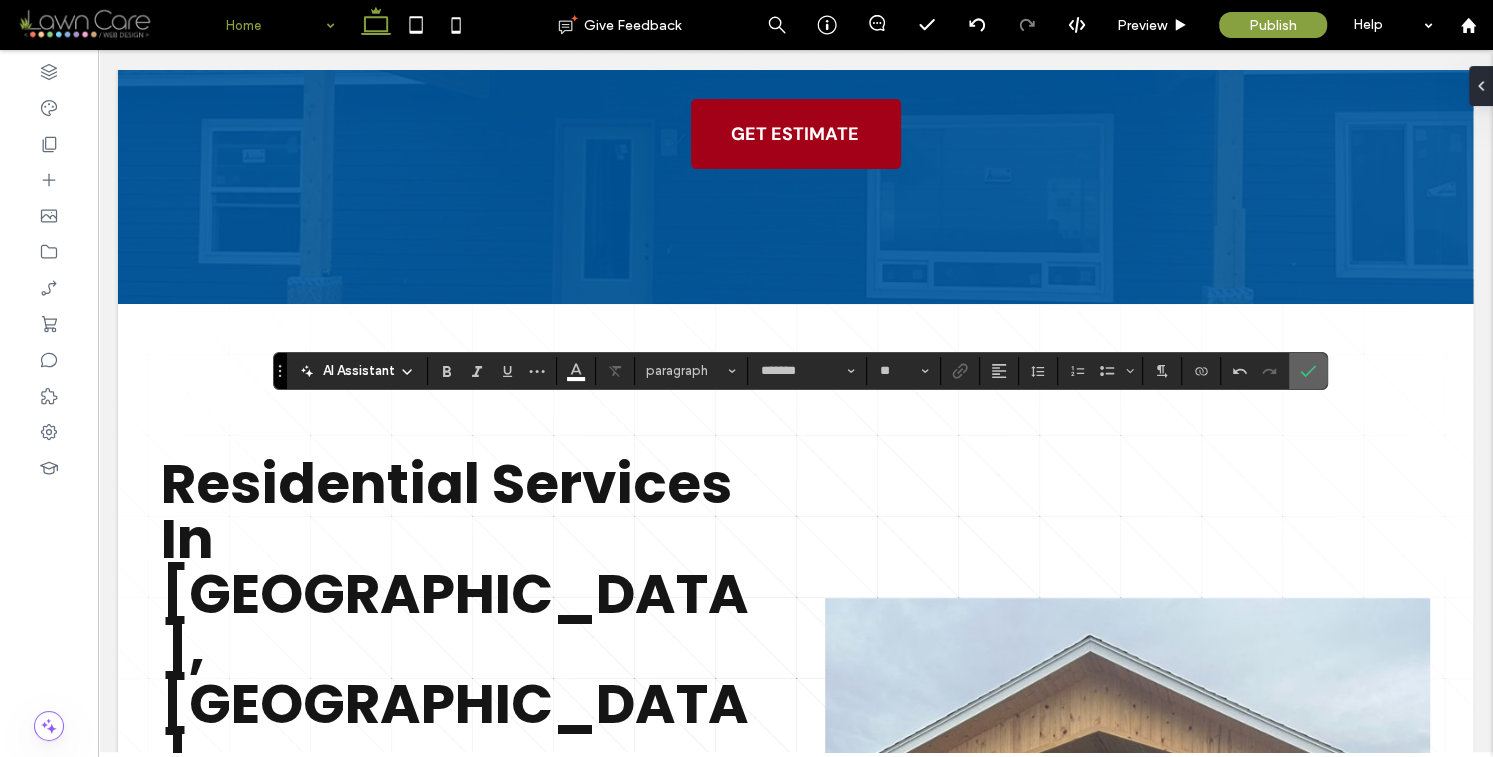 click 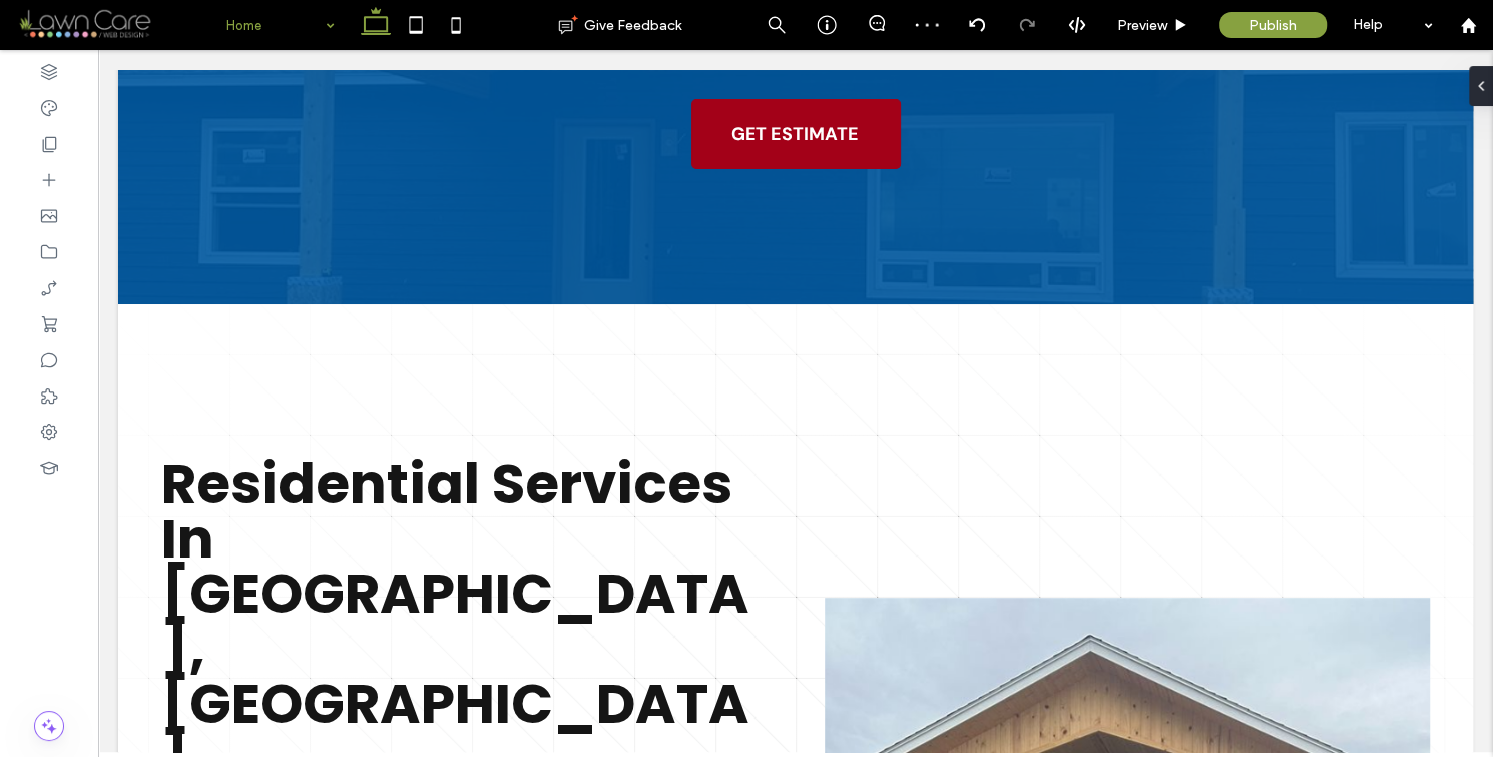 type on "*******" 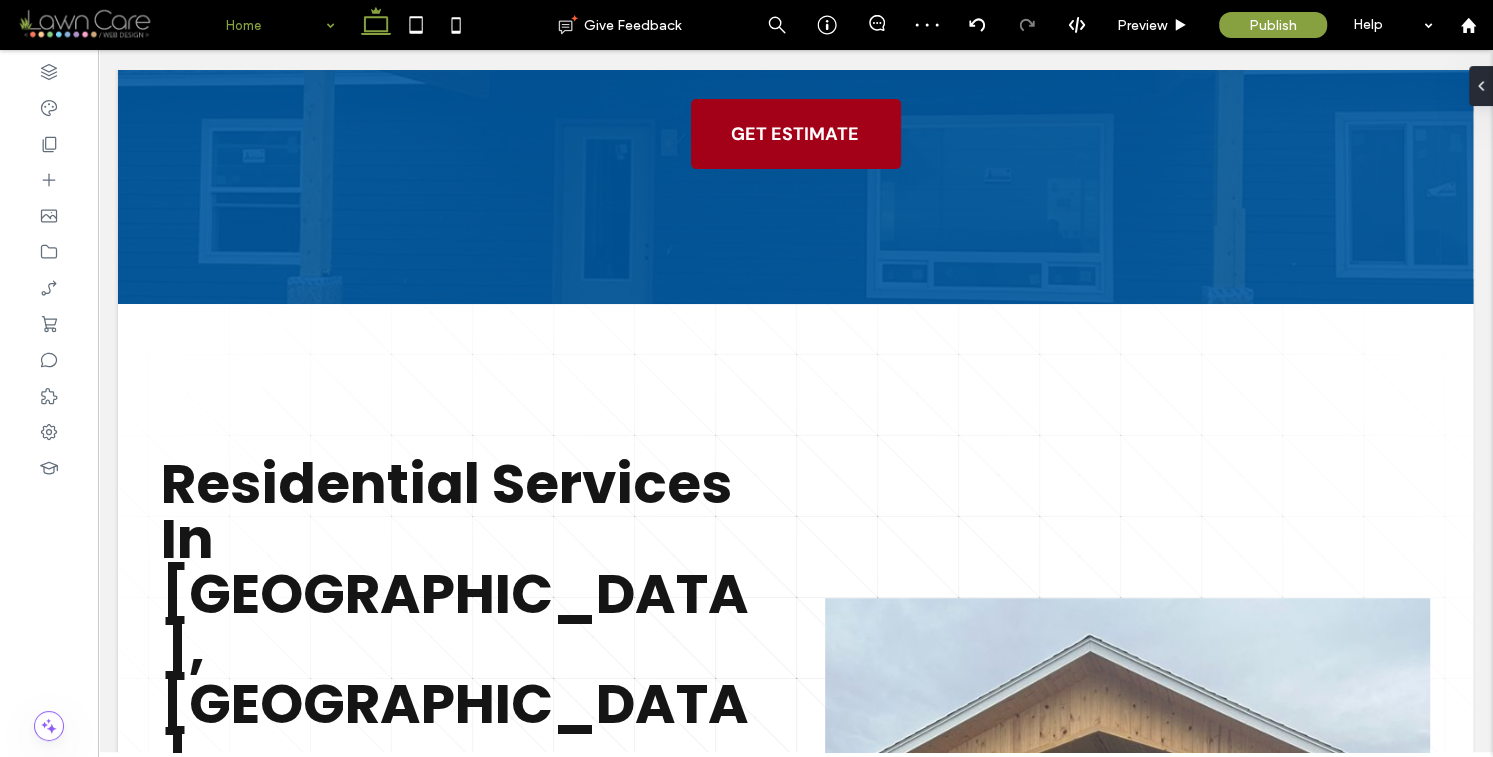 type on "**" 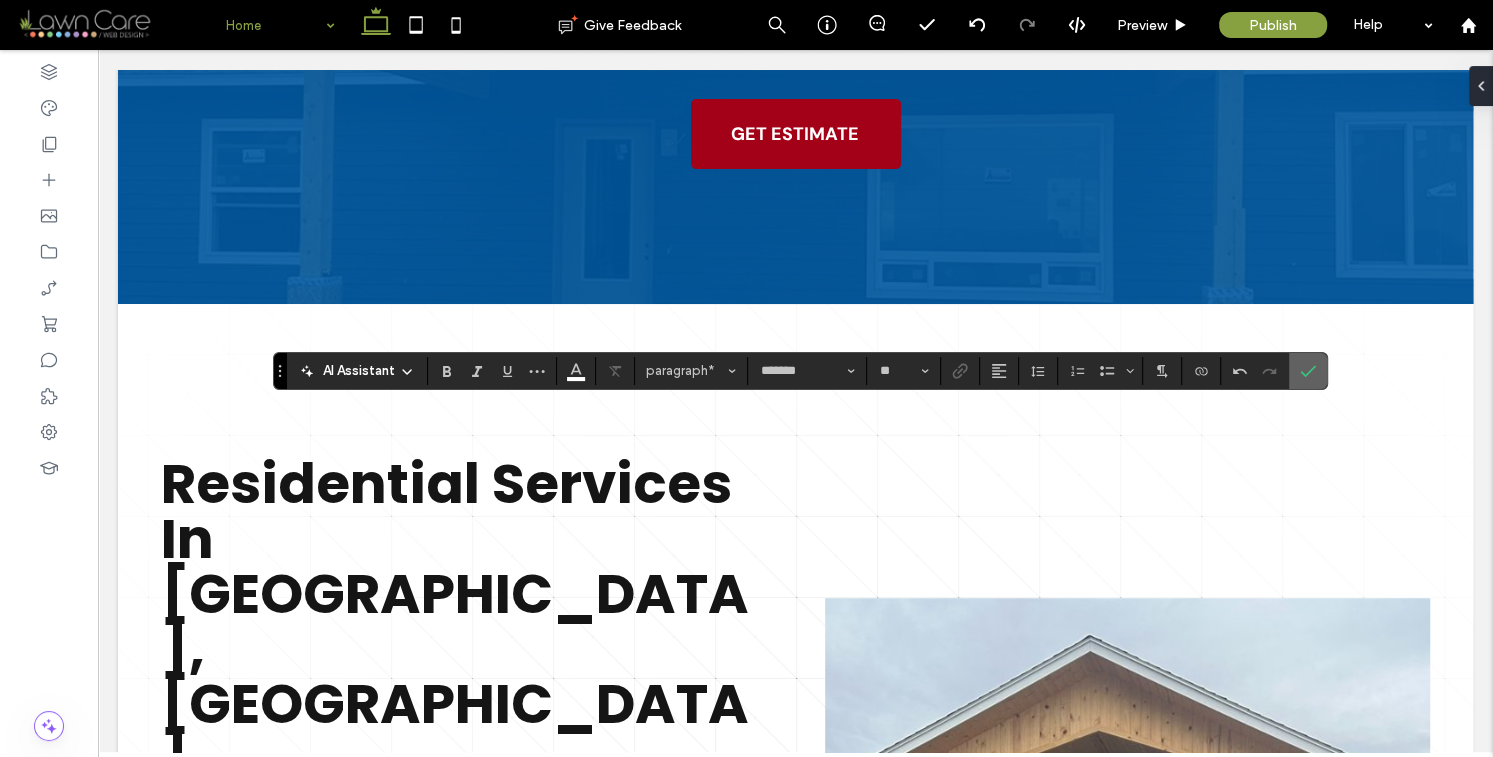 click 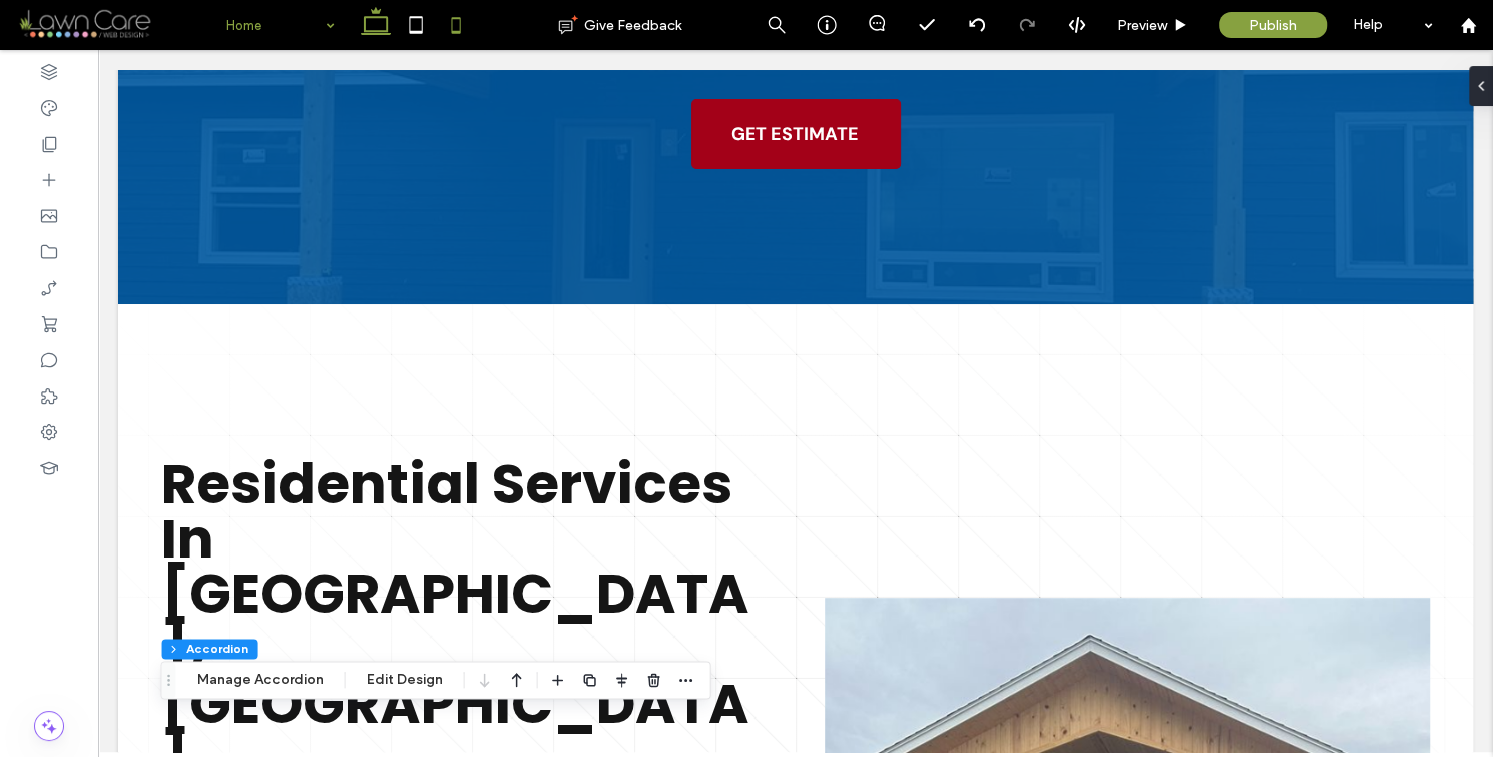 click 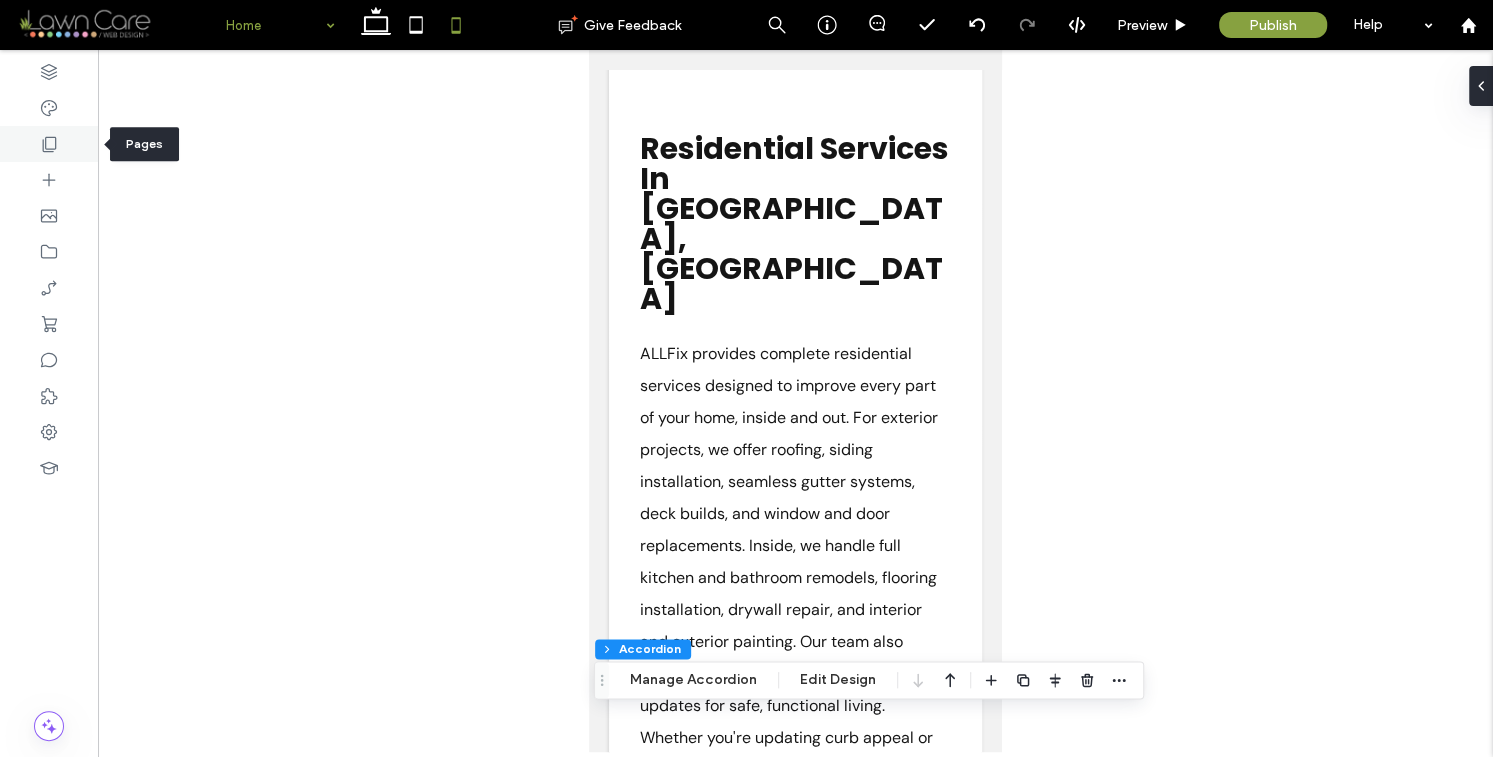 click 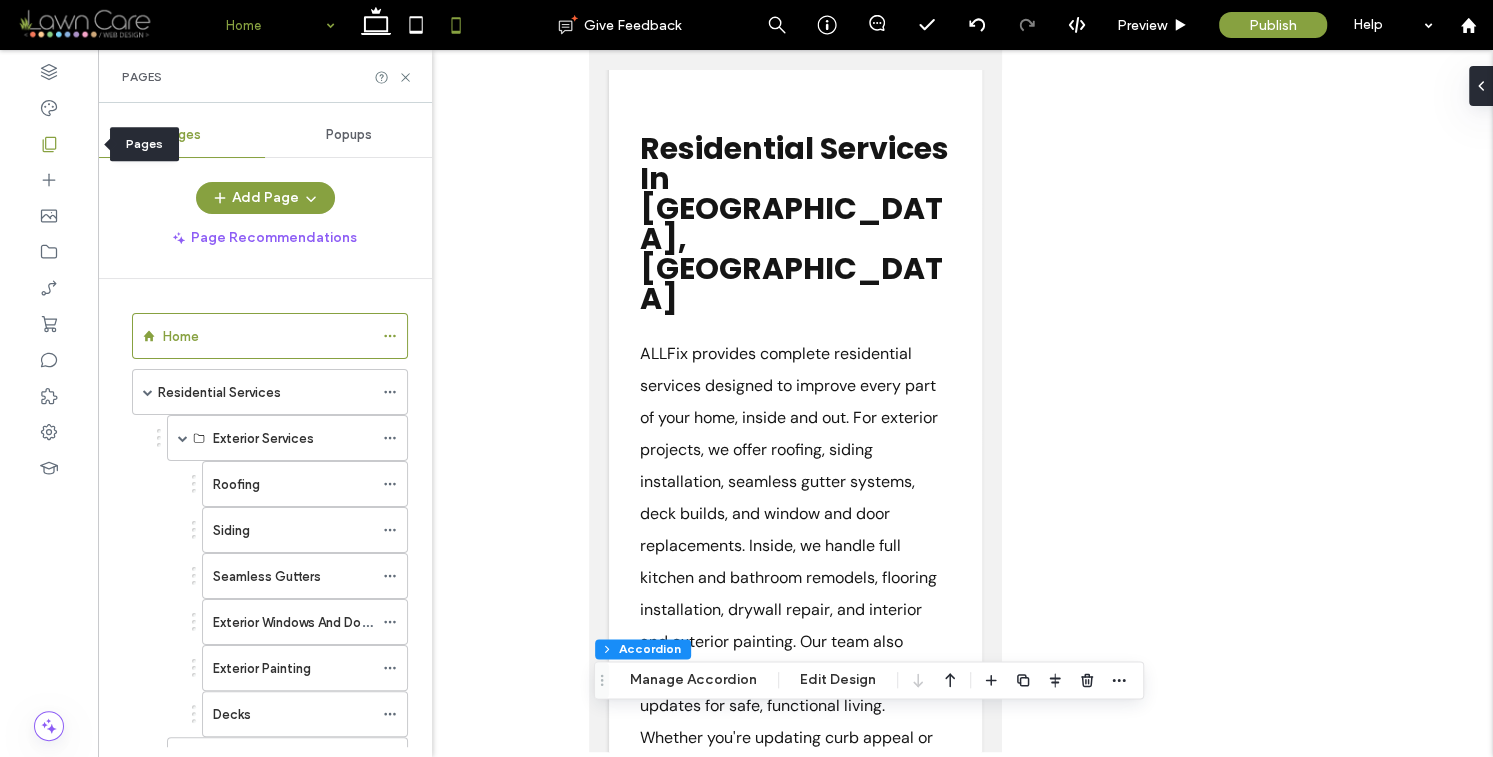 click 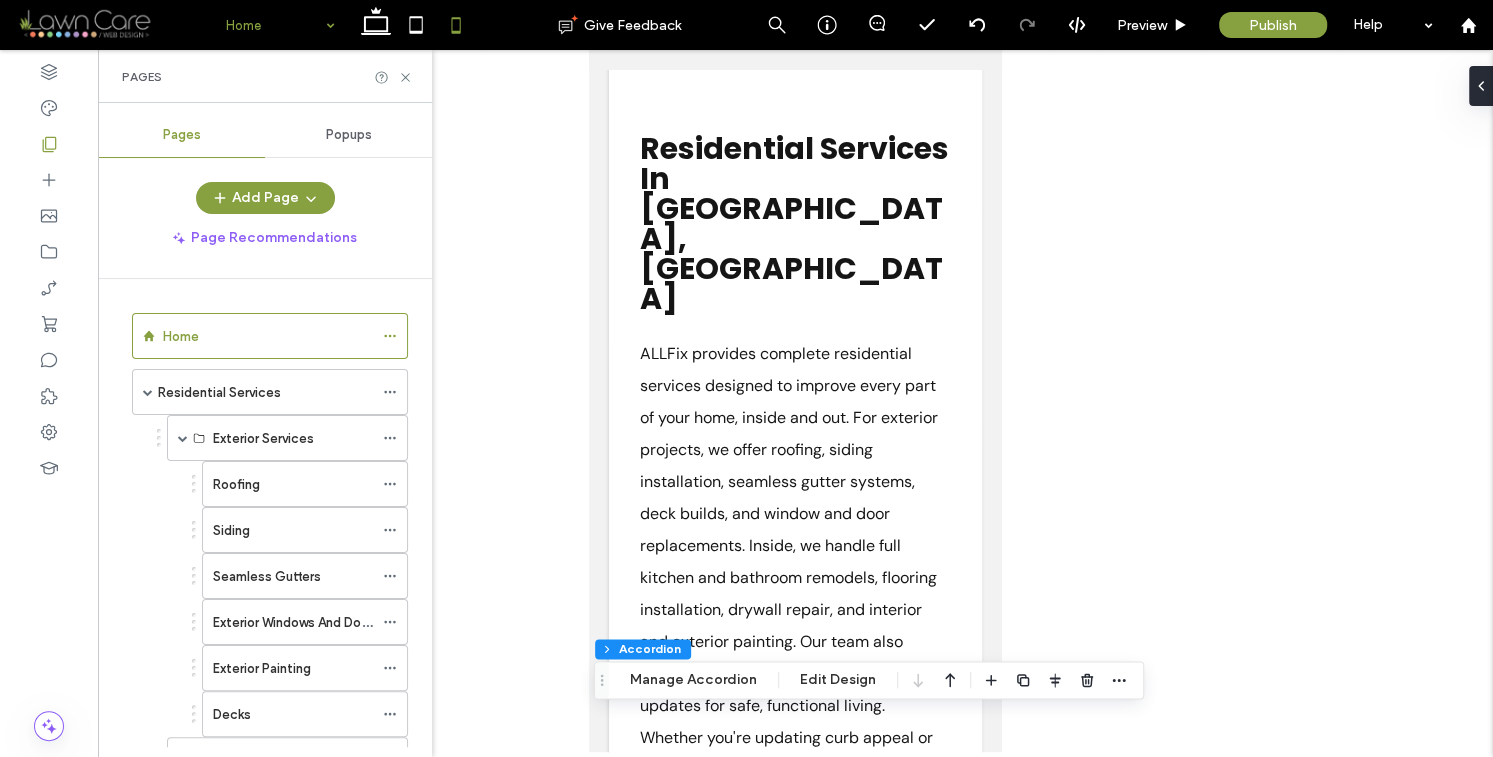 click on "Residential Services" at bounding box center (219, 392) 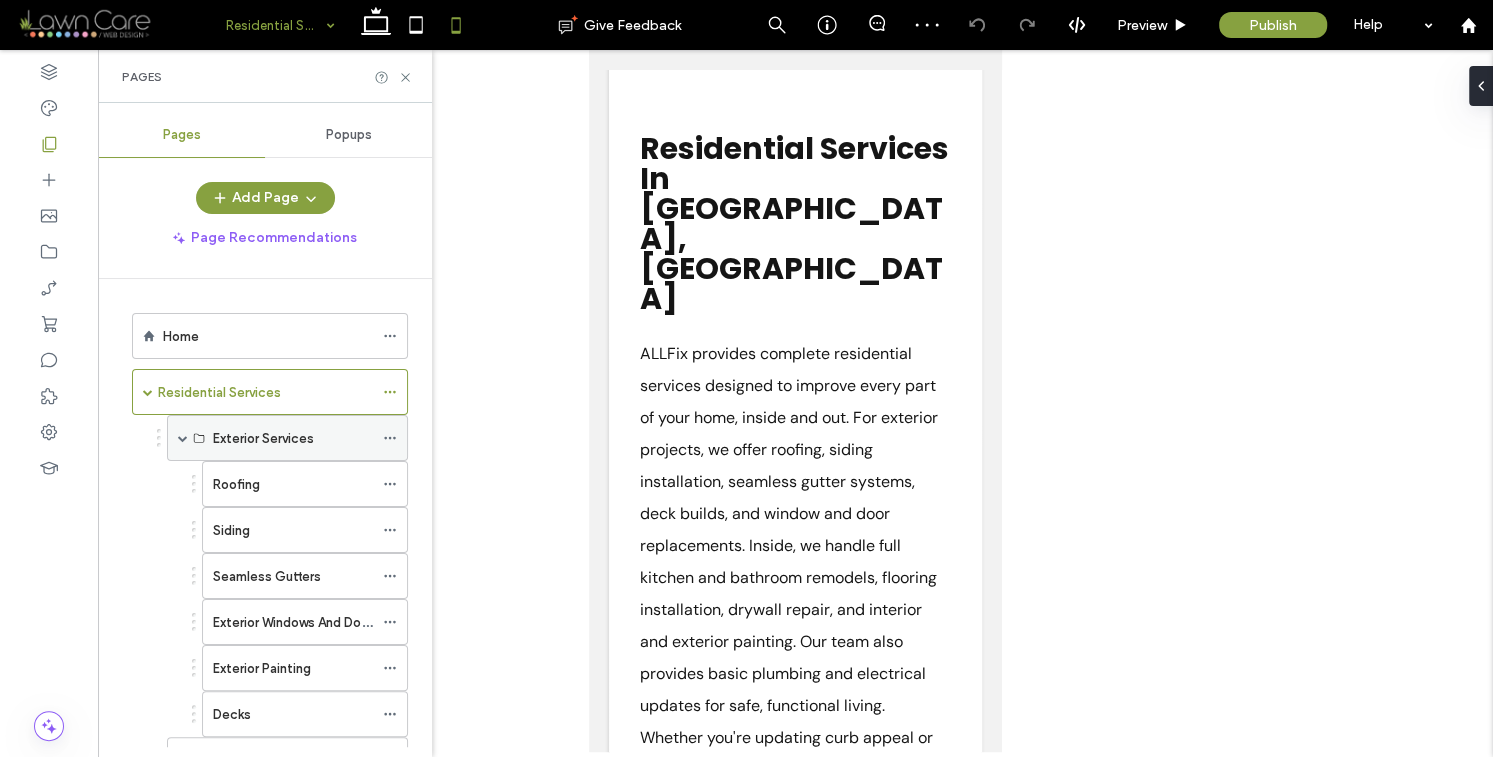 click on "Exterior Services" at bounding box center [263, 438] 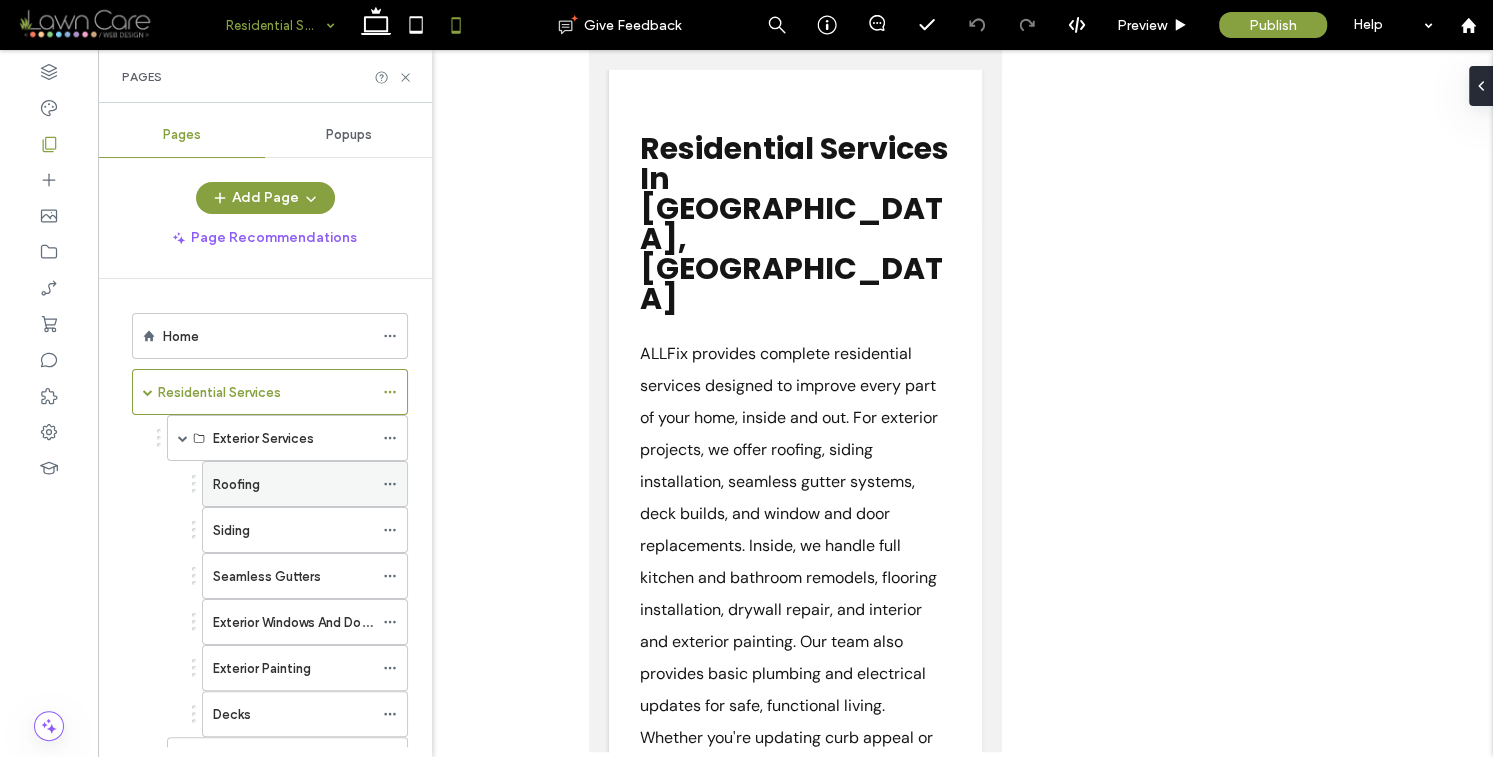 click on "Roofing" at bounding box center (236, 484) 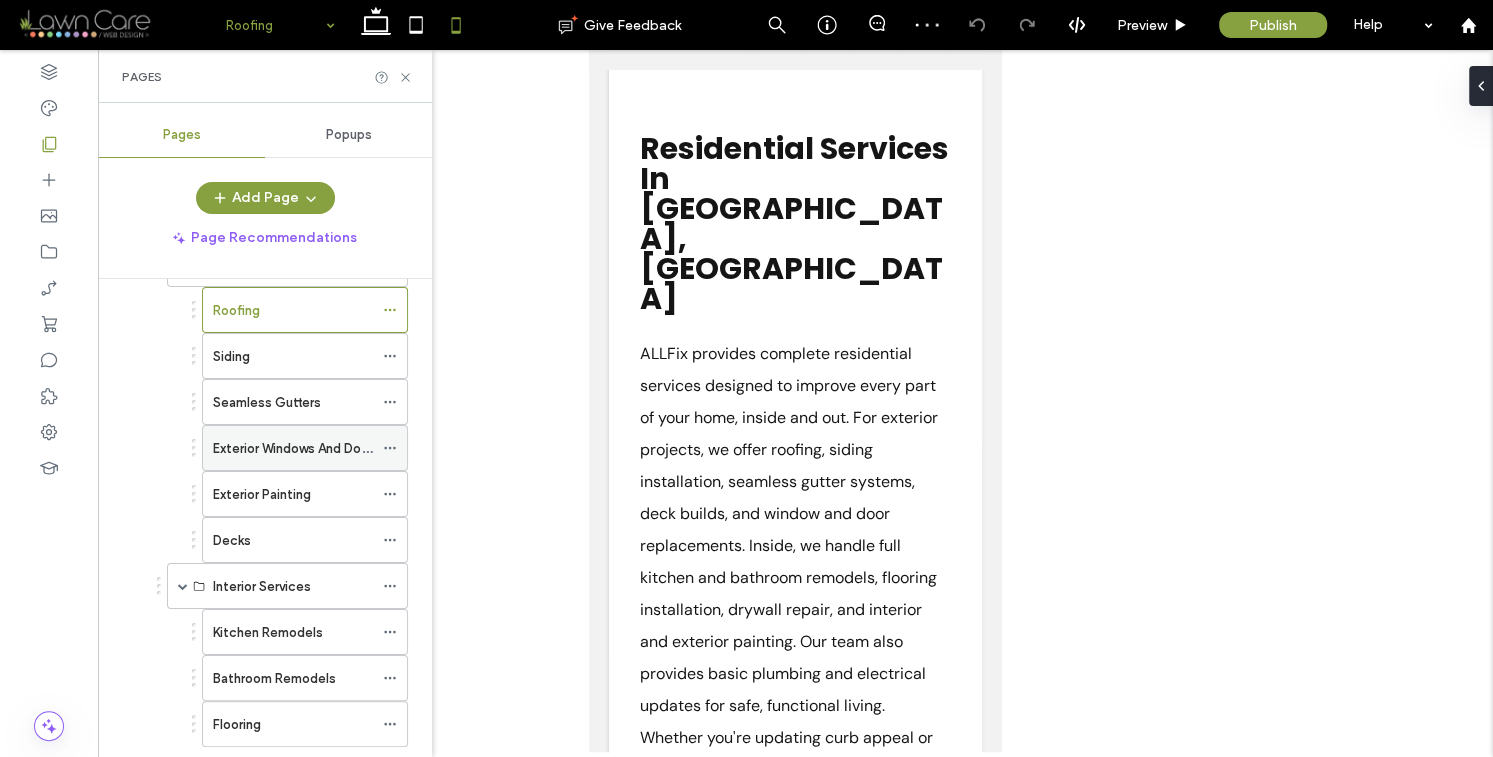 scroll, scrollTop: 175, scrollLeft: 0, axis: vertical 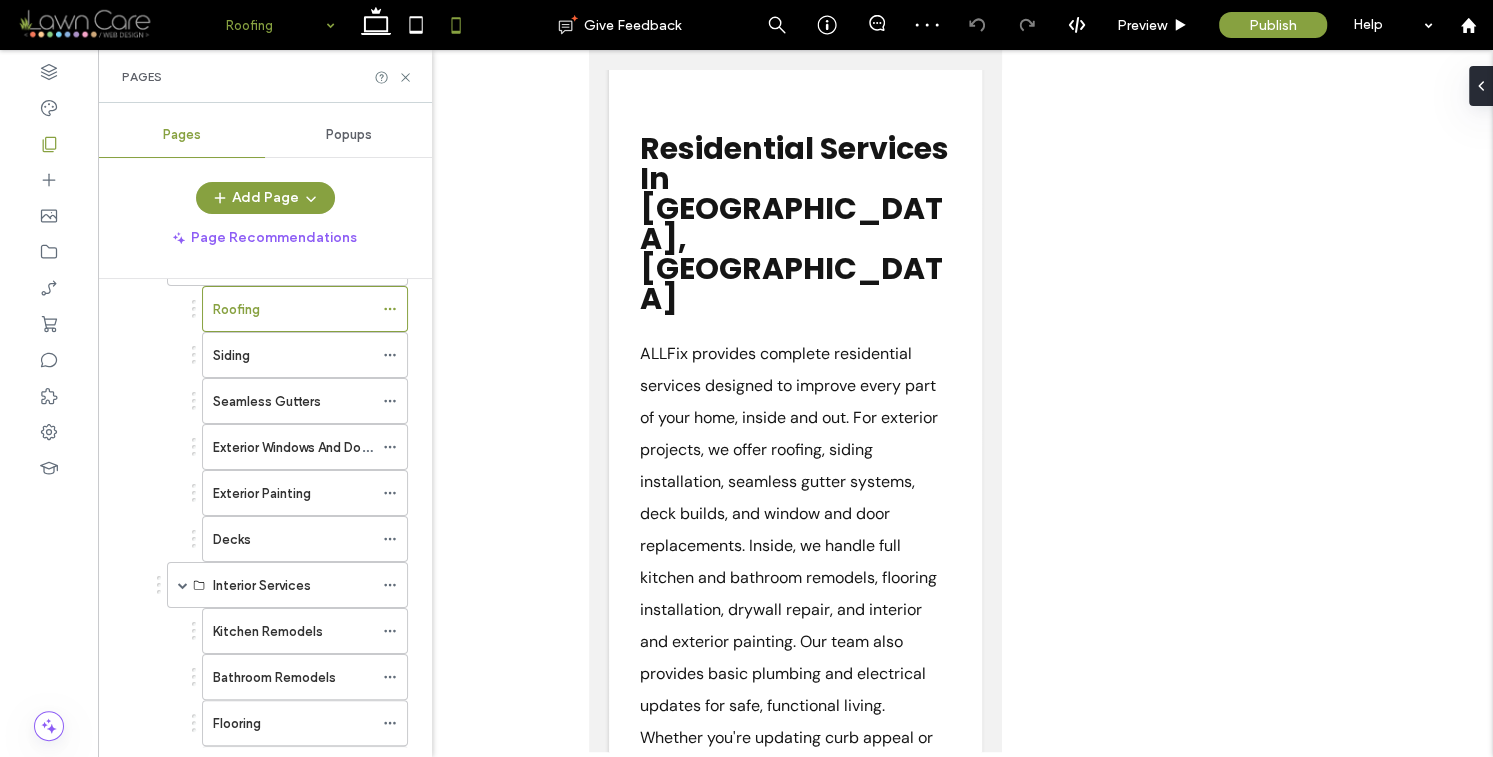 click on "Siding" at bounding box center [231, 355] 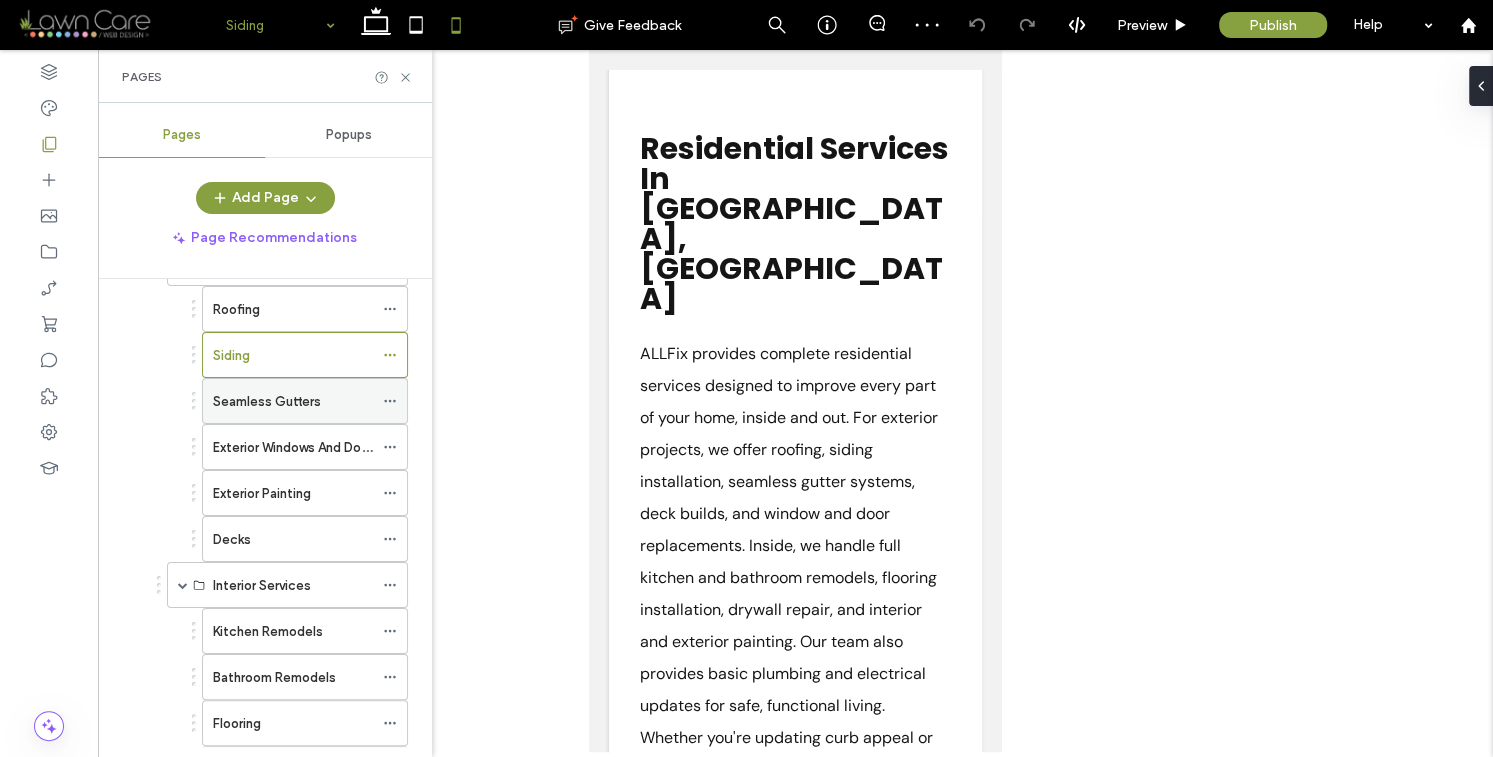 click on "Seamless Gutters" at bounding box center (293, 401) 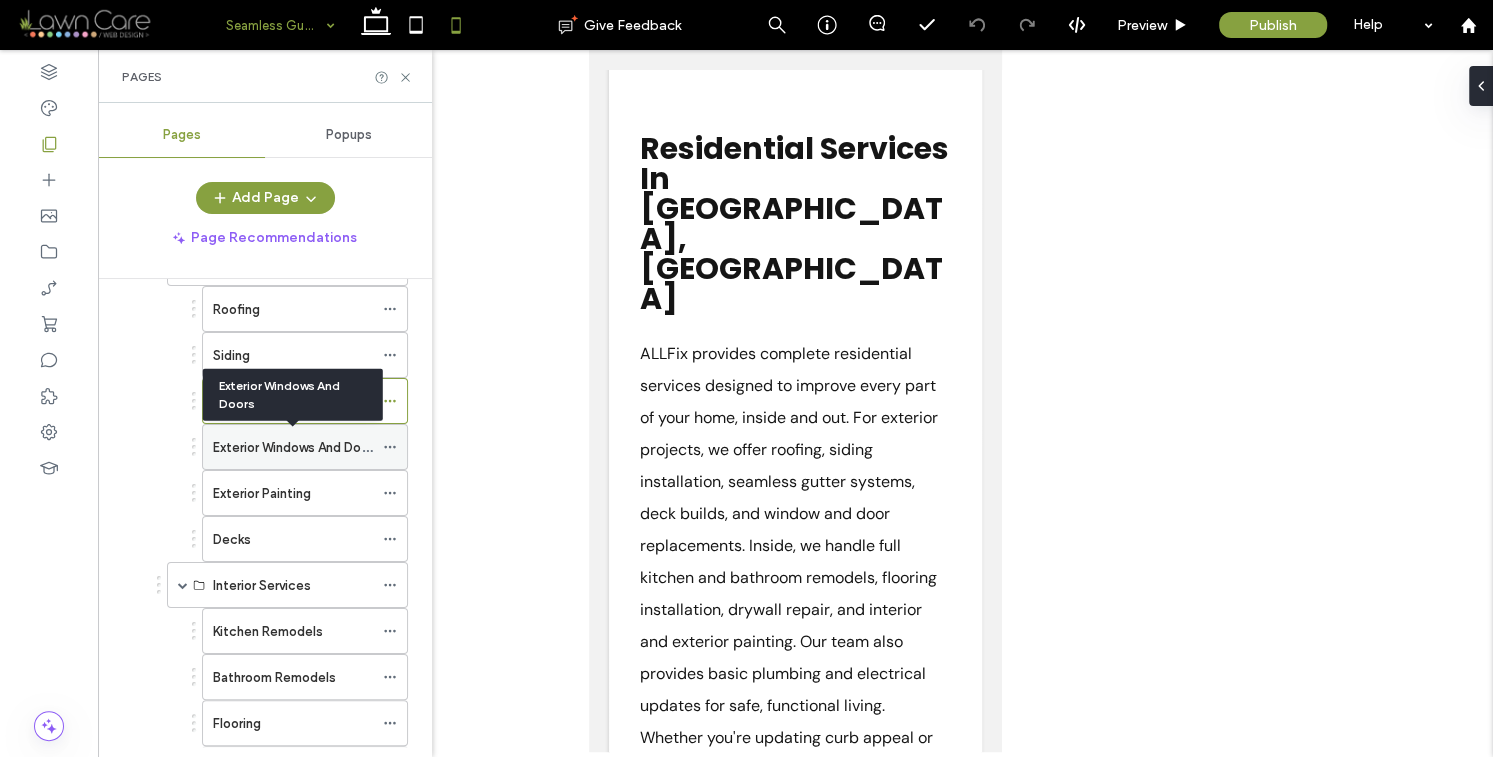 click on "Exterior Windows And Doors" at bounding box center (296, 447) 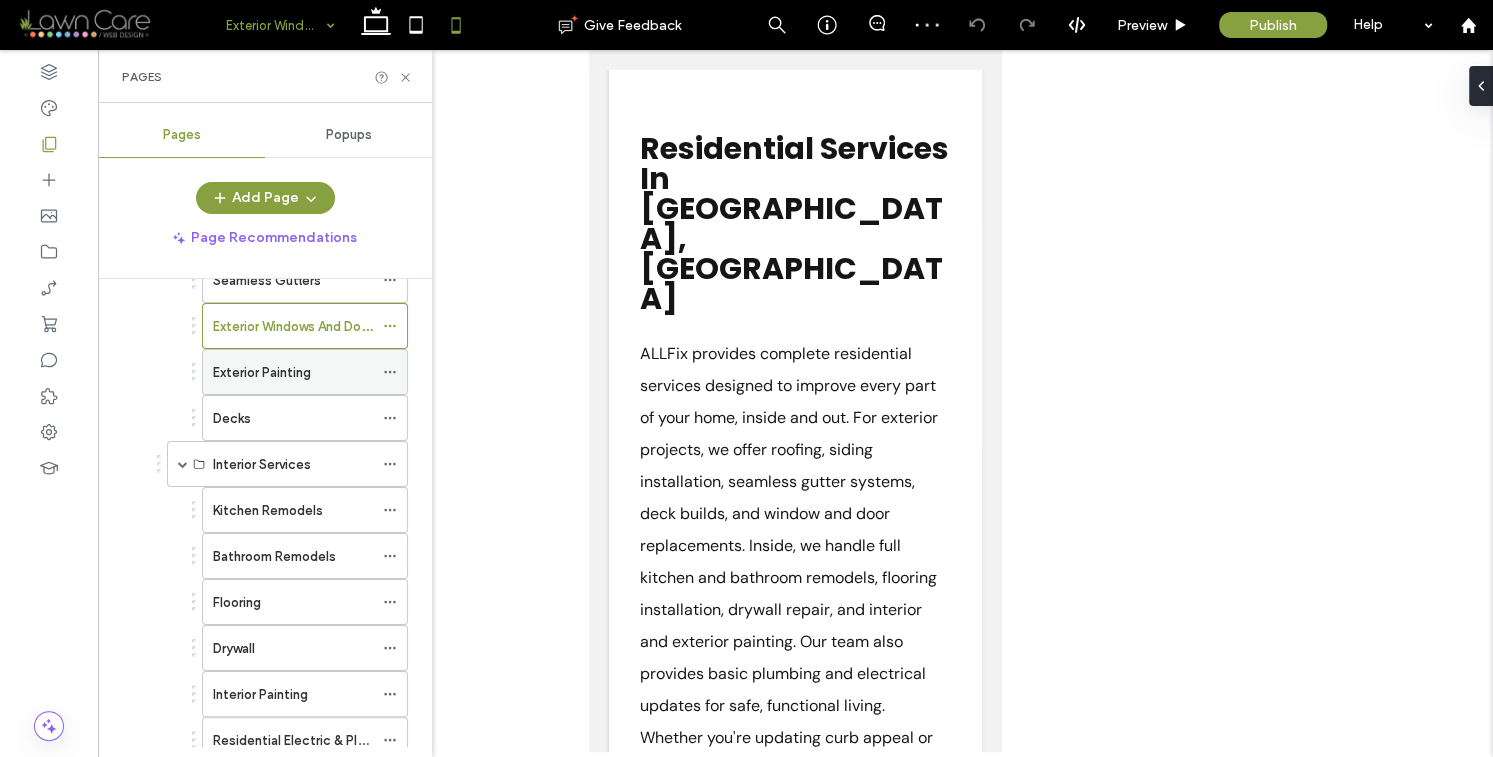 scroll, scrollTop: 307, scrollLeft: 0, axis: vertical 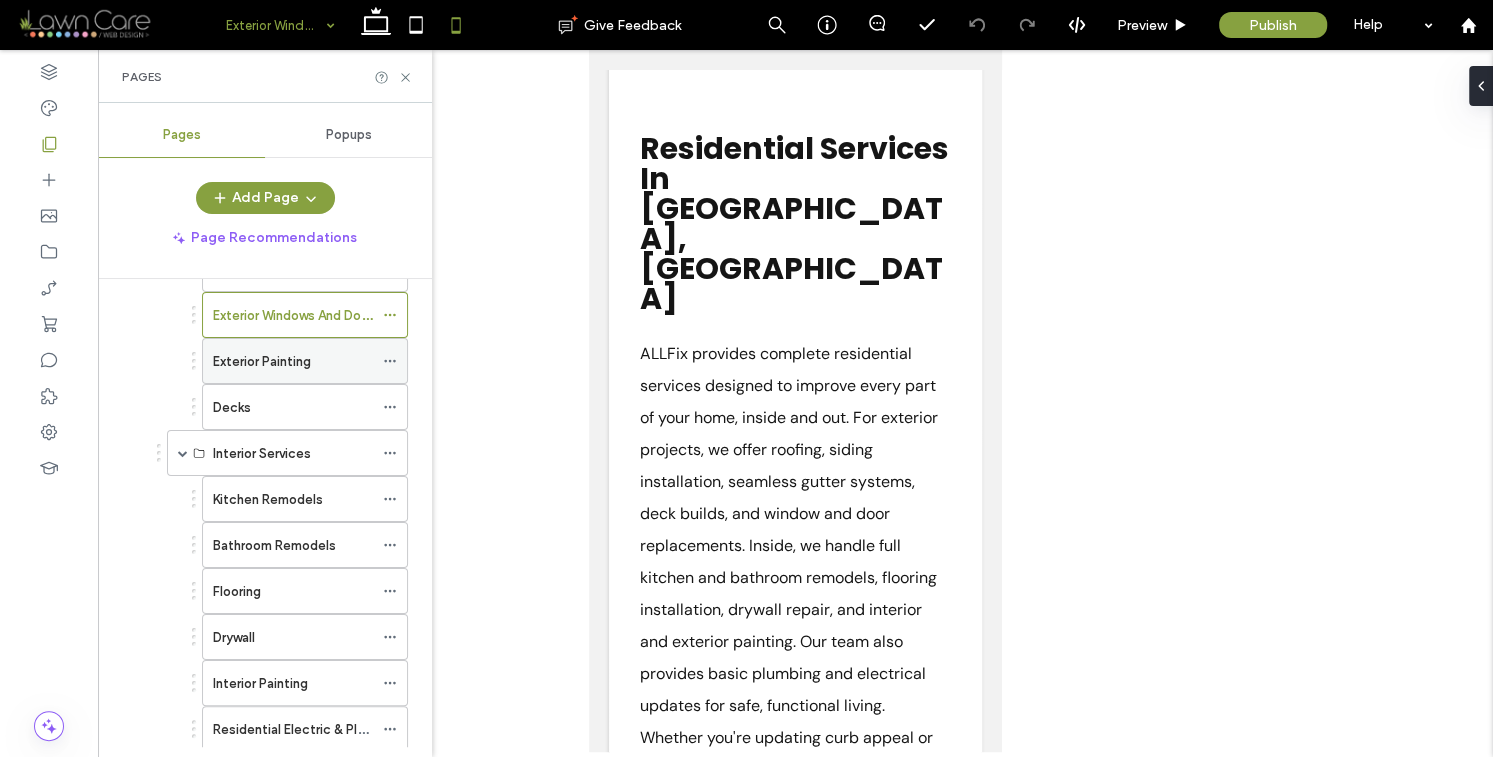 click on "Exterior Painting" at bounding box center [262, 361] 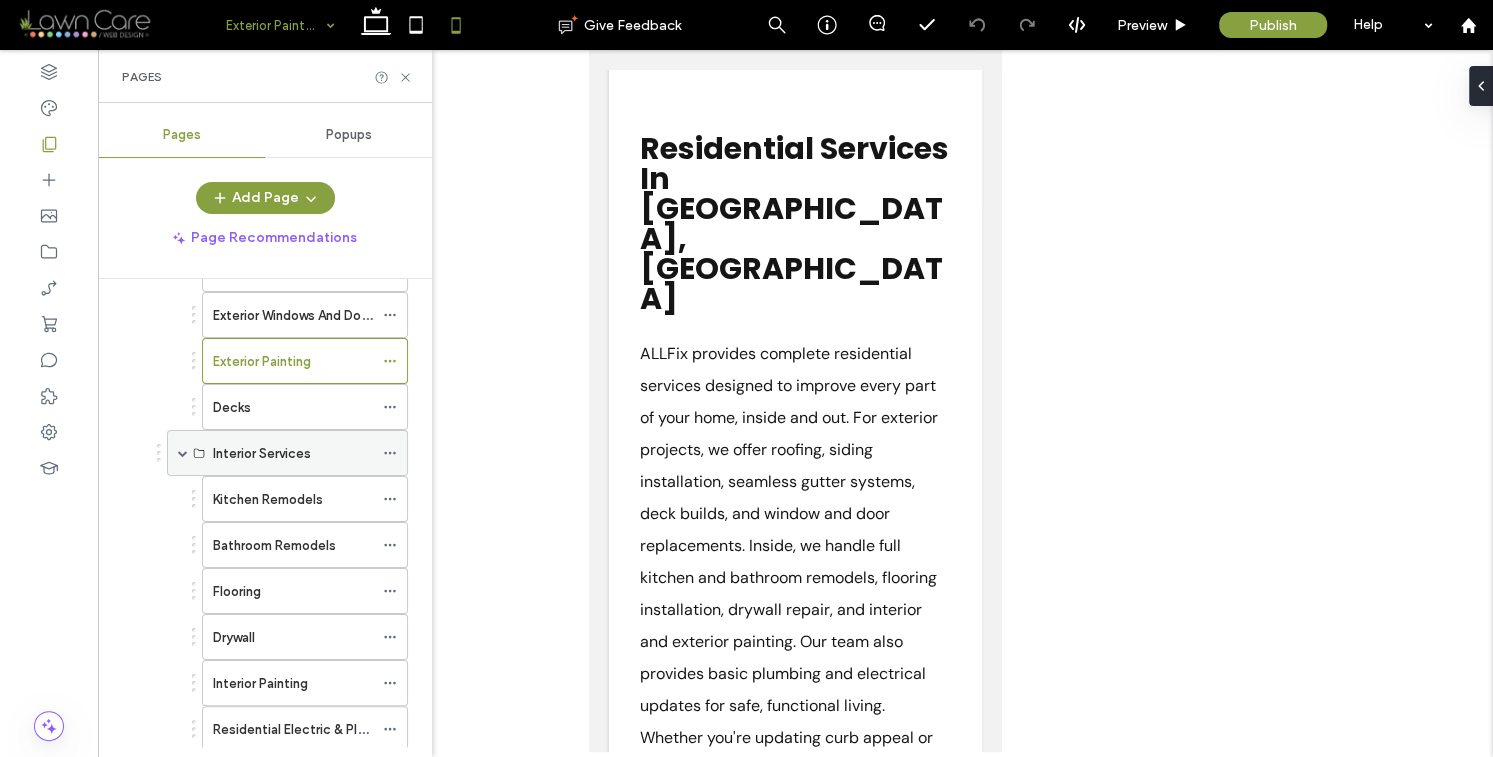 click on "Interior Services" at bounding box center (262, 453) 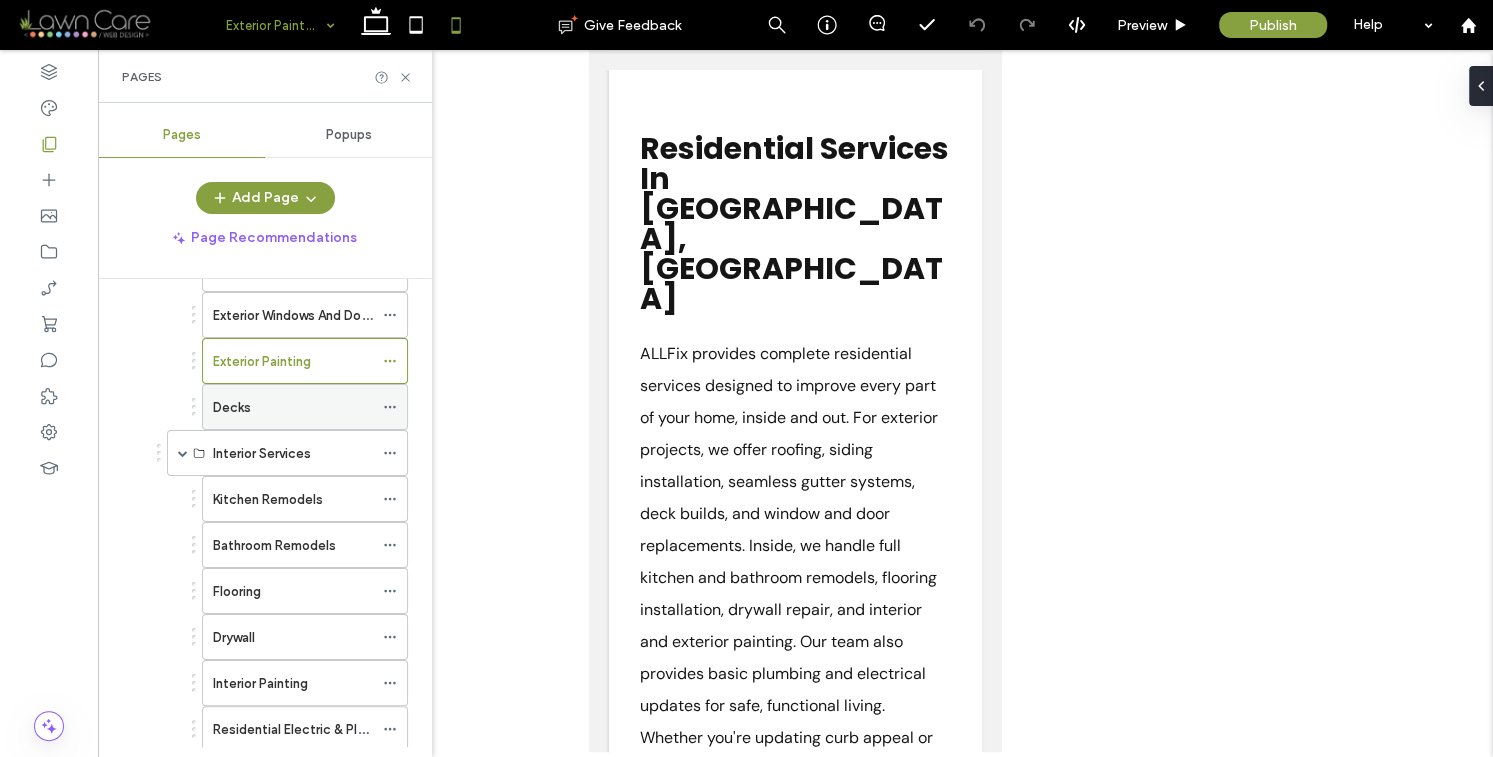 click on "Decks" at bounding box center [232, 407] 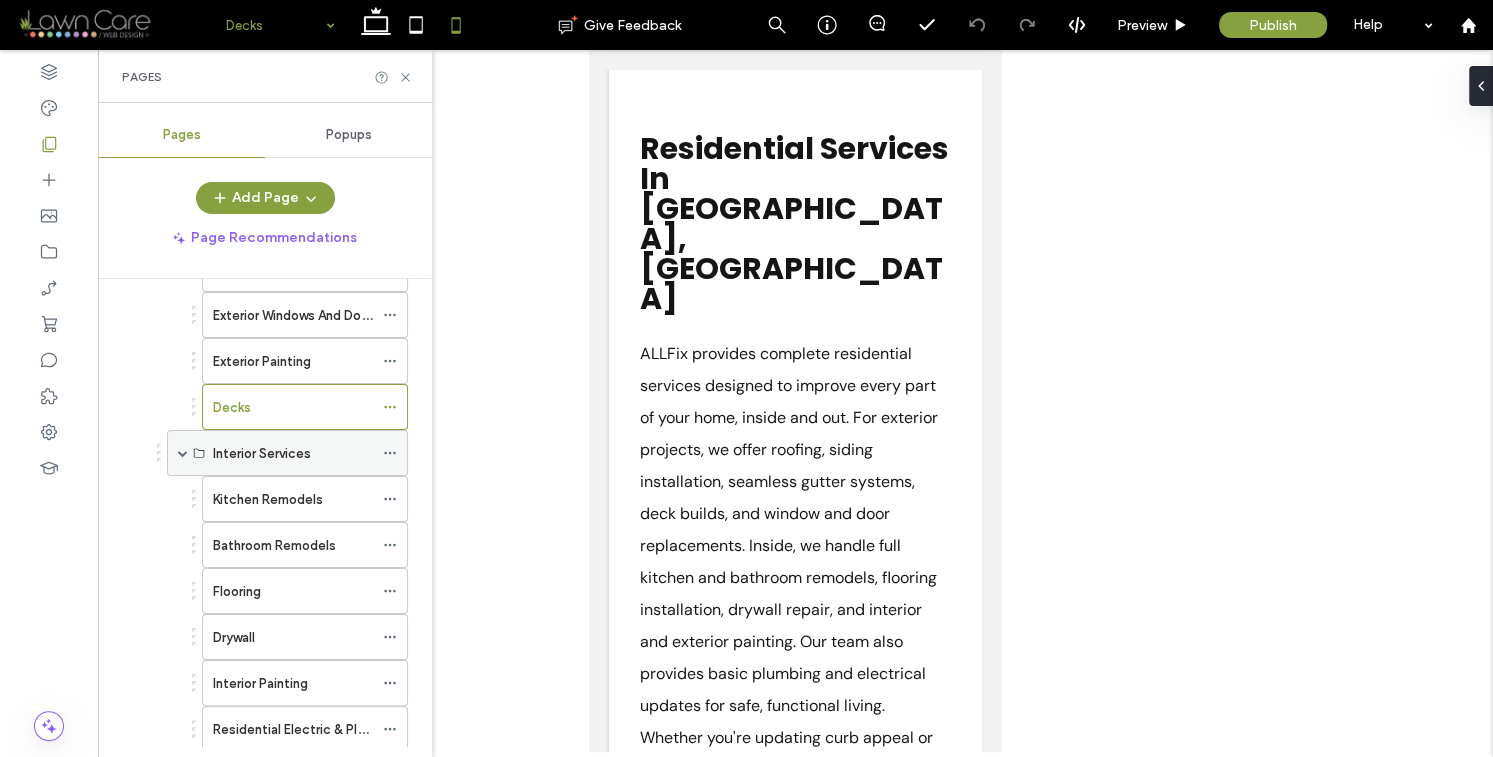 click on "Interior Services" at bounding box center (262, 453) 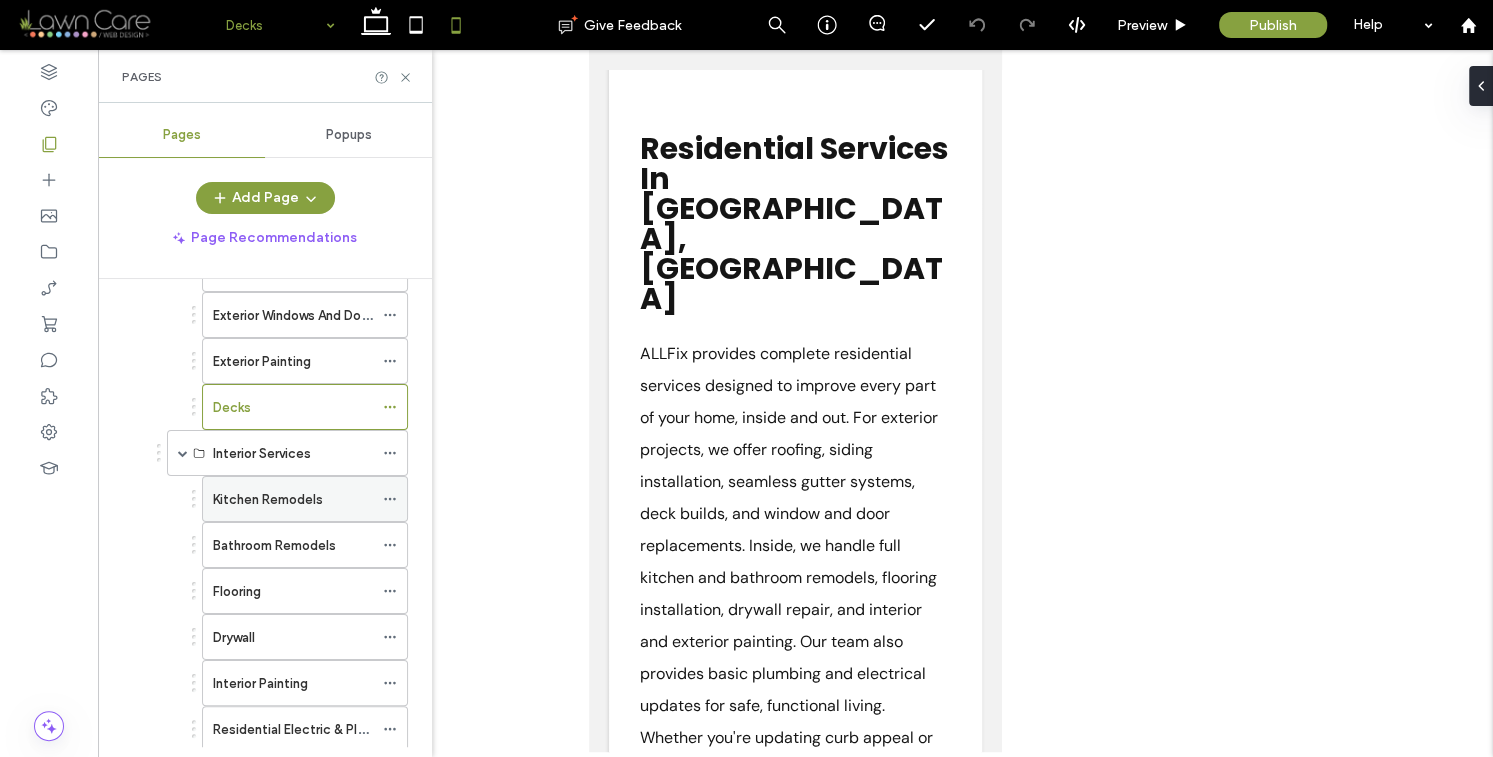 click on "Kitchen Remodels" at bounding box center (268, 499) 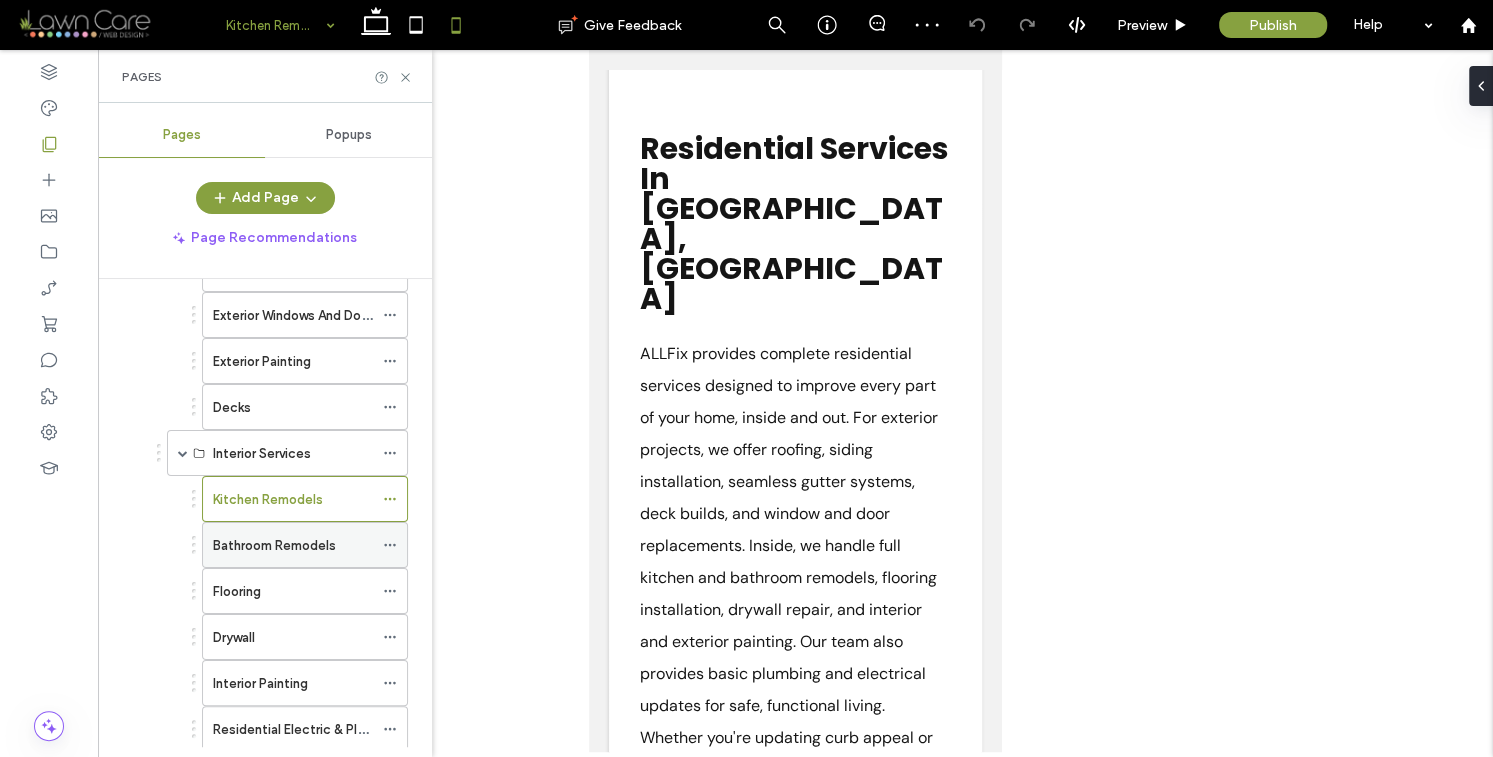 click on "Bathroom Remodels" at bounding box center [274, 545] 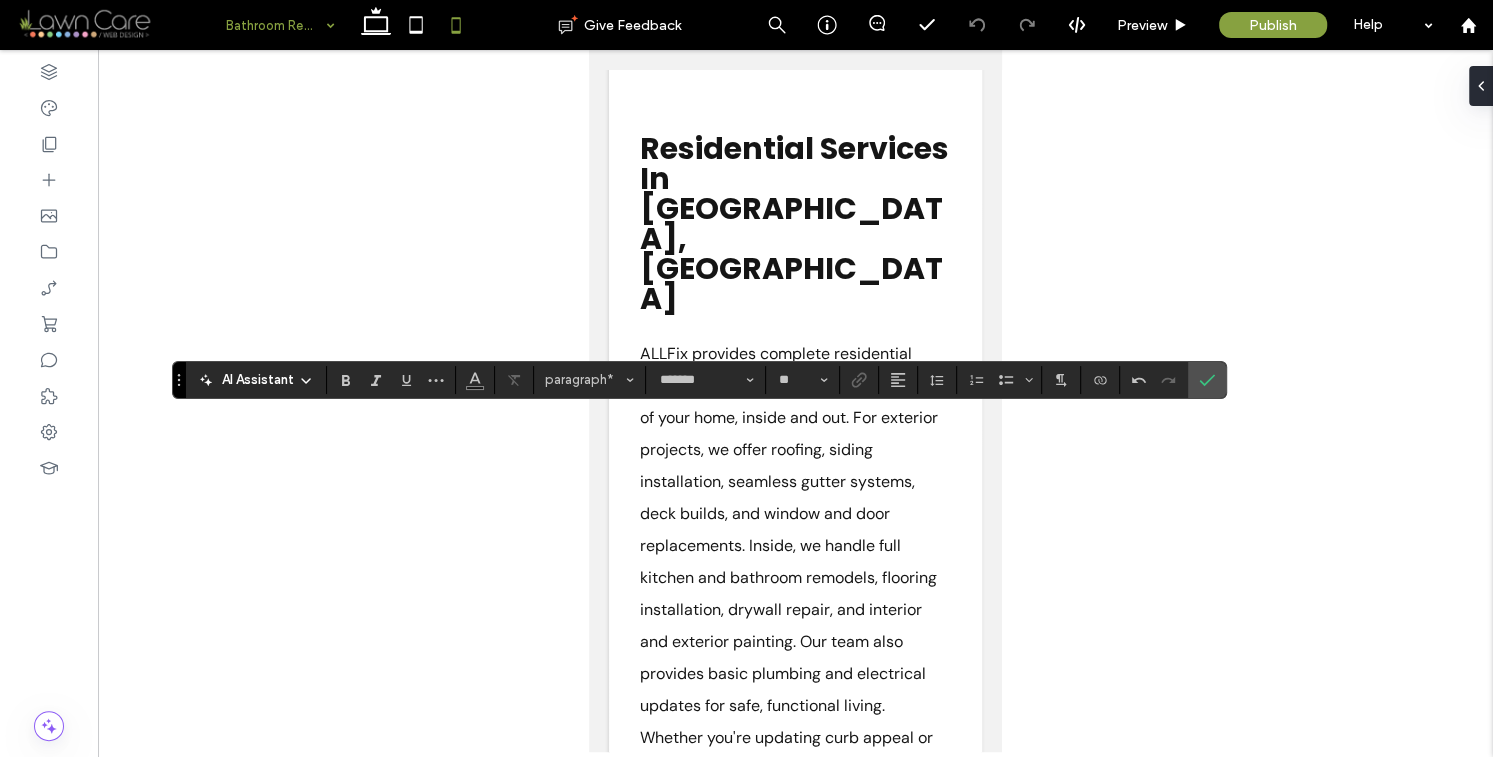 drag, startPoint x: 1285, startPoint y: 380, endPoint x: 1221, endPoint y: 395, distance: 65.734314 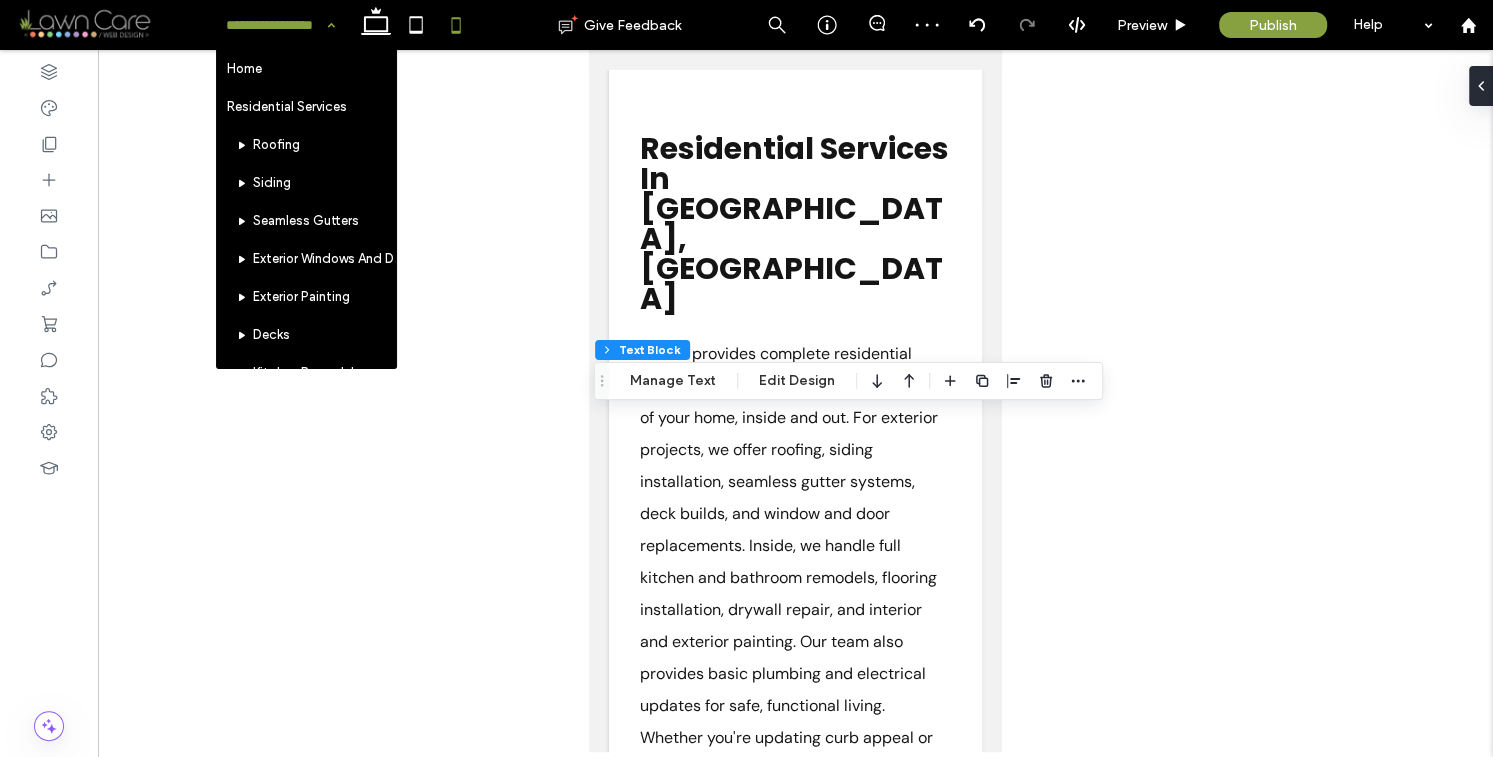 click at bounding box center [795, 401] 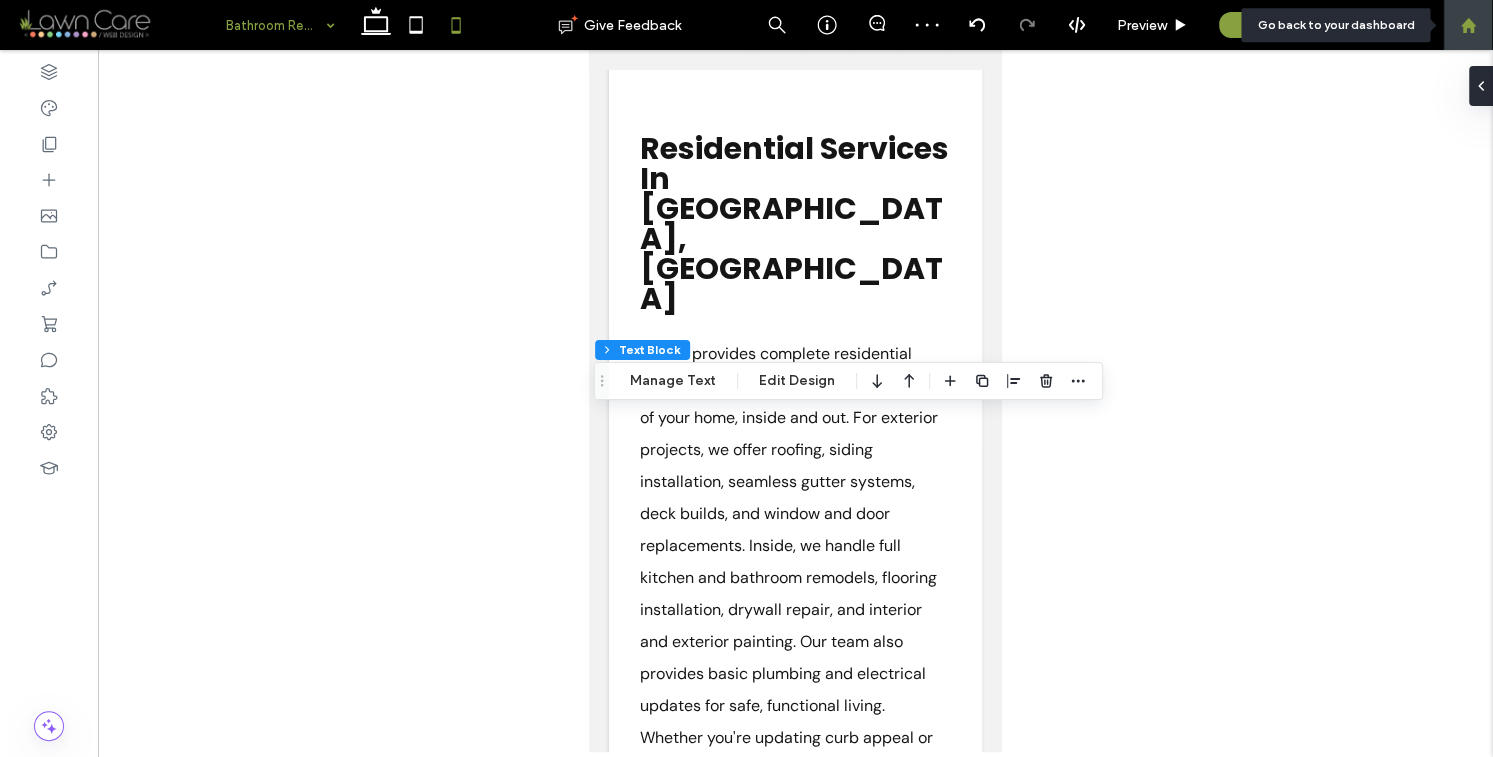 click 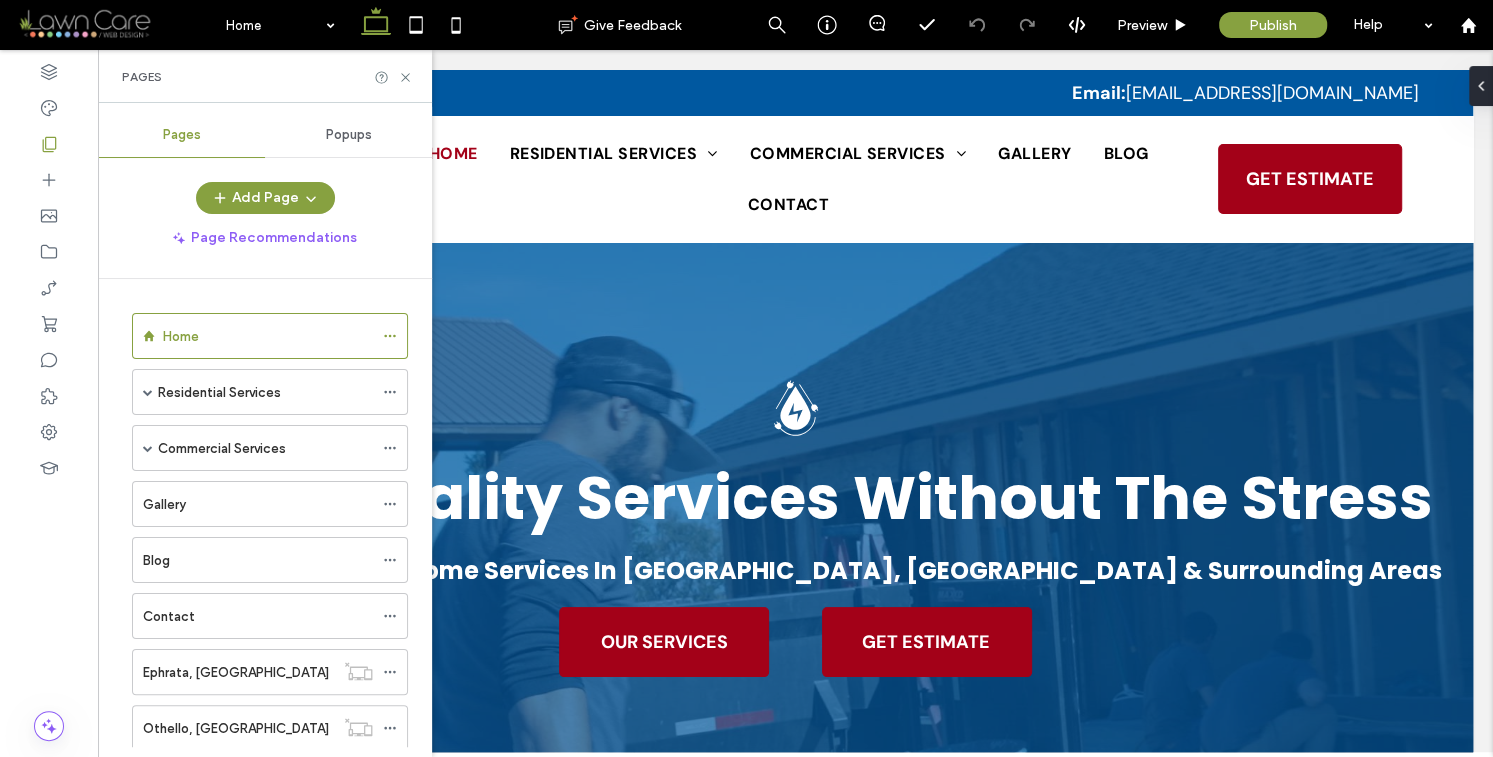 scroll, scrollTop: 0, scrollLeft: 0, axis: both 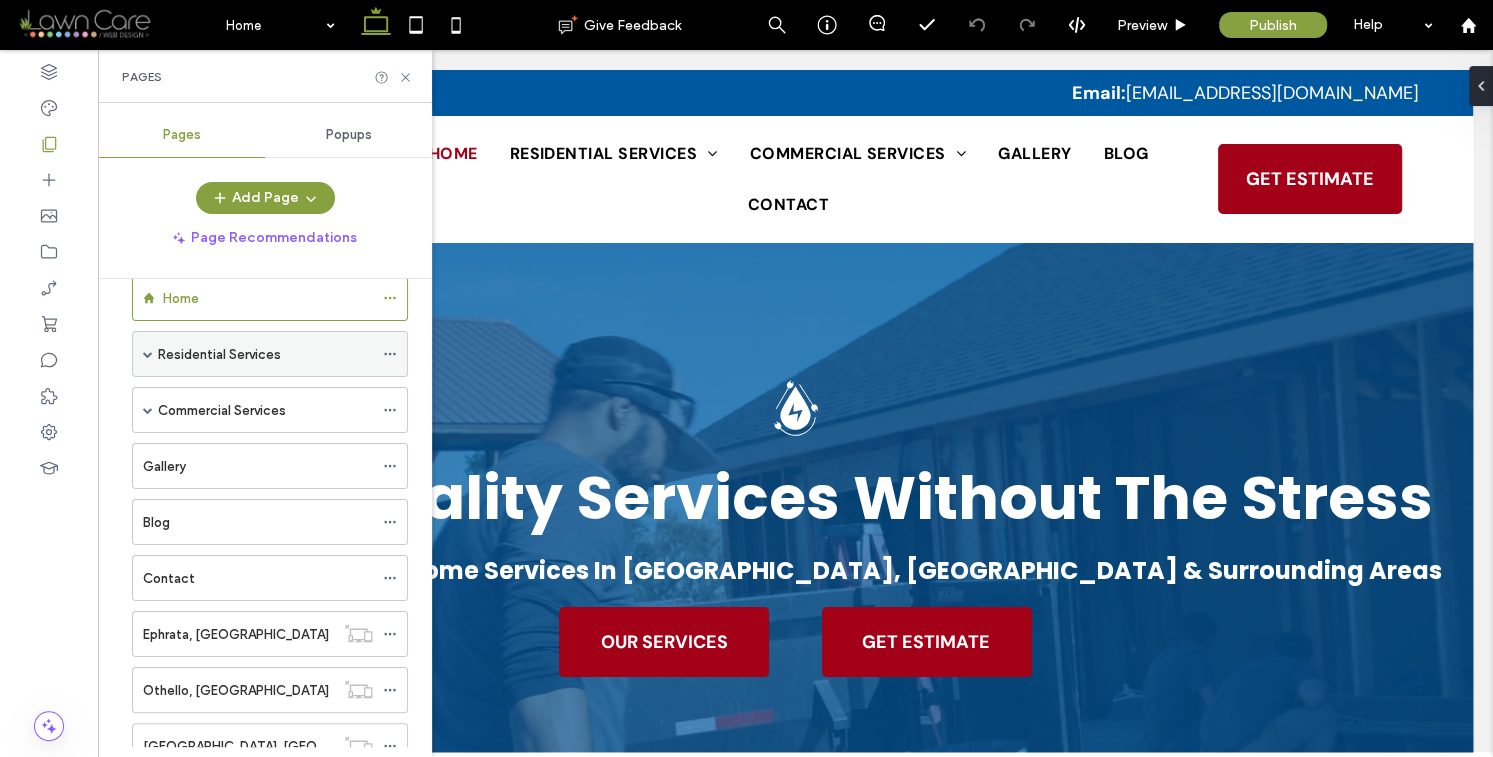 click at bounding box center (148, 354) 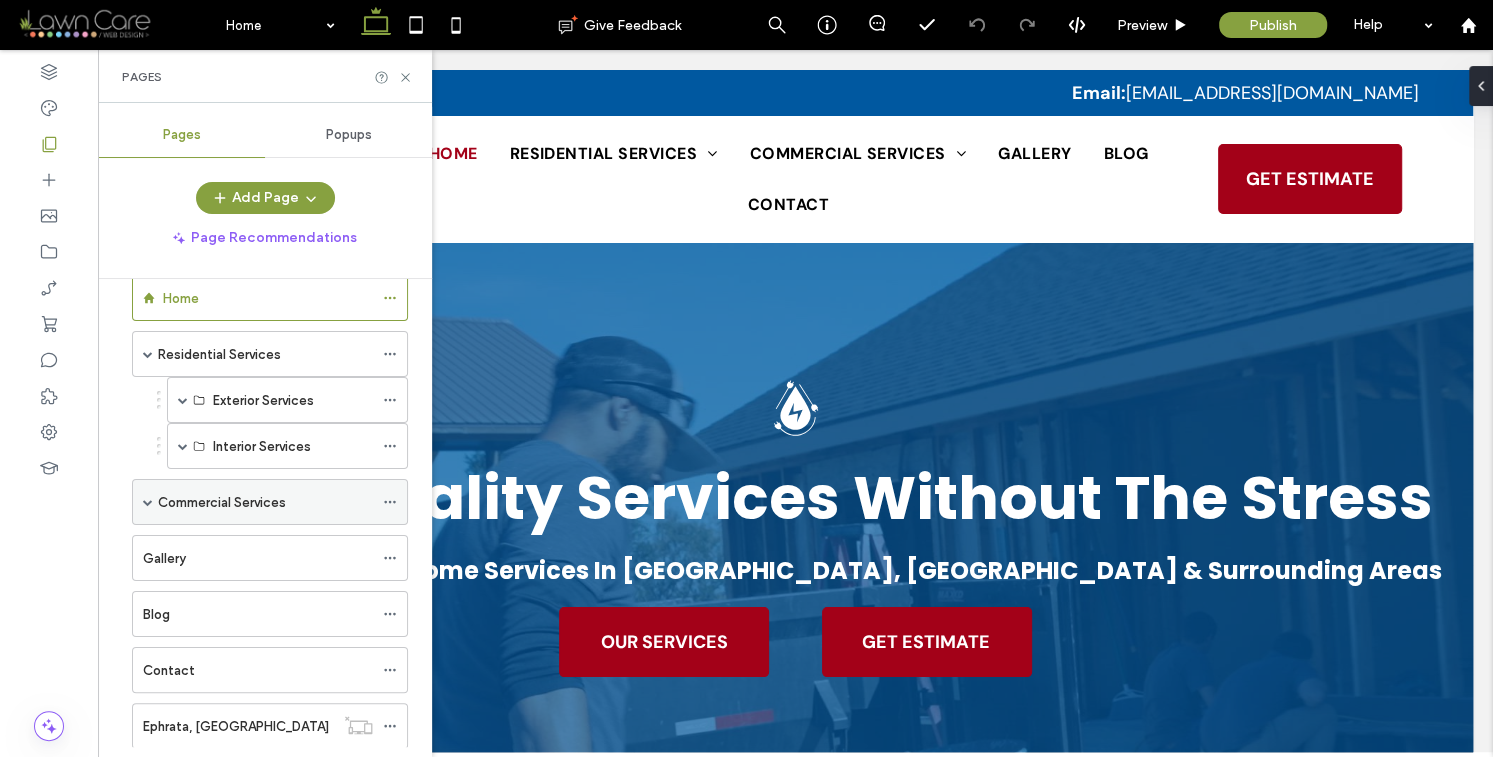 click at bounding box center [148, 502] 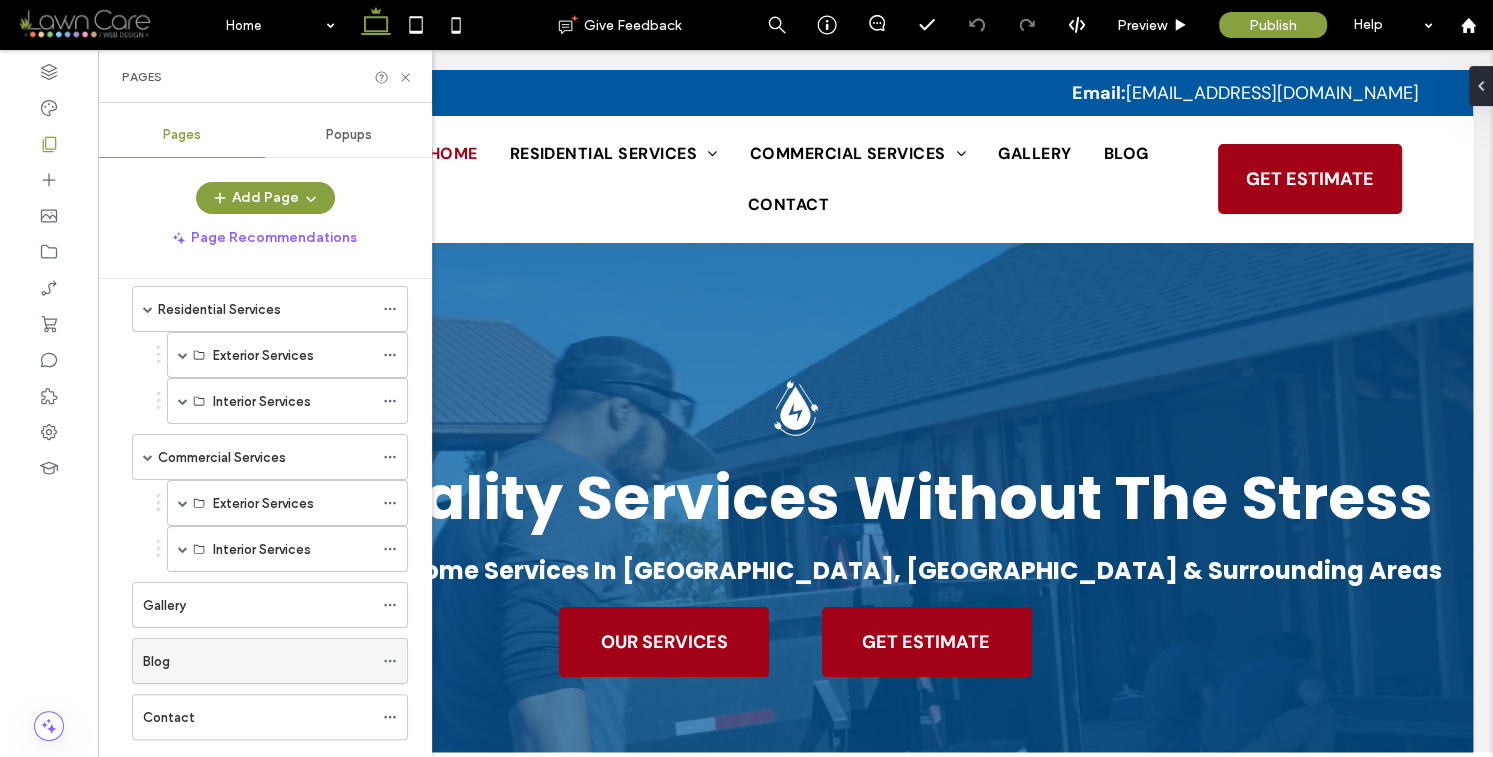 scroll, scrollTop: 0, scrollLeft: 0, axis: both 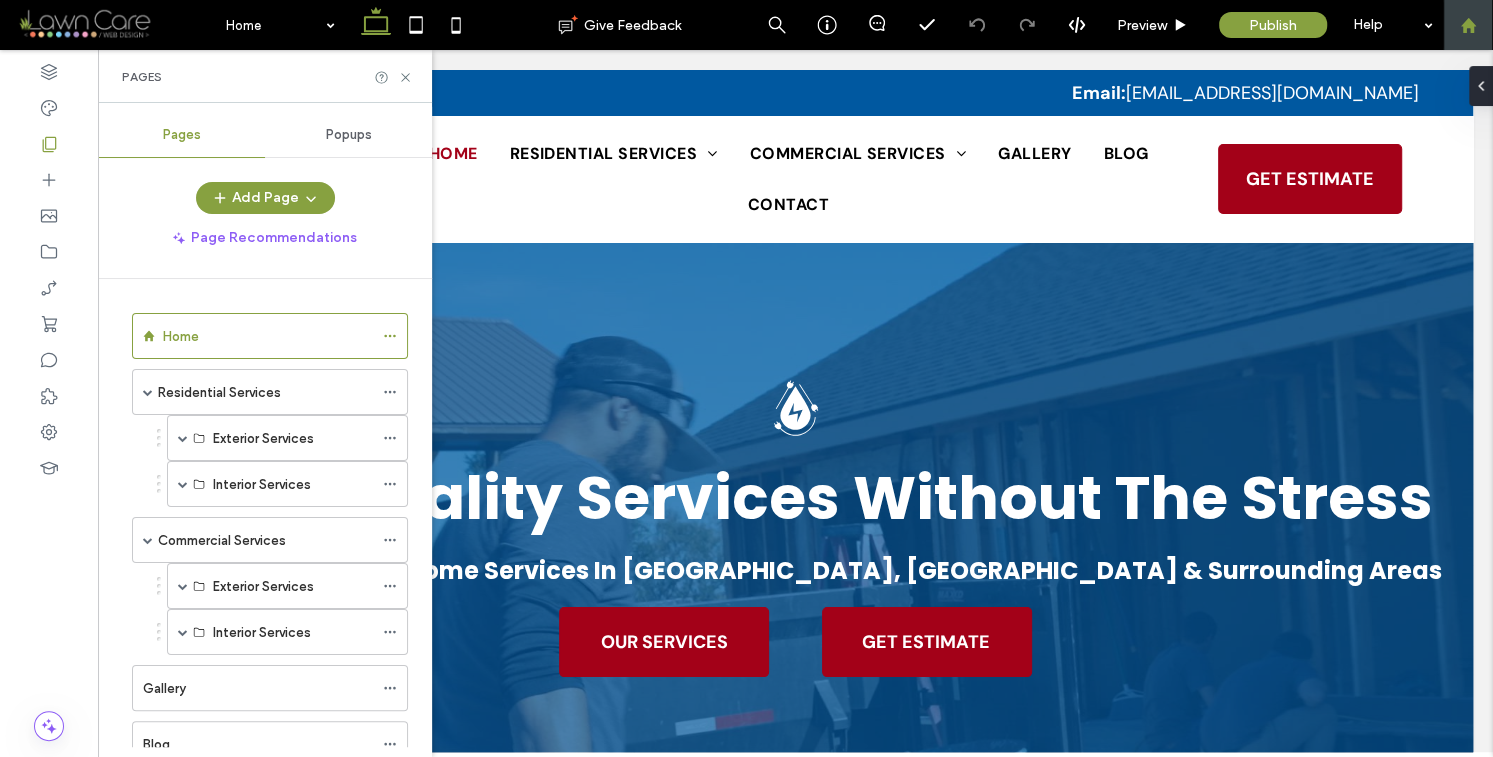 click 